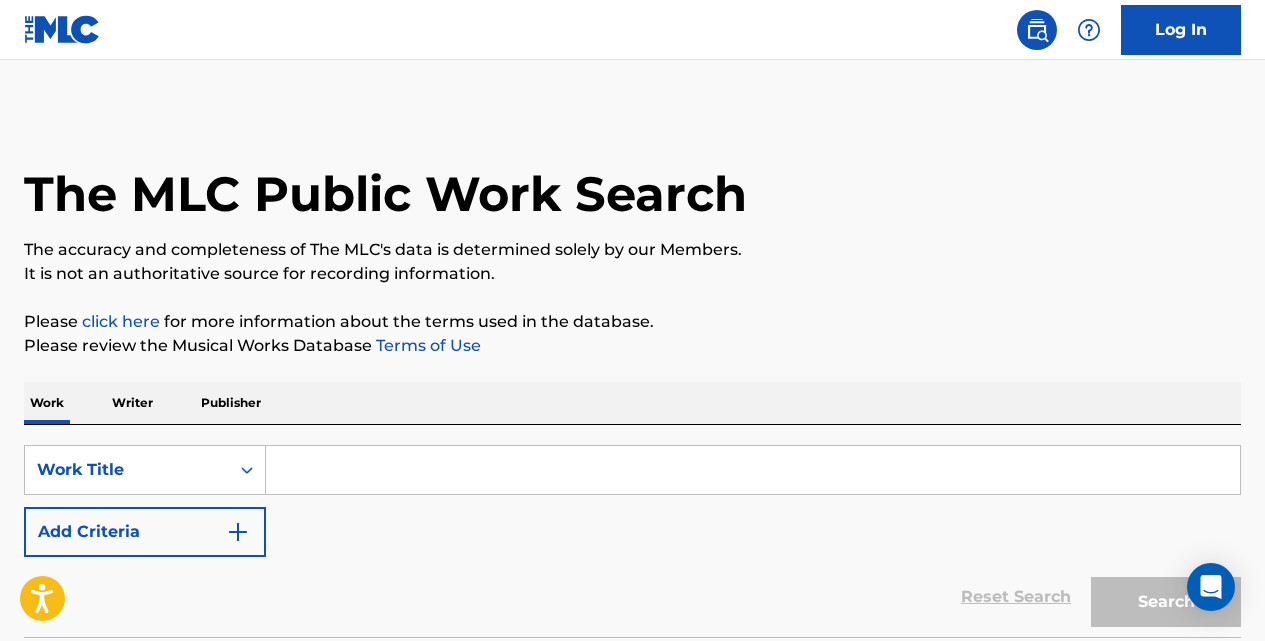 scroll, scrollTop: 0, scrollLeft: 0, axis: both 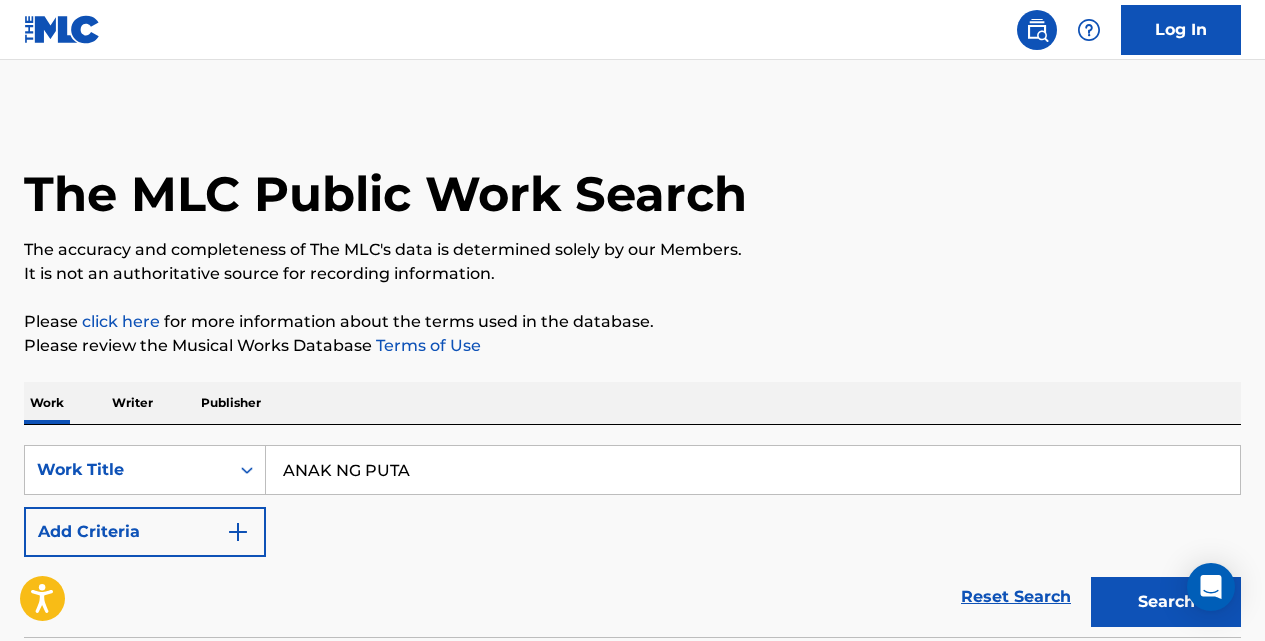 click on "Search" at bounding box center (1166, 602) 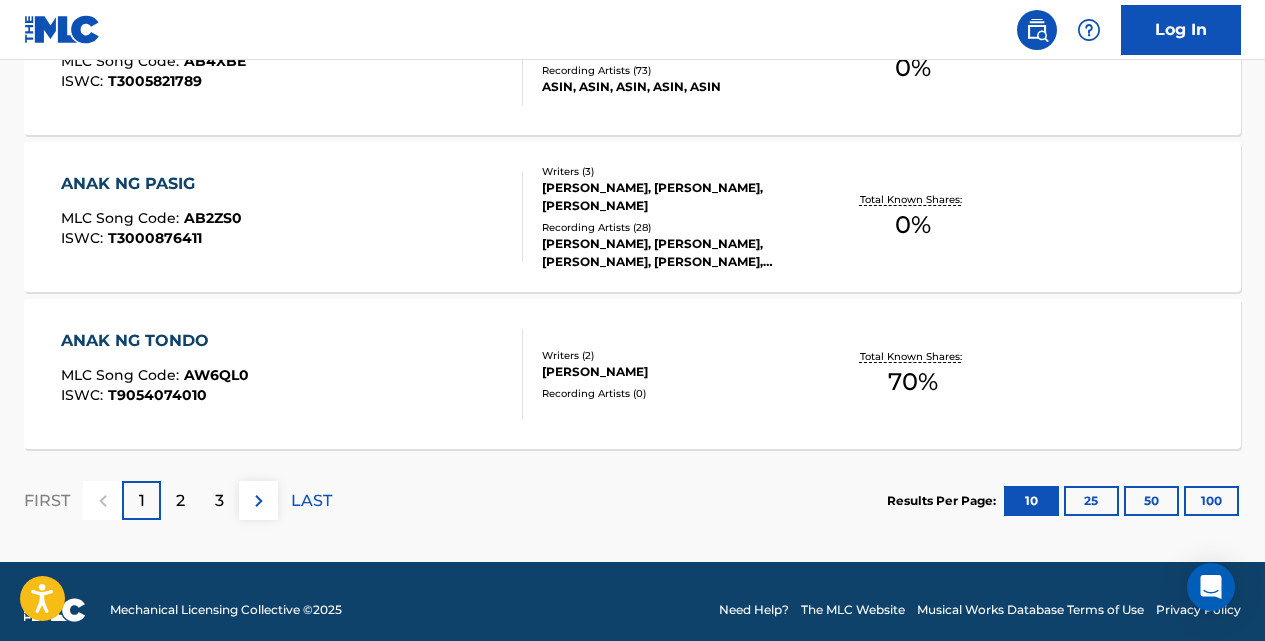 scroll, scrollTop: 1807, scrollLeft: 0, axis: vertical 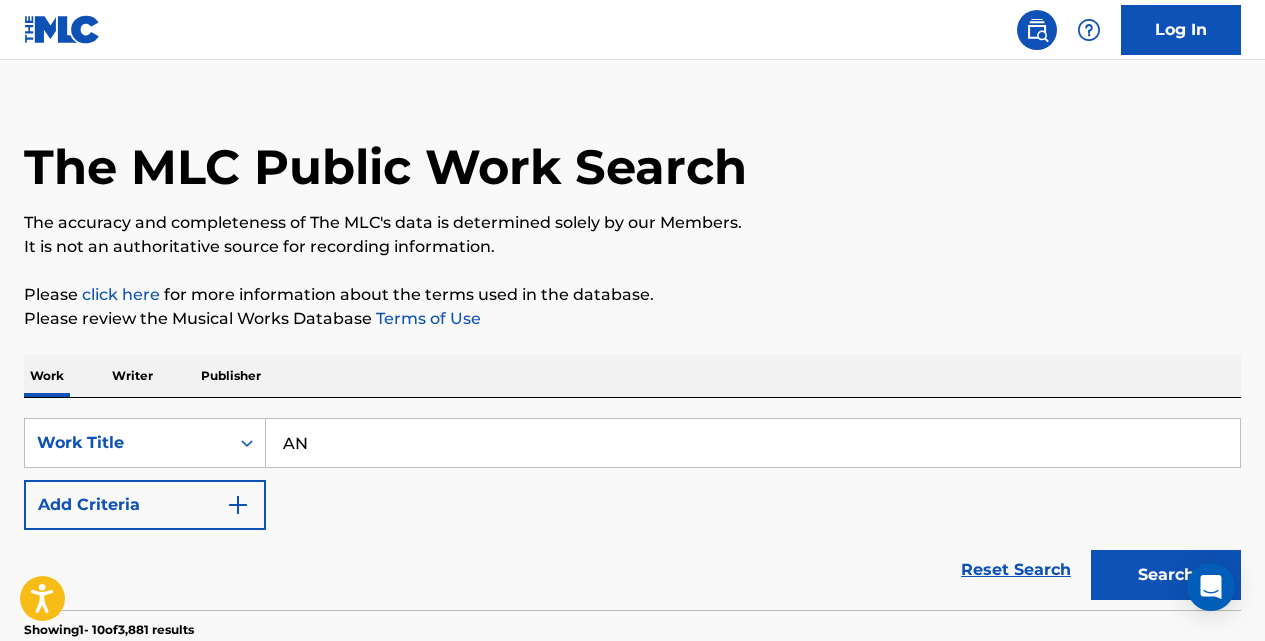 type on "A" 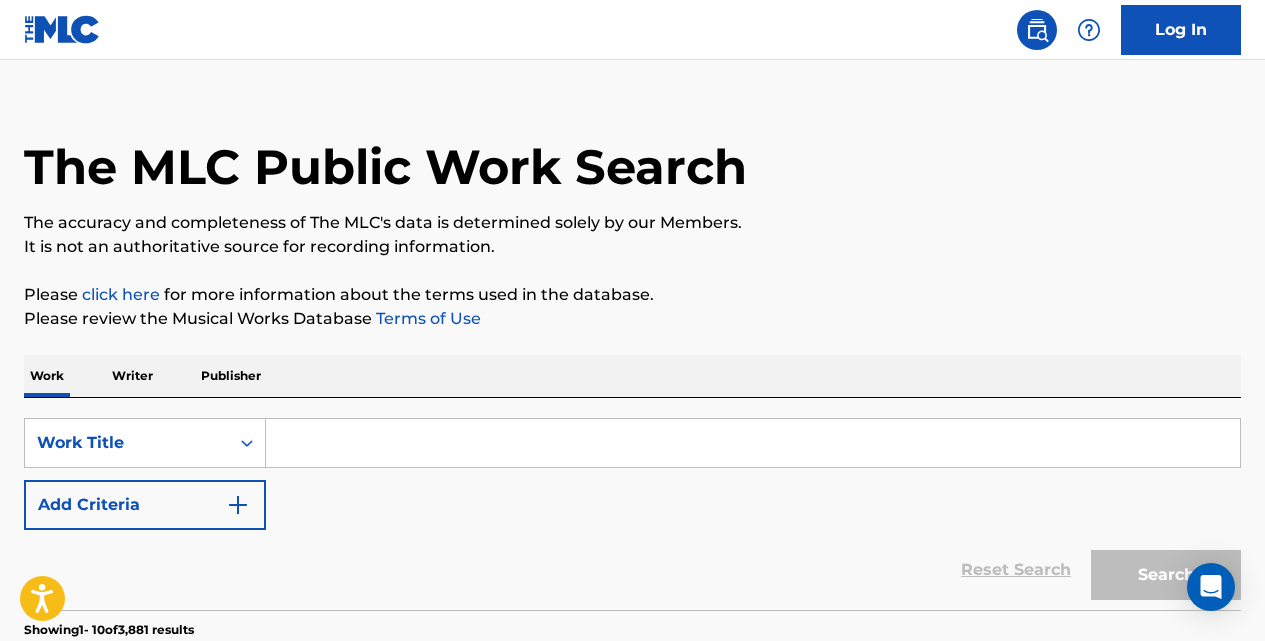 paste on "ANO ANG BABAGUHIN KO SA BAGONG TAON" 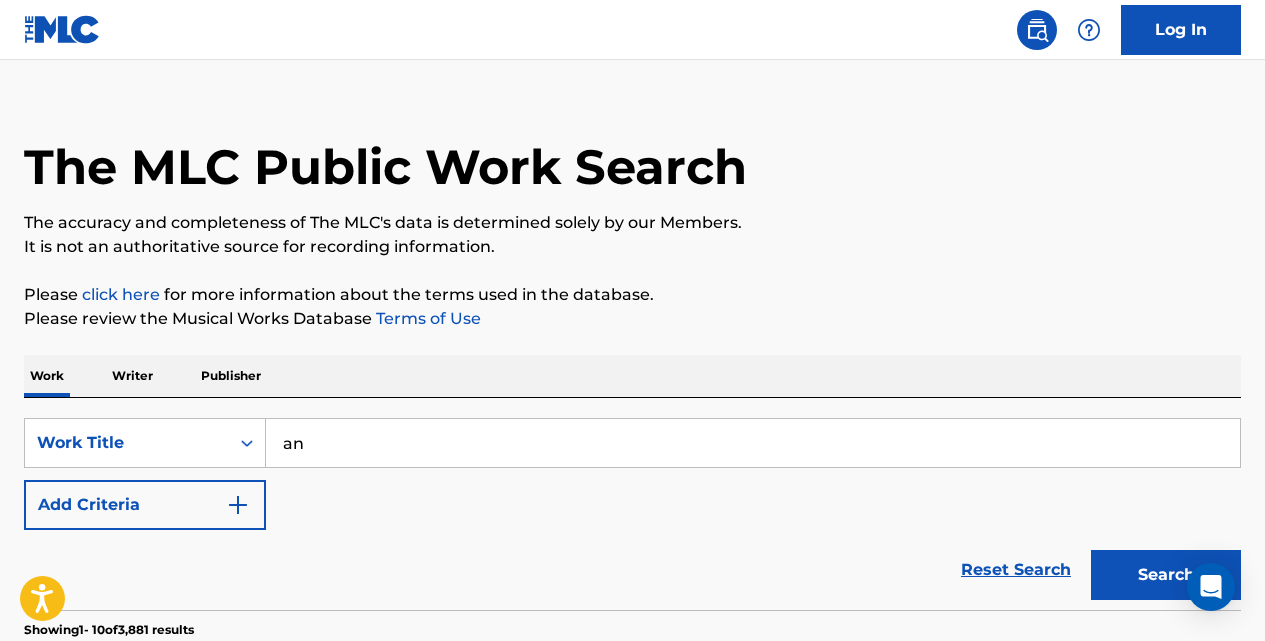 type on "a" 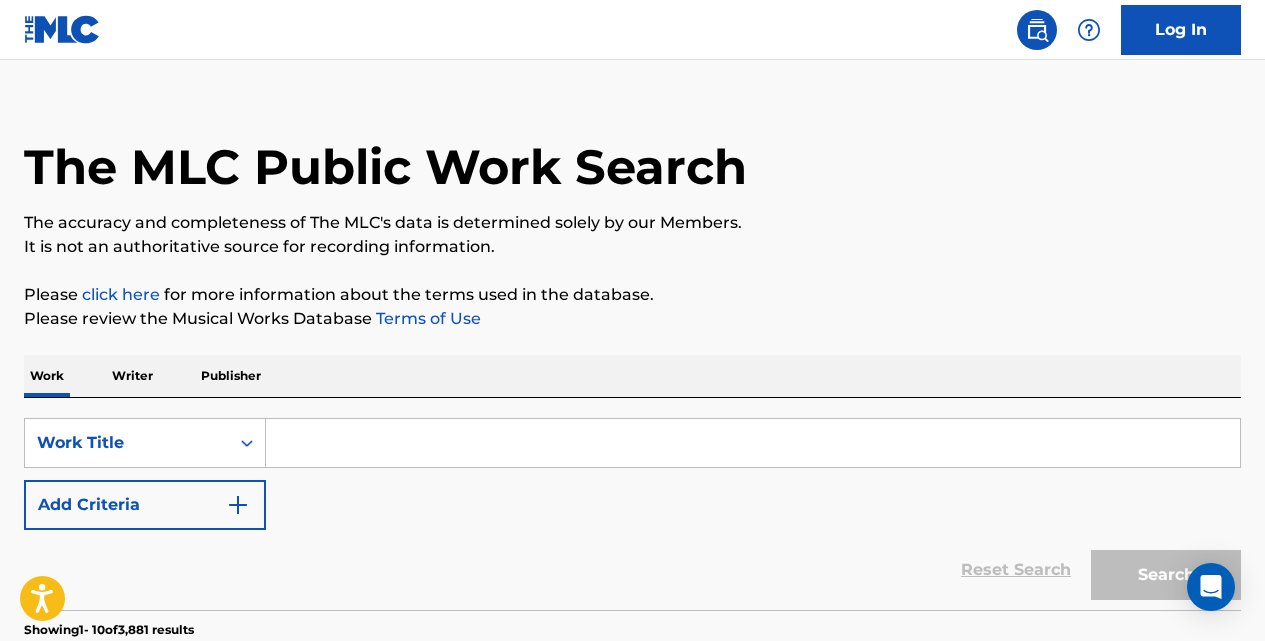 paste on "ANO ANG BABAGUHIN KO SA BAGONG TAON" 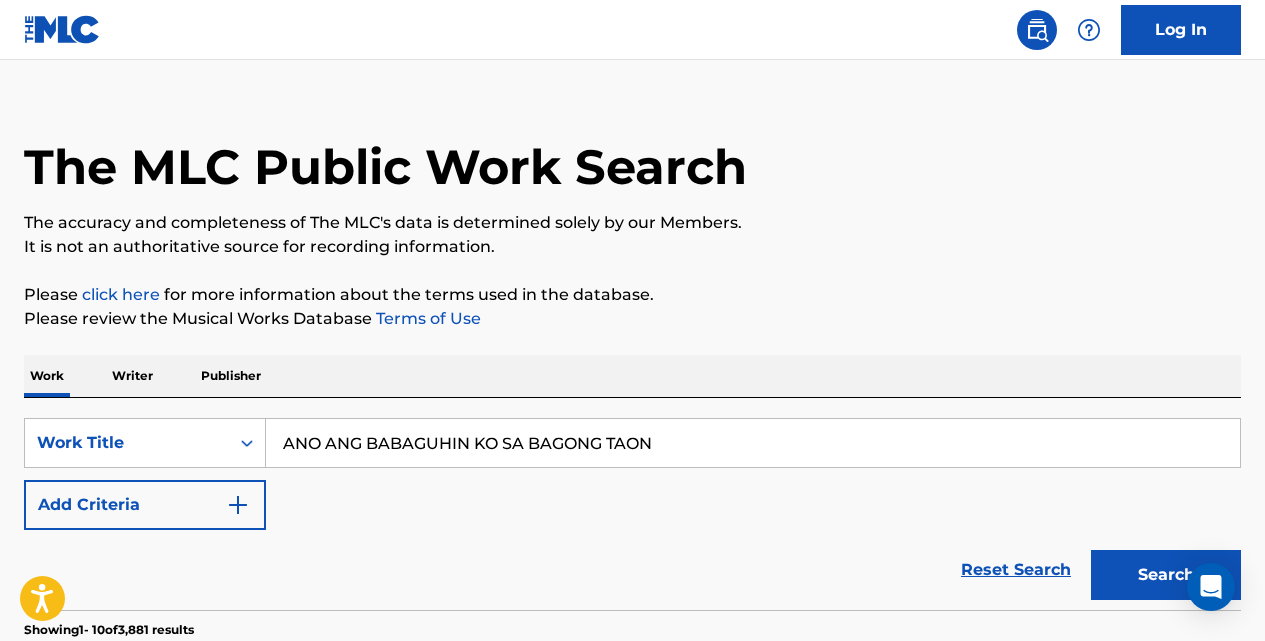 type on "ANO ANG BABAGUHIN KO SA BAGONG TAON" 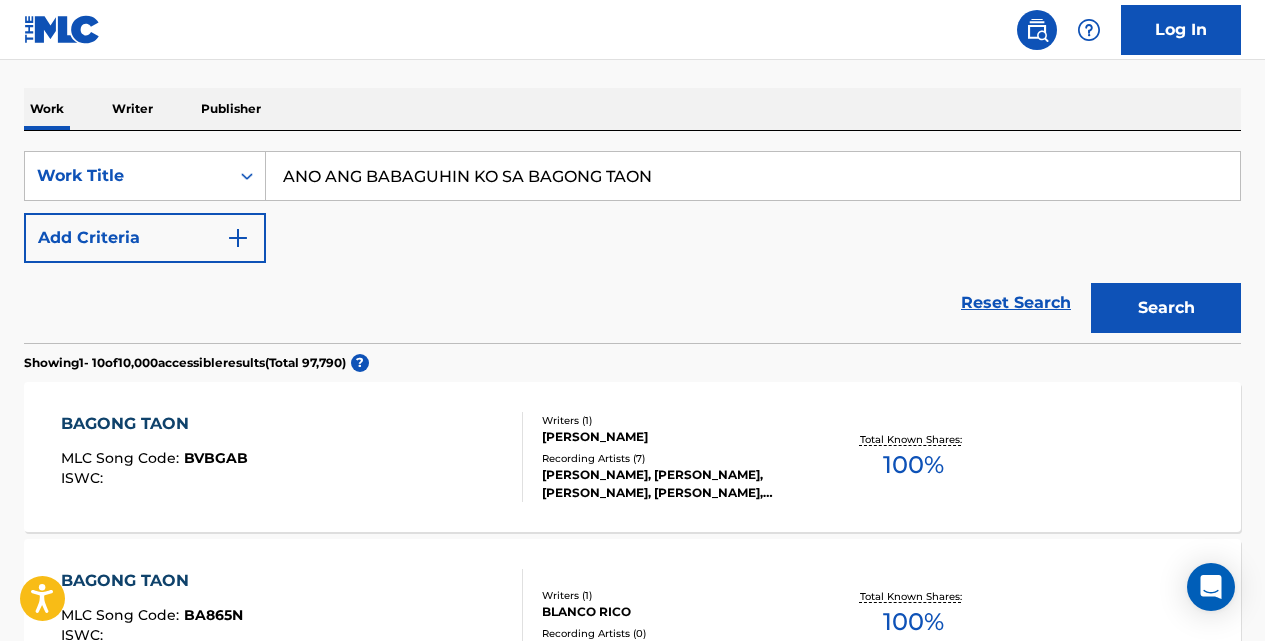 scroll, scrollTop: 313, scrollLeft: 0, axis: vertical 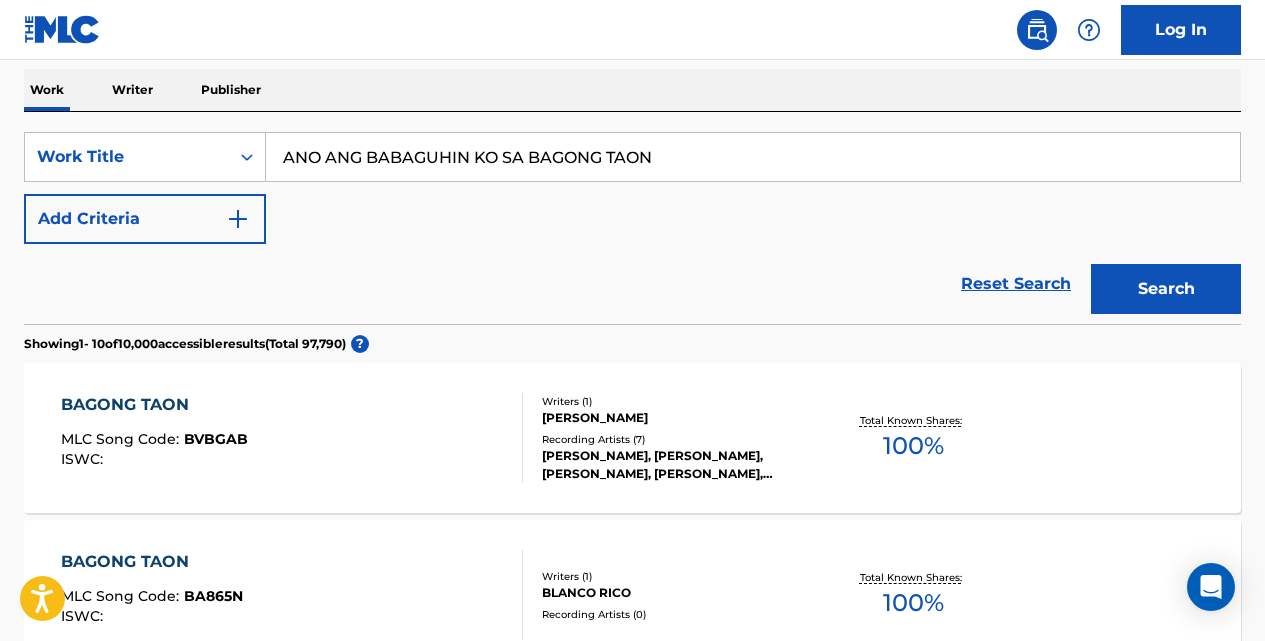 click at bounding box center [238, 219] 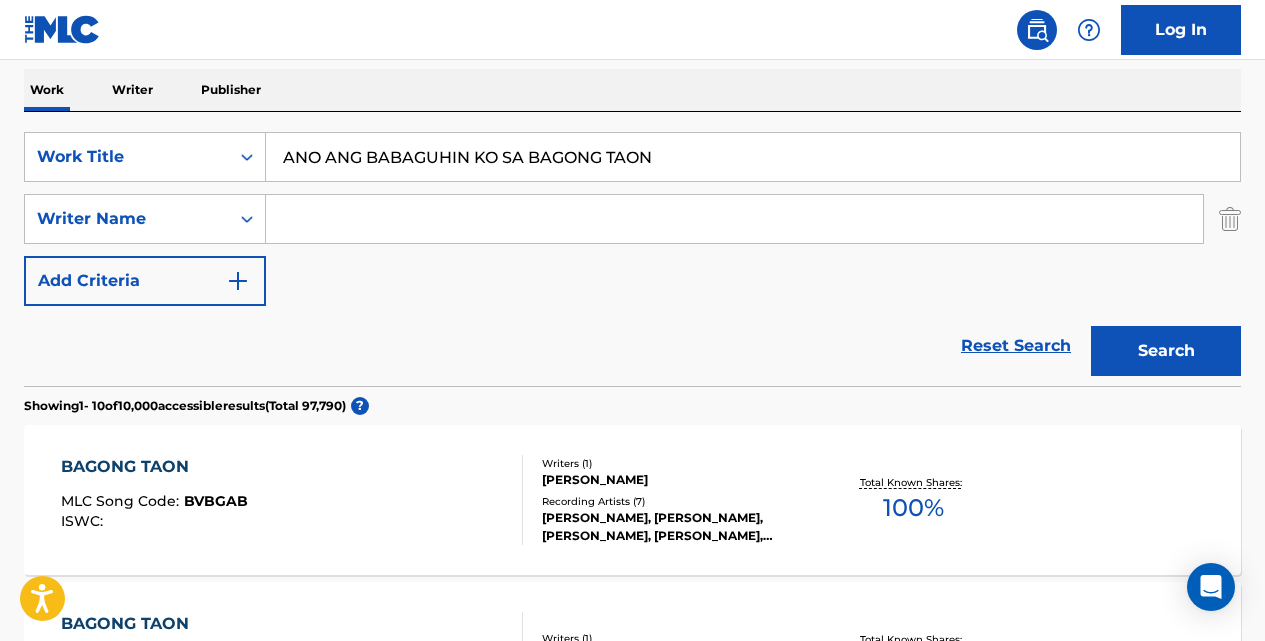 click at bounding box center [734, 219] 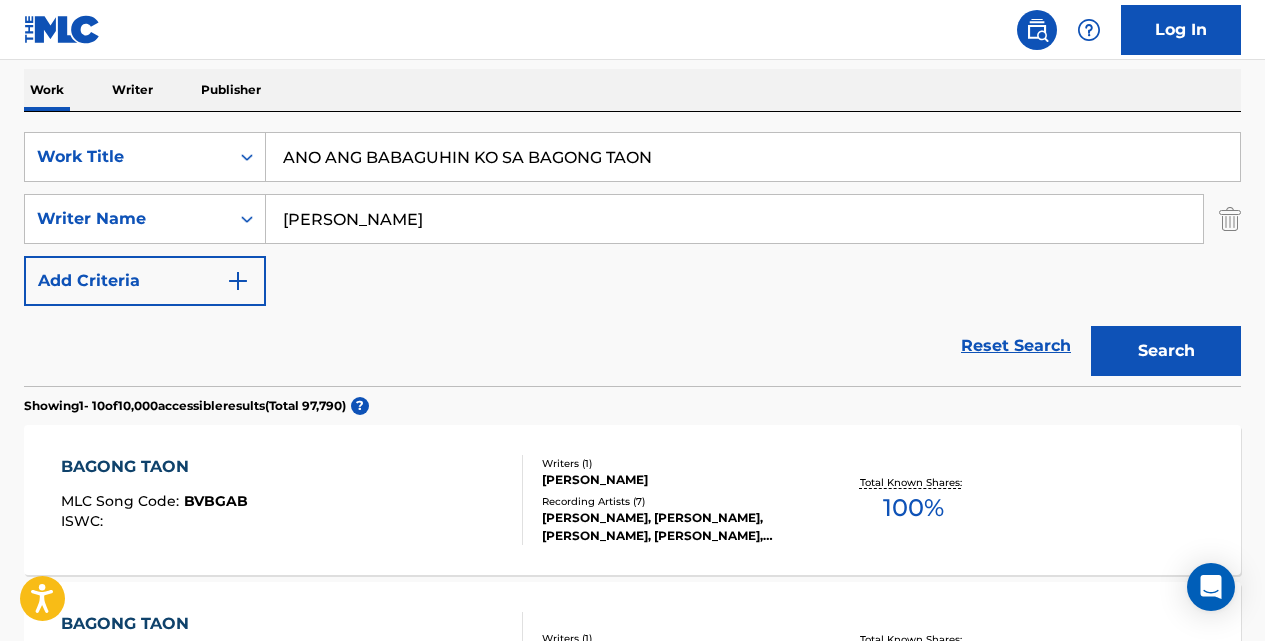 type on "[PERSON_NAME]" 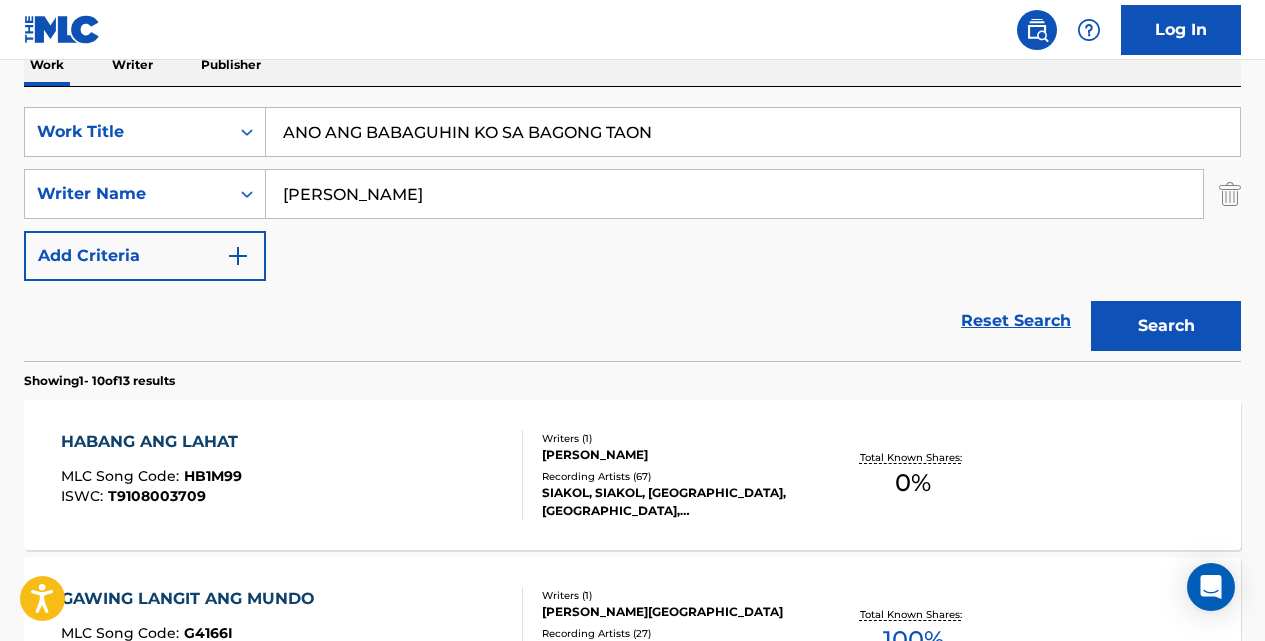 scroll, scrollTop: 347, scrollLeft: 0, axis: vertical 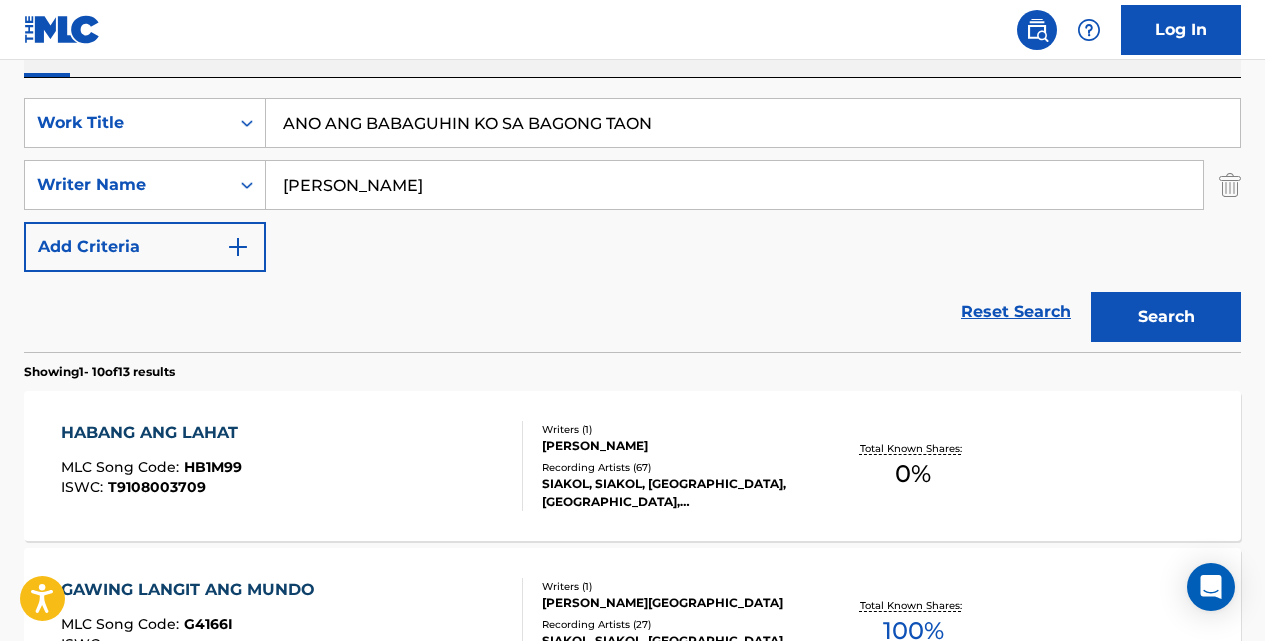 click on "HABANG ANG LAHAT" at bounding box center [154, 433] 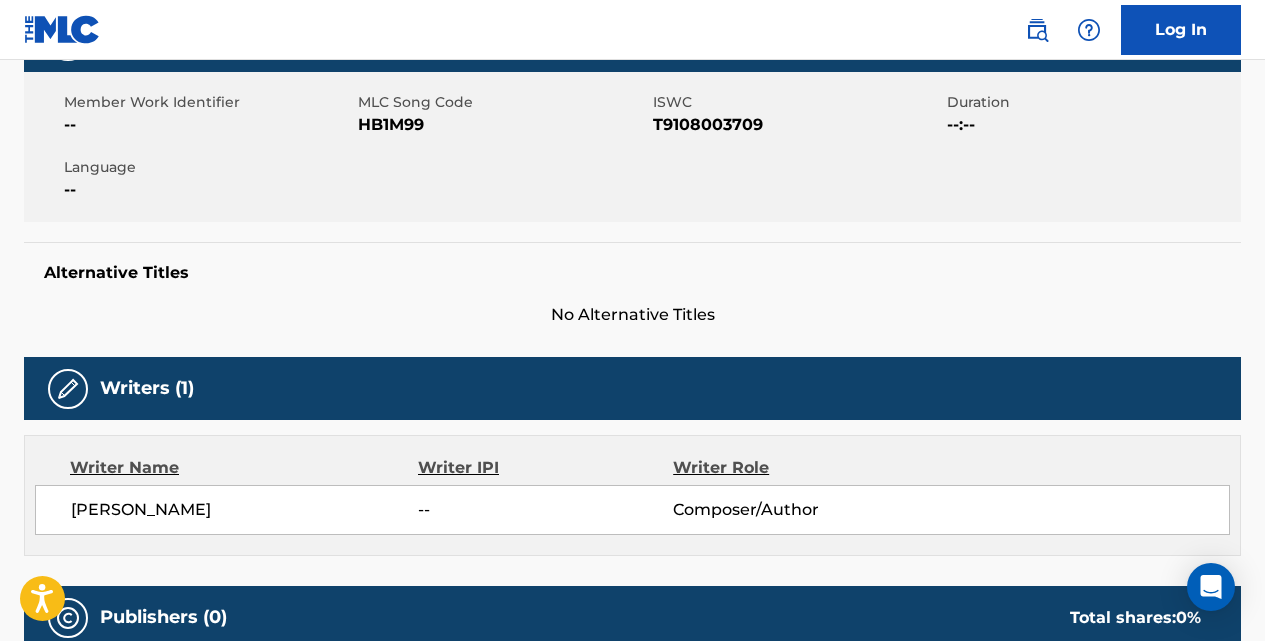 scroll, scrollTop: 0, scrollLeft: 0, axis: both 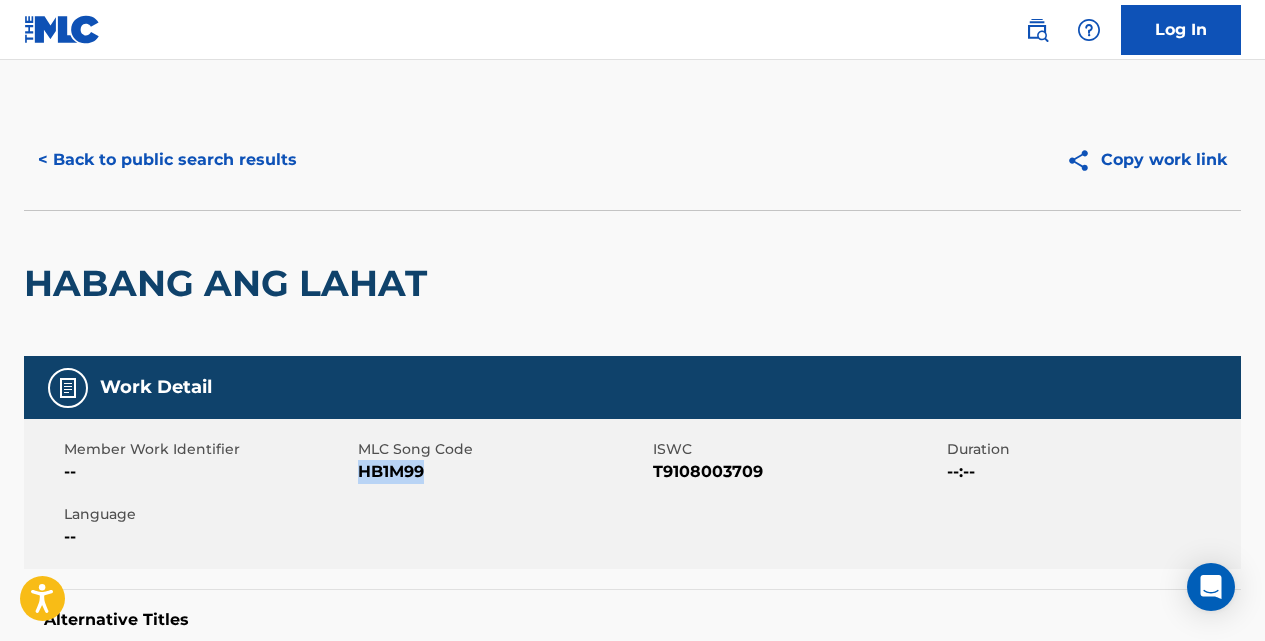 drag, startPoint x: 431, startPoint y: 472, endPoint x: 362, endPoint y: 470, distance: 69.02898 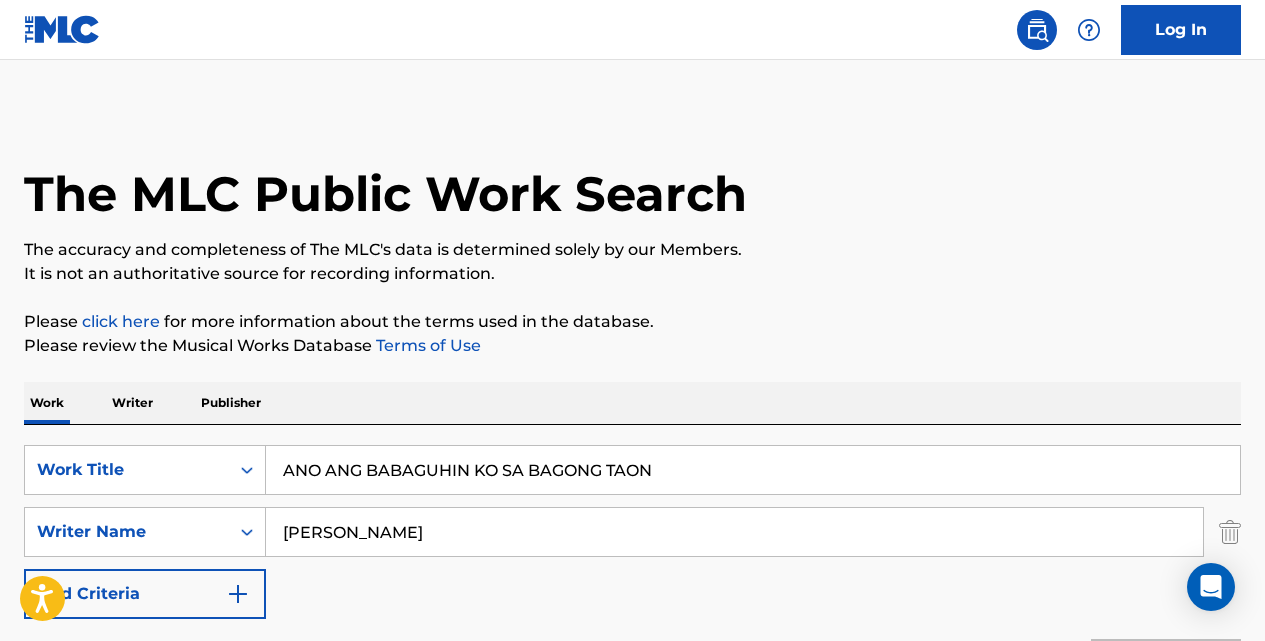 scroll, scrollTop: 347, scrollLeft: 0, axis: vertical 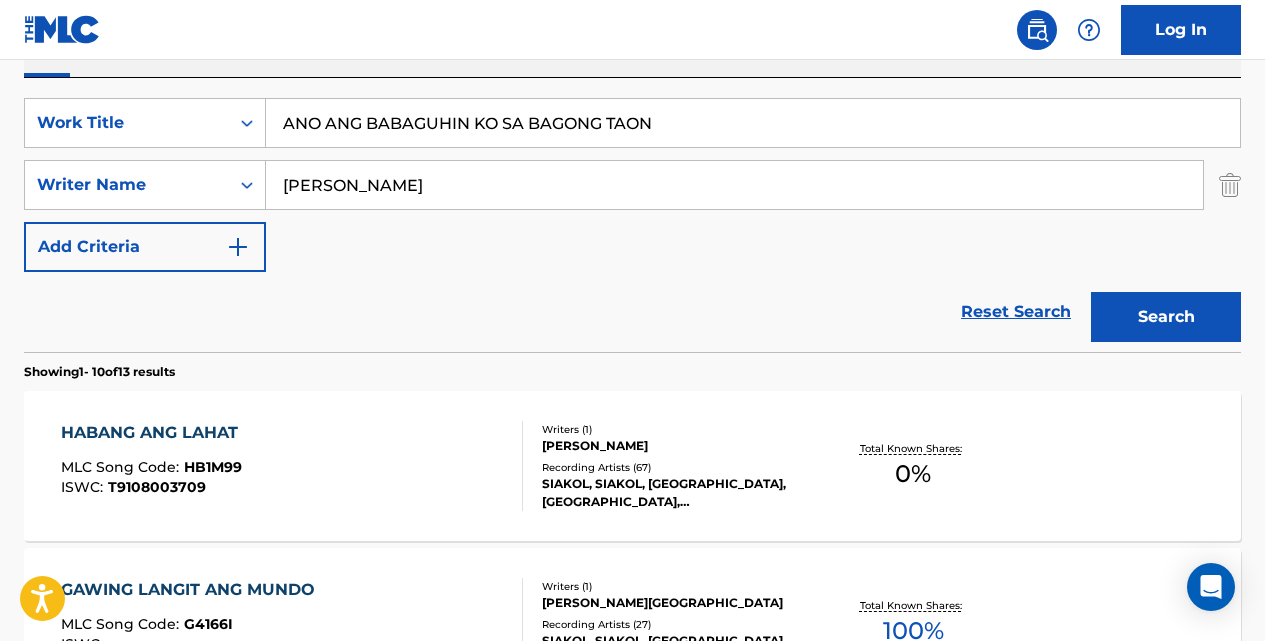 click on "ANO ANG BABAGUHIN KO SA BAGONG TAON" at bounding box center (753, 123) 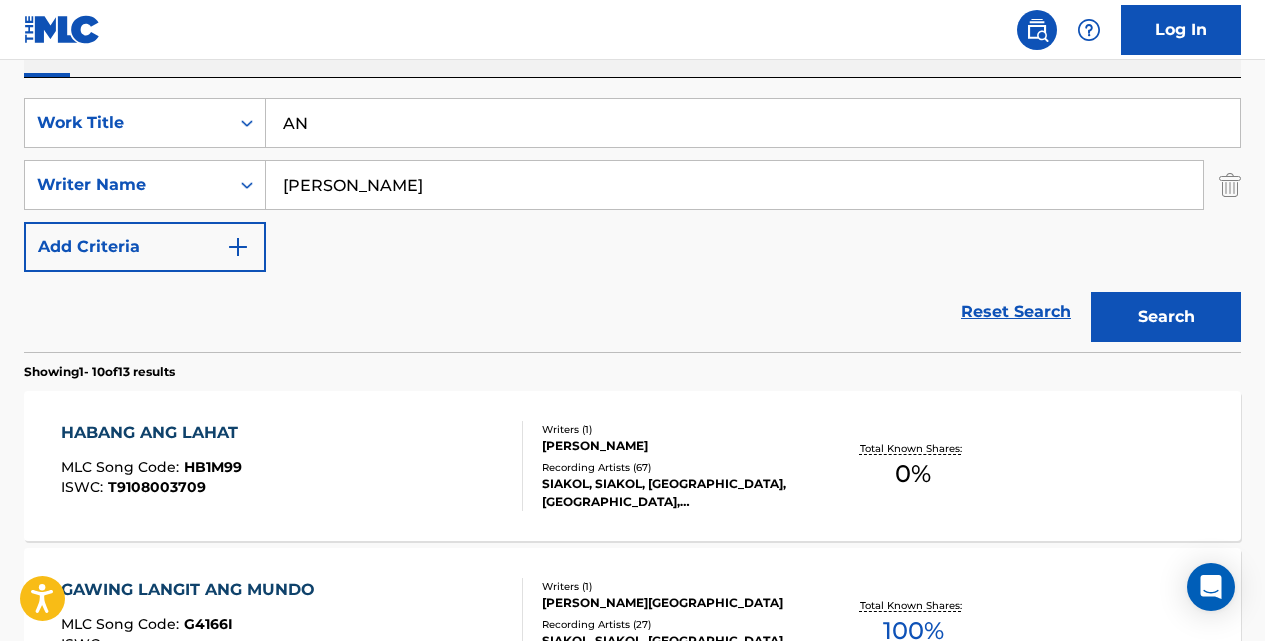 type on "A" 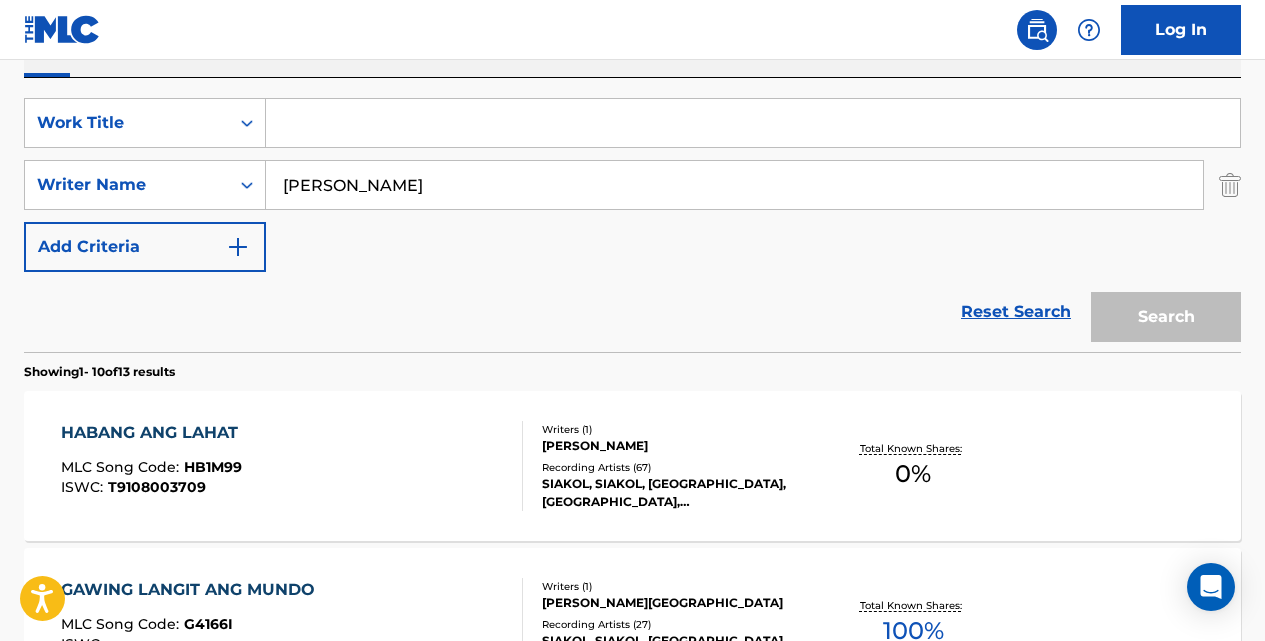 paste on "ASO" 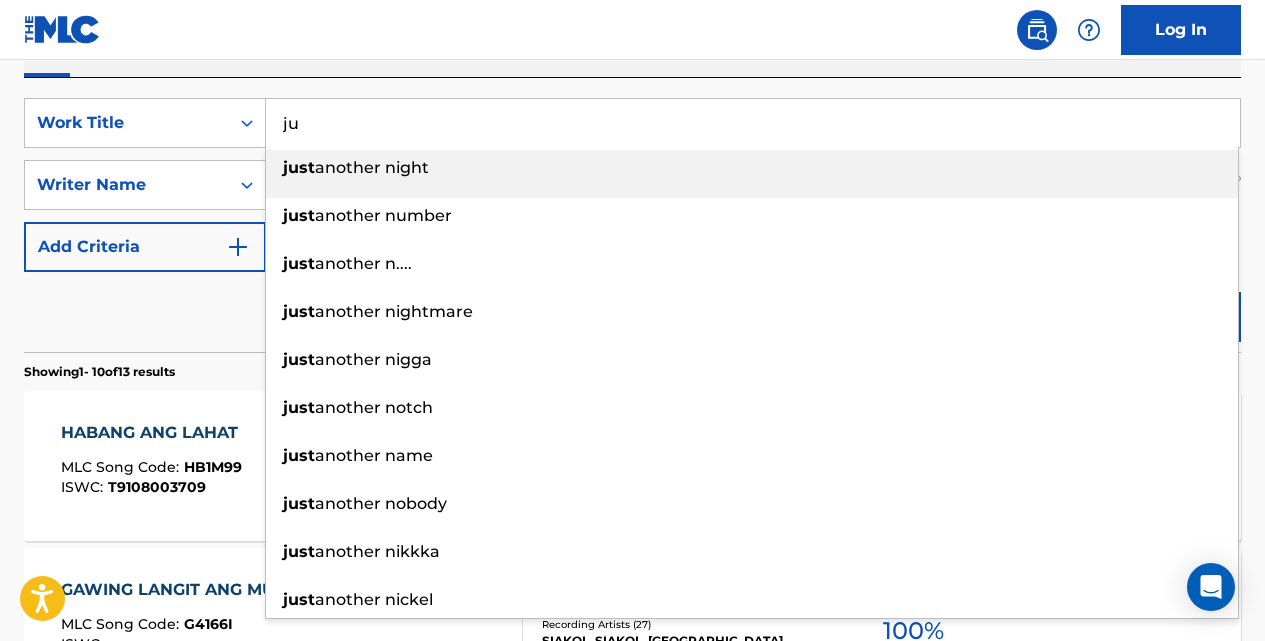 type on "j" 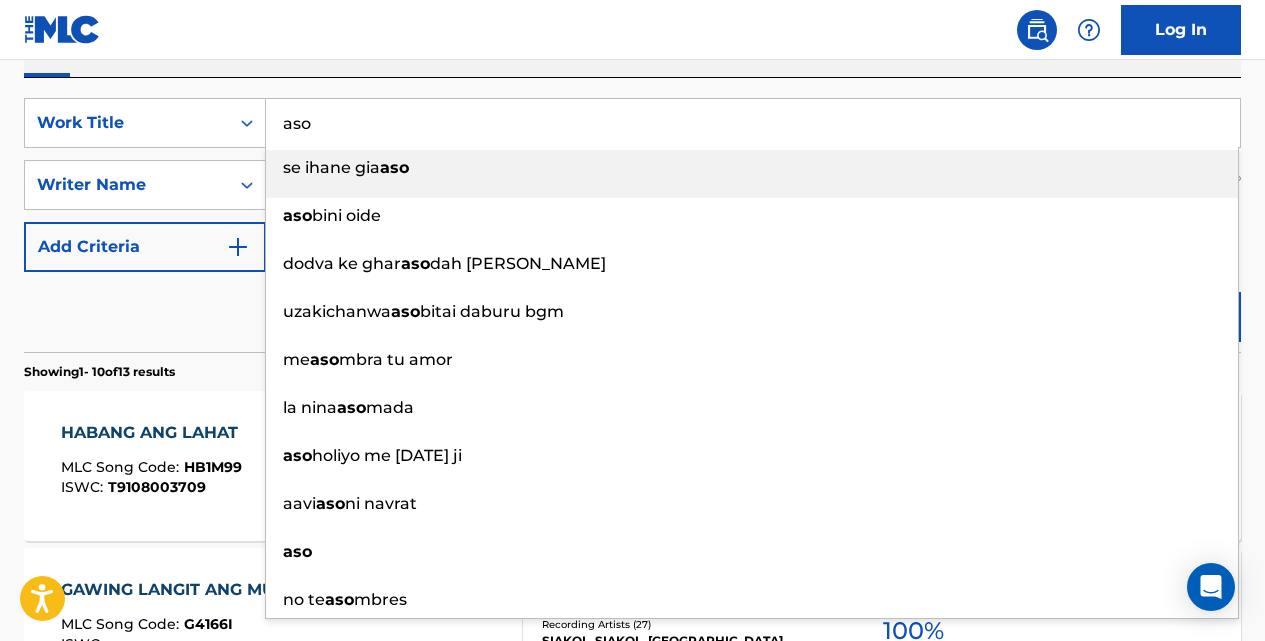 type on "aso" 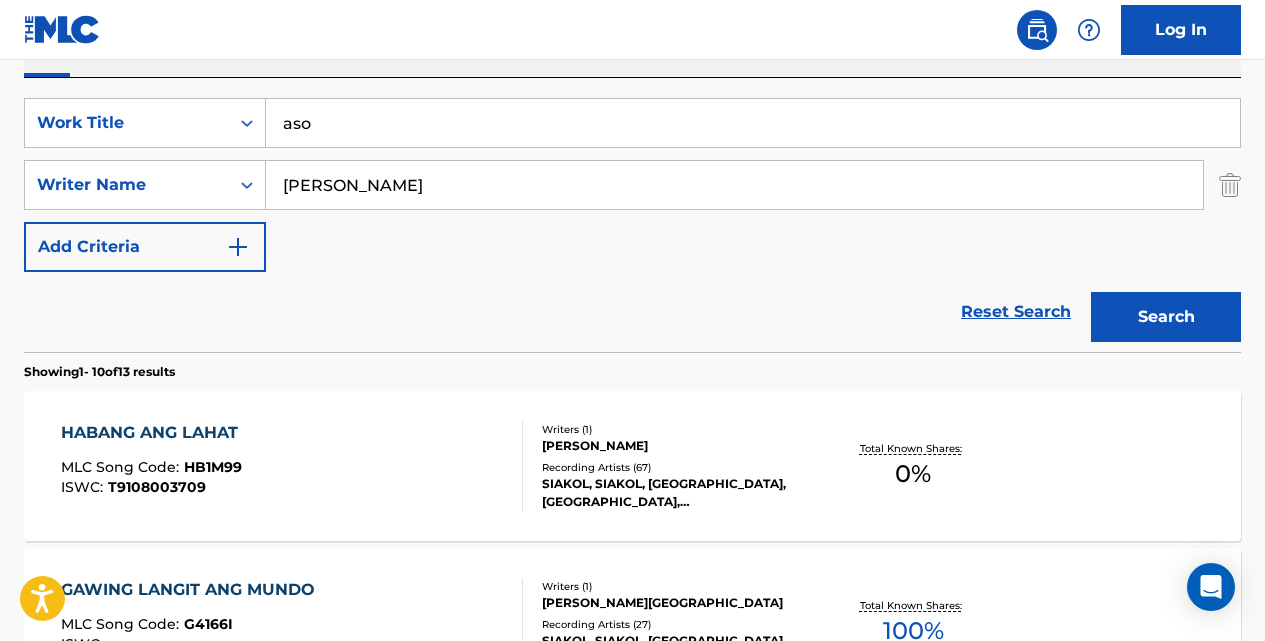 click on "Search" at bounding box center [1166, 317] 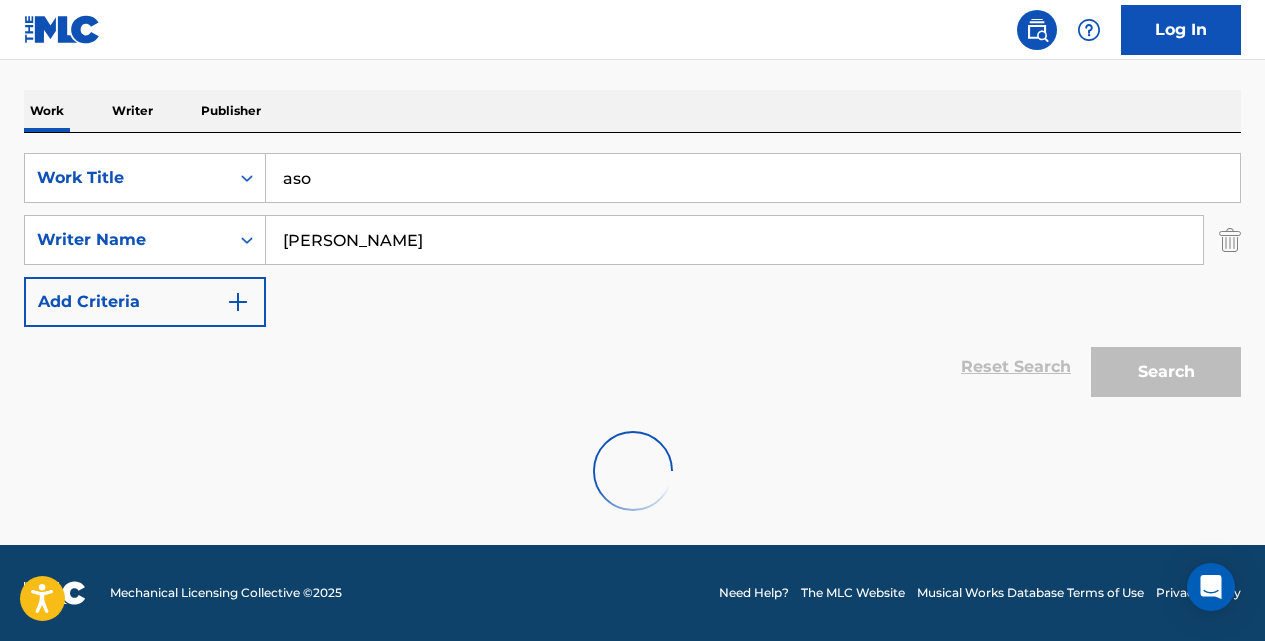 scroll, scrollTop: 347, scrollLeft: 0, axis: vertical 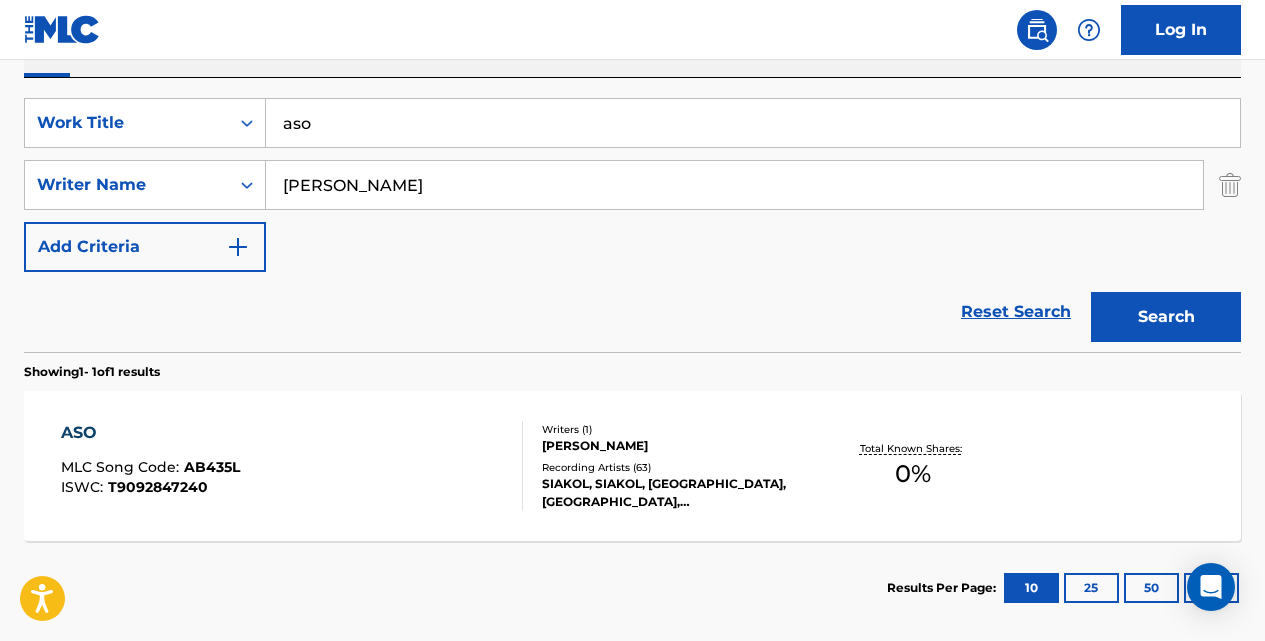 click on "ASO" at bounding box center [150, 433] 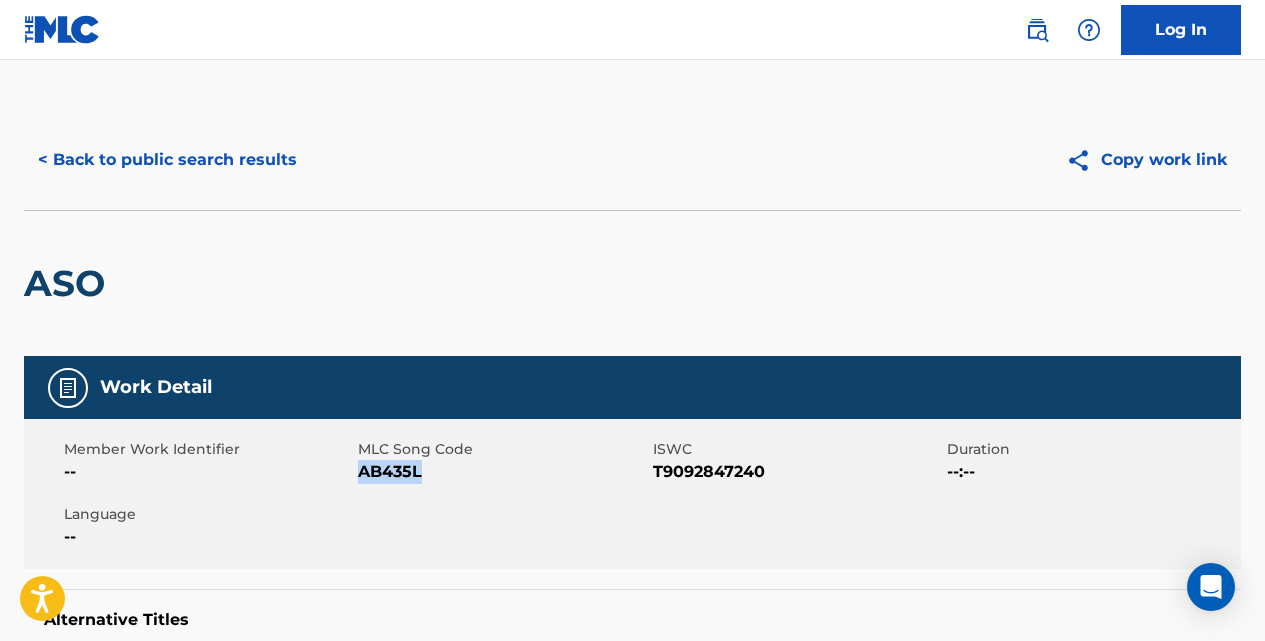drag, startPoint x: 421, startPoint y: 468, endPoint x: 364, endPoint y: 467, distance: 57.00877 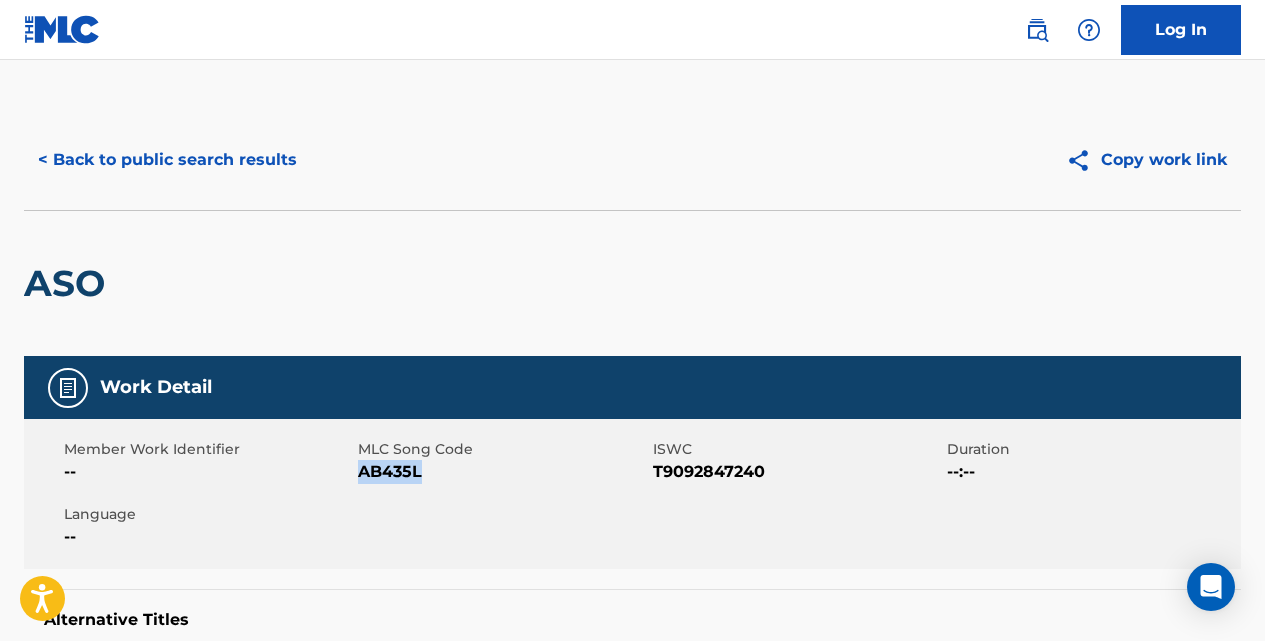 click on "< Back to public search results" at bounding box center [167, 160] 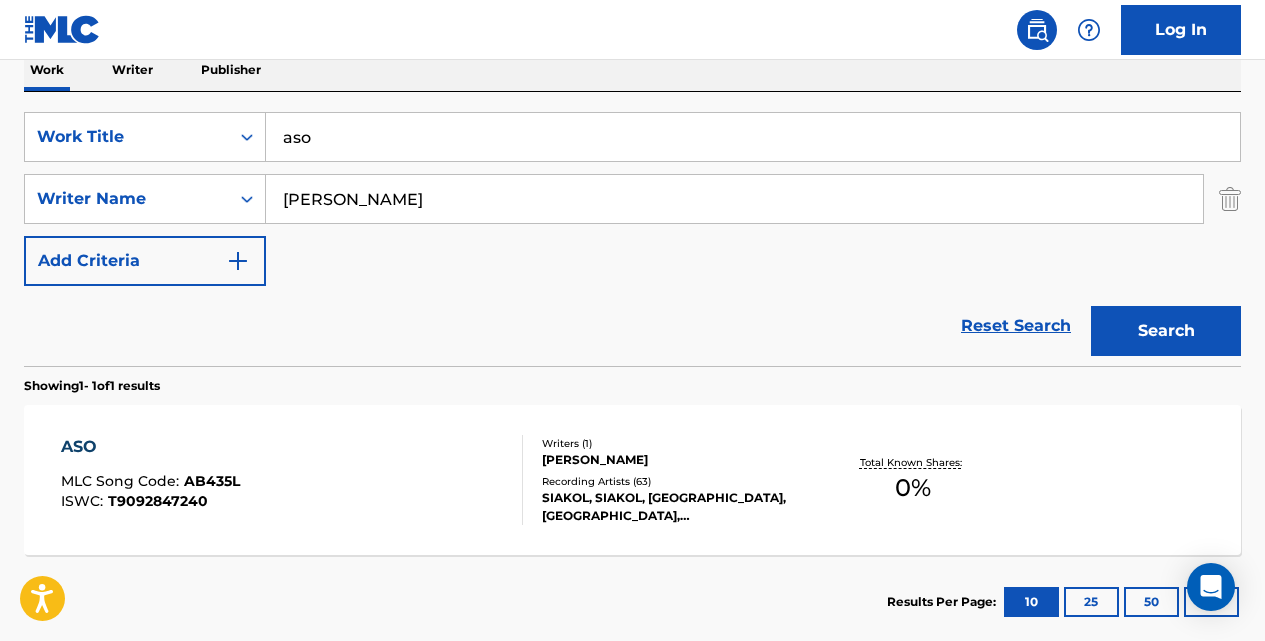 click on "aso" at bounding box center [753, 137] 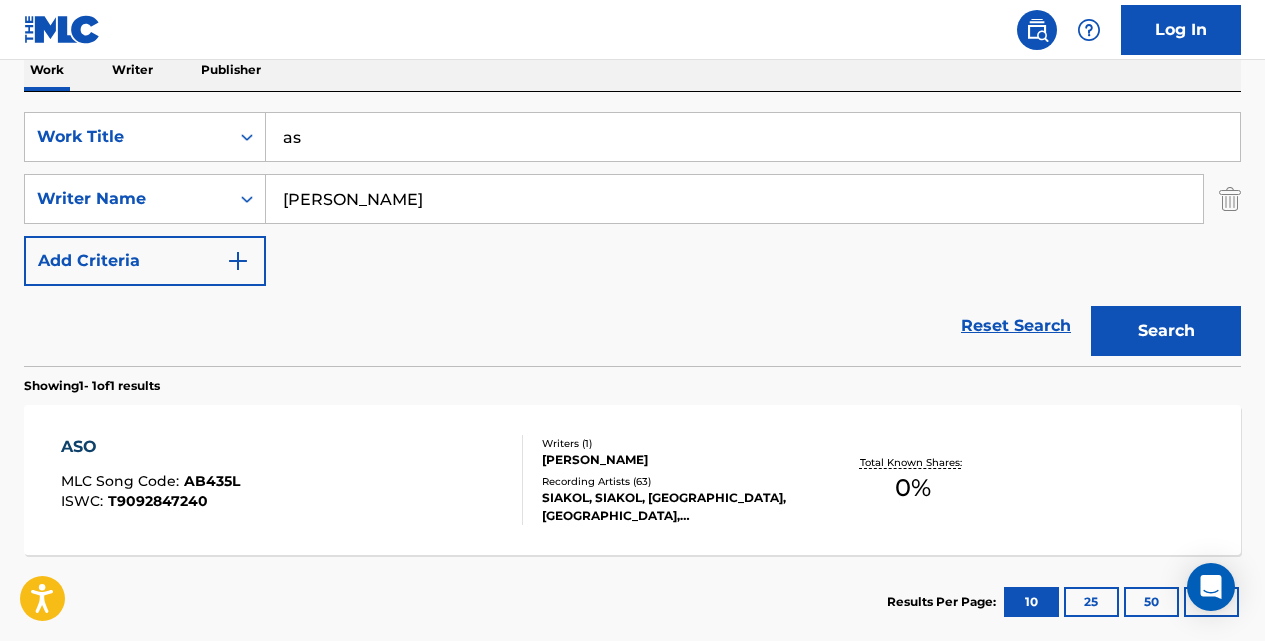 type on "a" 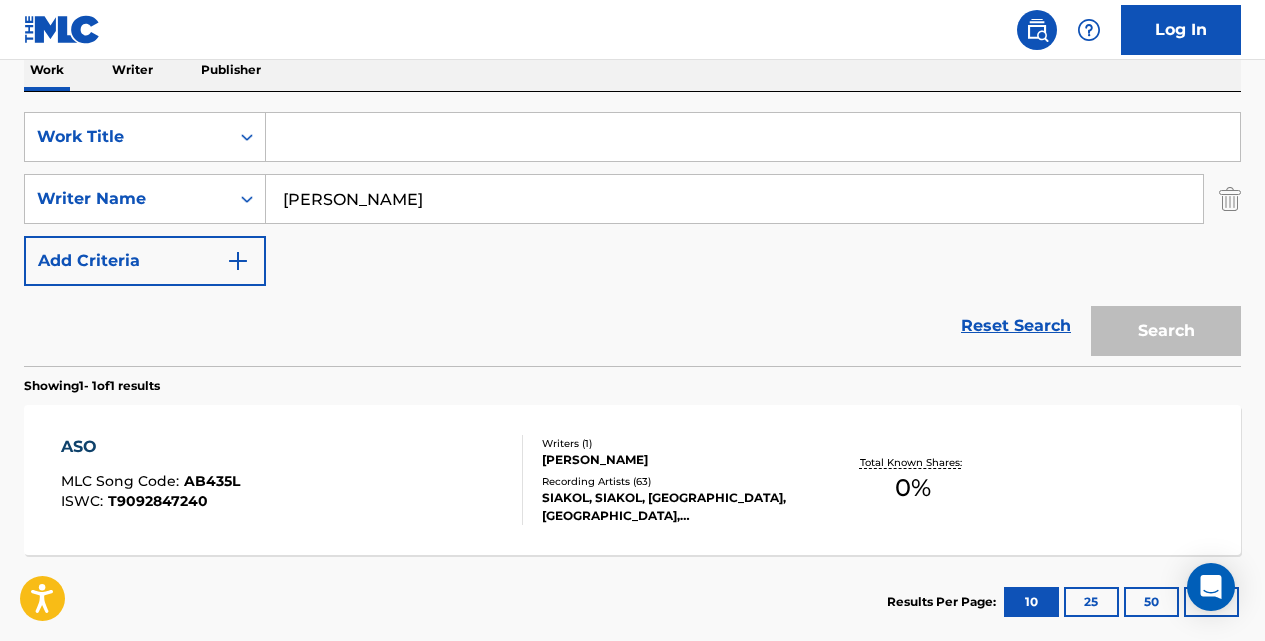 paste on "AYOKO NA SA'YO" 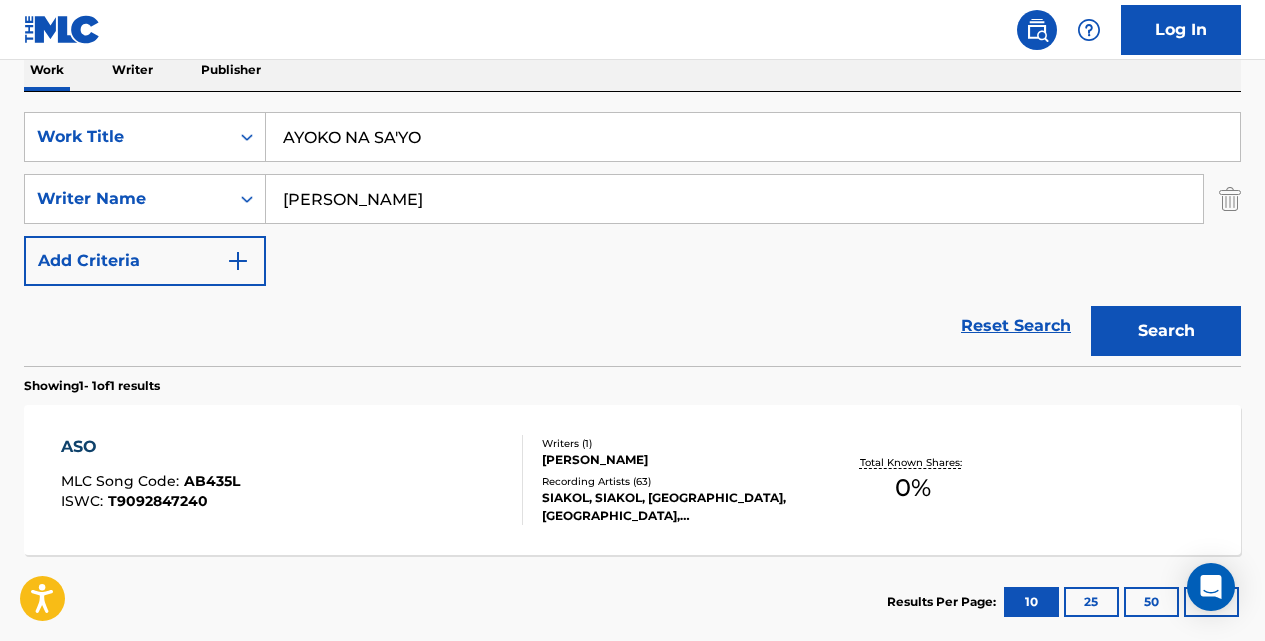 type on "AYOKO NA SA'YO" 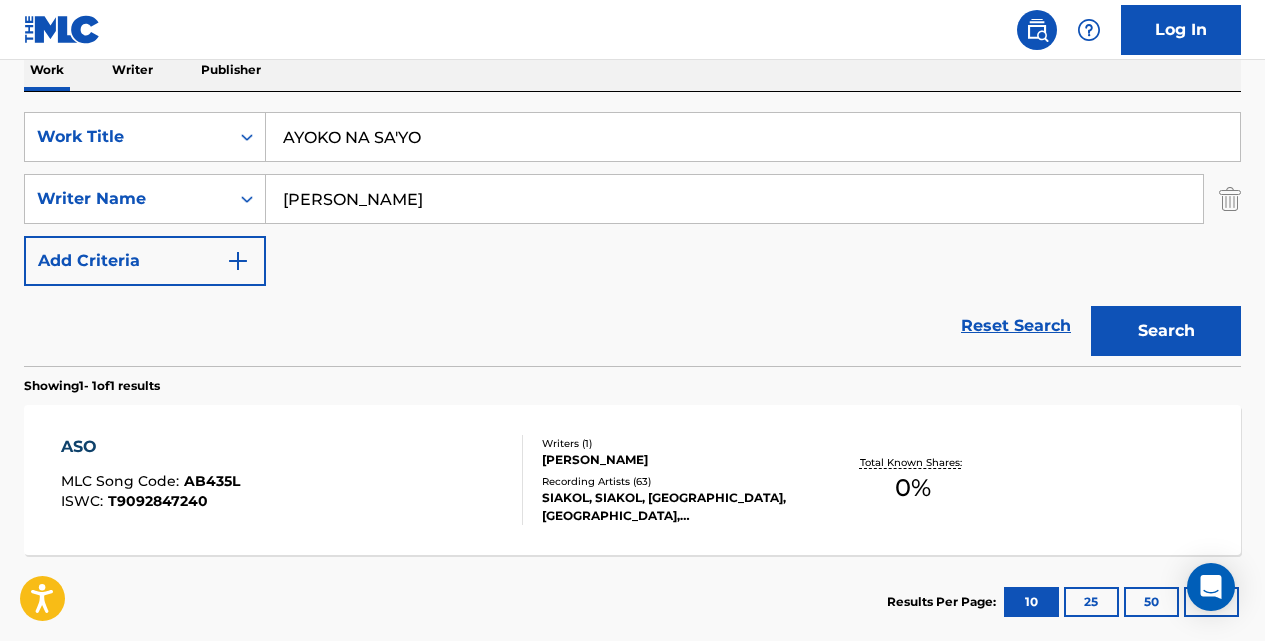 click on "Search" at bounding box center [1166, 331] 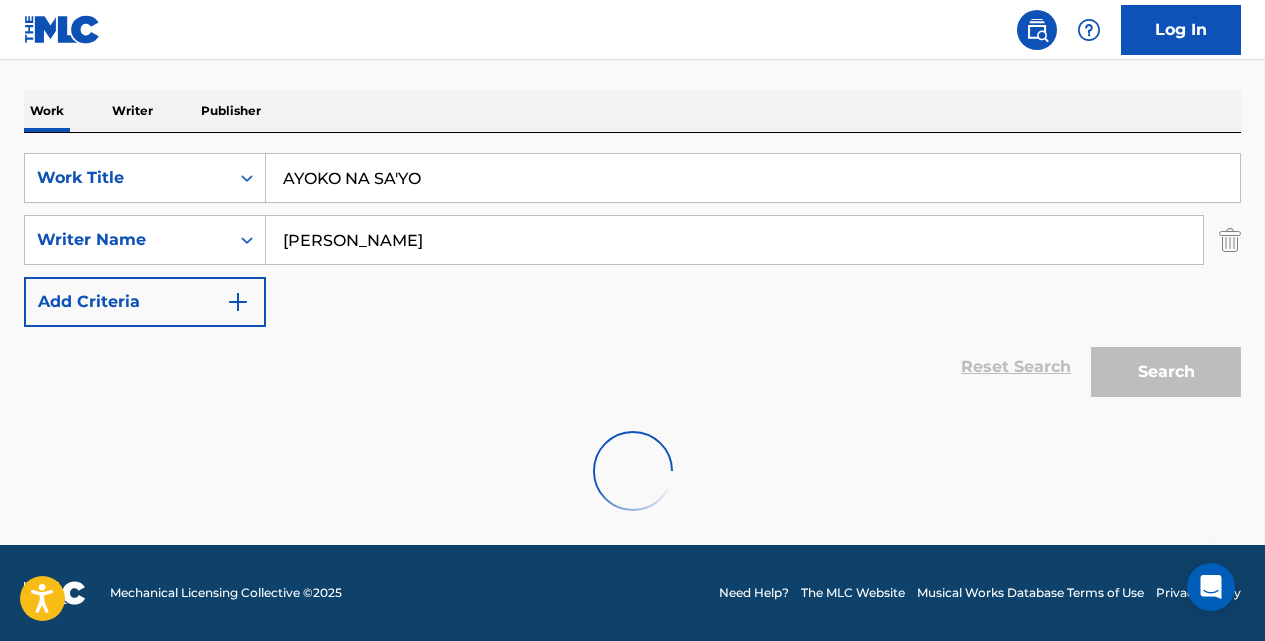 scroll, scrollTop: 333, scrollLeft: 0, axis: vertical 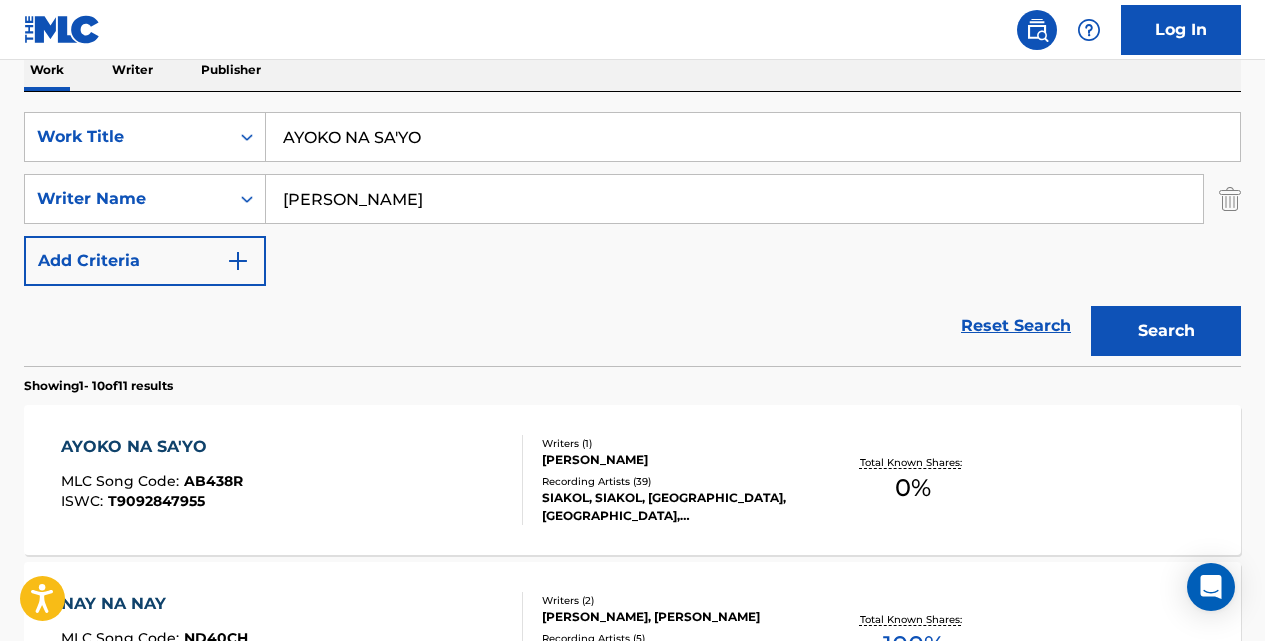click on "AYOKO NA SA'YO" at bounding box center [152, 447] 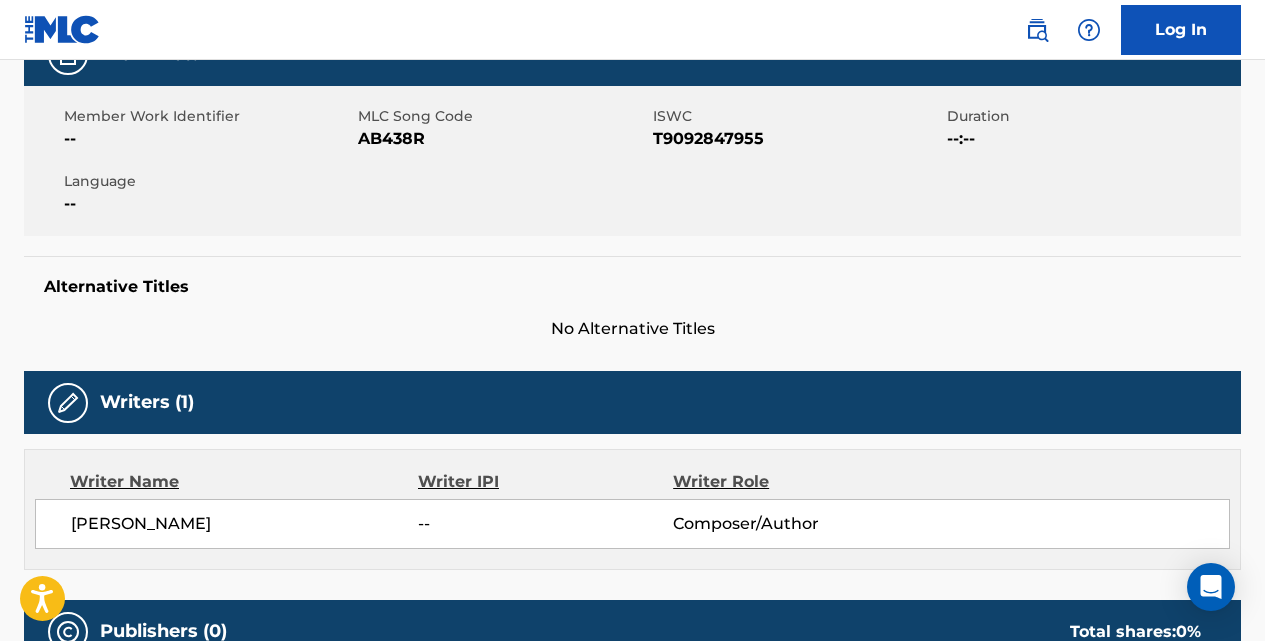 scroll, scrollTop: 0, scrollLeft: 0, axis: both 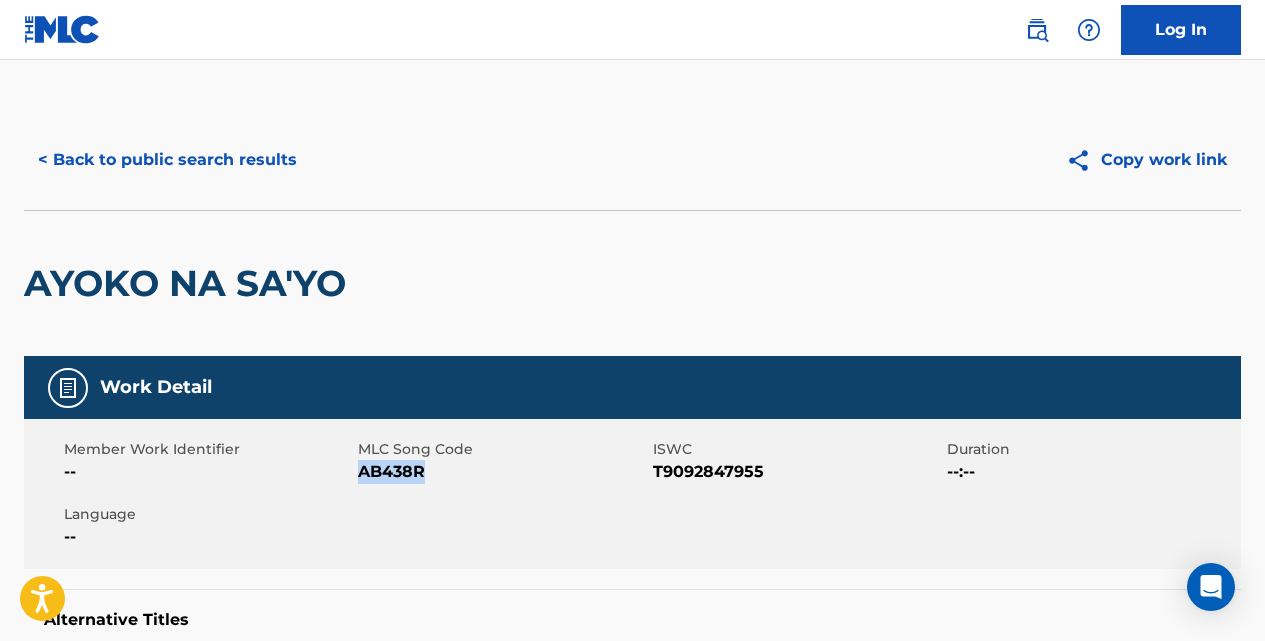drag, startPoint x: 423, startPoint y: 469, endPoint x: 364, endPoint y: 468, distance: 59.008472 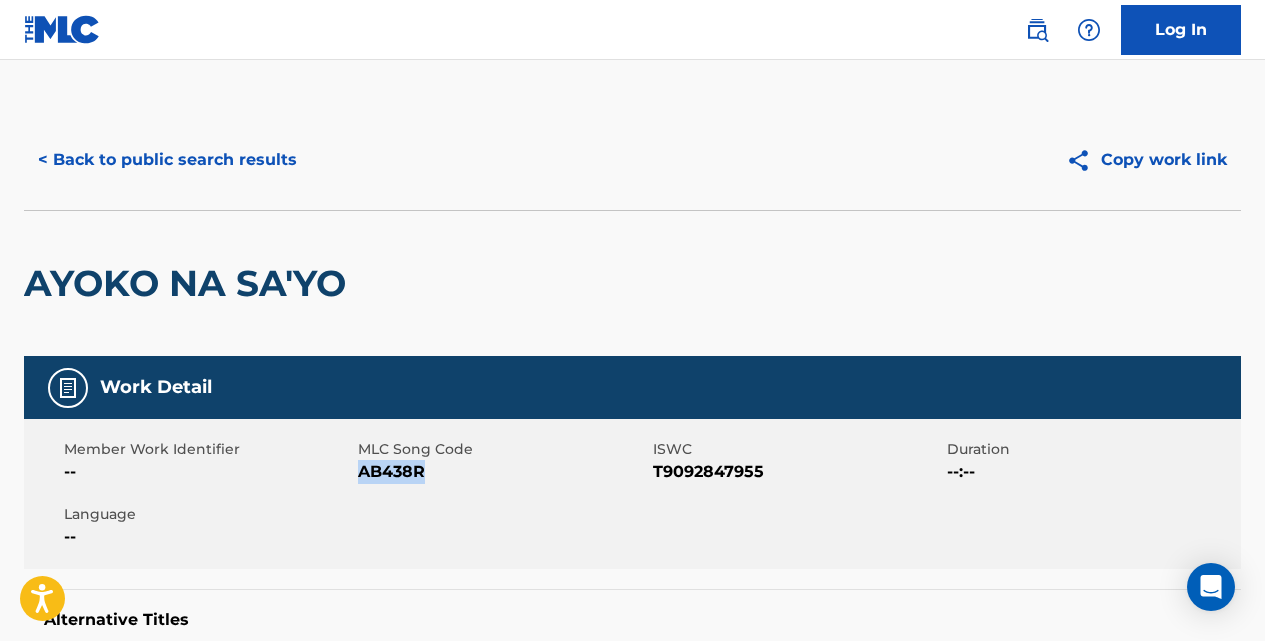 click on "< Back to public search results" at bounding box center (167, 160) 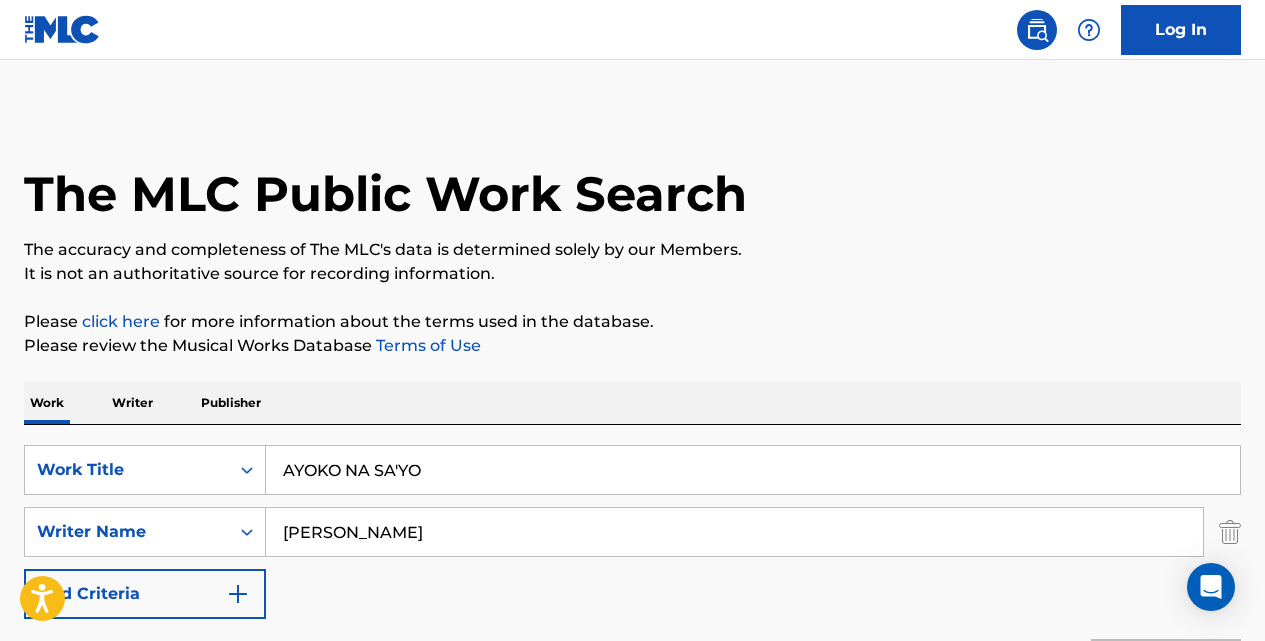 scroll, scrollTop: 333, scrollLeft: 0, axis: vertical 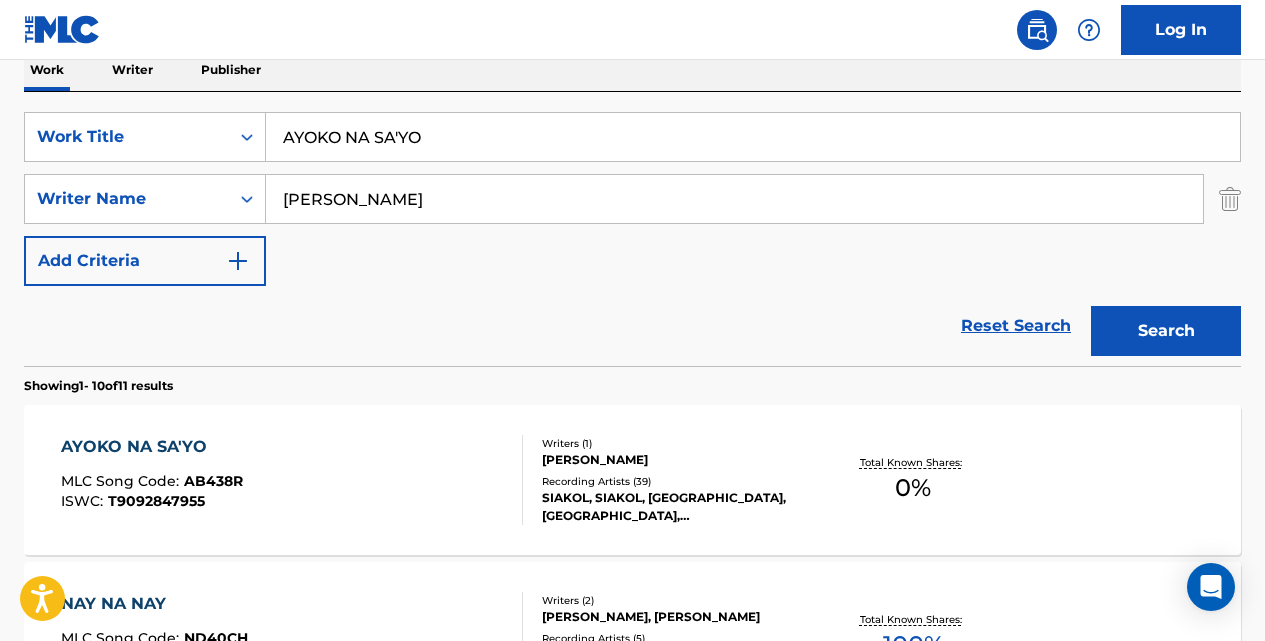 click on "AYOKO NA SA'YO" at bounding box center [753, 137] 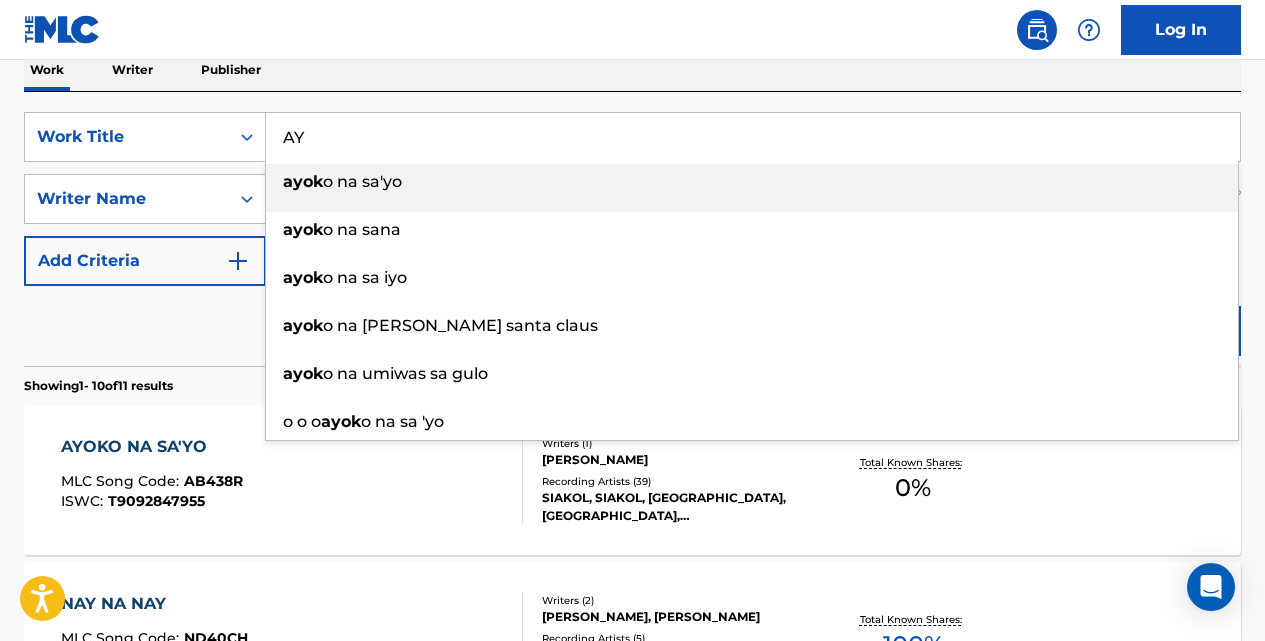type on "A" 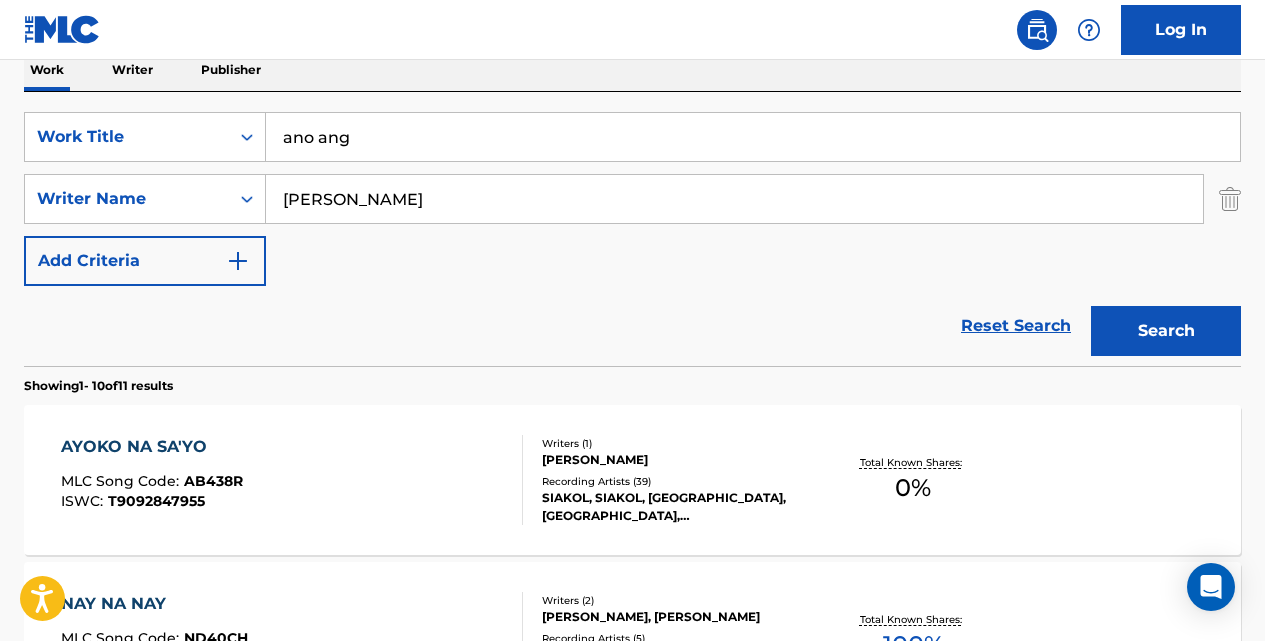 click on "Search" at bounding box center [1166, 331] 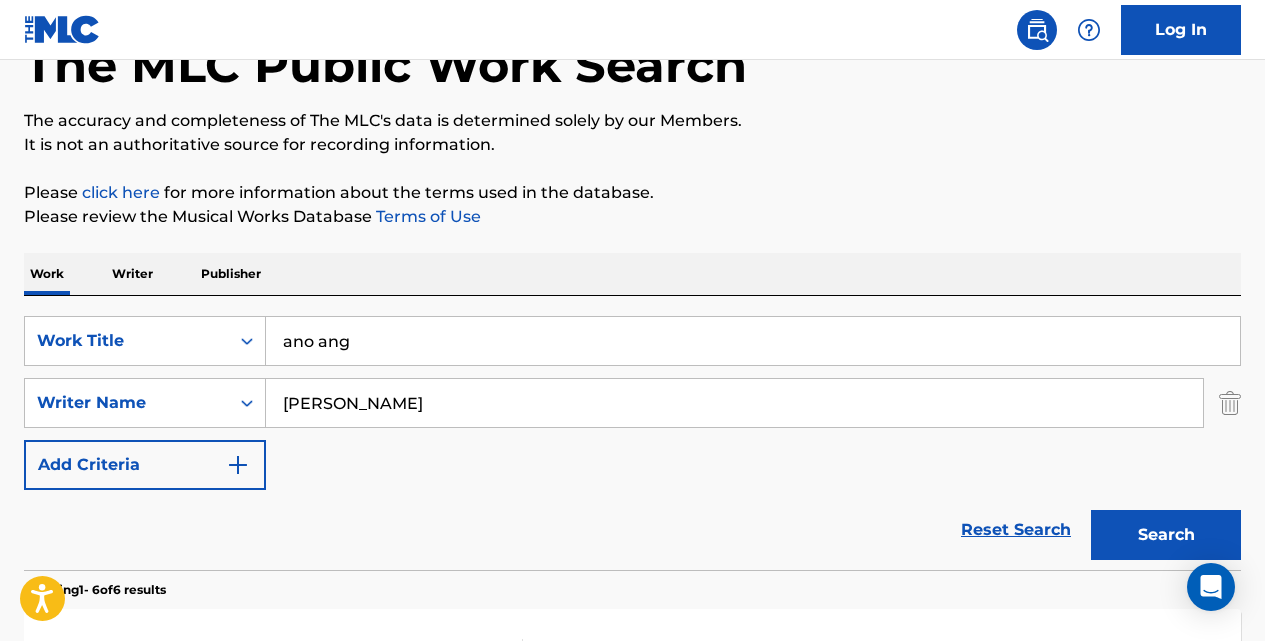 scroll, scrollTop: 125, scrollLeft: 0, axis: vertical 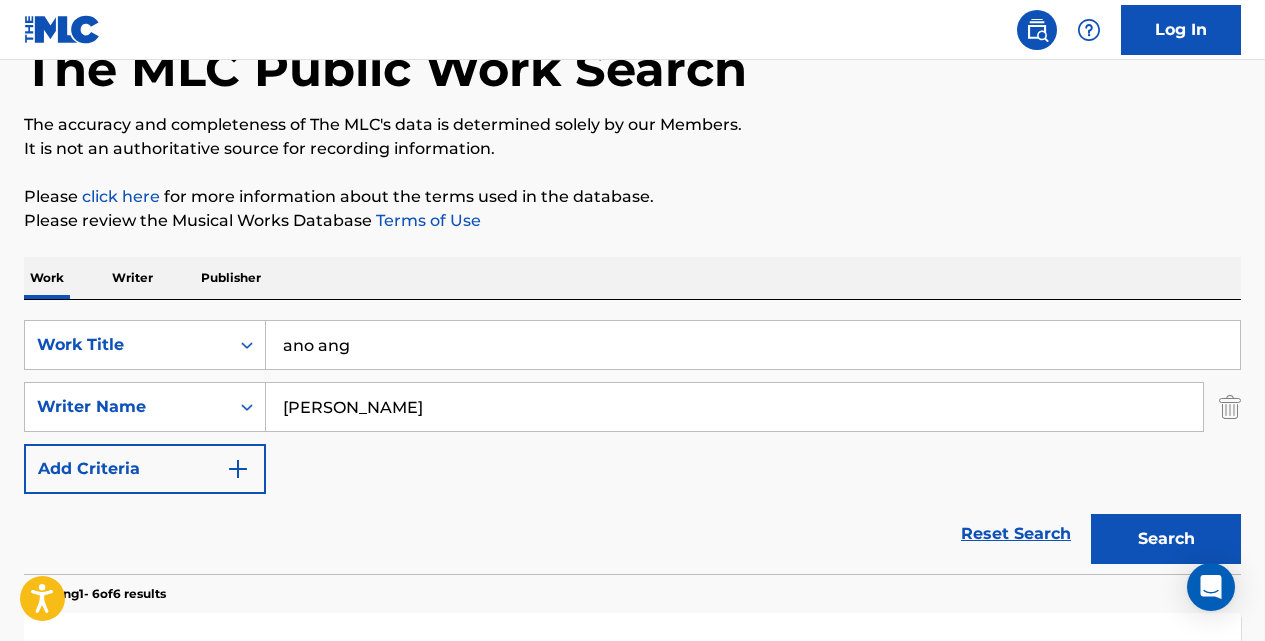 click on "ano ang" at bounding box center [753, 345] 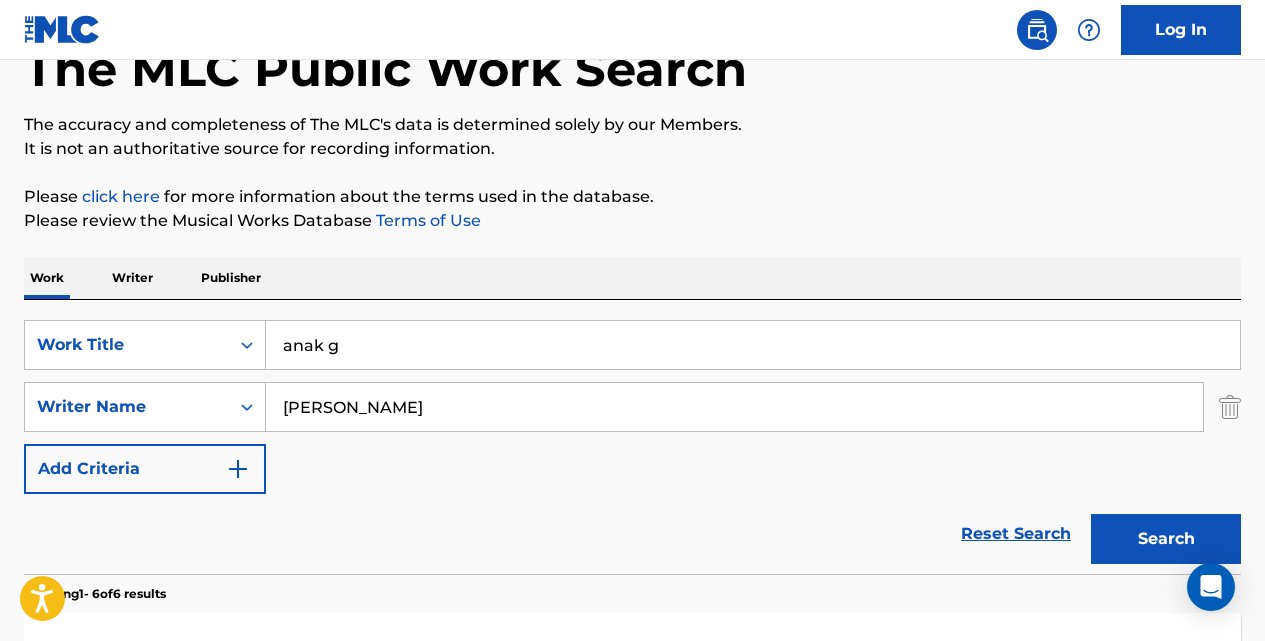 click on "Search" at bounding box center (1166, 539) 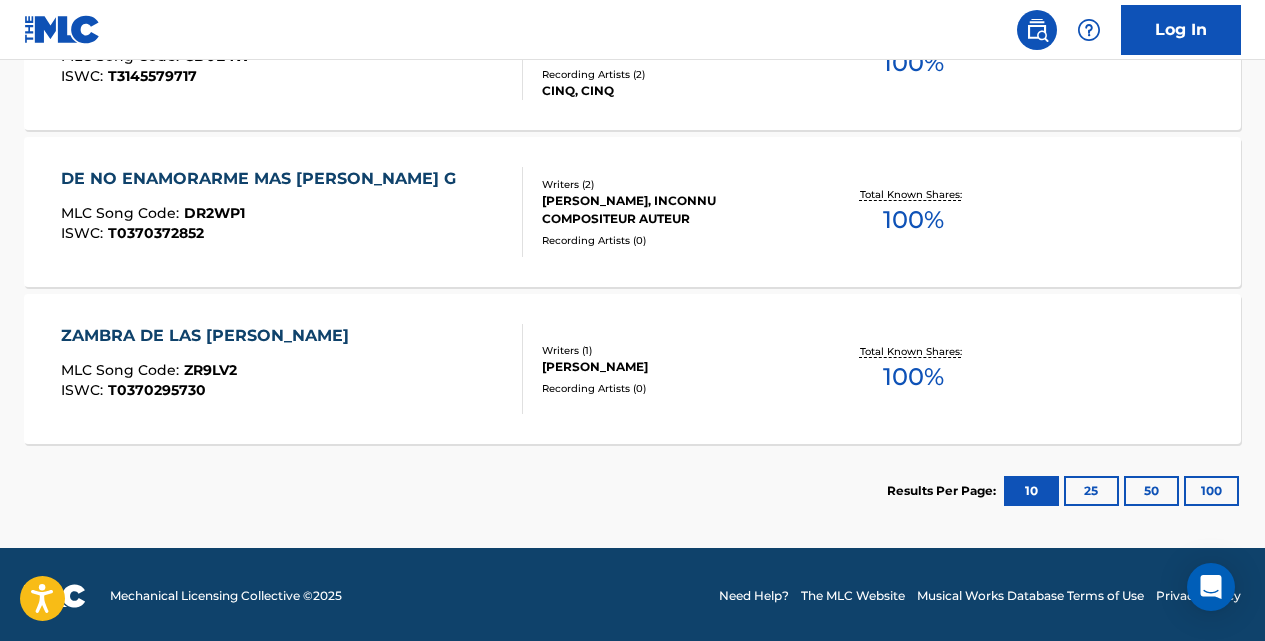 scroll, scrollTop: 1075, scrollLeft: 0, axis: vertical 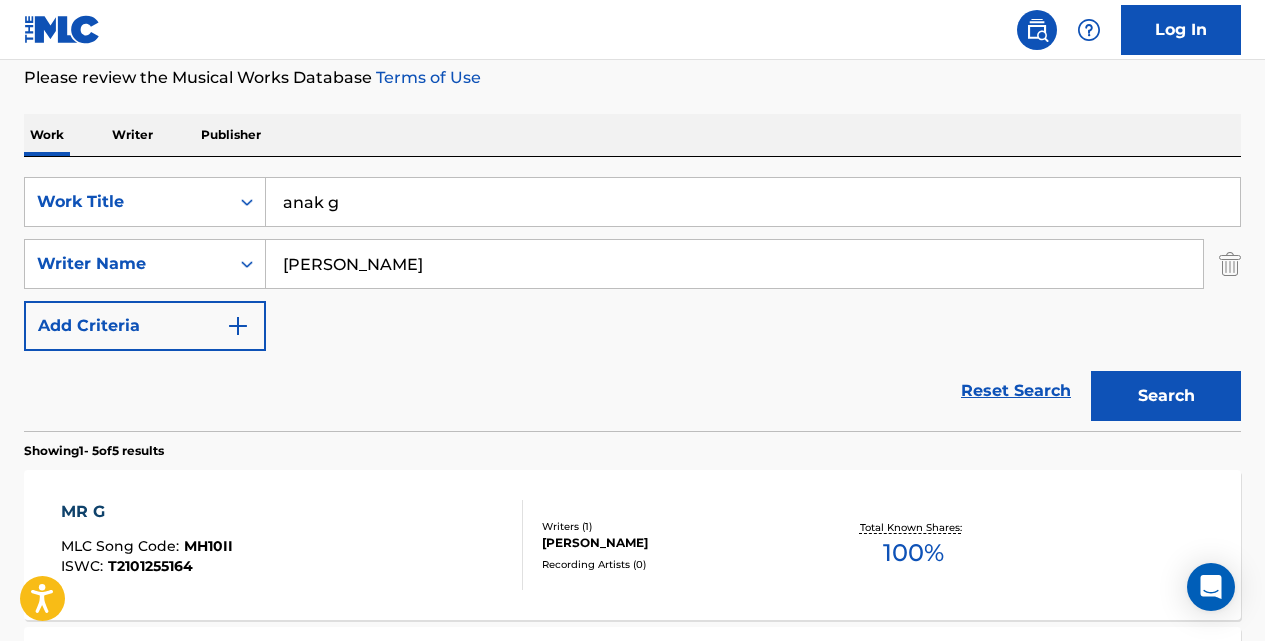 click on "anak g" at bounding box center (753, 202) 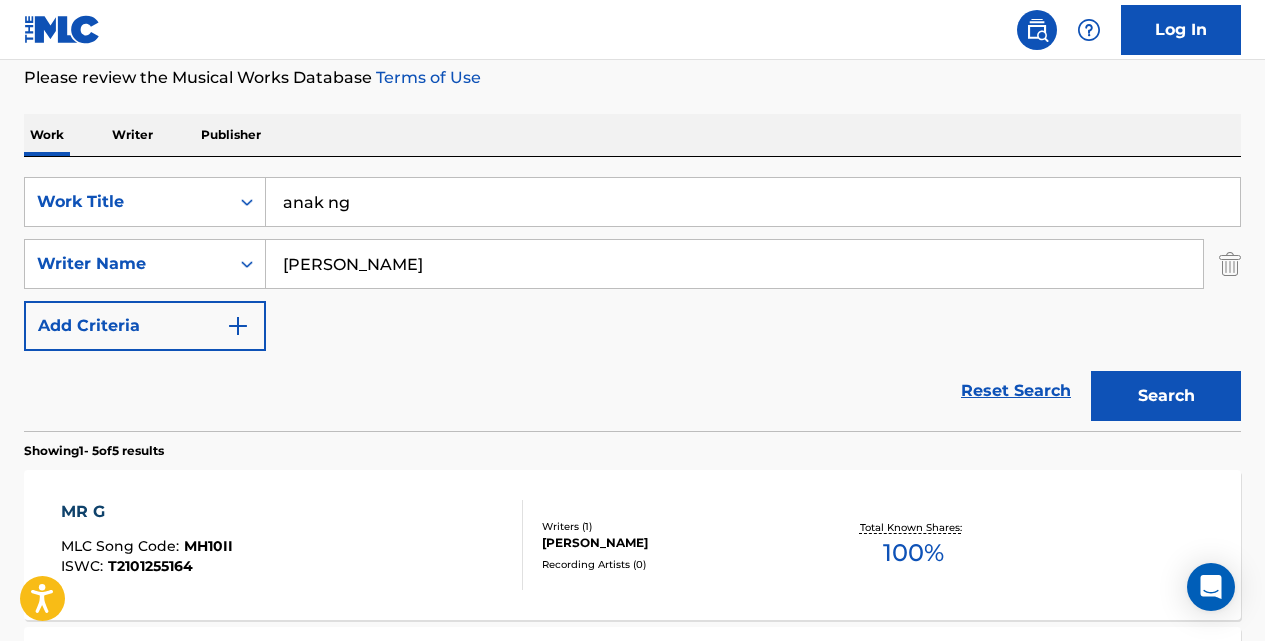 click on "Search" at bounding box center [1166, 396] 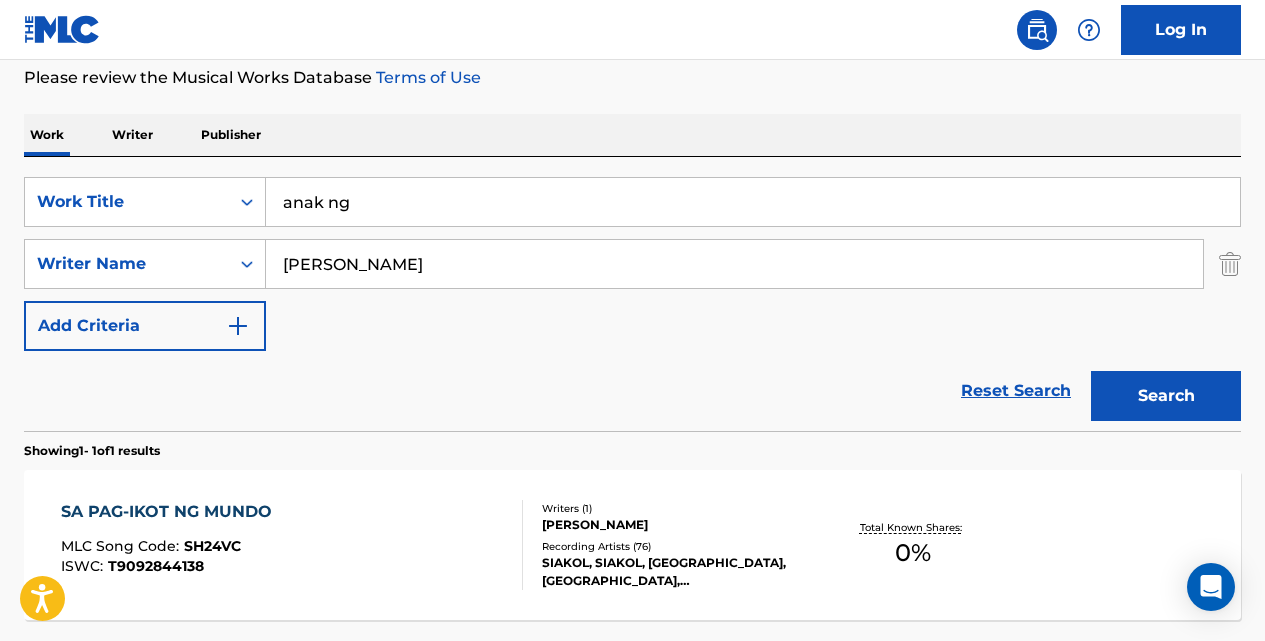 scroll, scrollTop: 447, scrollLeft: 0, axis: vertical 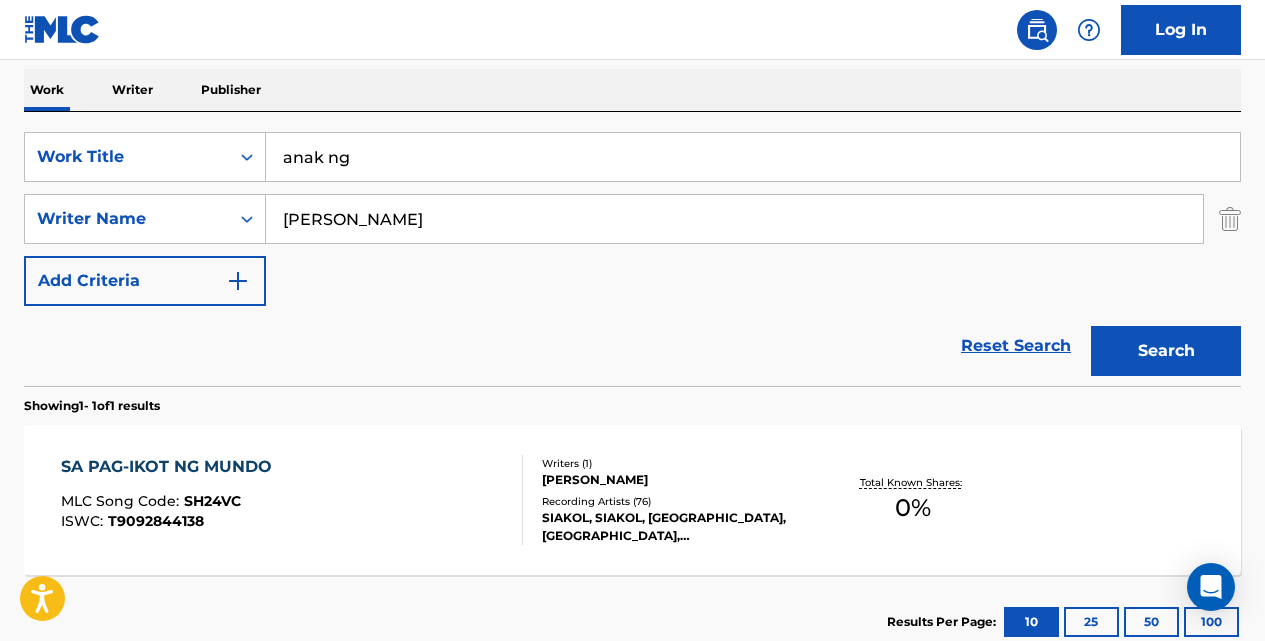 click on "anak ng" at bounding box center (753, 157) 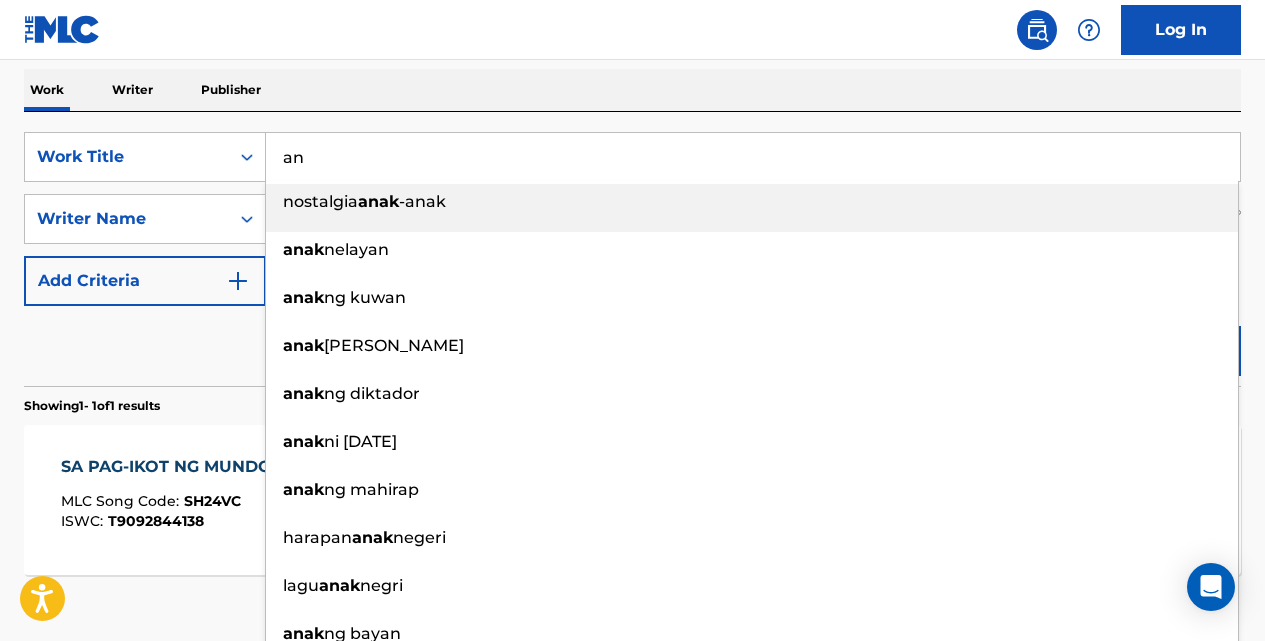 type on "a" 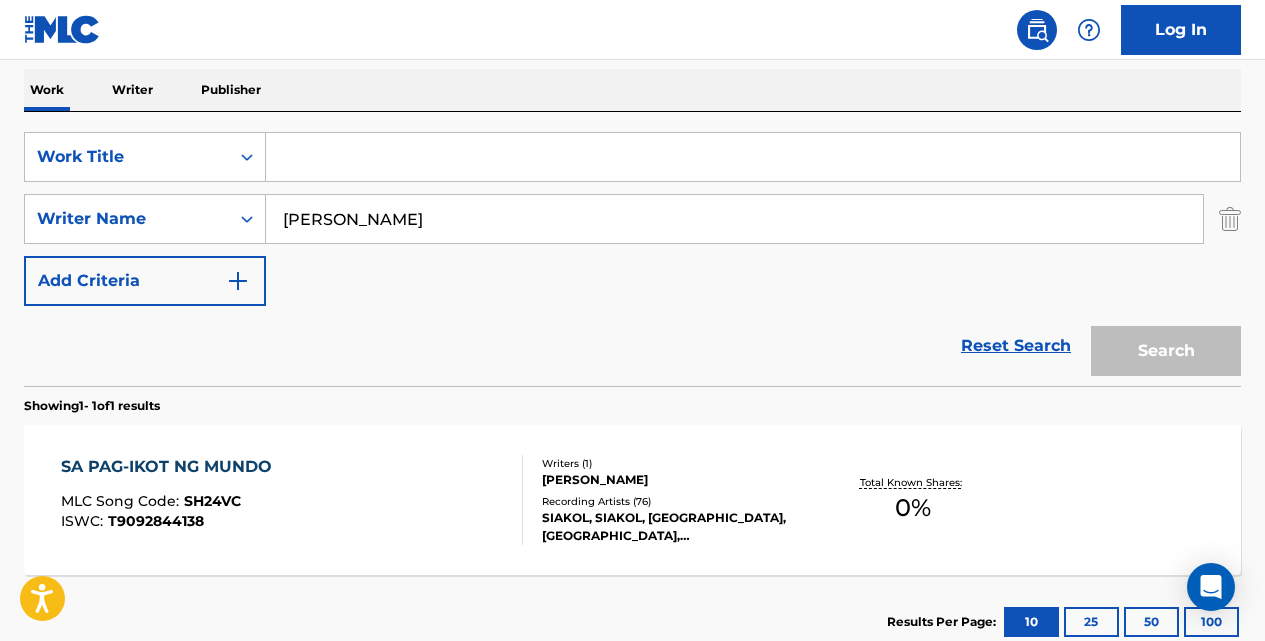 paste on "AYOS LANG" 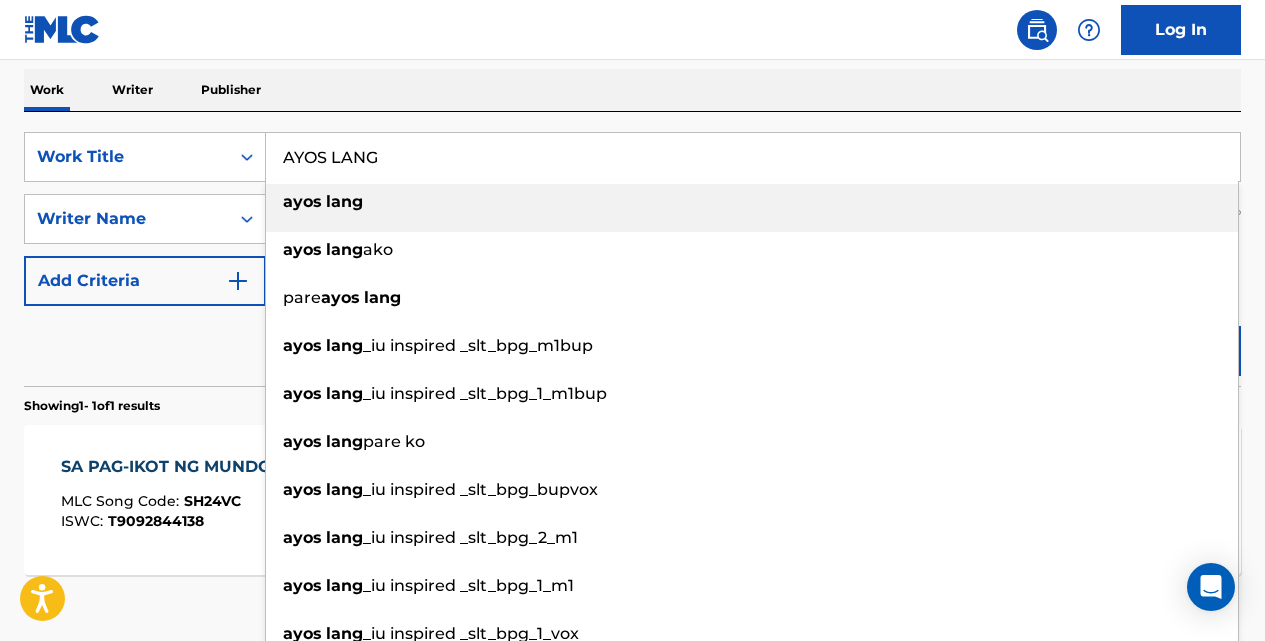 type on "AYOS LANG" 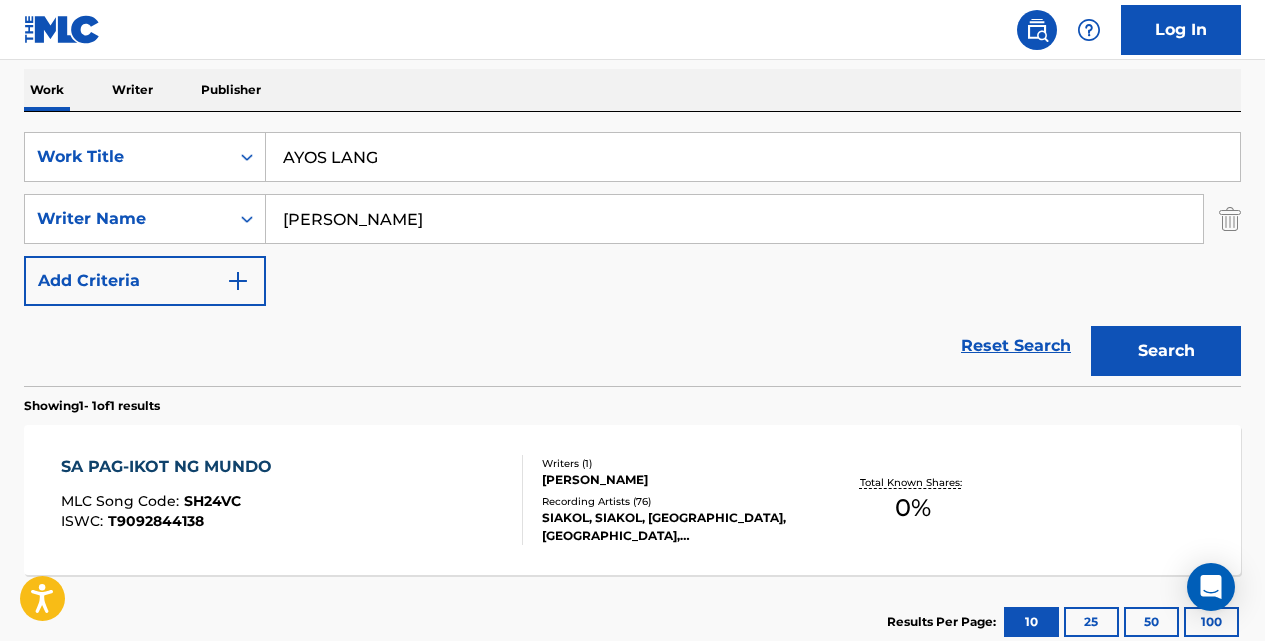 click on "Search" at bounding box center (1166, 351) 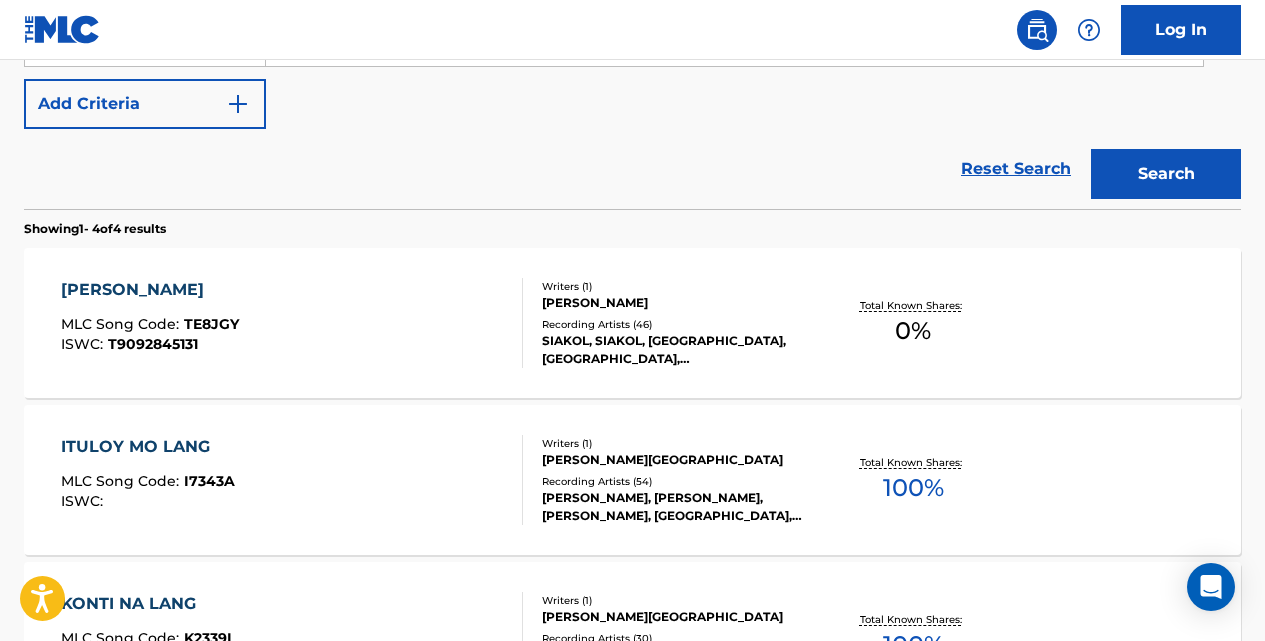 scroll, scrollTop: 540, scrollLeft: 0, axis: vertical 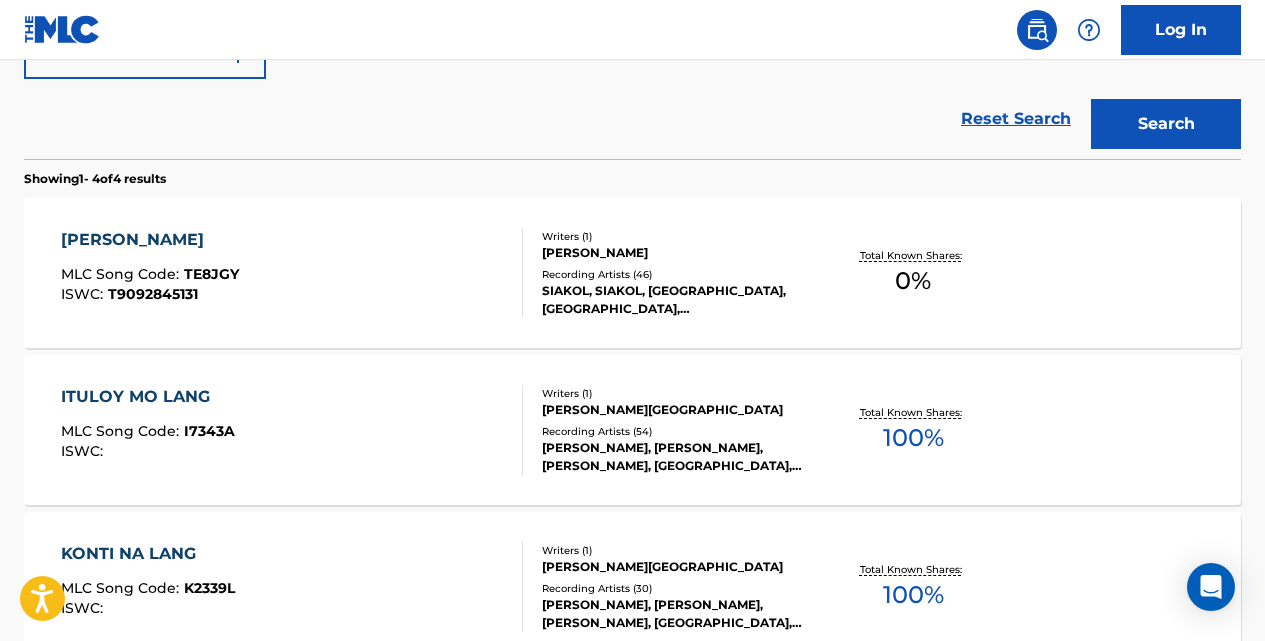 click on "[PERSON_NAME]" at bounding box center (150, 240) 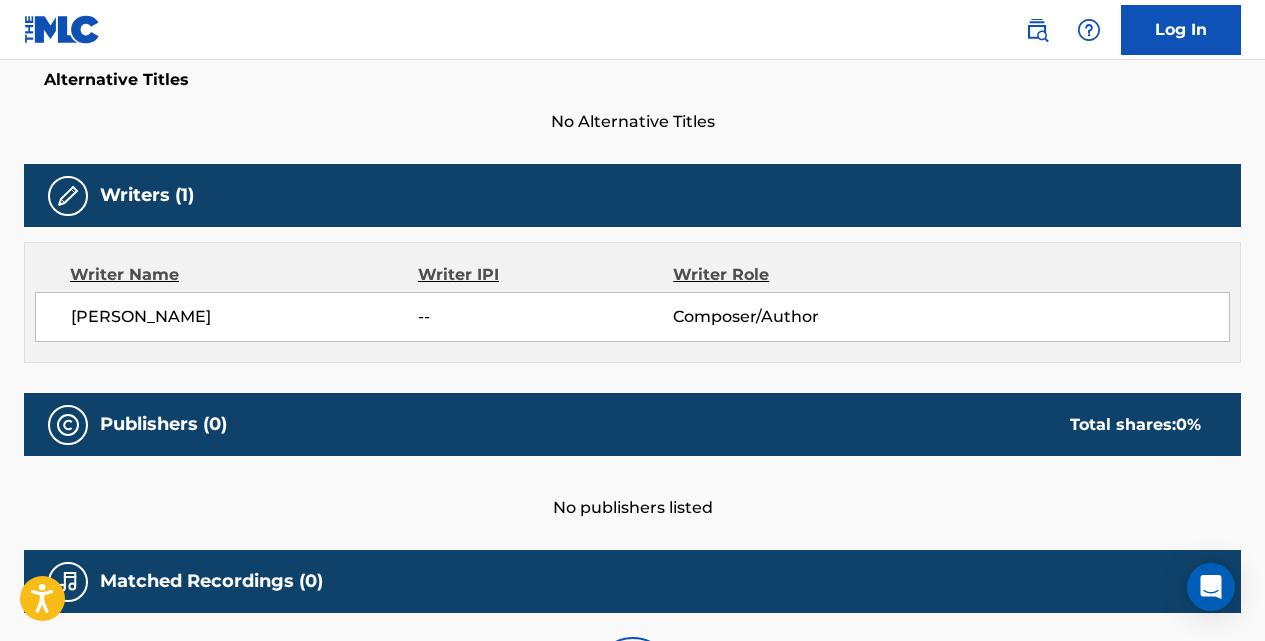 scroll, scrollTop: 0, scrollLeft: 0, axis: both 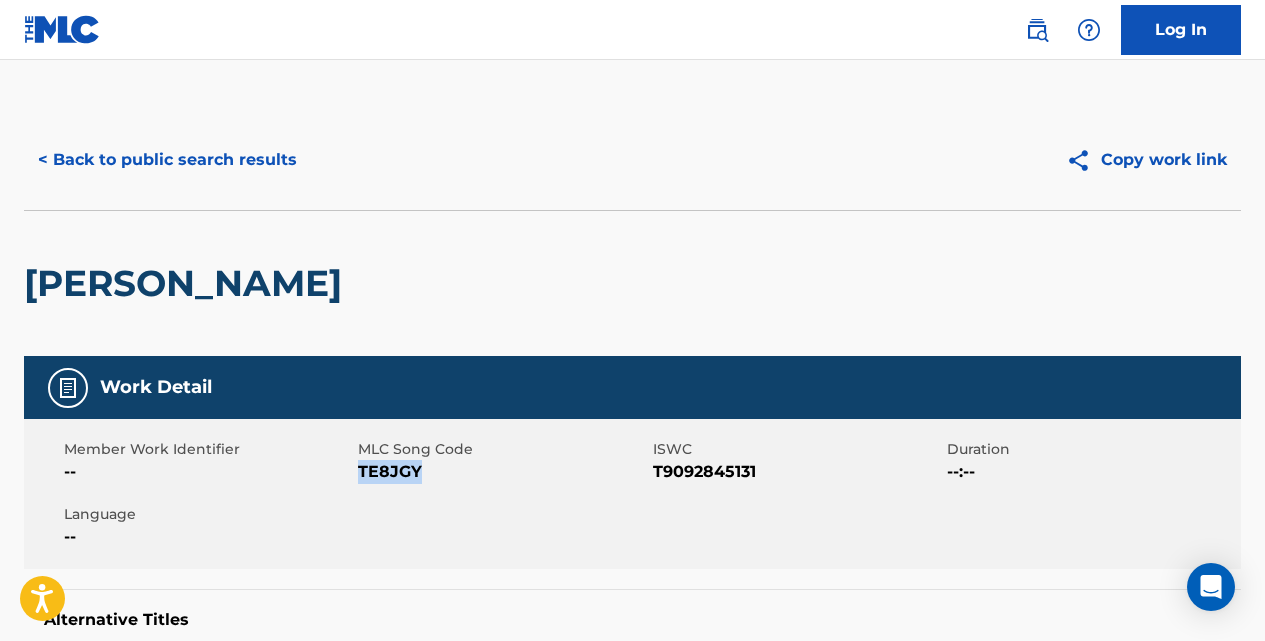 drag, startPoint x: 421, startPoint y: 467, endPoint x: 361, endPoint y: 472, distance: 60.207973 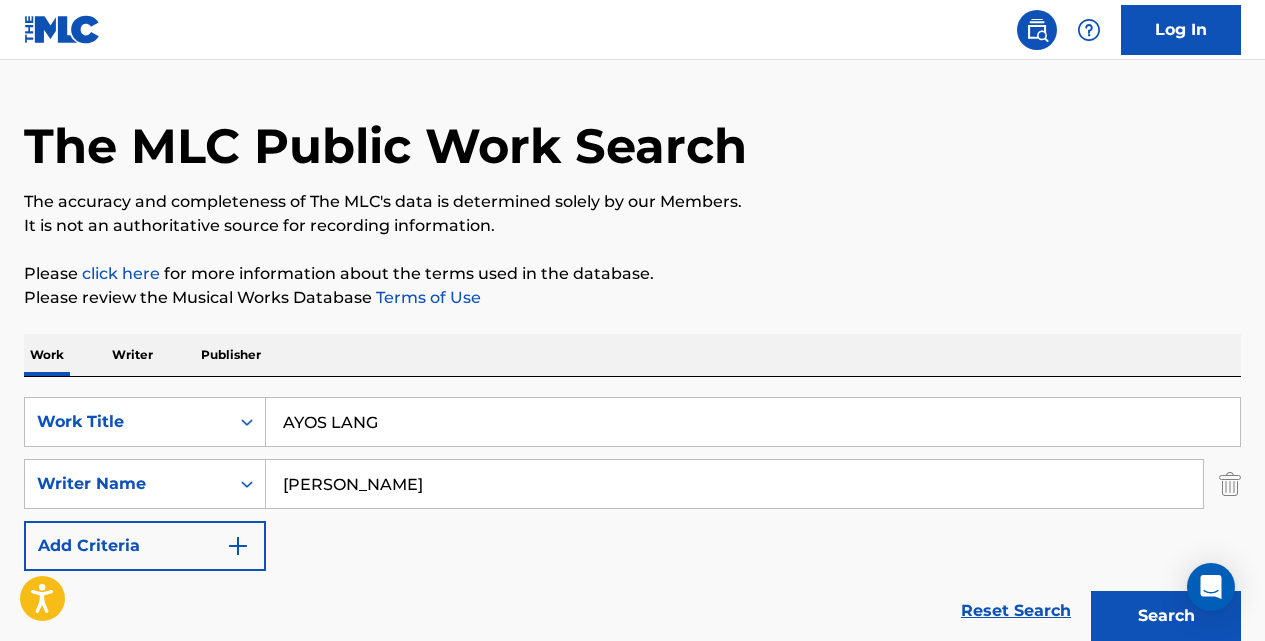 scroll, scrollTop: 47, scrollLeft: 0, axis: vertical 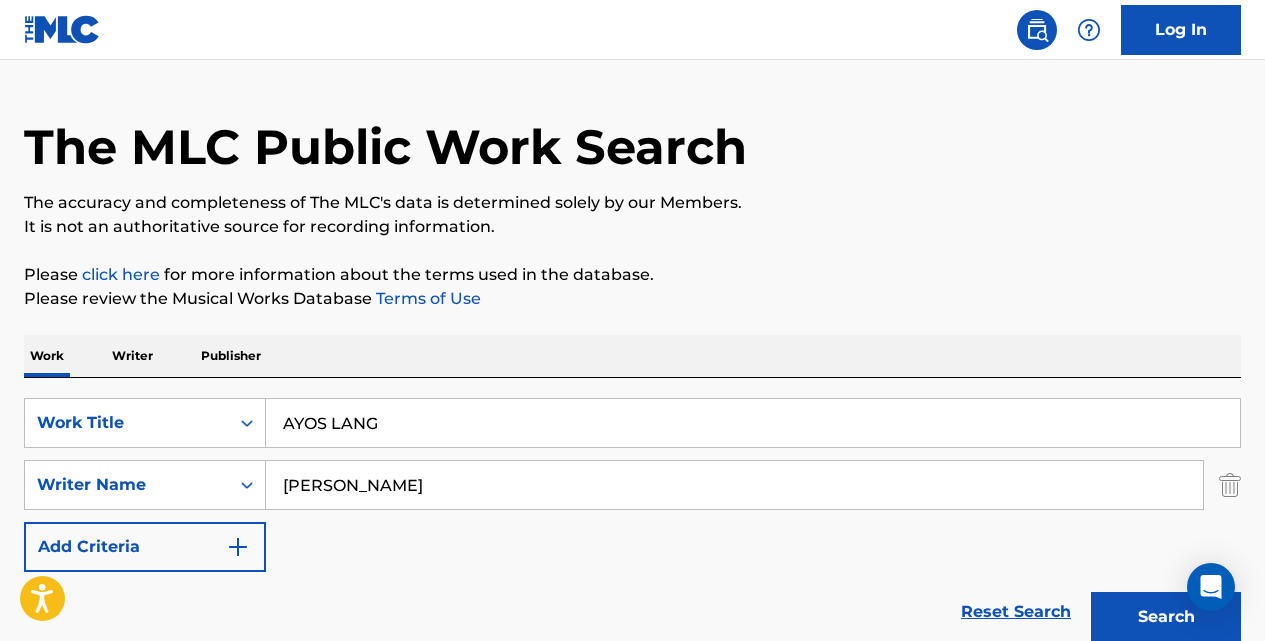 click on "AYOS LANG" at bounding box center (753, 423) 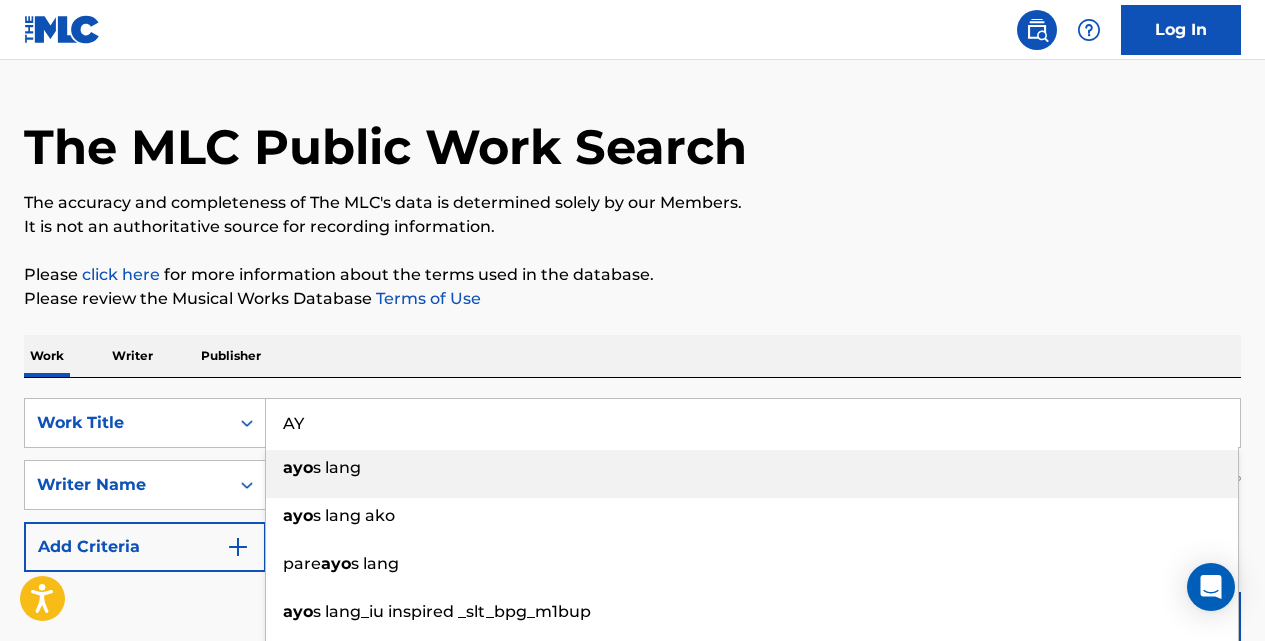 type on "A" 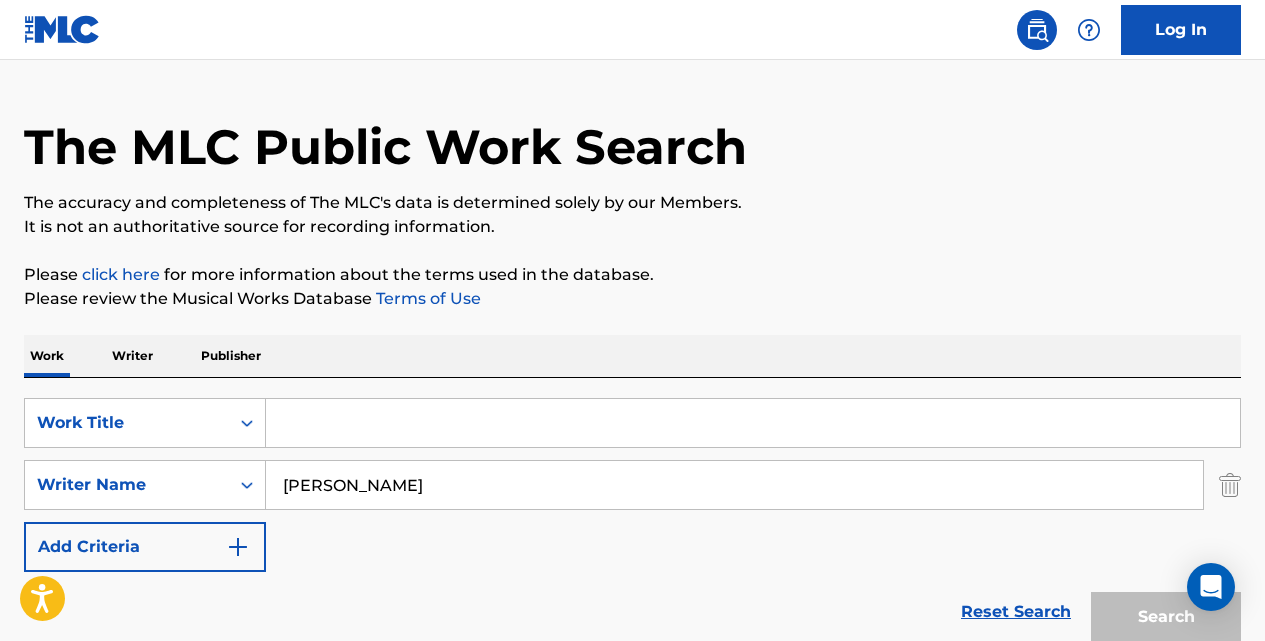 paste on "BAGONG TAON NA NAMAN" 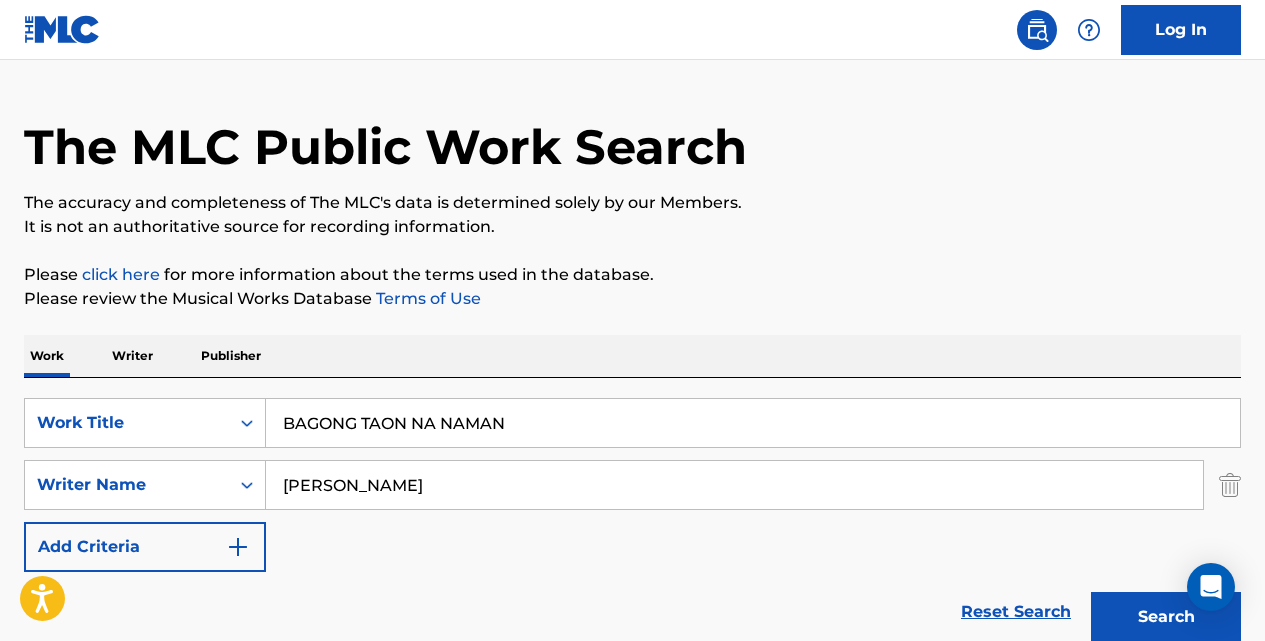 type on "BAGONG TAON NA NAMAN" 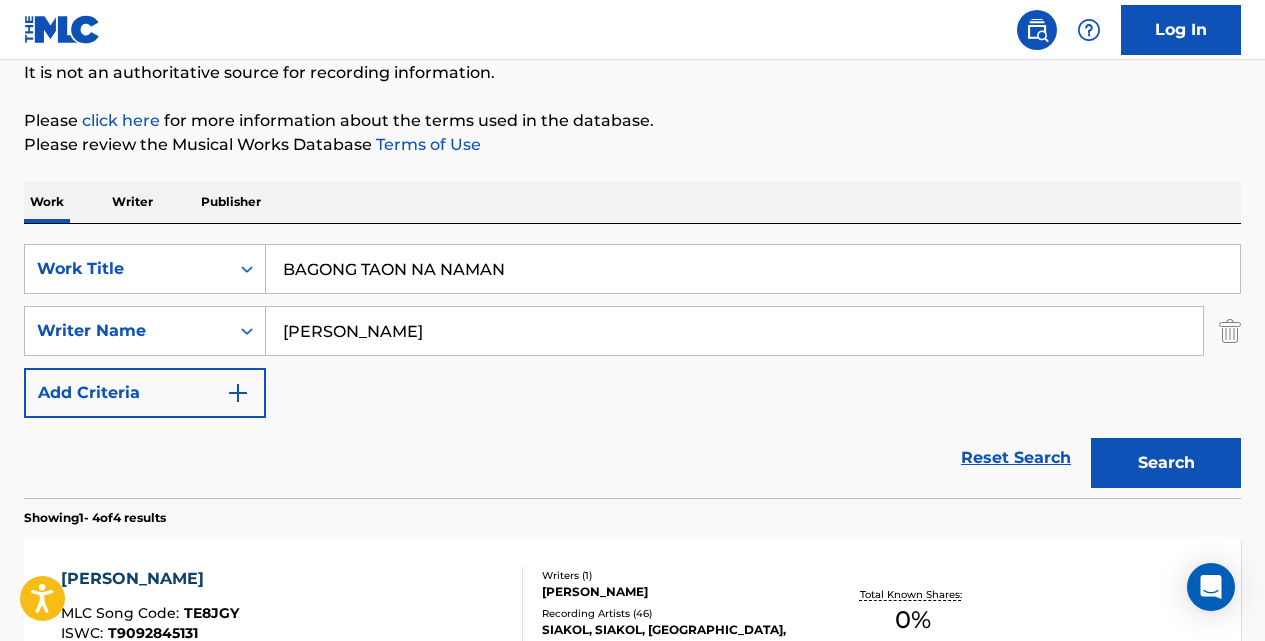 scroll, scrollTop: 247, scrollLeft: 0, axis: vertical 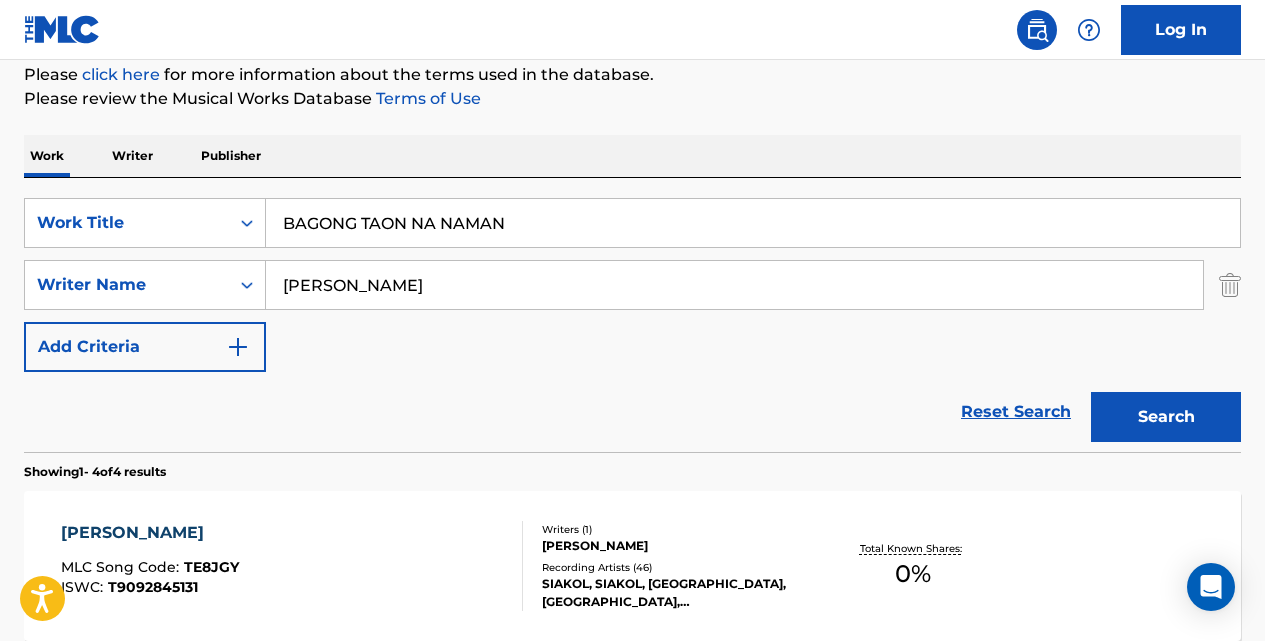 click on "Search" at bounding box center [1166, 417] 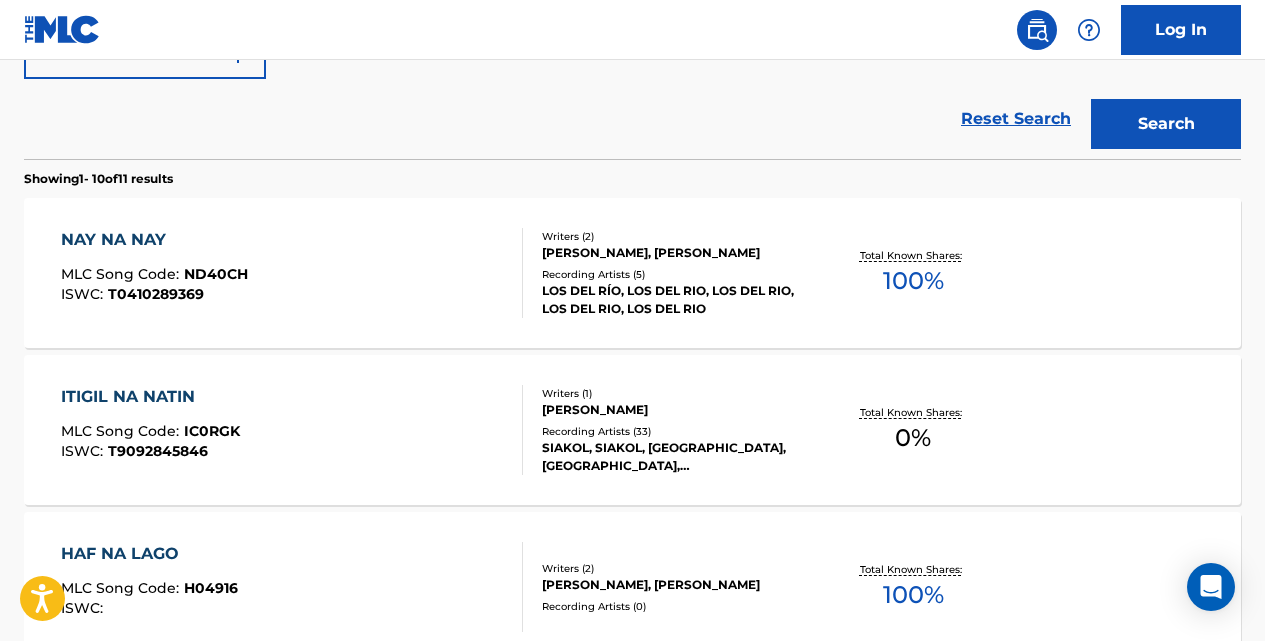 scroll, scrollTop: 547, scrollLeft: 0, axis: vertical 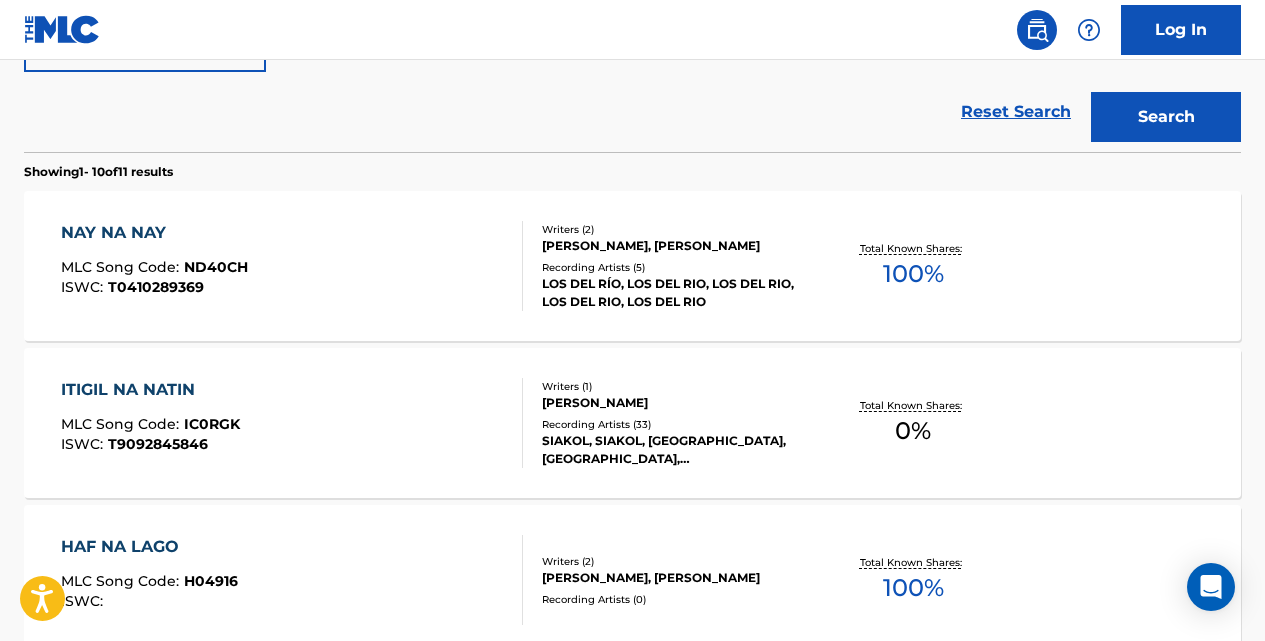 click on "ITIGIL NA NATIN" at bounding box center (150, 390) 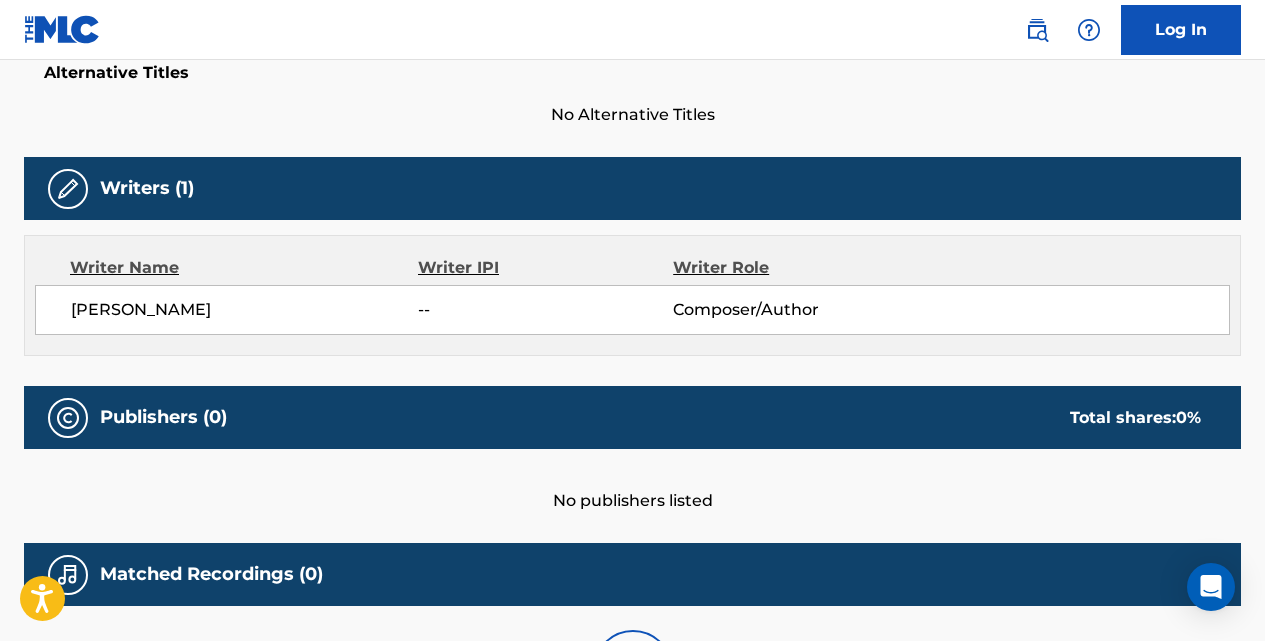 scroll, scrollTop: 0, scrollLeft: 0, axis: both 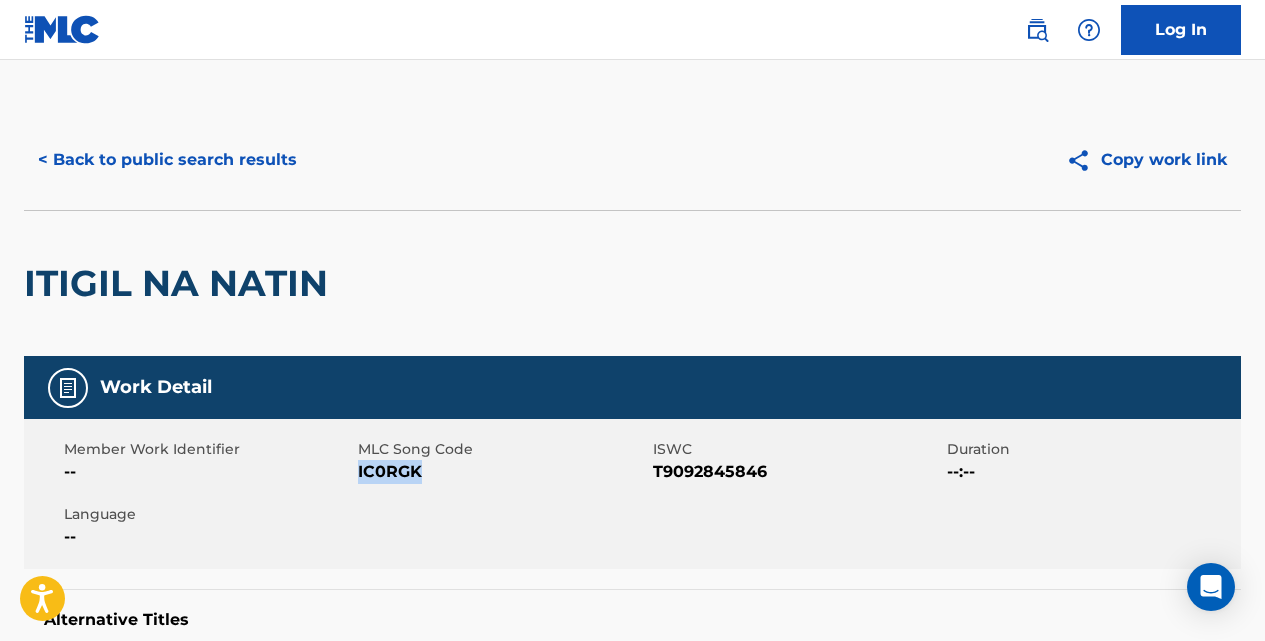 drag, startPoint x: 419, startPoint y: 468, endPoint x: 359, endPoint y: 464, distance: 60.133186 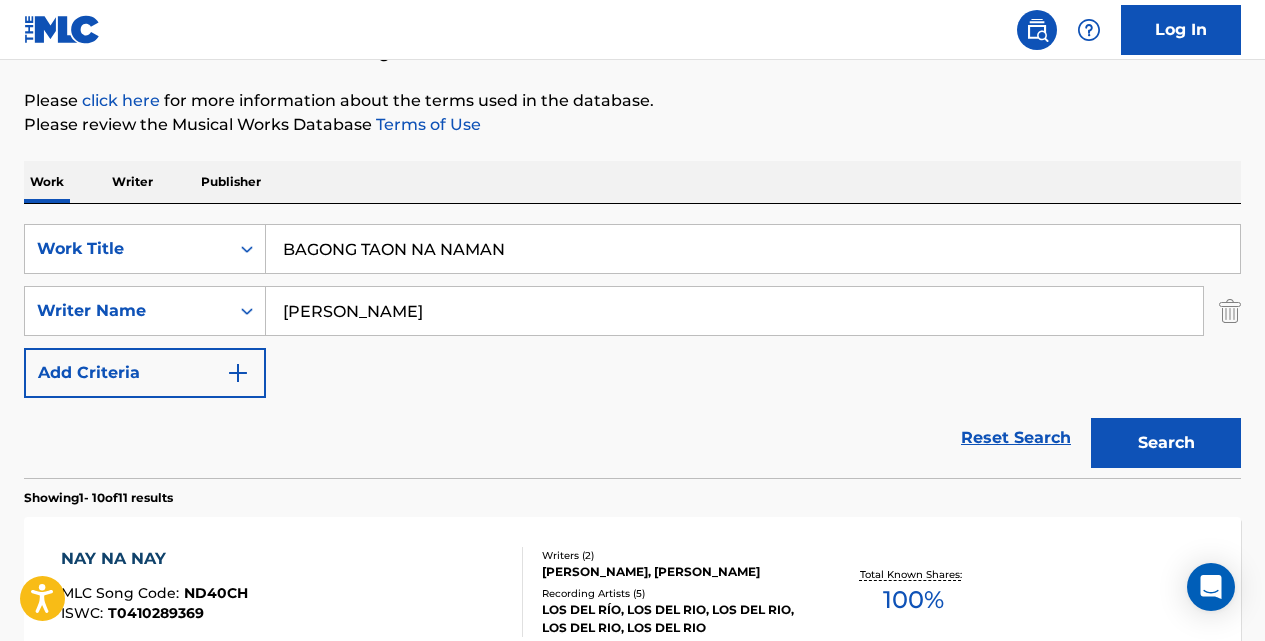 scroll, scrollTop: 0, scrollLeft: 0, axis: both 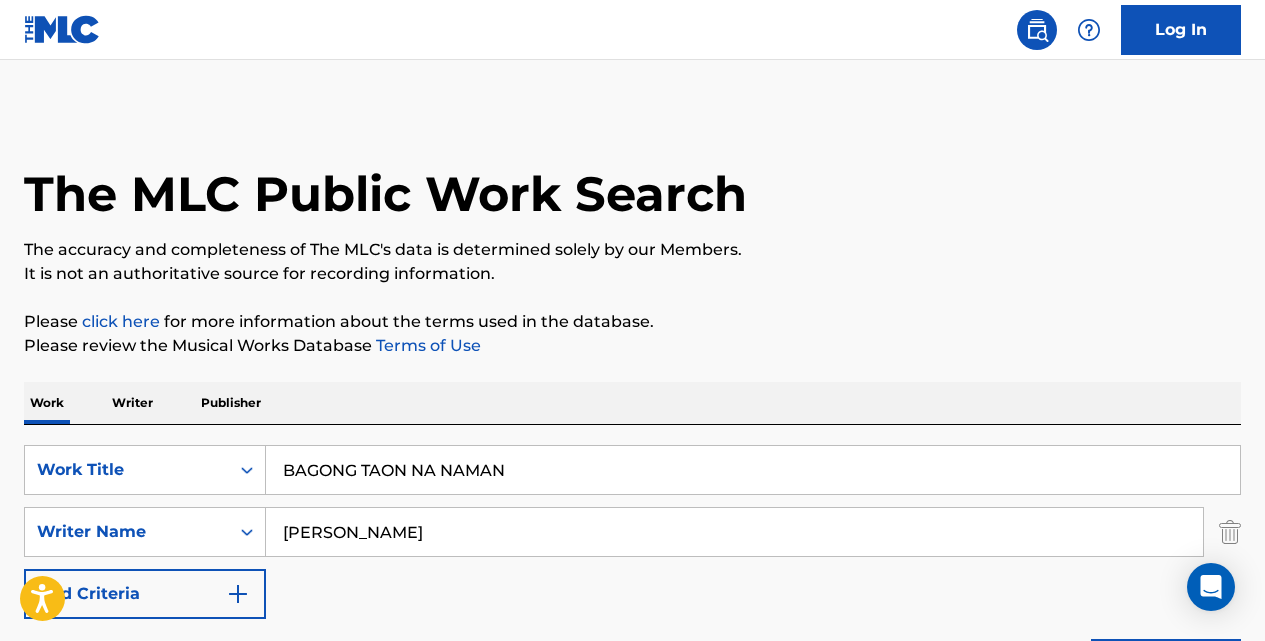 click on "BAGONG TAON NA NAMAN" at bounding box center (753, 470) 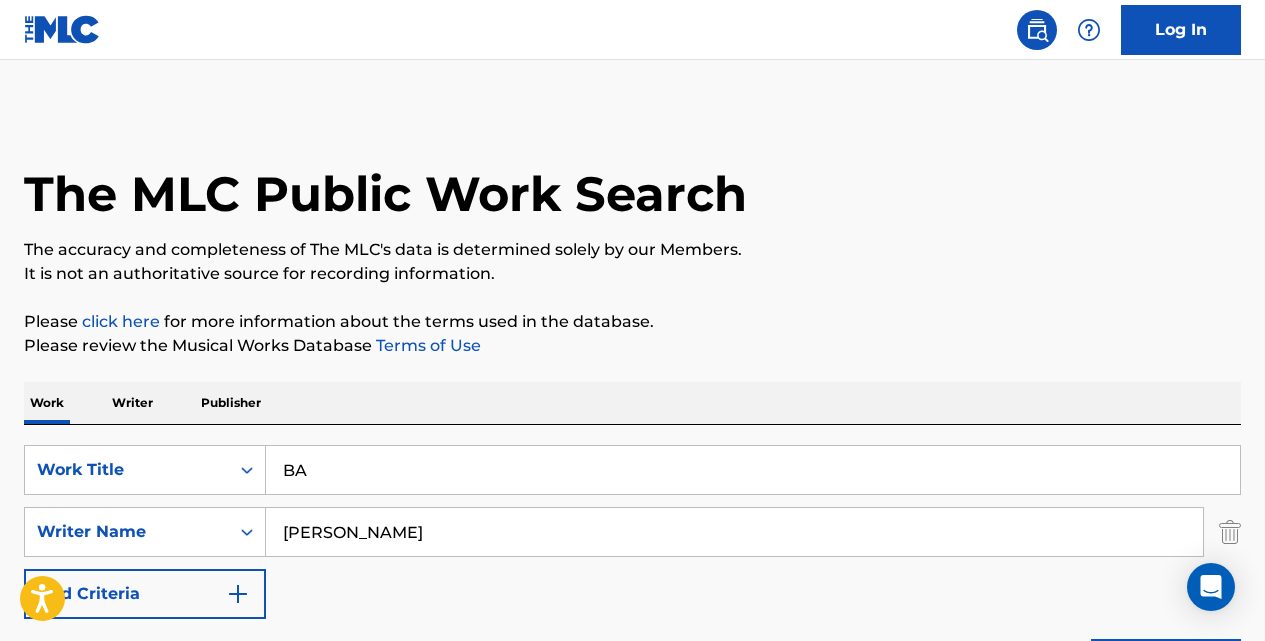 type on "B" 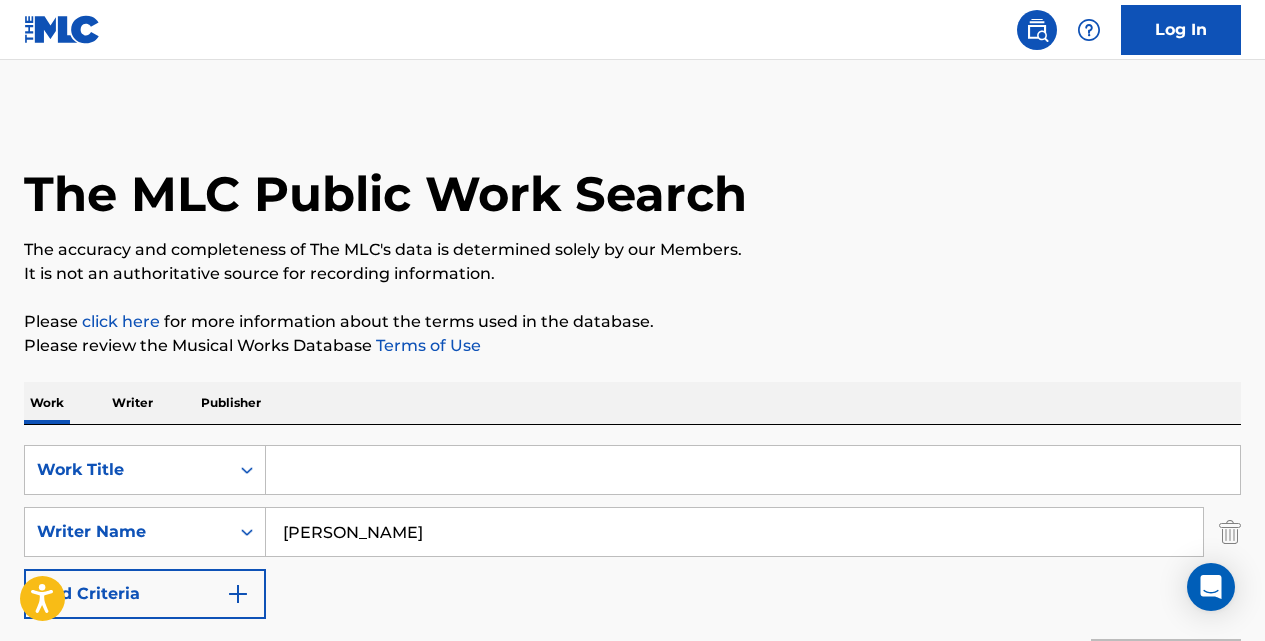 paste on "BALANG ARAW" 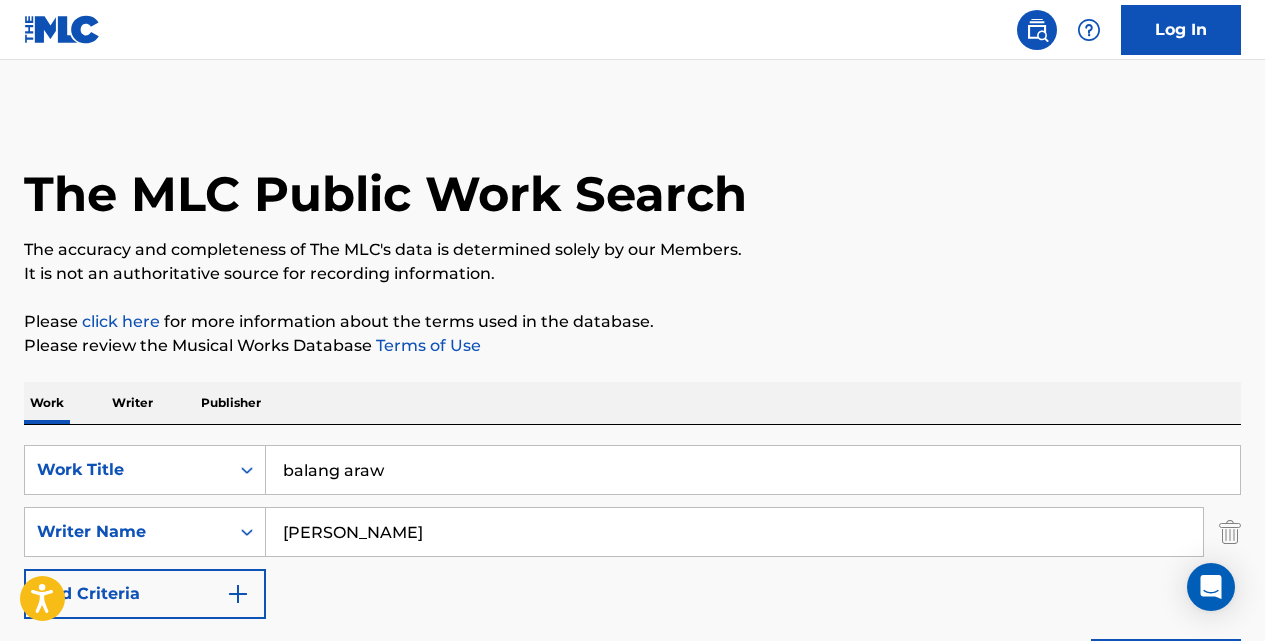 scroll, scrollTop: 166, scrollLeft: 0, axis: vertical 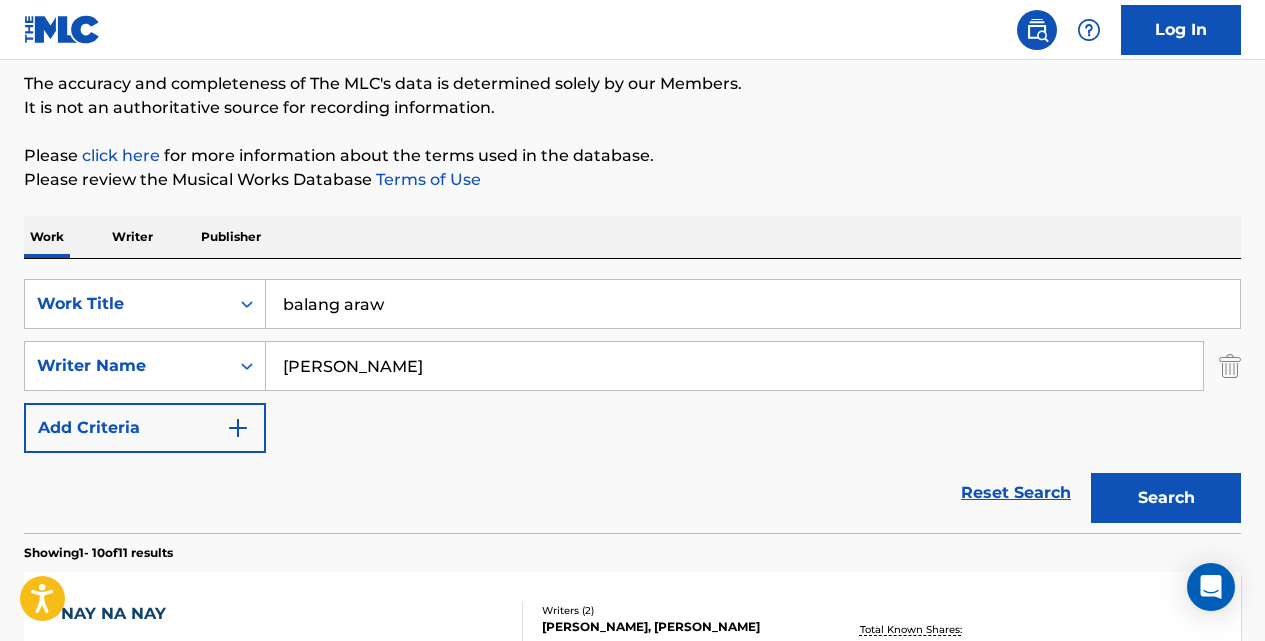 click on "Search" at bounding box center [1166, 498] 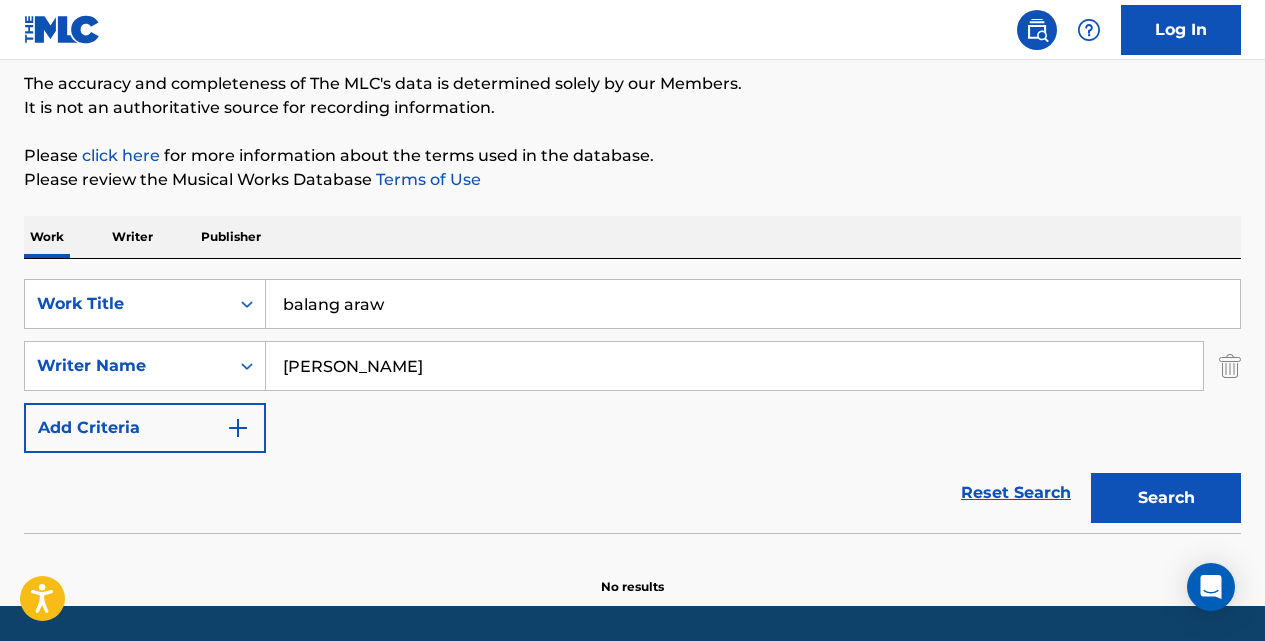 click on "balang araw" at bounding box center [753, 304] 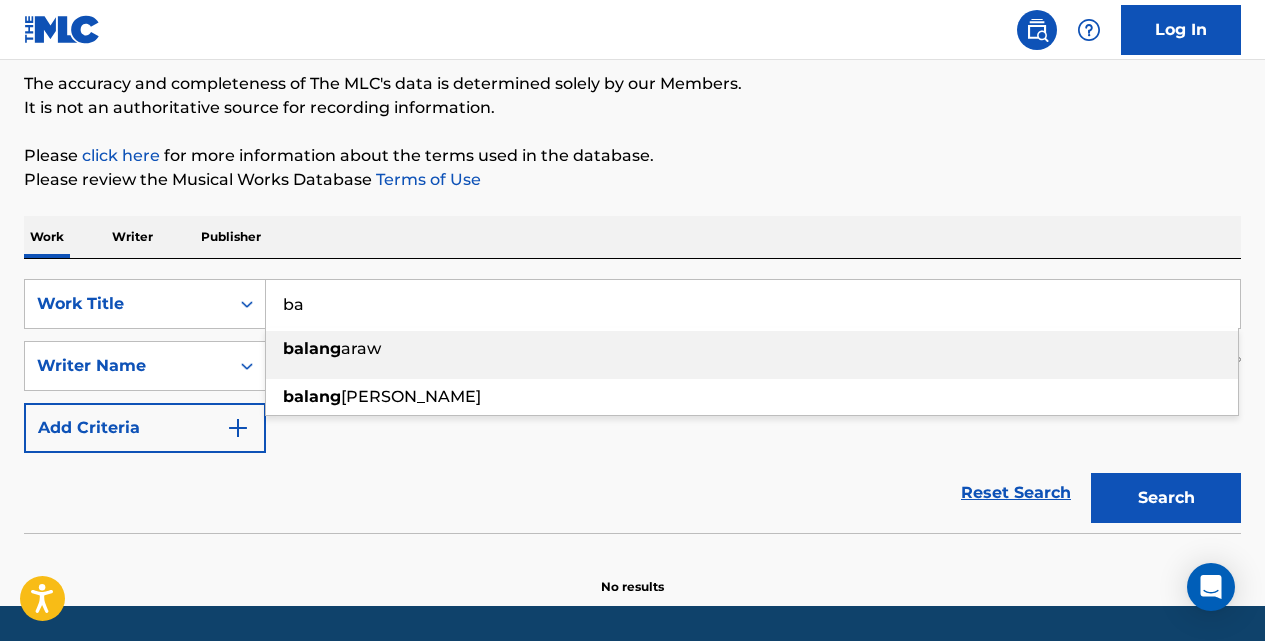 type on "b" 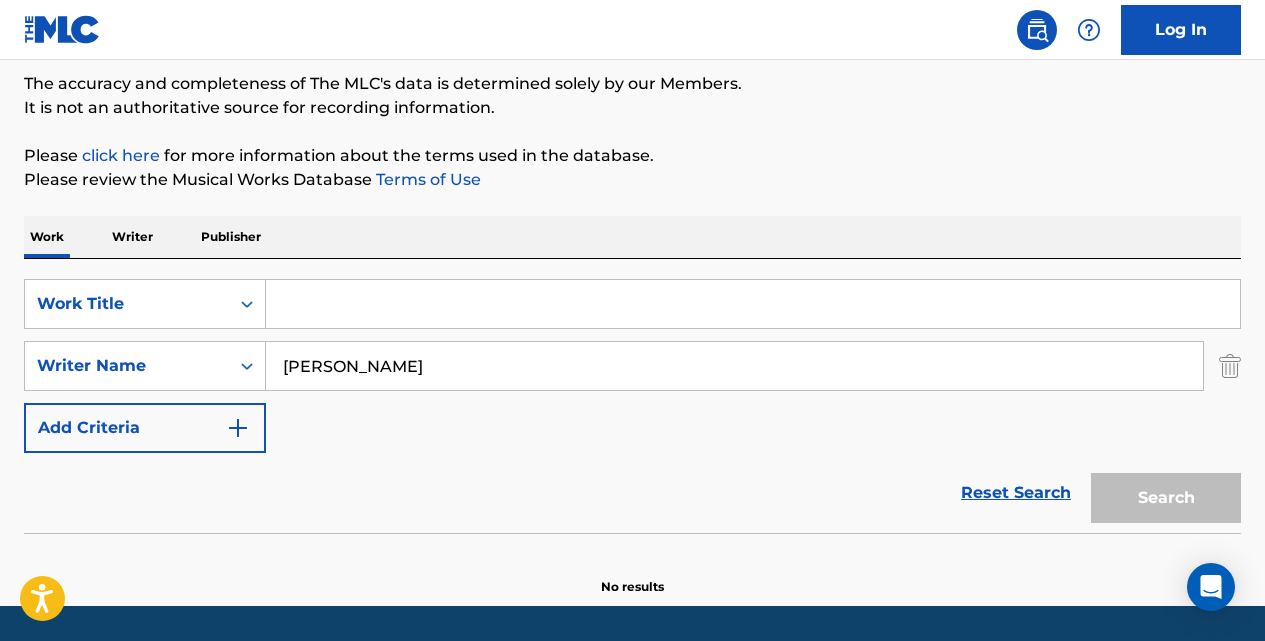 paste on "BALEWALA" 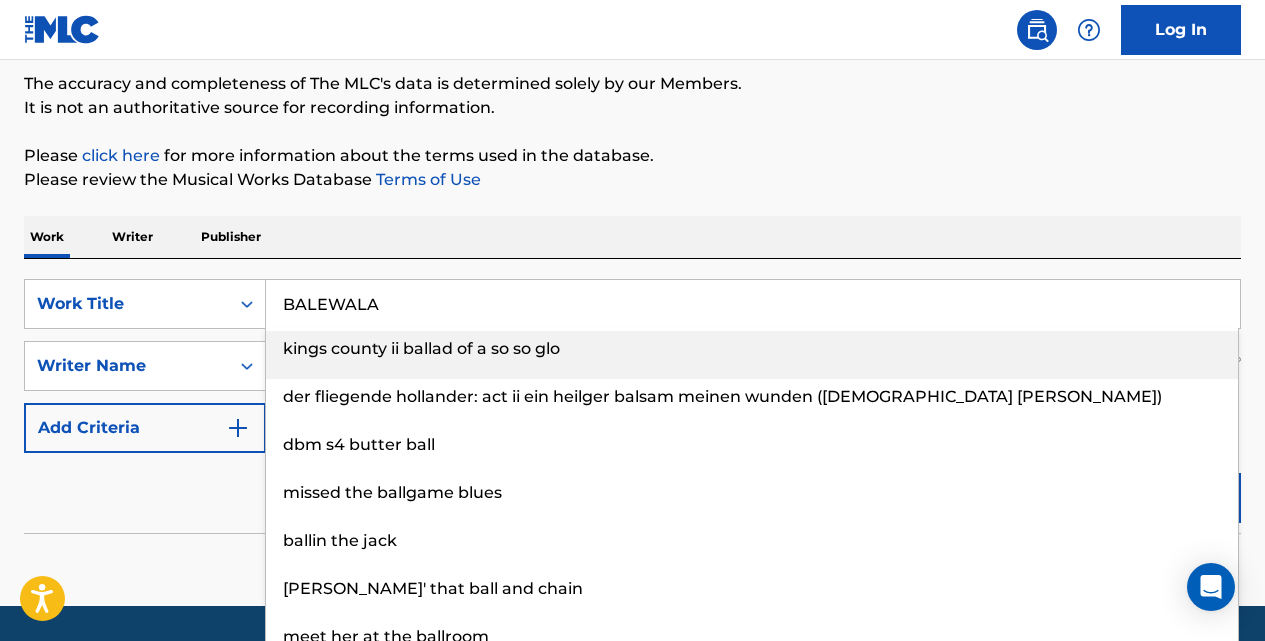 type on "BALEWALA" 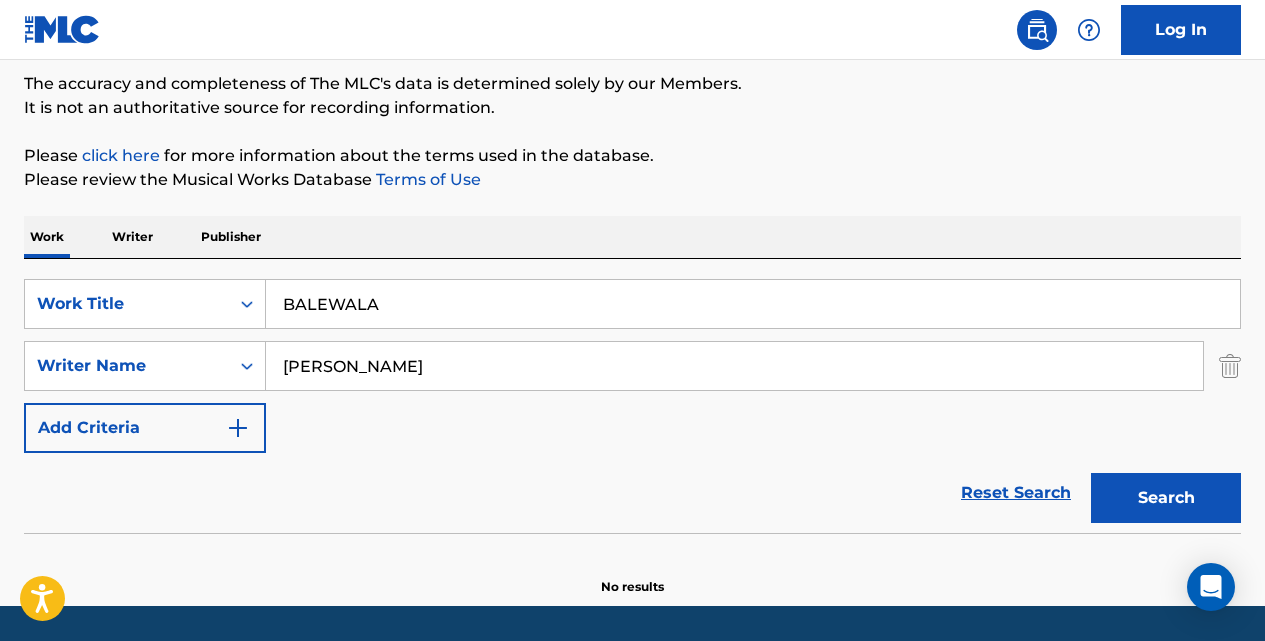 click on "Search" at bounding box center (1166, 498) 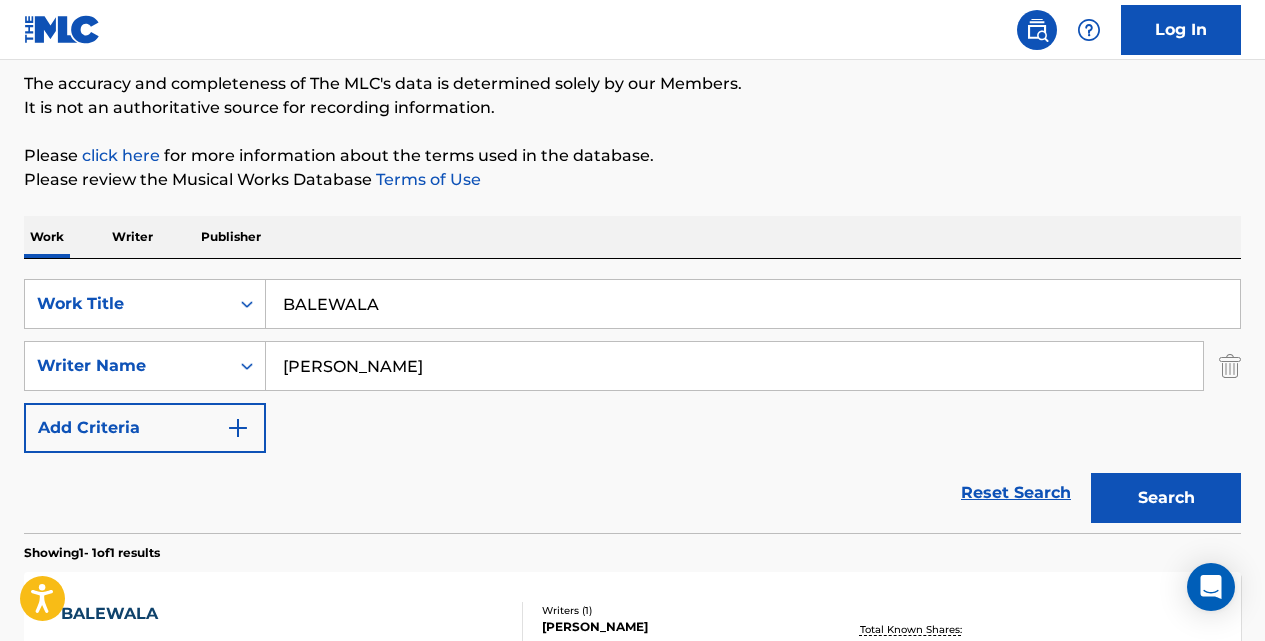 click on "Reset Search Search" at bounding box center [632, 493] 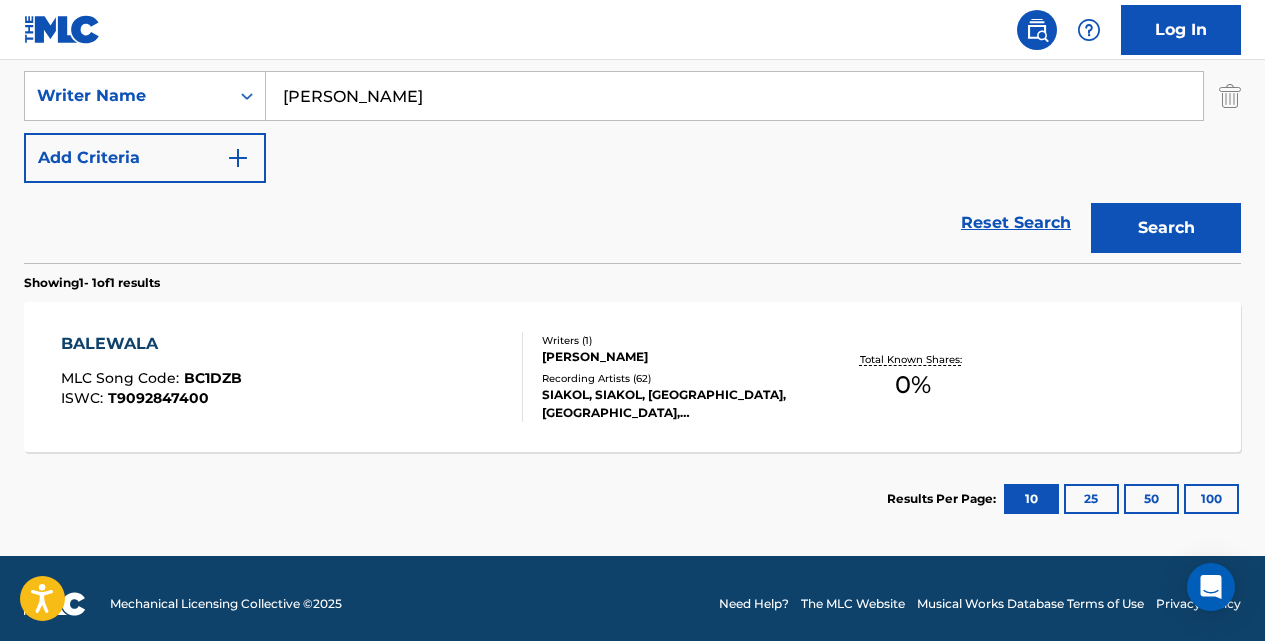 scroll, scrollTop: 447, scrollLeft: 0, axis: vertical 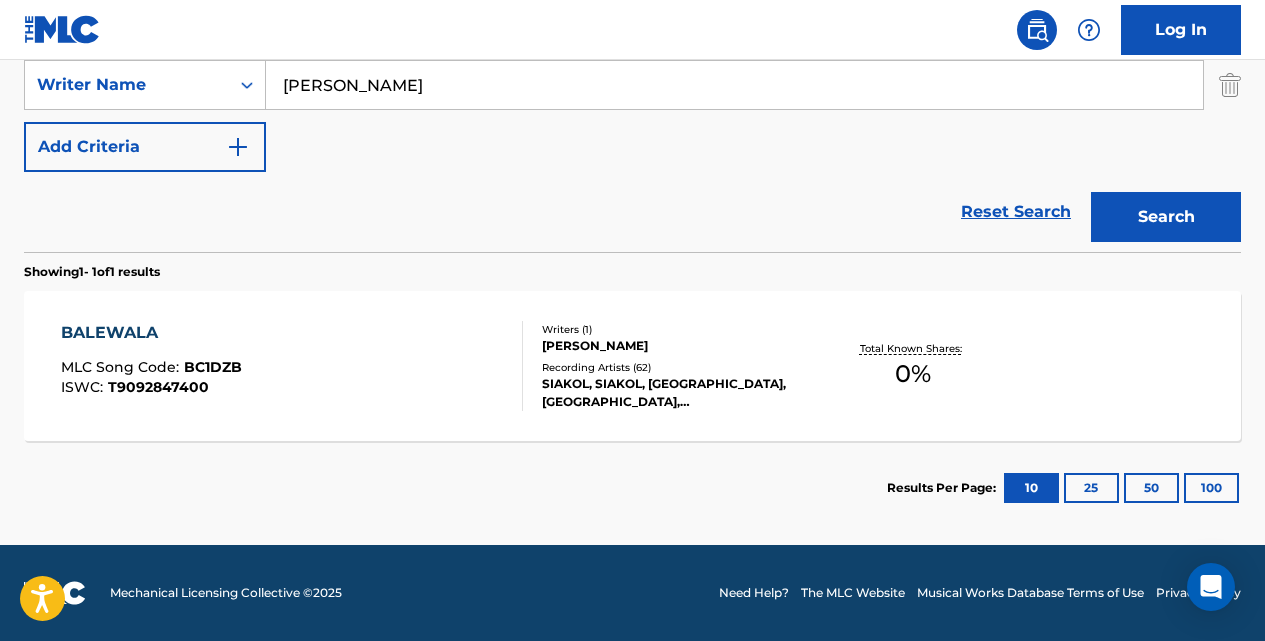 click on "BALEWALA" at bounding box center (151, 333) 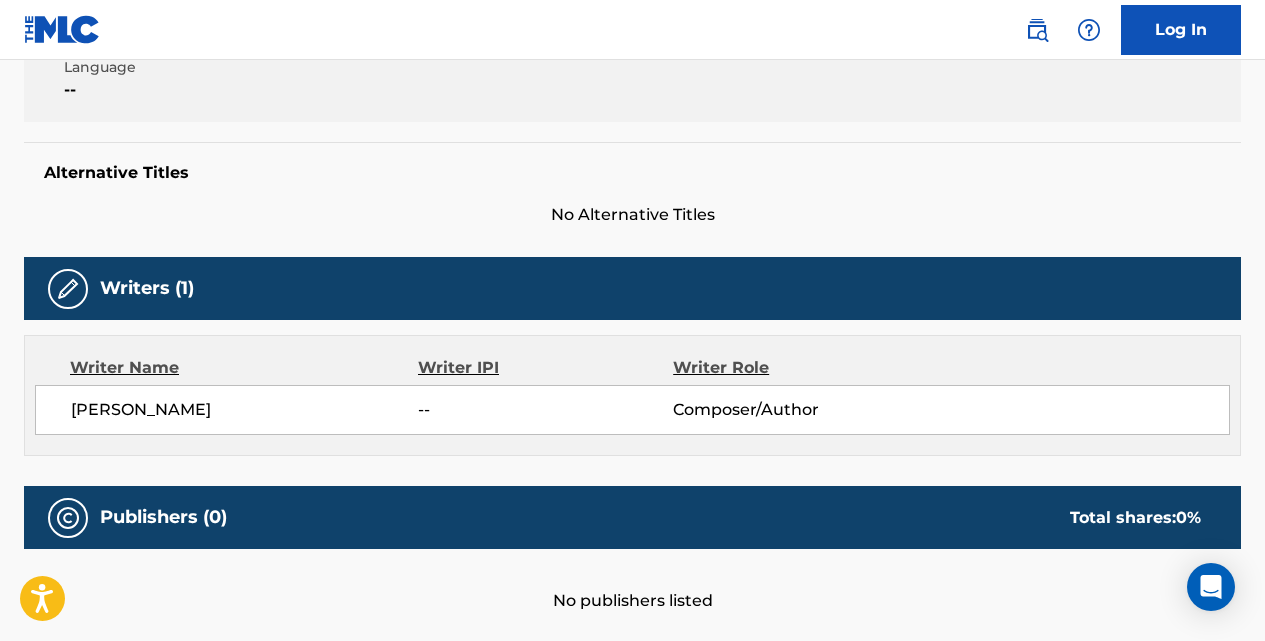 scroll, scrollTop: 0, scrollLeft: 0, axis: both 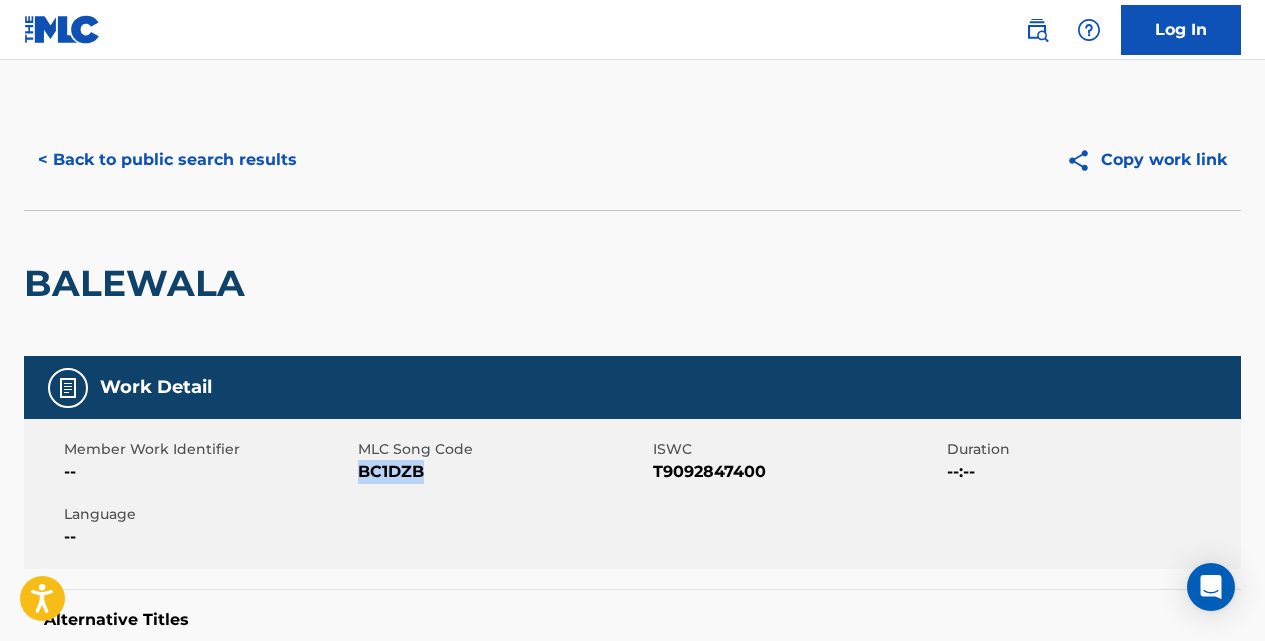 drag, startPoint x: 427, startPoint y: 468, endPoint x: 364, endPoint y: 469, distance: 63.007935 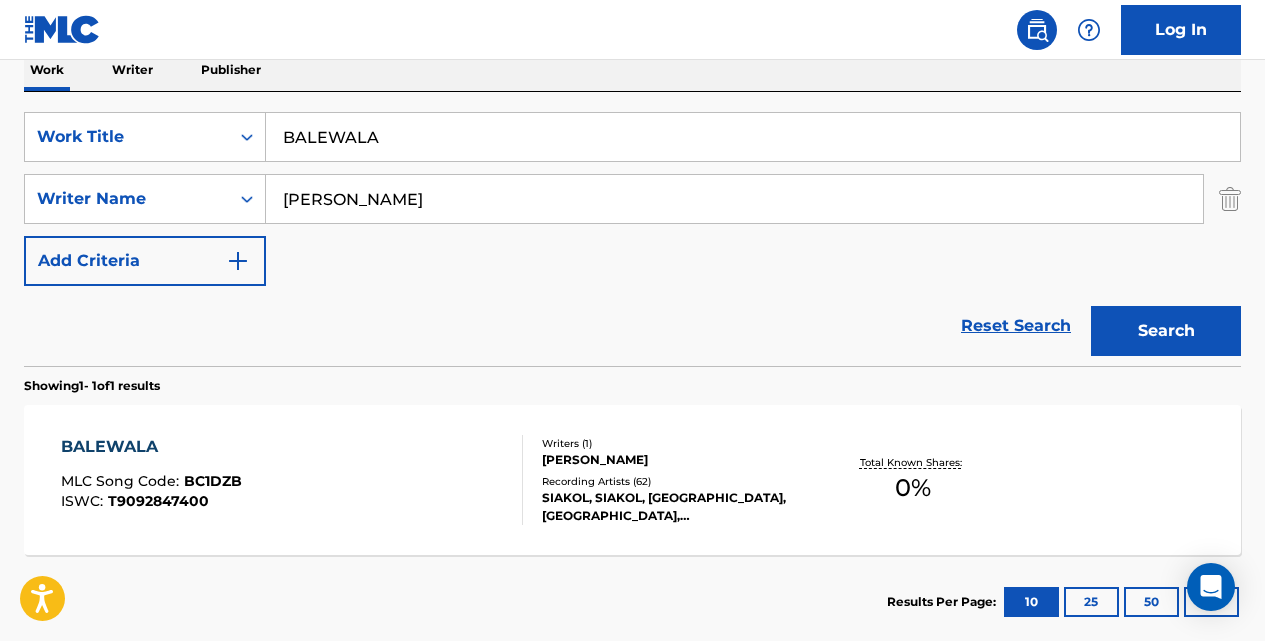 click on "BALEWALA" at bounding box center [753, 137] 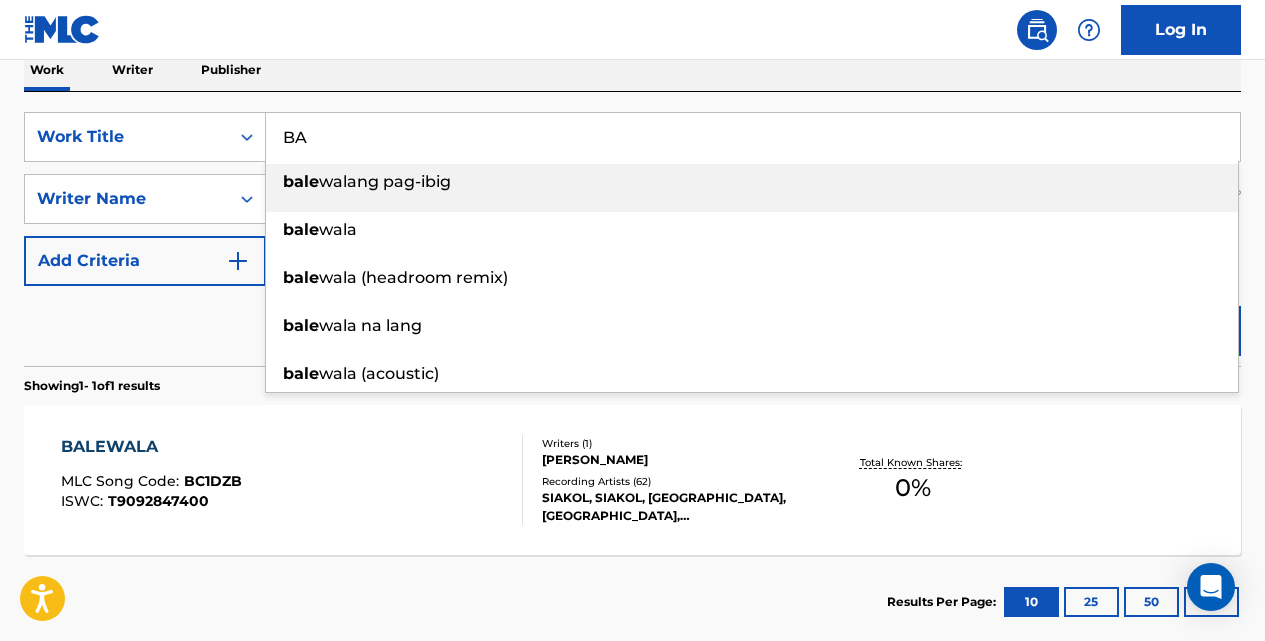 type on "B" 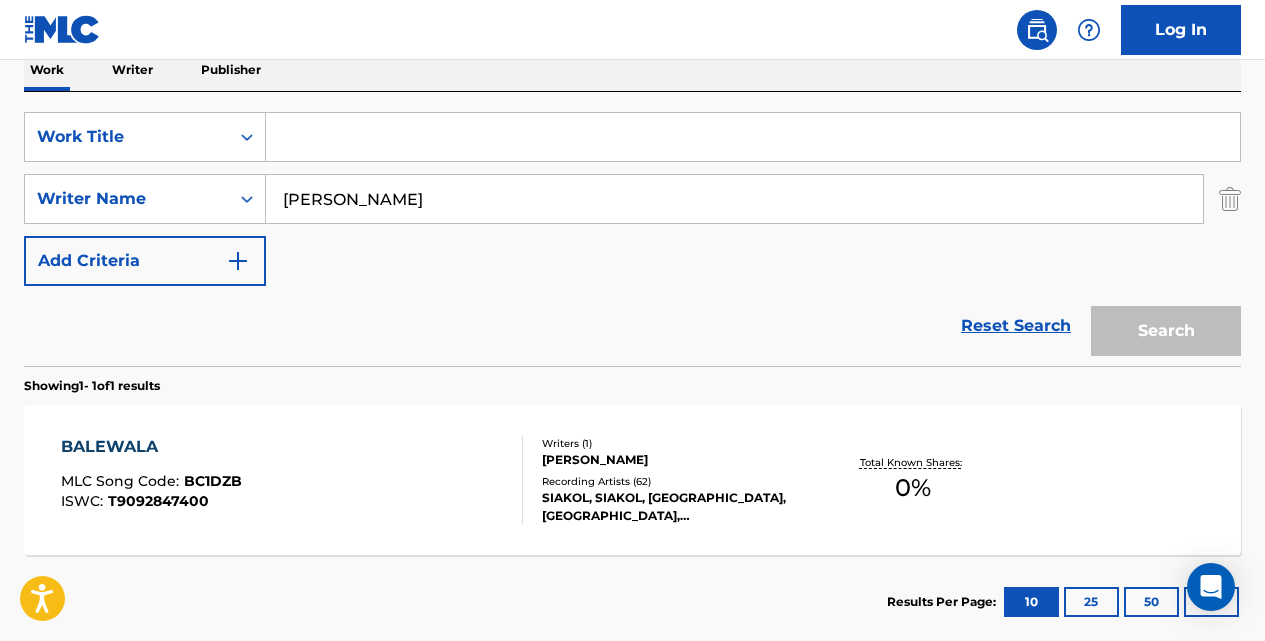 paste on "BATO-BATO SA LANGIT" 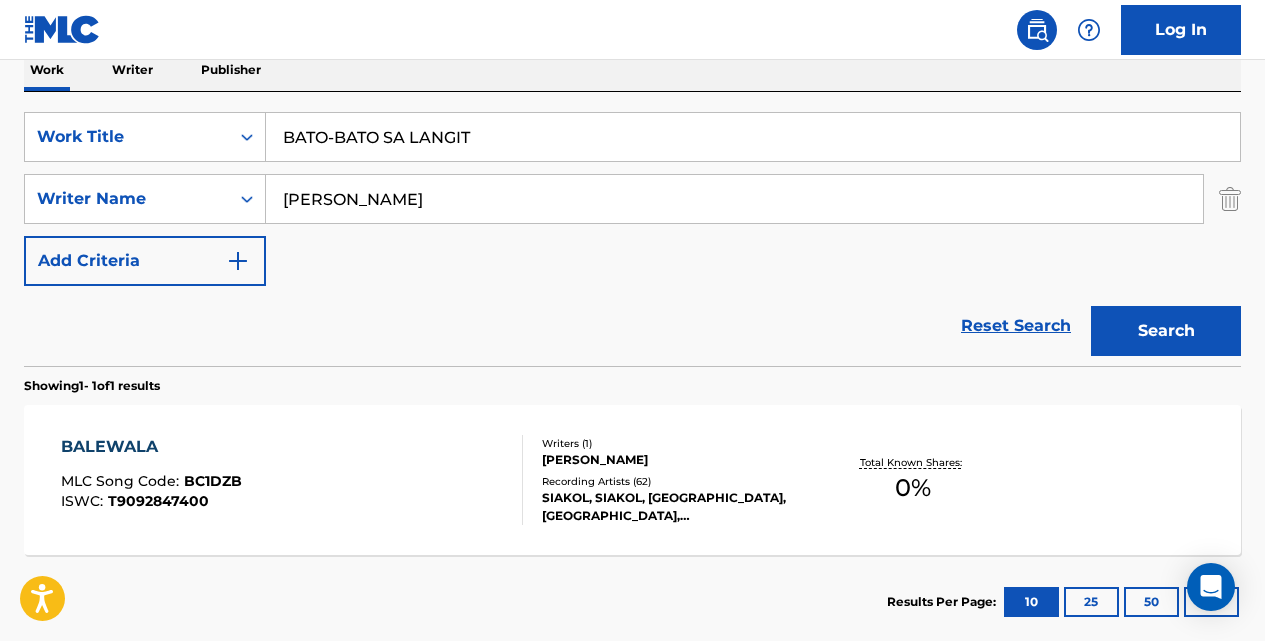 type on "BATO-BATO SA LANGIT" 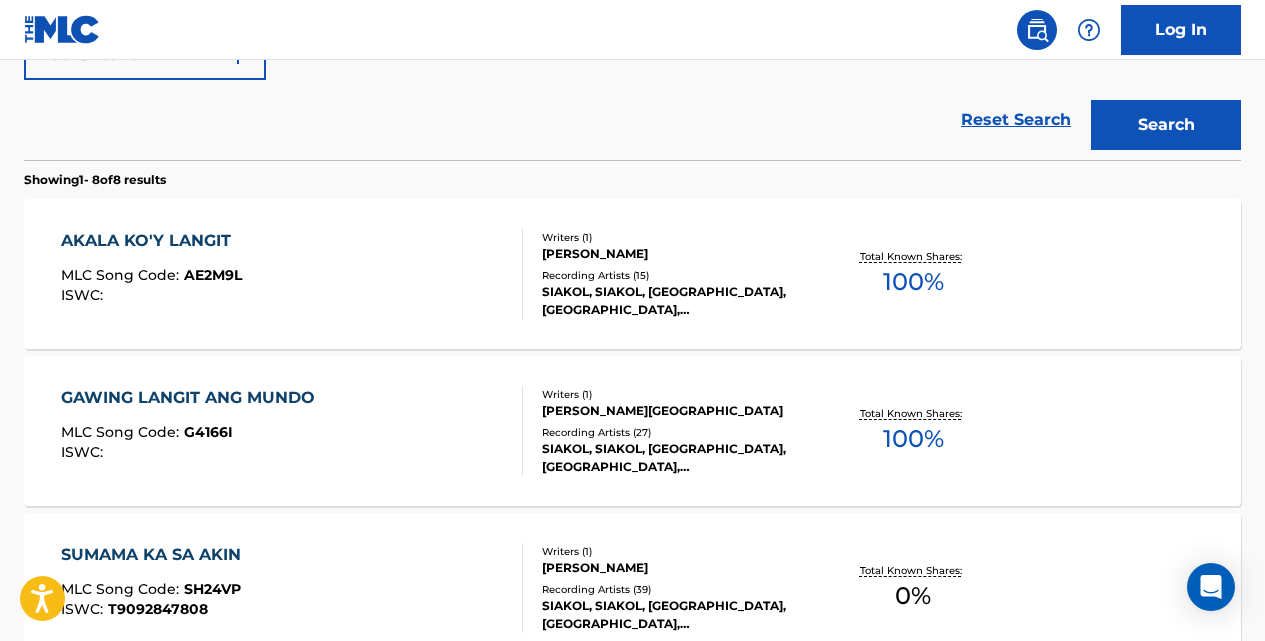scroll, scrollTop: 626, scrollLeft: 0, axis: vertical 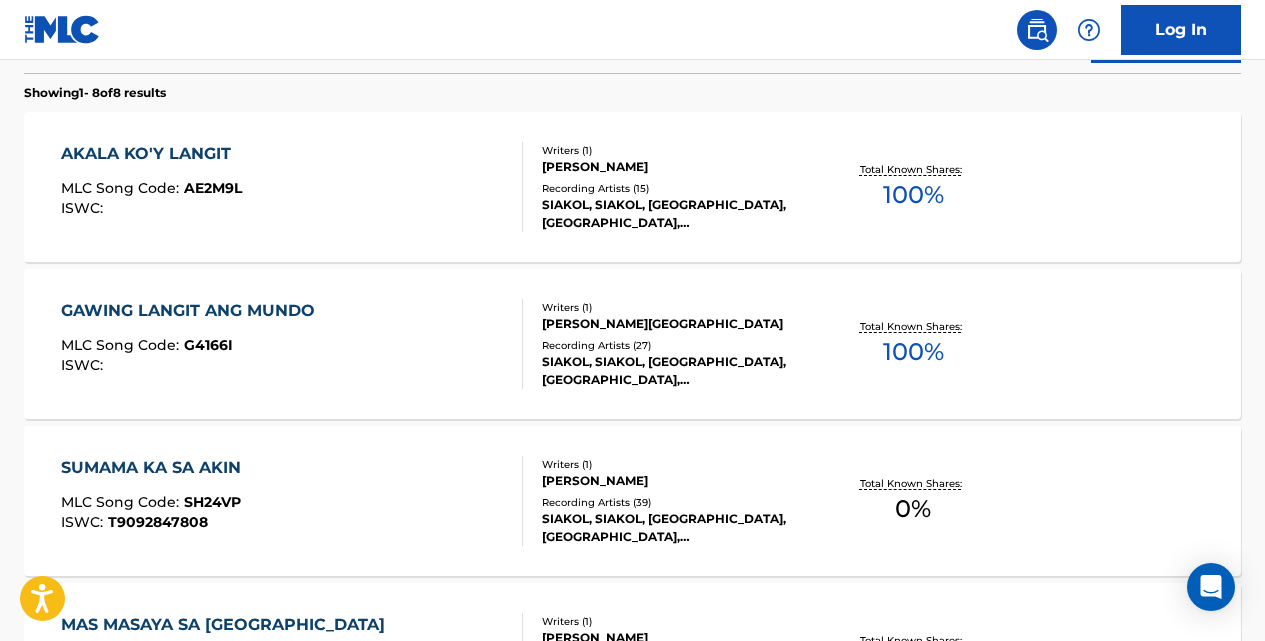 click on "SUMAMA KA SA AKIN" at bounding box center (156, 468) 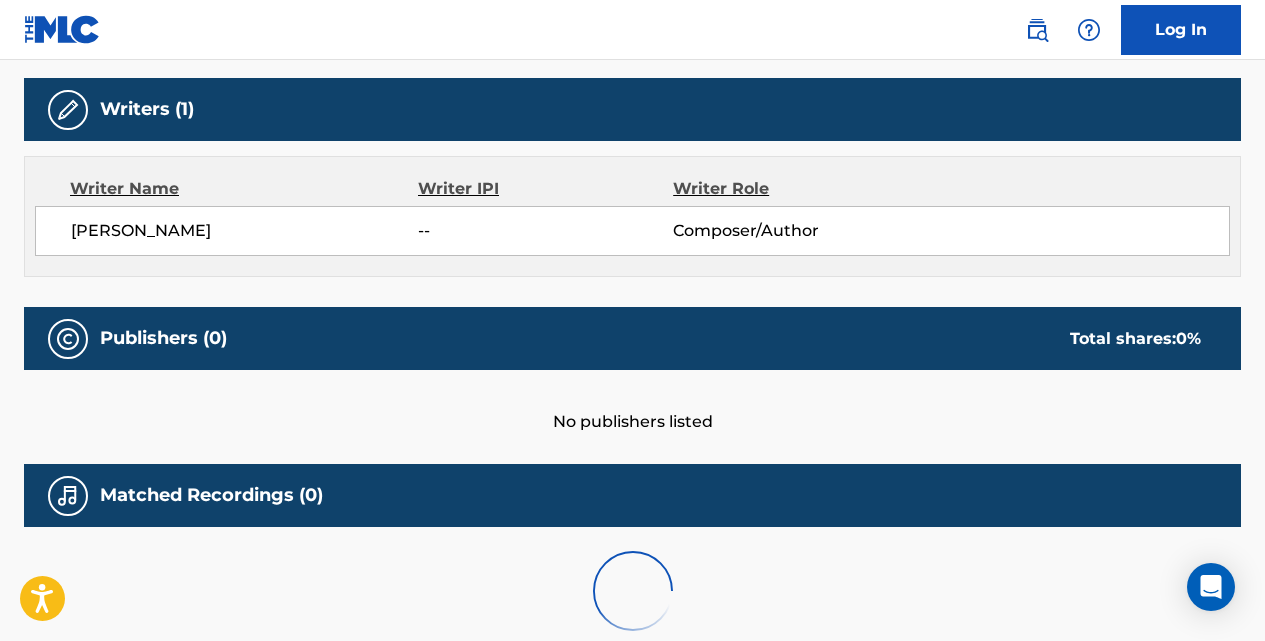 scroll, scrollTop: 0, scrollLeft: 0, axis: both 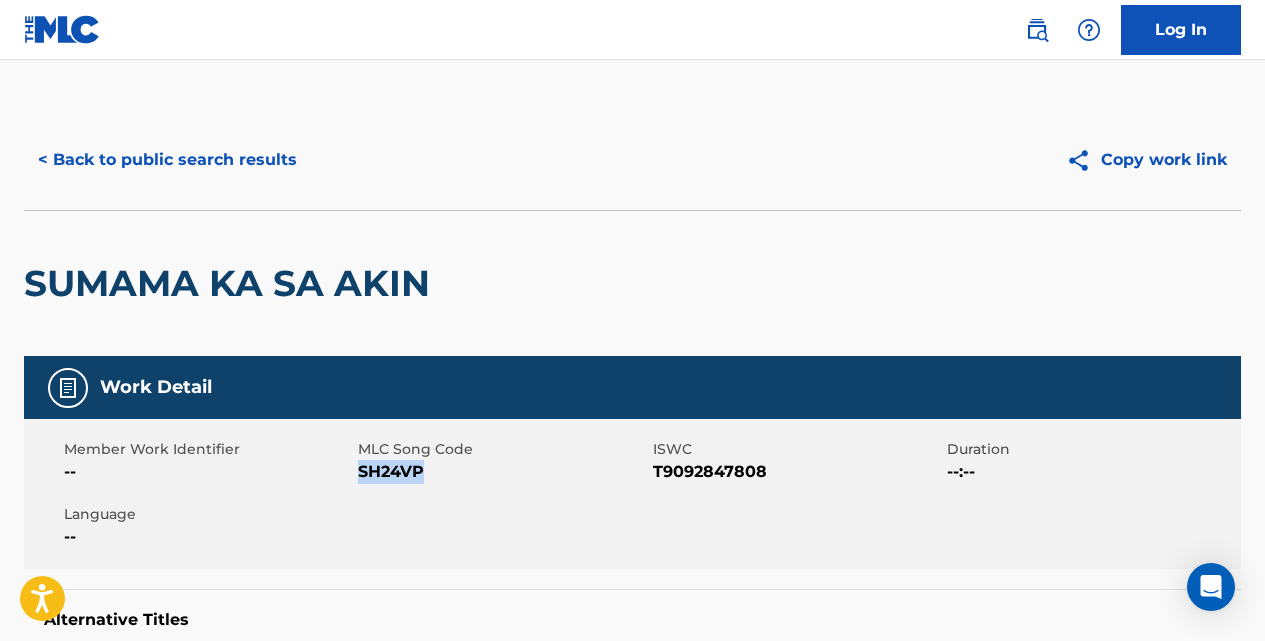 drag, startPoint x: 420, startPoint y: 473, endPoint x: 362, endPoint y: 472, distance: 58.00862 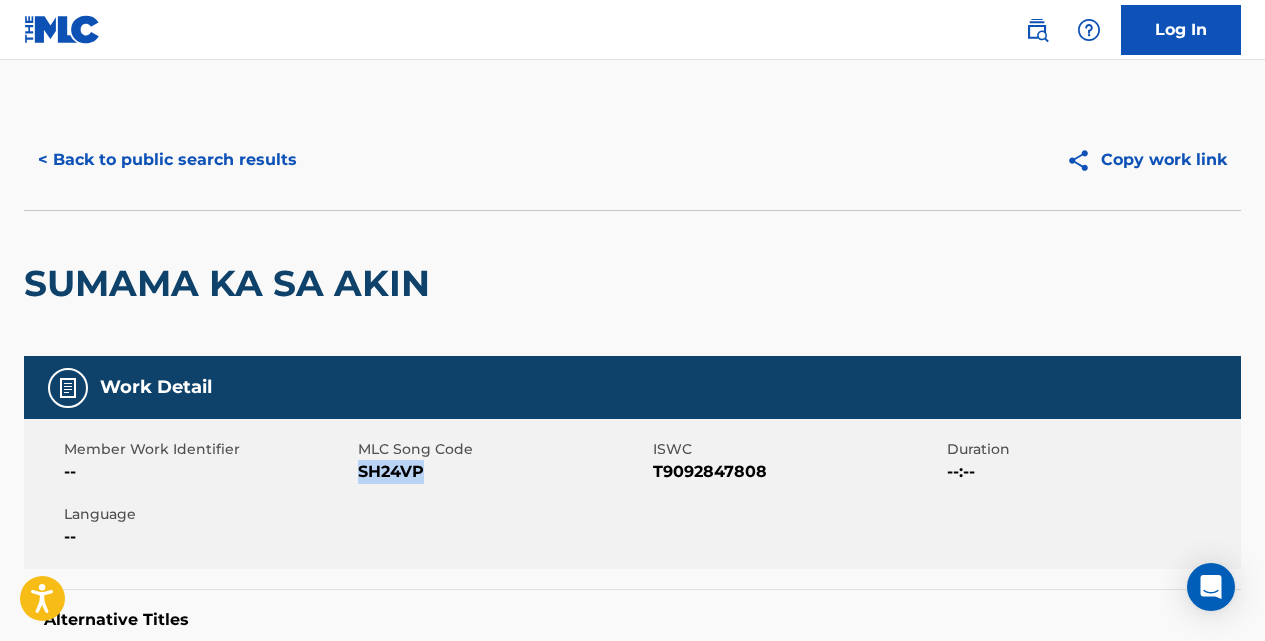 click on "< Back to public search results" at bounding box center (167, 160) 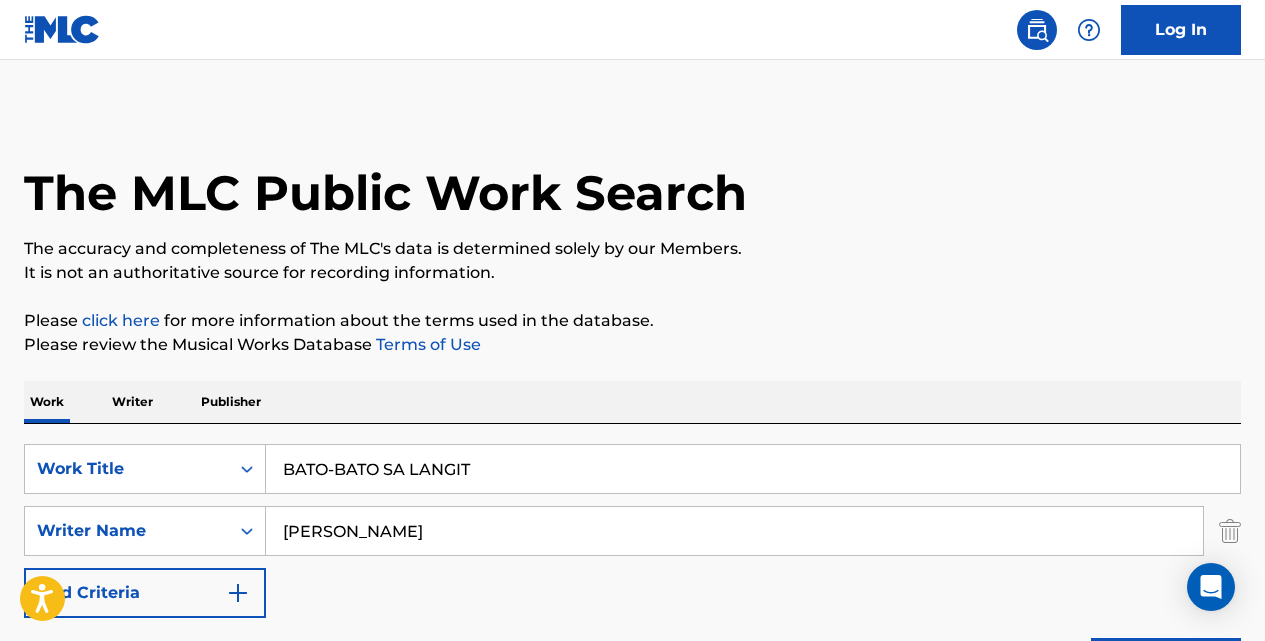 scroll, scrollTop: 0, scrollLeft: 0, axis: both 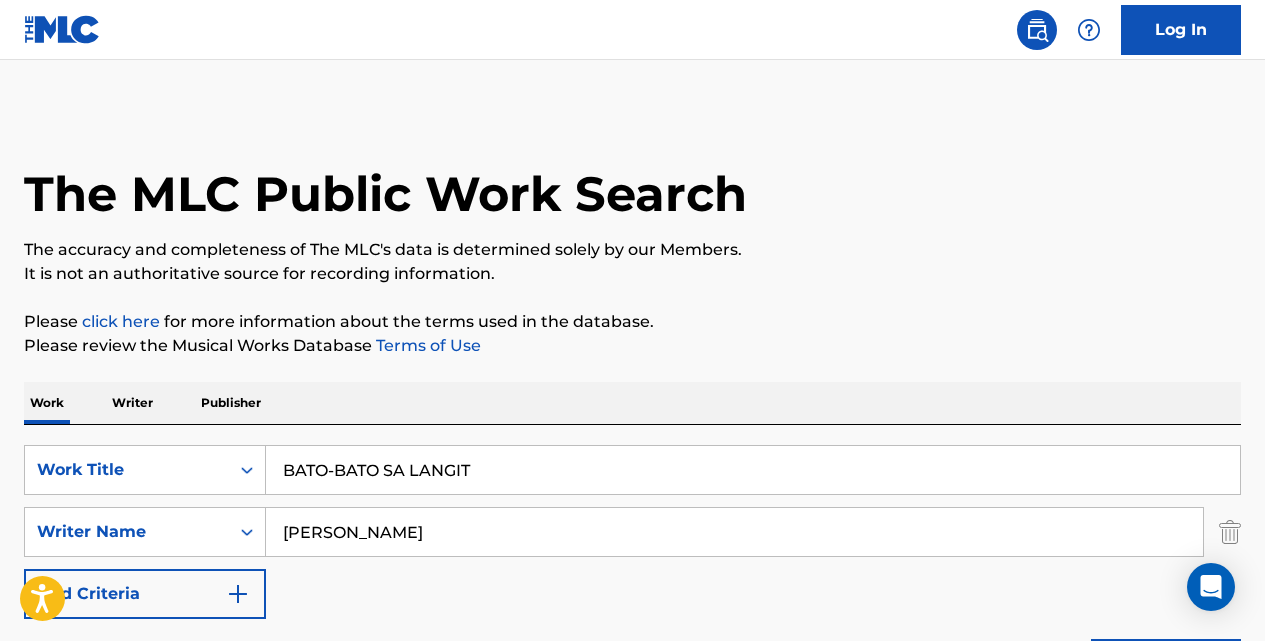 click on "BATO-BATO SA LANGIT" at bounding box center (753, 470) 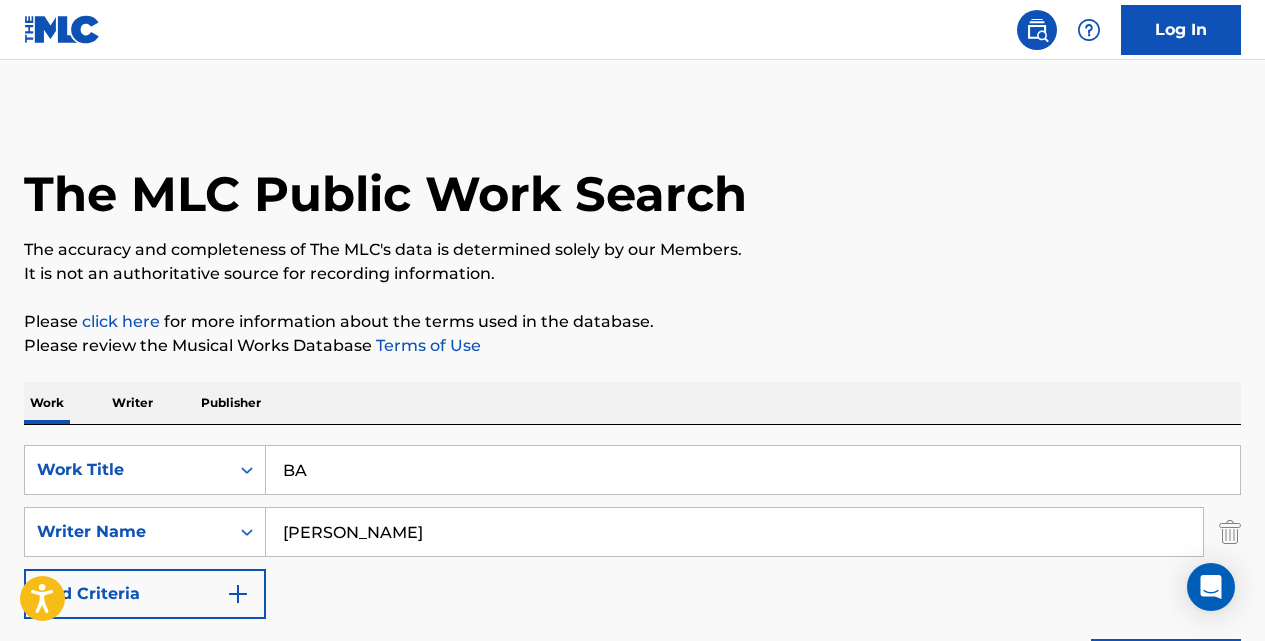 type on "B" 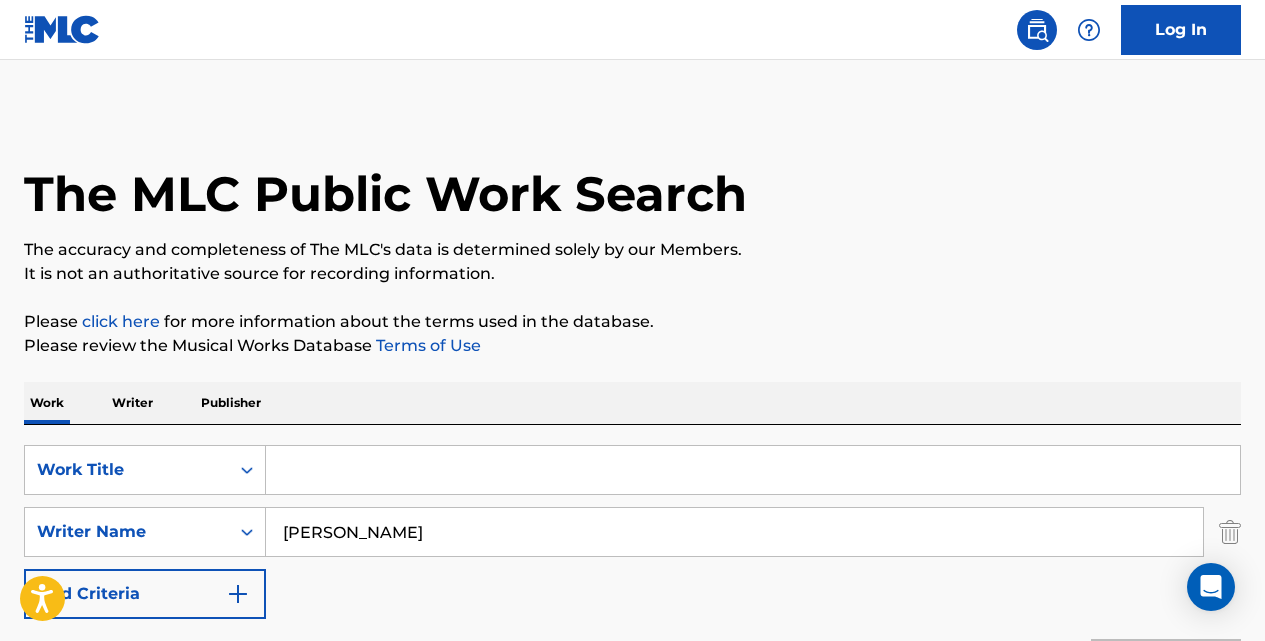 paste on "BIDYOKE" 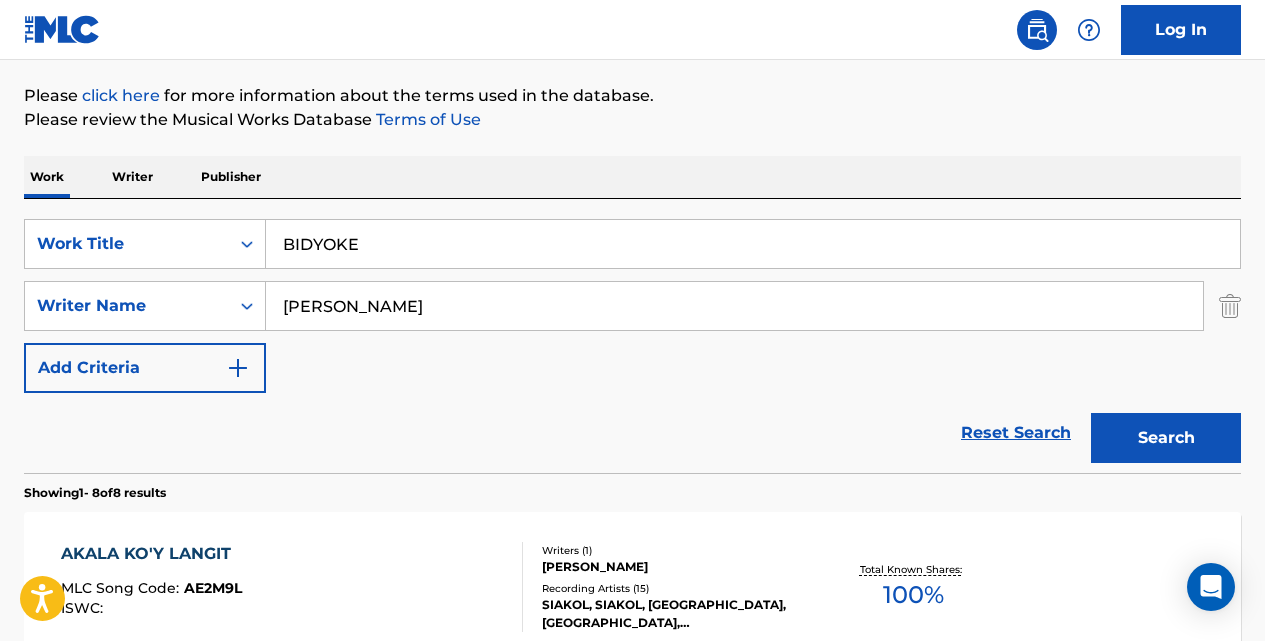 scroll, scrollTop: 453, scrollLeft: 0, axis: vertical 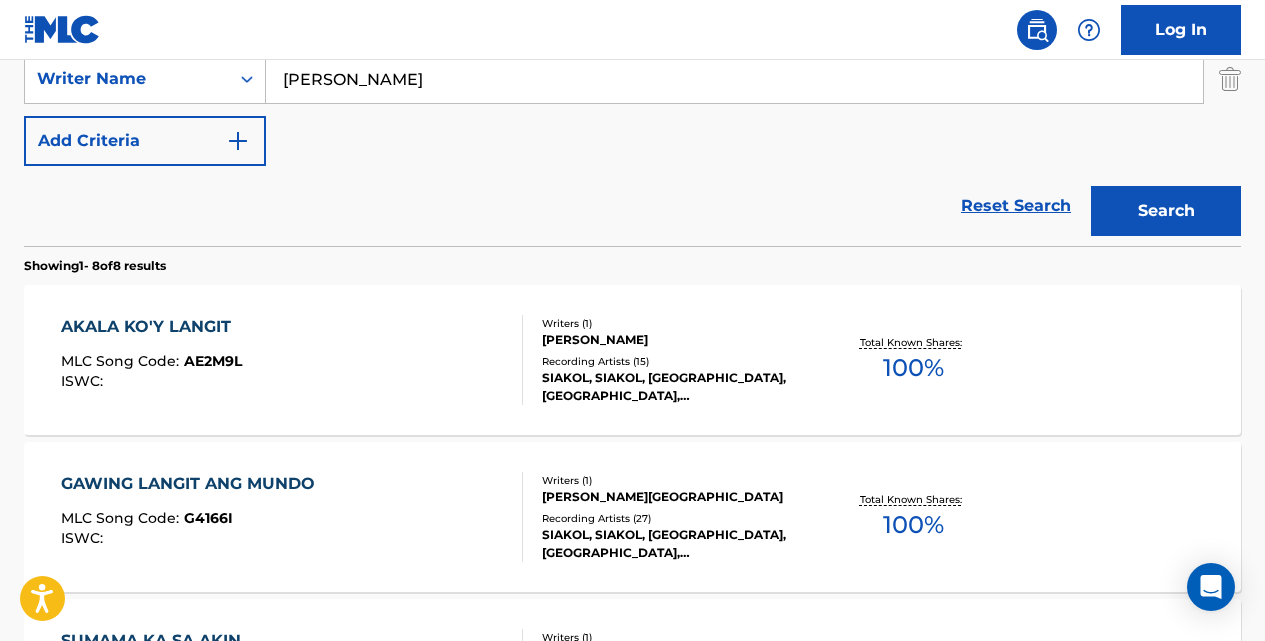 click on "Search" at bounding box center (1166, 211) 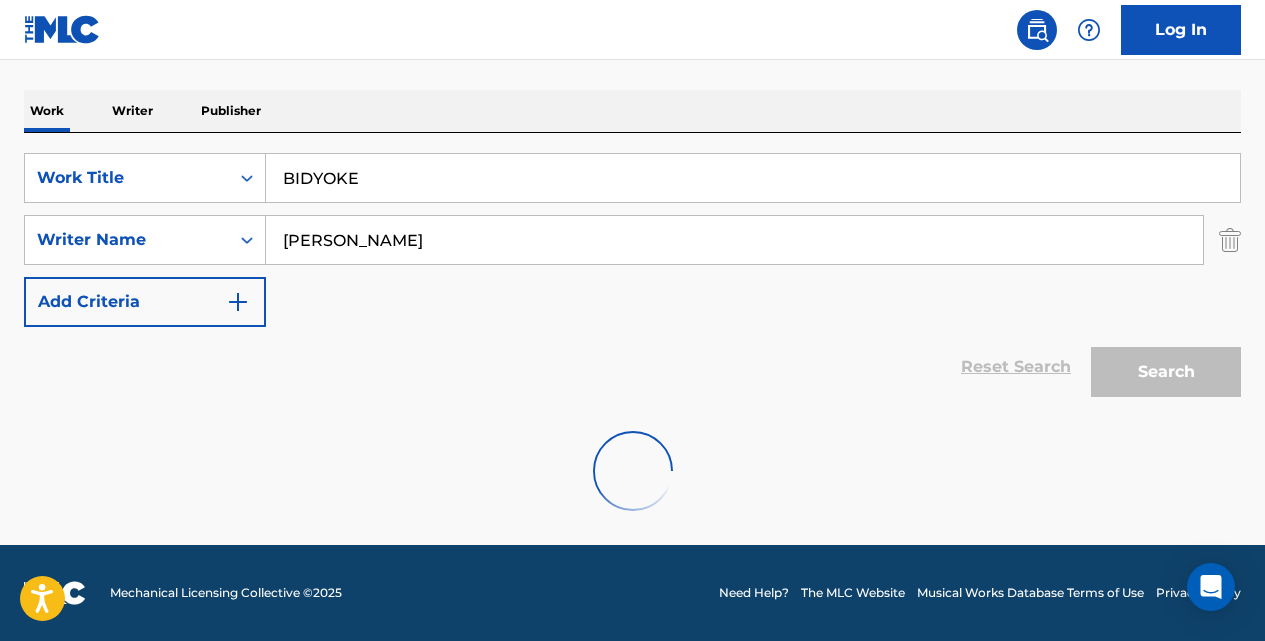scroll, scrollTop: 227, scrollLeft: 0, axis: vertical 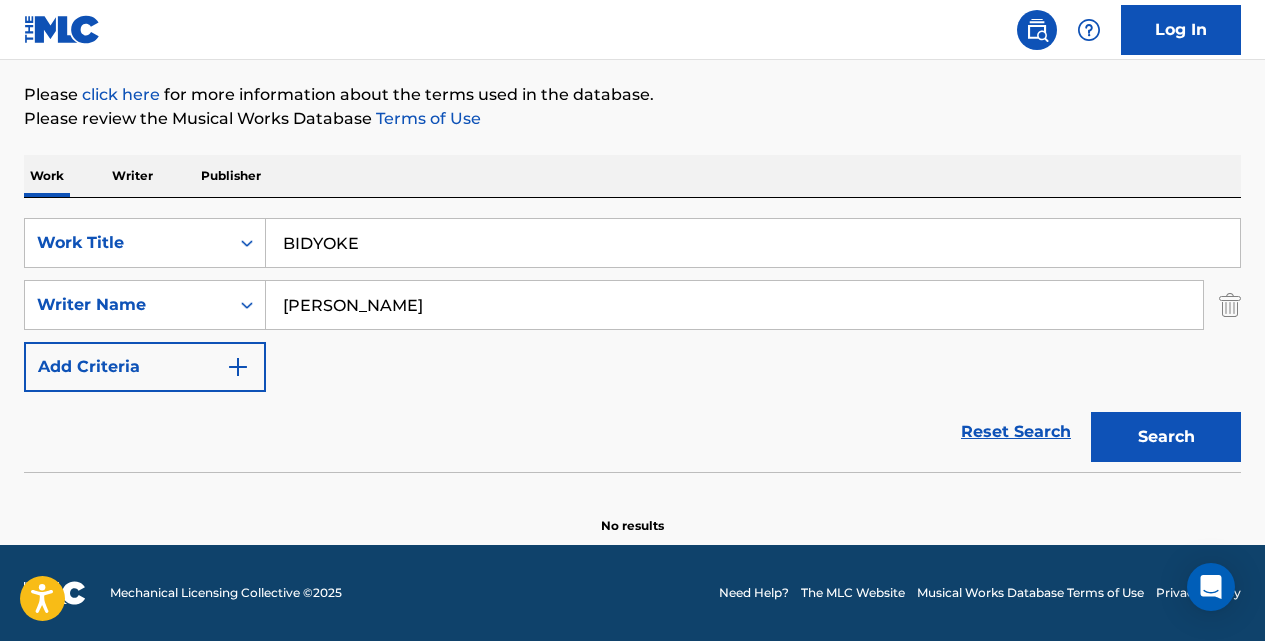 click on "BIDYOKE" at bounding box center (753, 243) 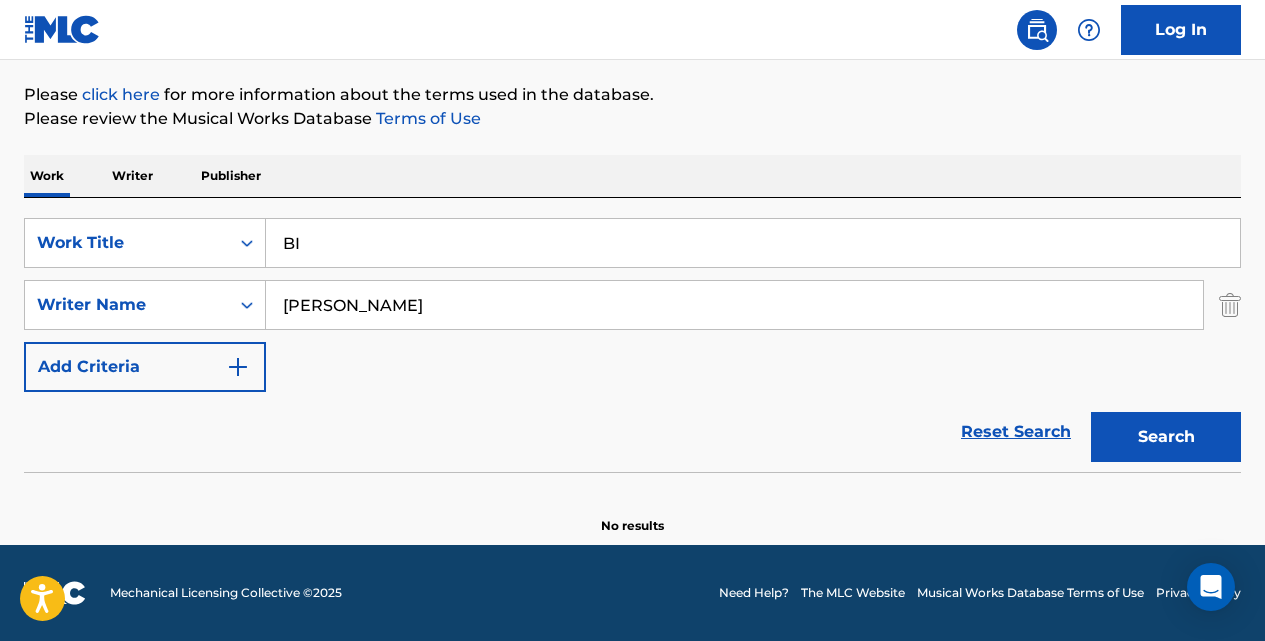 type on "B" 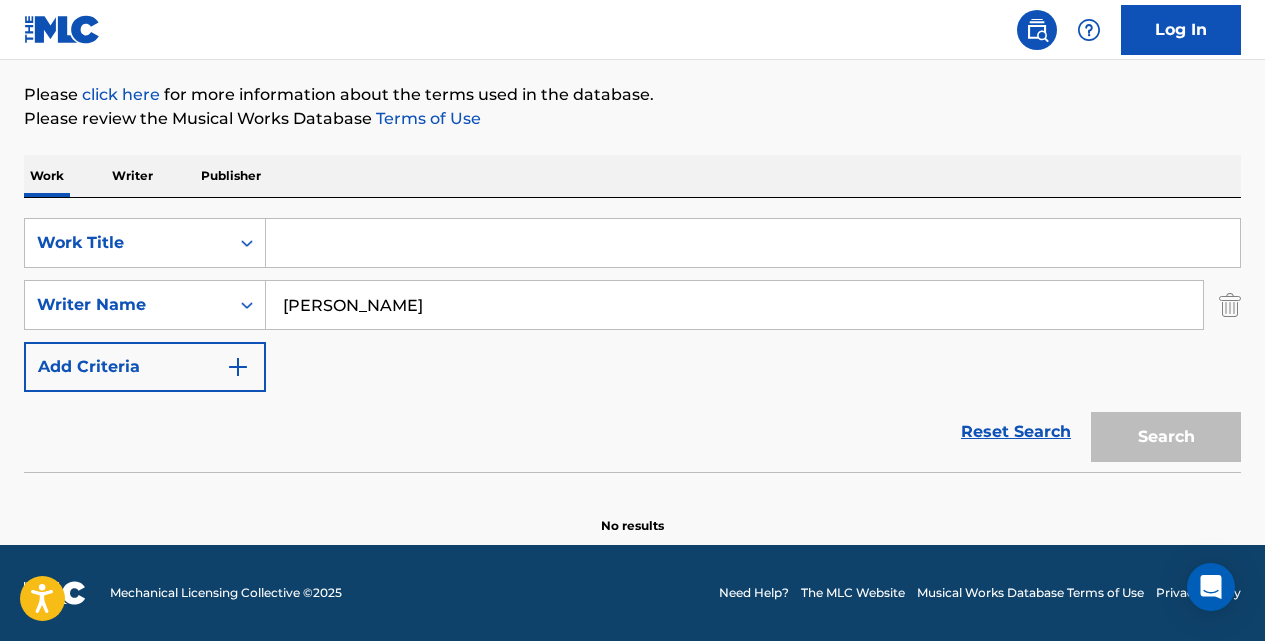 paste on "D'YAN SA BUHAY MO" 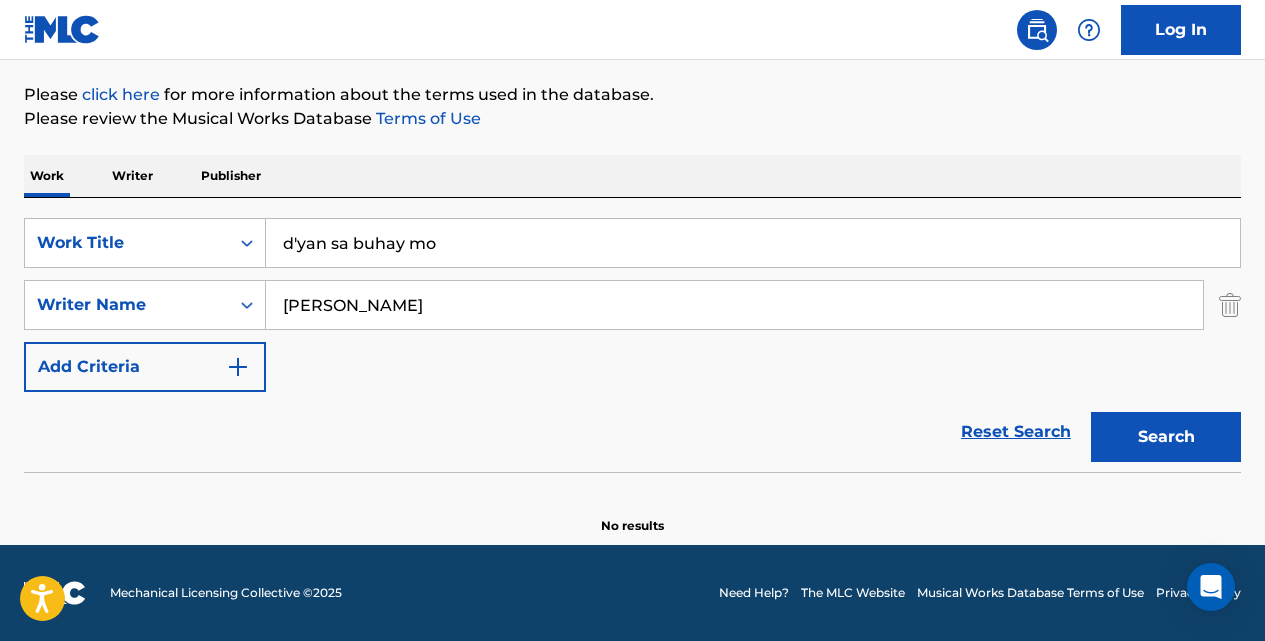 type on "d'yan sa buhay mo" 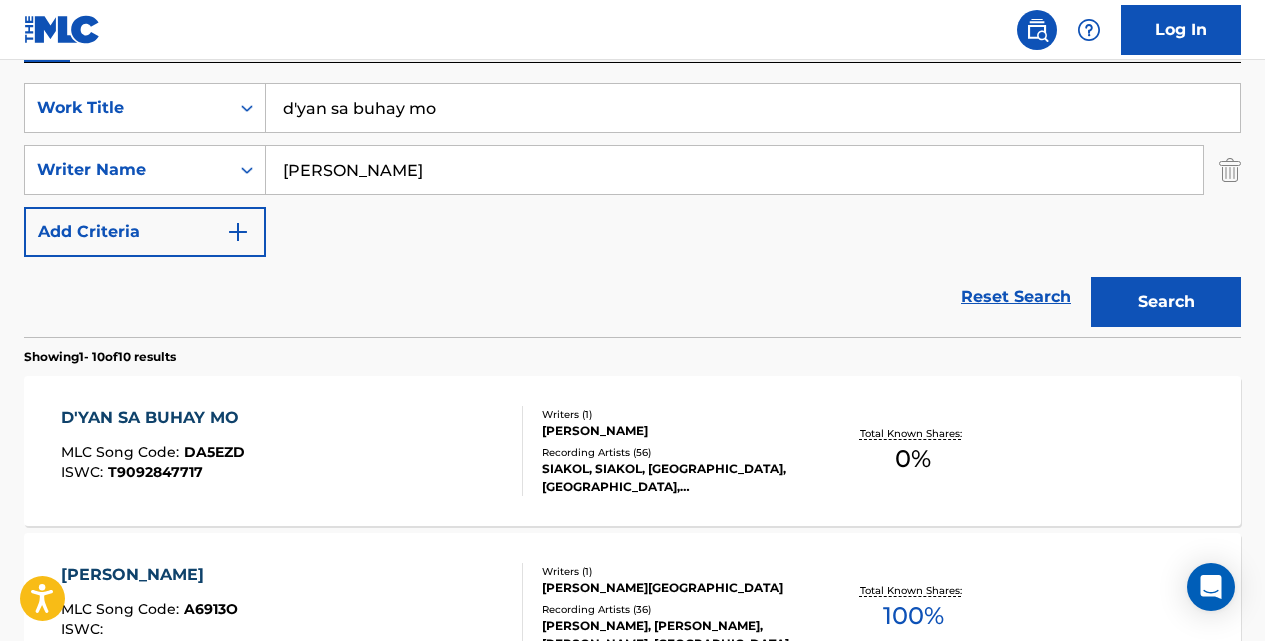 scroll, scrollTop: 367, scrollLeft: 0, axis: vertical 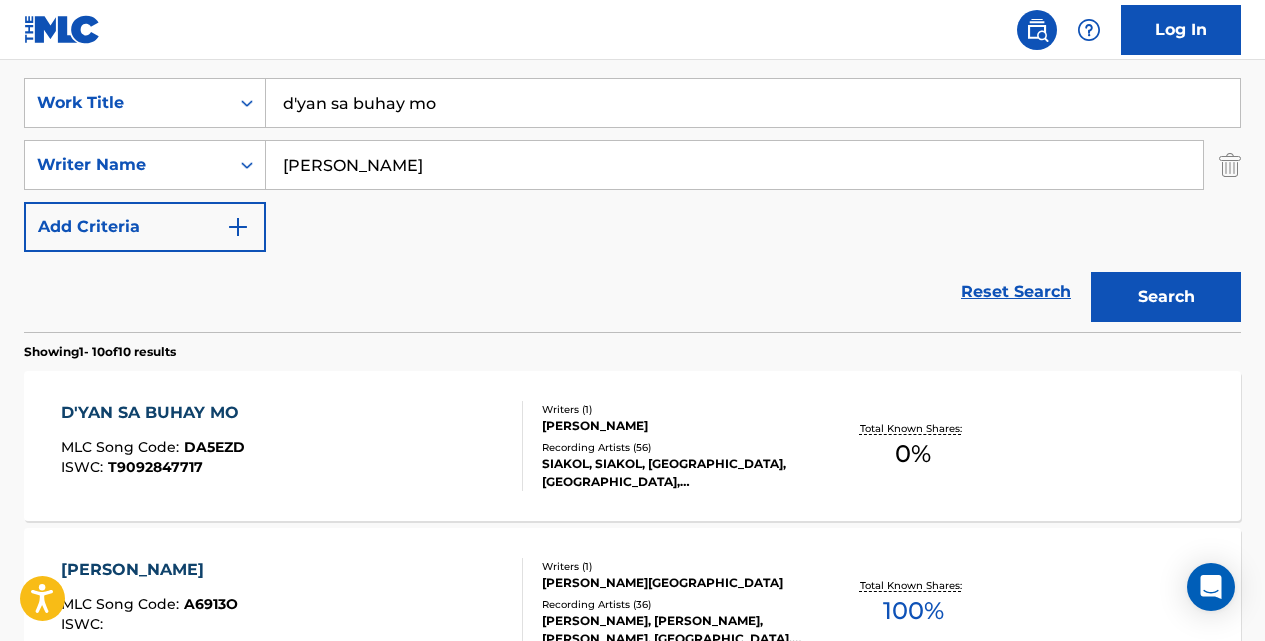 click on "D'[PERSON_NAME] SA BUHAY MO MLC Song Code : DA5EZD ISWC : T9092847717 Writers ( 1 ) [PERSON_NAME] Recording Artists ( 56 ) [PERSON_NAME], [PERSON_NAME], [PERSON_NAME], [GEOGRAPHIC_DATA], [GEOGRAPHIC_DATA] Total Known Shares: 0 %" at bounding box center [632, 446] 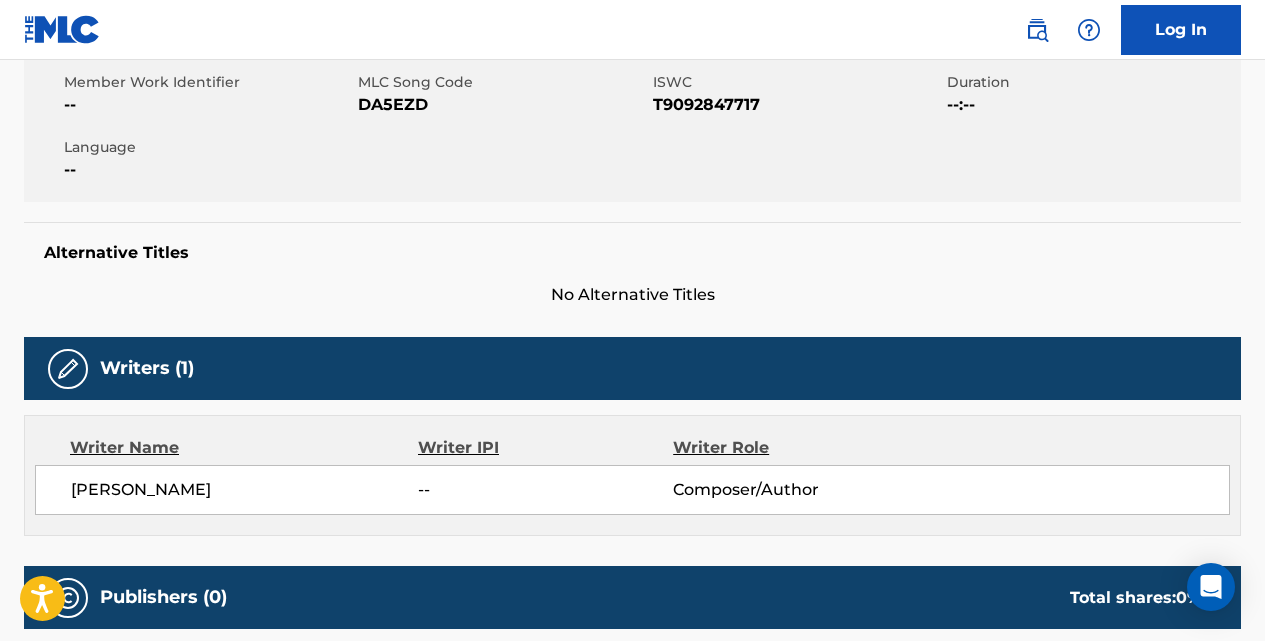 scroll, scrollTop: 0, scrollLeft: 0, axis: both 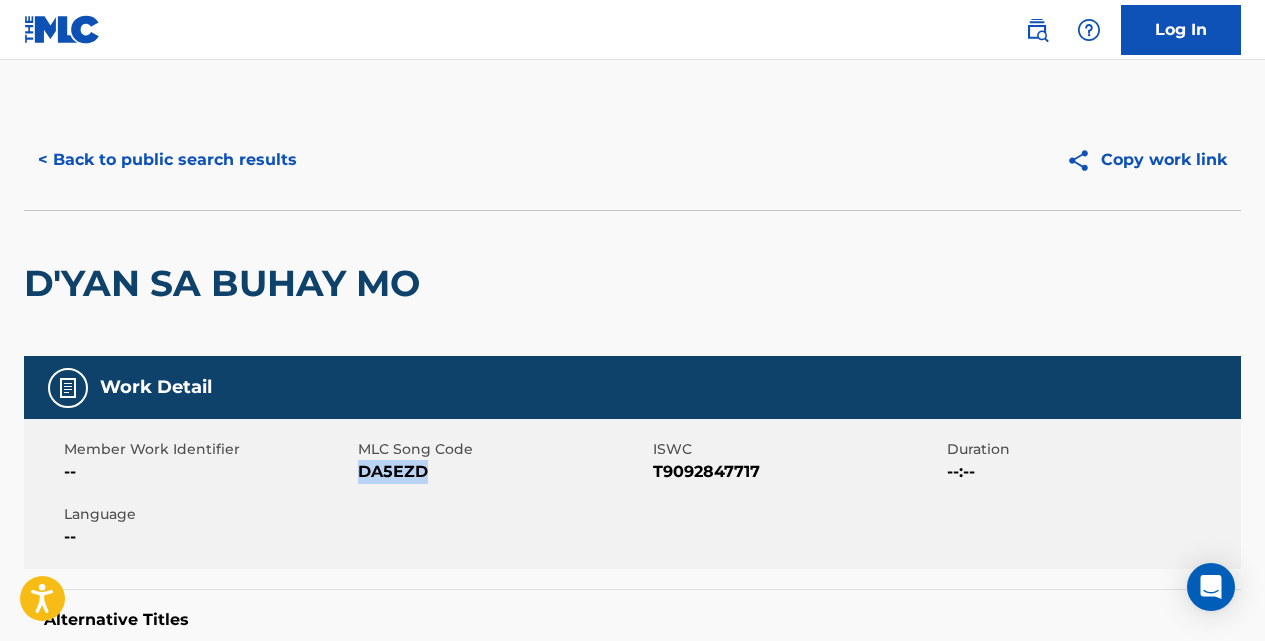drag, startPoint x: 425, startPoint y: 470, endPoint x: 364, endPoint y: 469, distance: 61.008198 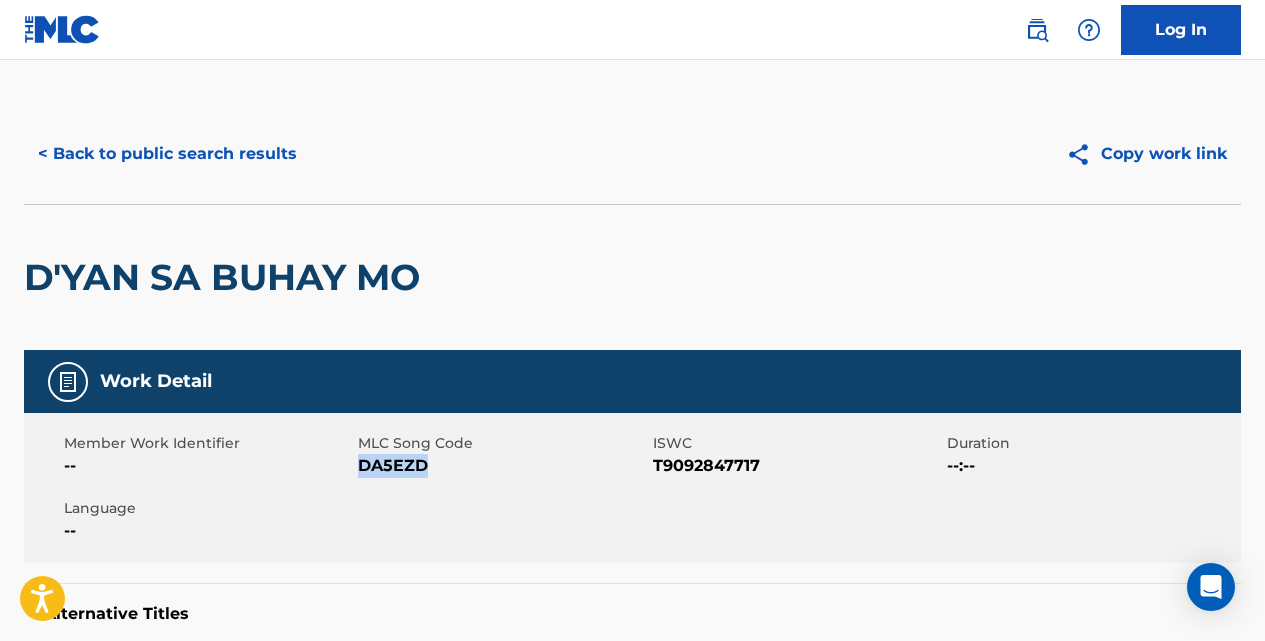scroll, scrollTop: 6, scrollLeft: 0, axis: vertical 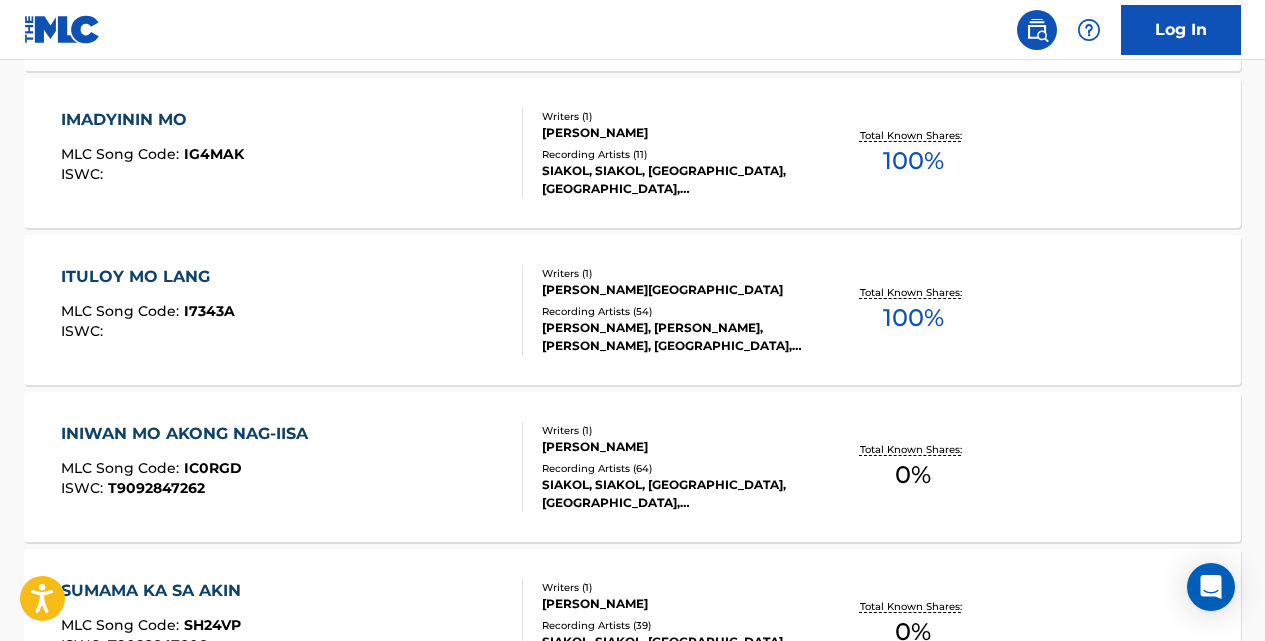 click on "INIWAN MO AKONG NAG-IISA" at bounding box center [189, 434] 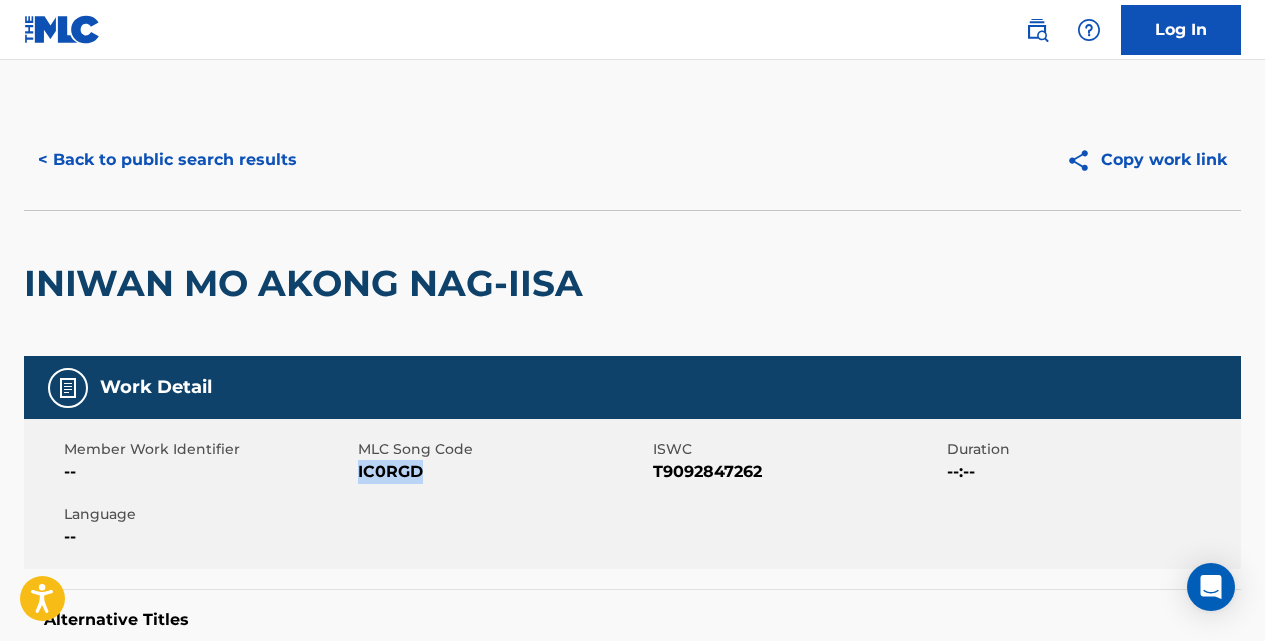 drag, startPoint x: 424, startPoint y: 469, endPoint x: 360, endPoint y: 468, distance: 64.00781 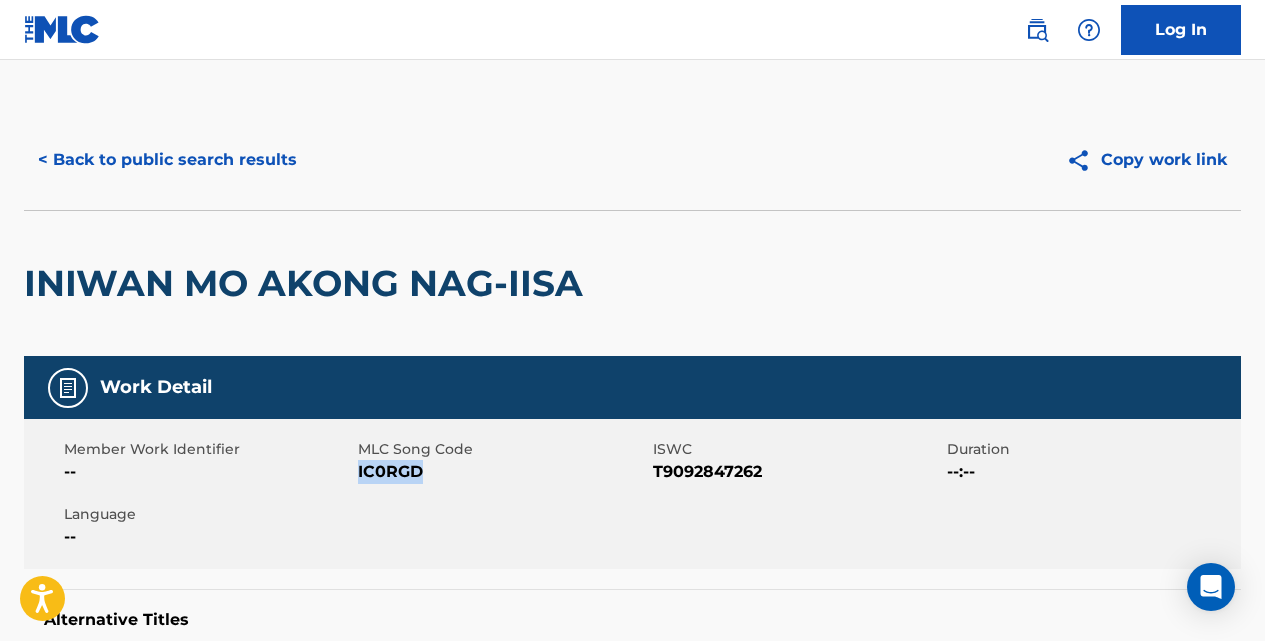 click on "< Back to public search results" at bounding box center (167, 160) 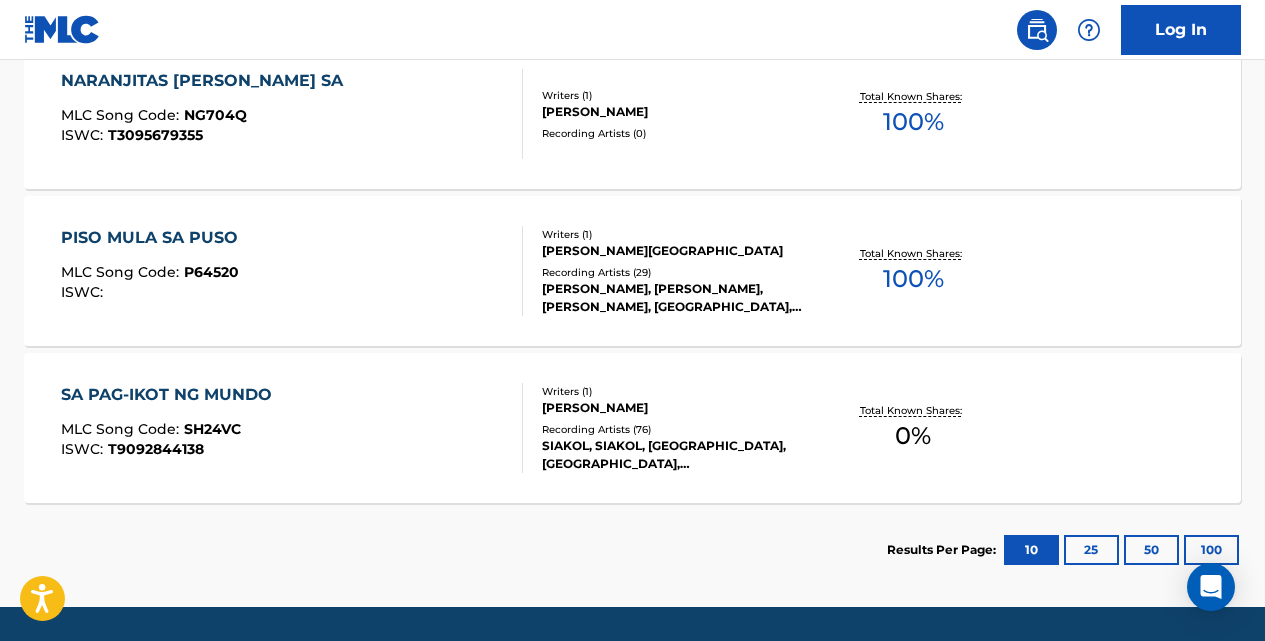 scroll, scrollTop: 1801, scrollLeft: 0, axis: vertical 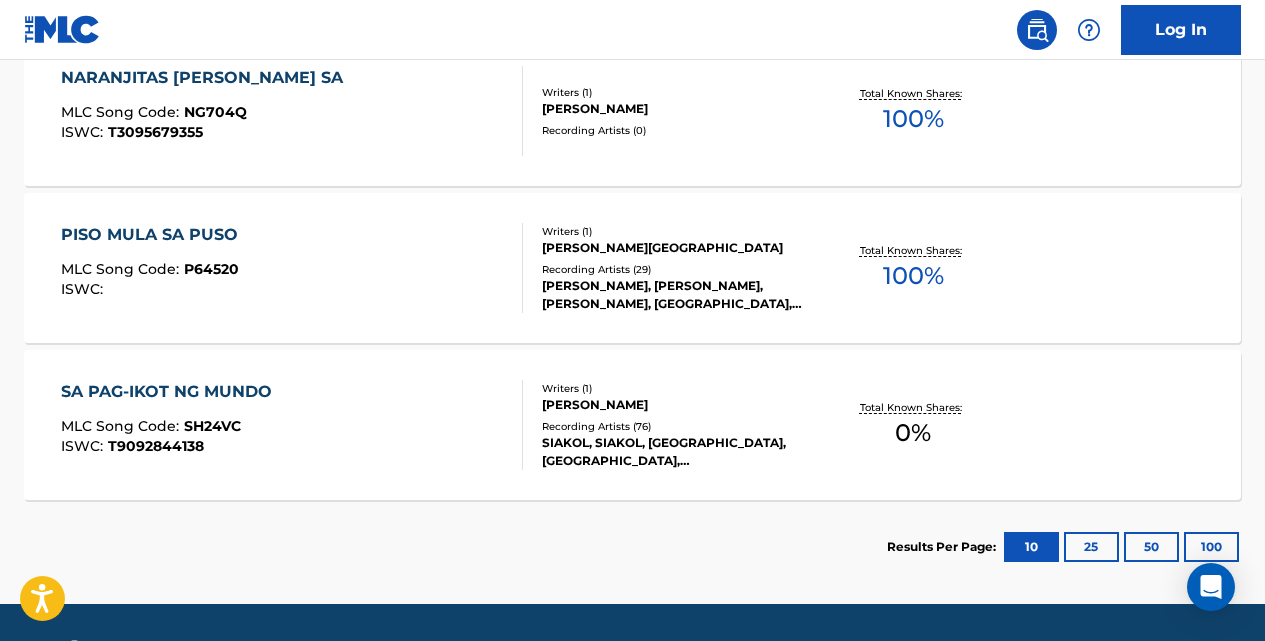 click on "SA PAG-IKOT NG MUNDO" at bounding box center (171, 392) 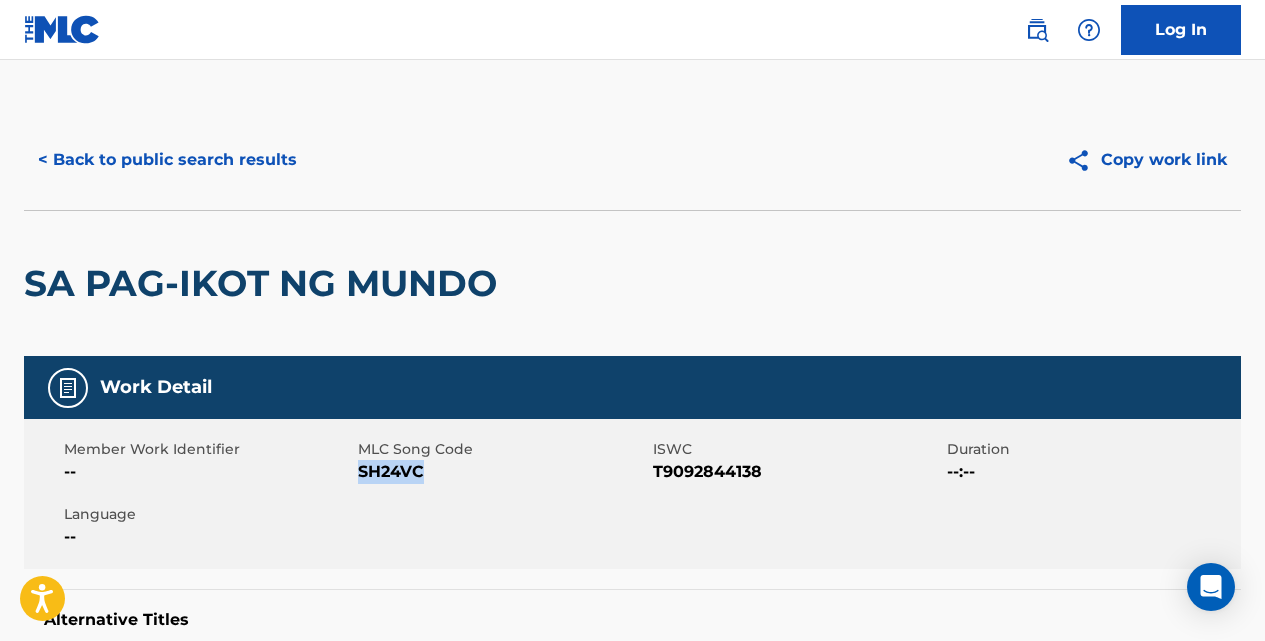 drag, startPoint x: 423, startPoint y: 473, endPoint x: 362, endPoint y: 470, distance: 61.073727 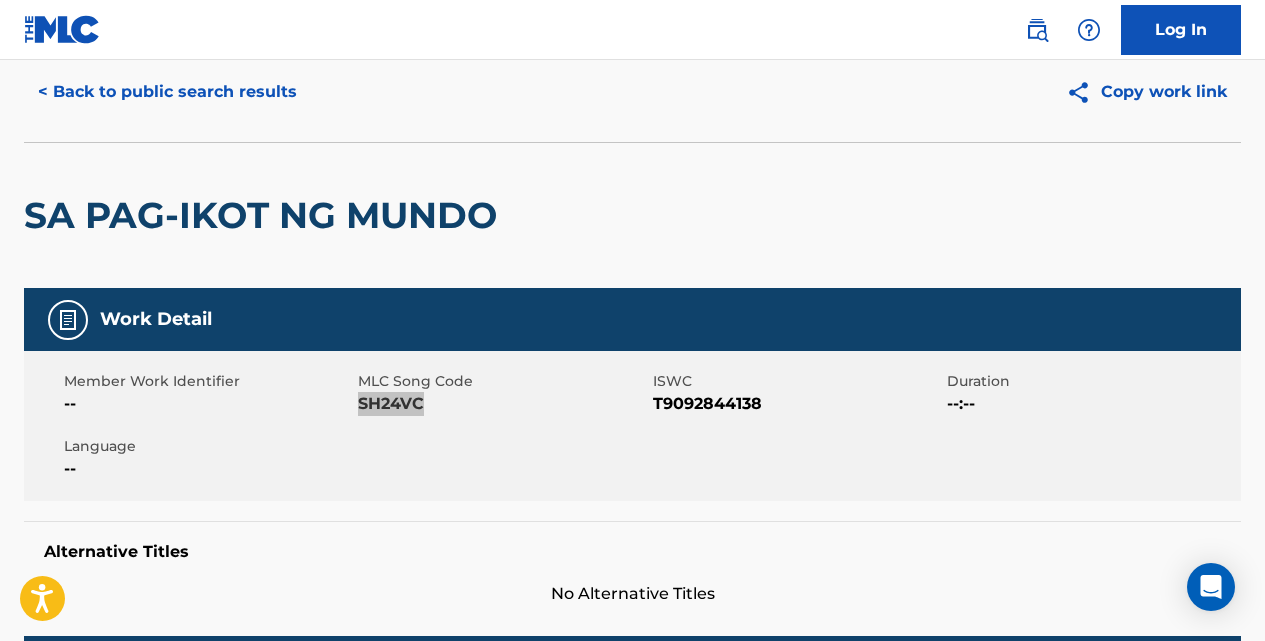 scroll, scrollTop: 0, scrollLeft: 0, axis: both 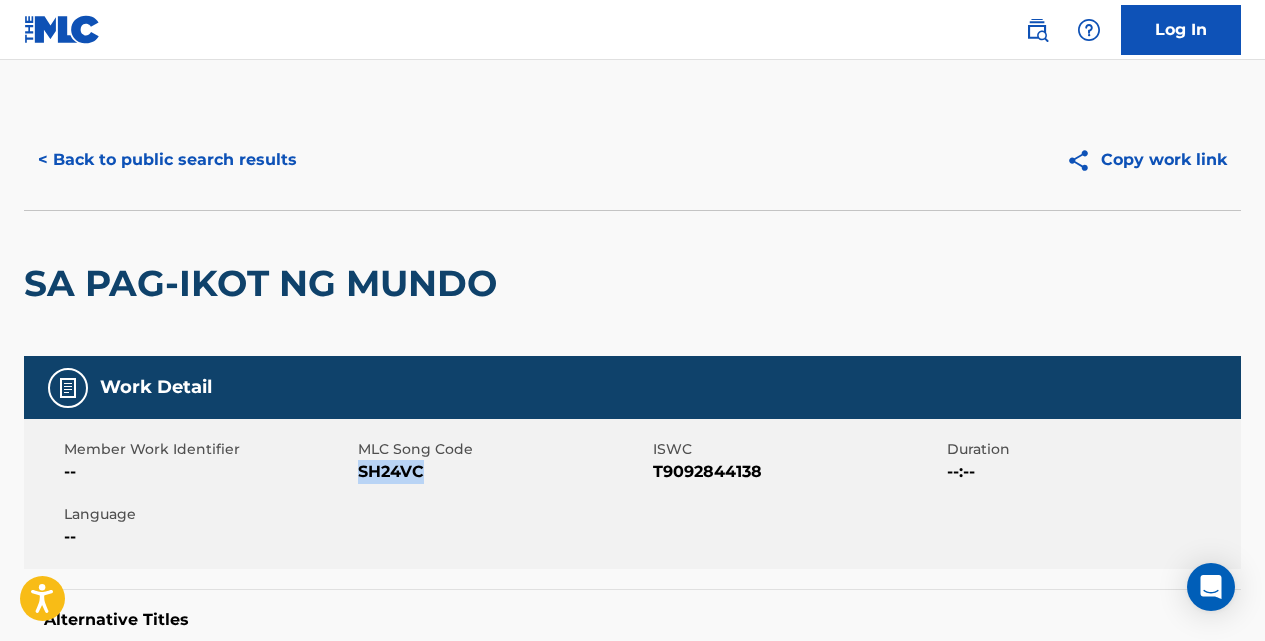 click on "< Back to public search results" at bounding box center [167, 160] 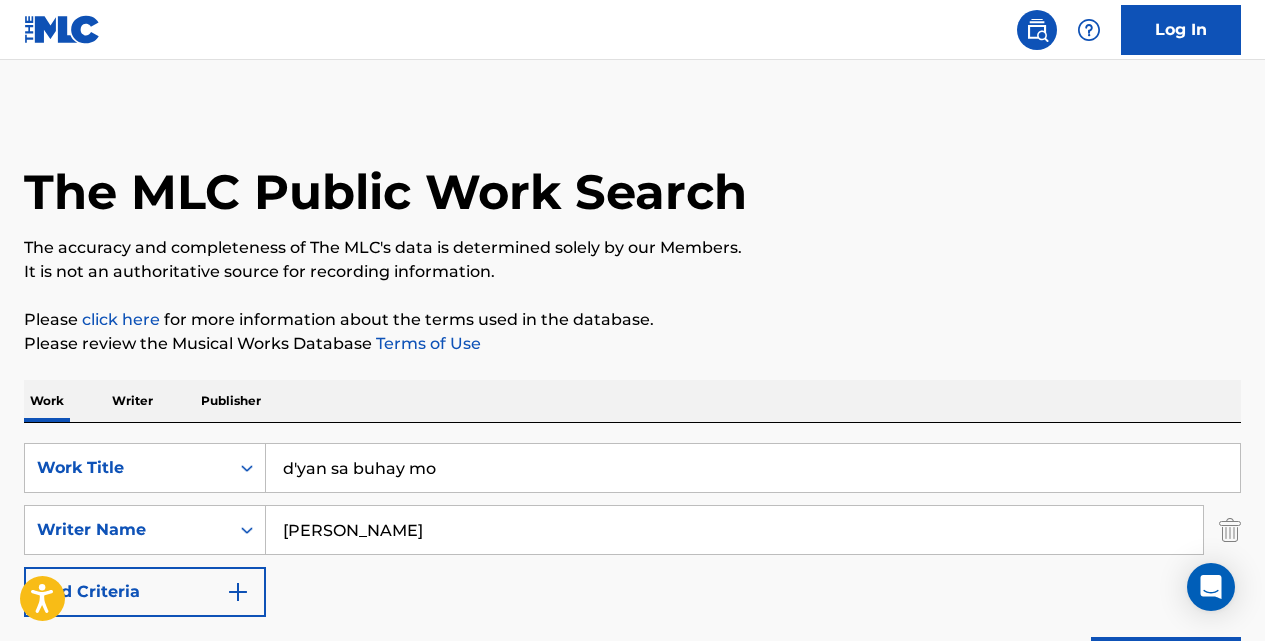 scroll, scrollTop: 0, scrollLeft: 0, axis: both 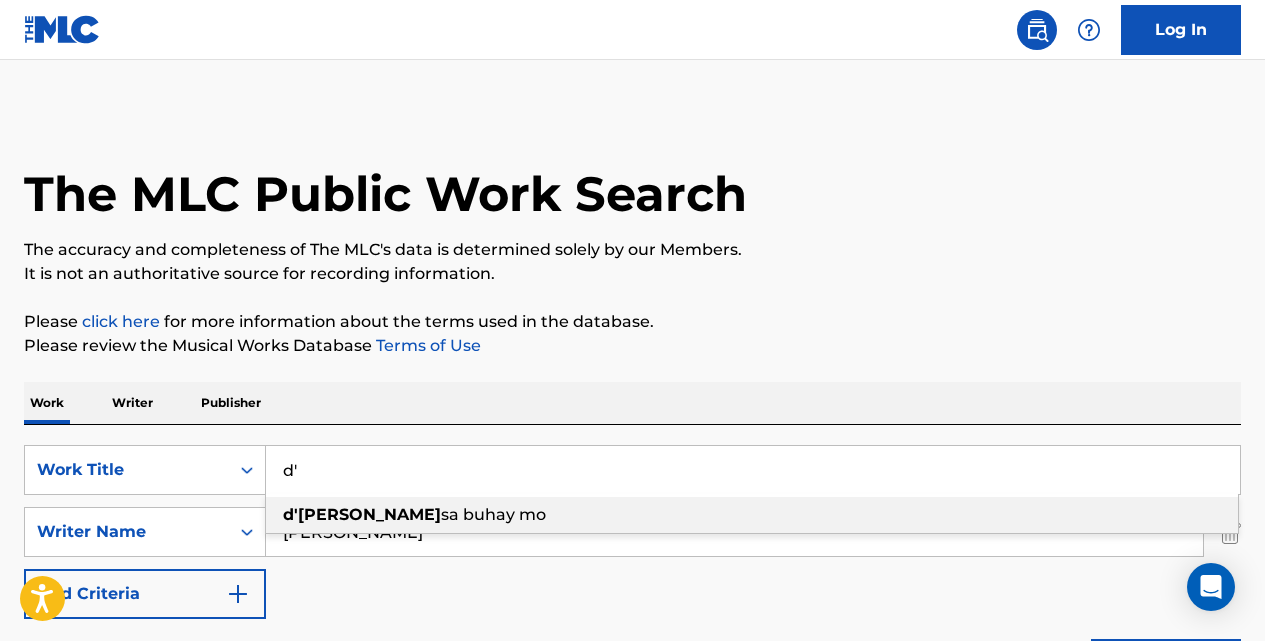 type on "d" 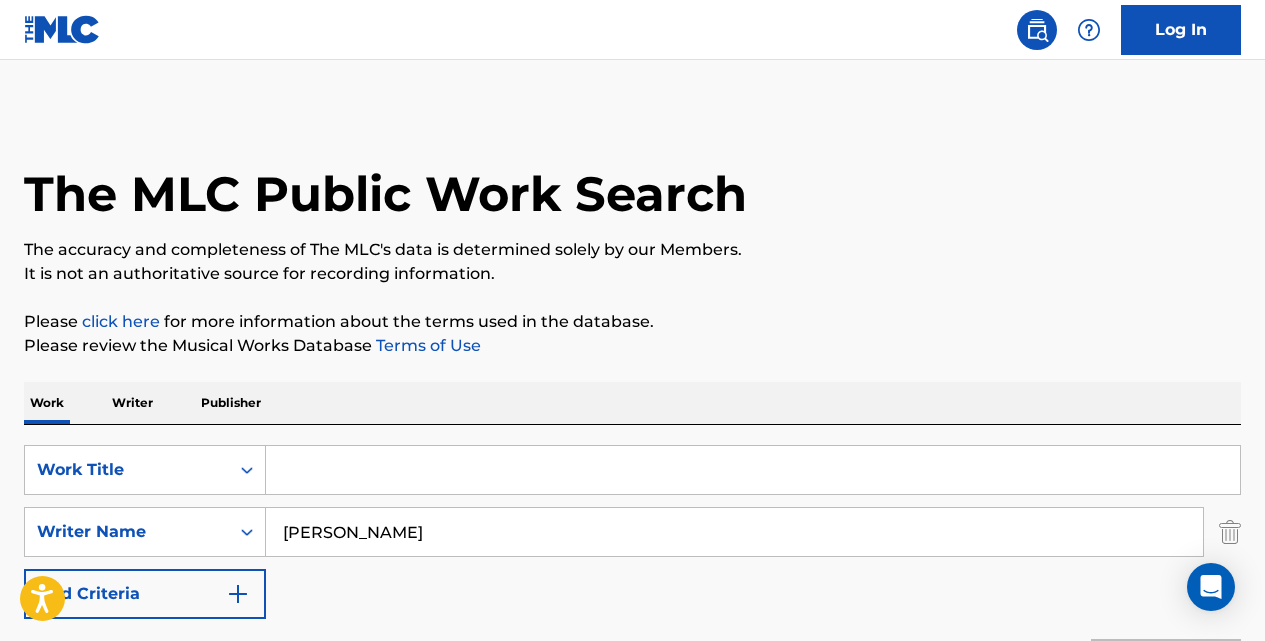 paste on "[PERSON_NAME]" 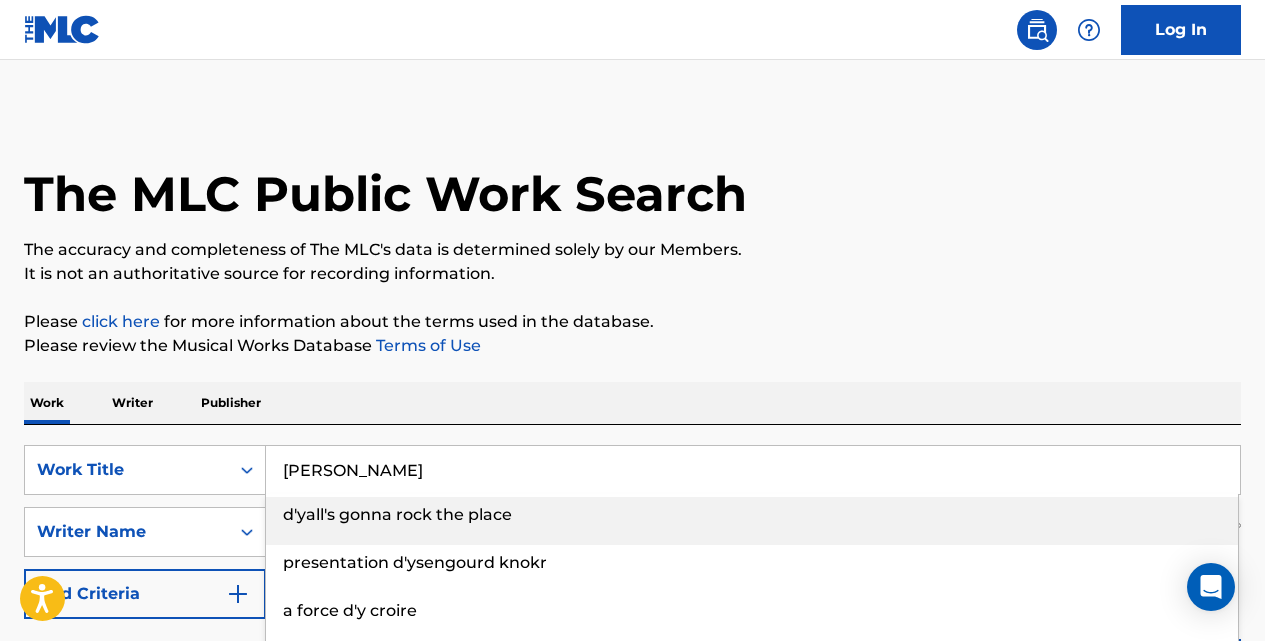 type on "[PERSON_NAME]" 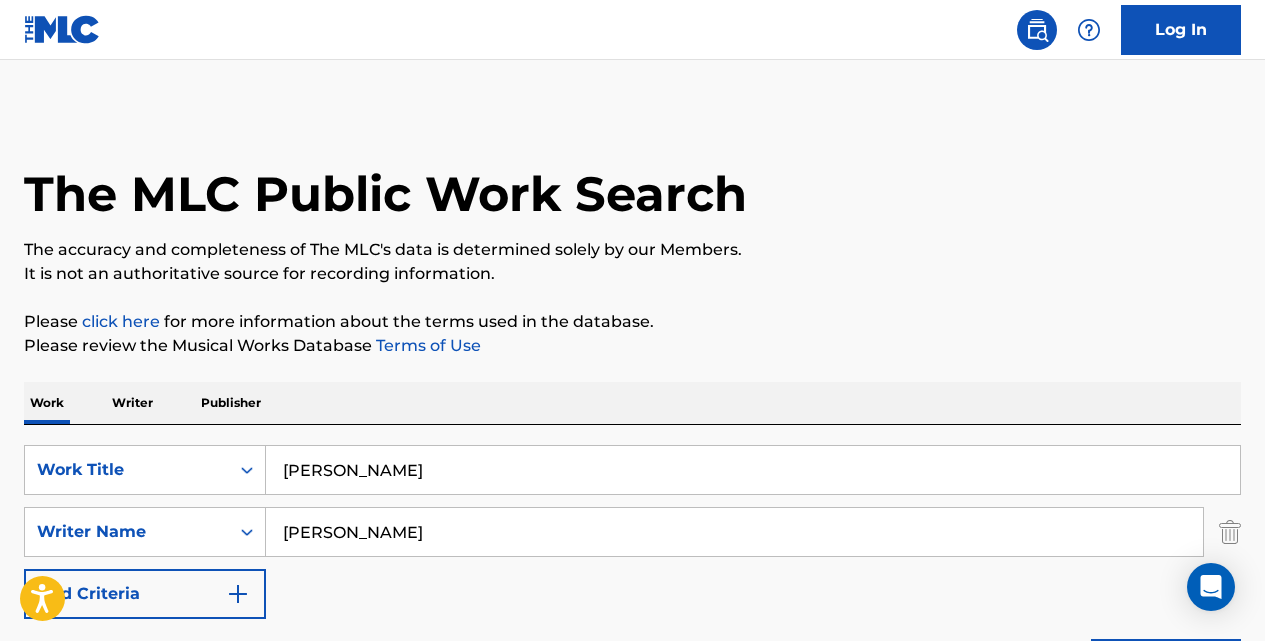 click on "Search" at bounding box center [1166, 664] 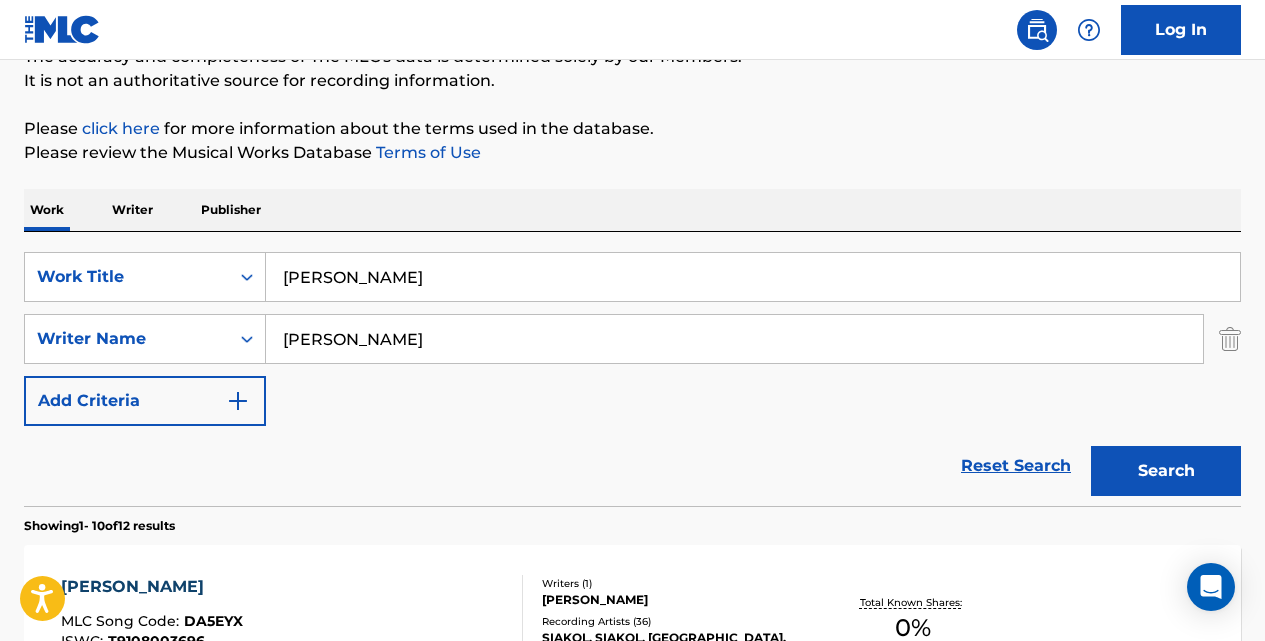 scroll, scrollTop: 380, scrollLeft: 0, axis: vertical 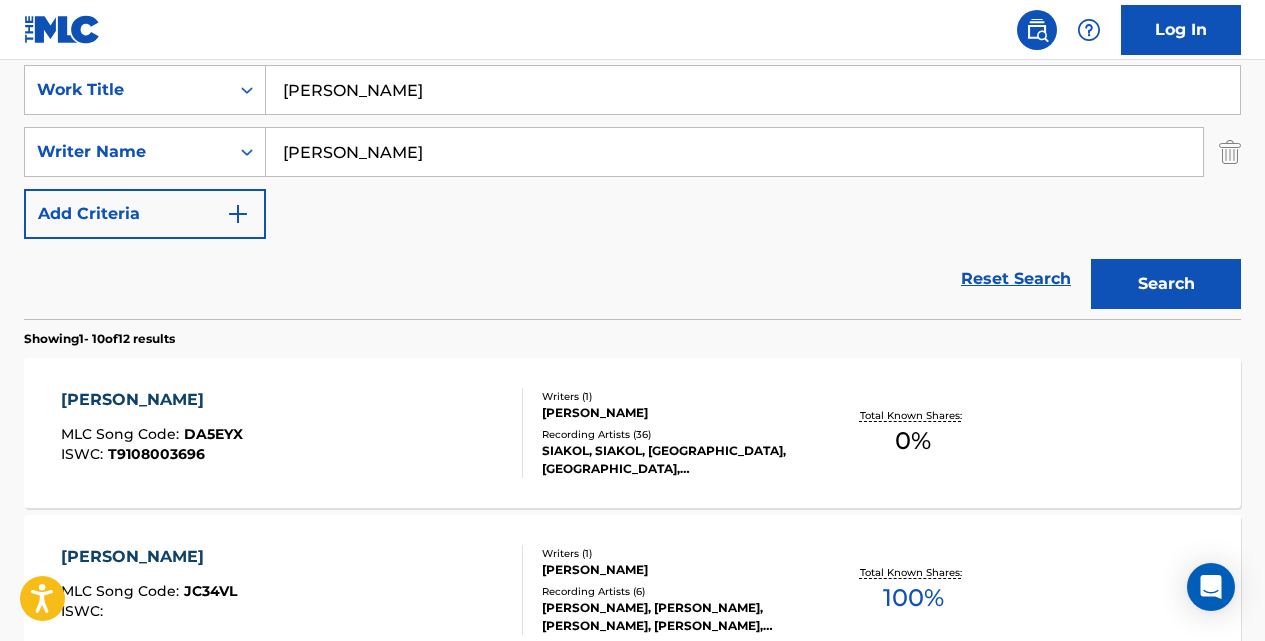click on "[PERSON_NAME]" at bounding box center [152, 400] 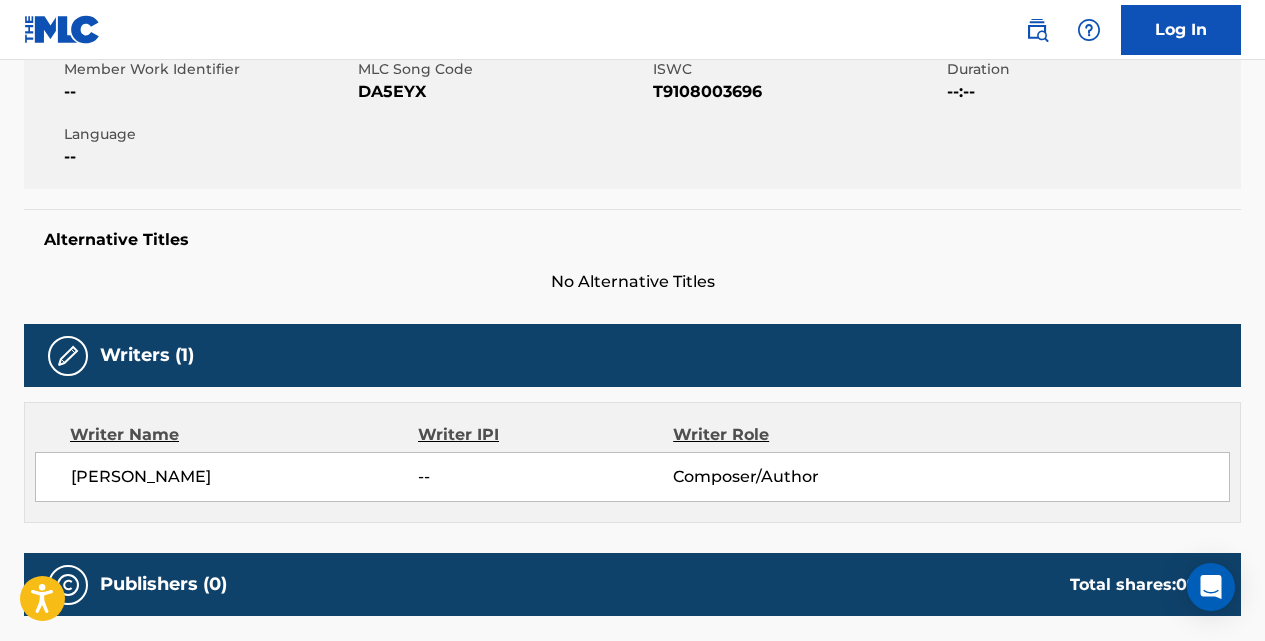 scroll, scrollTop: 0, scrollLeft: 0, axis: both 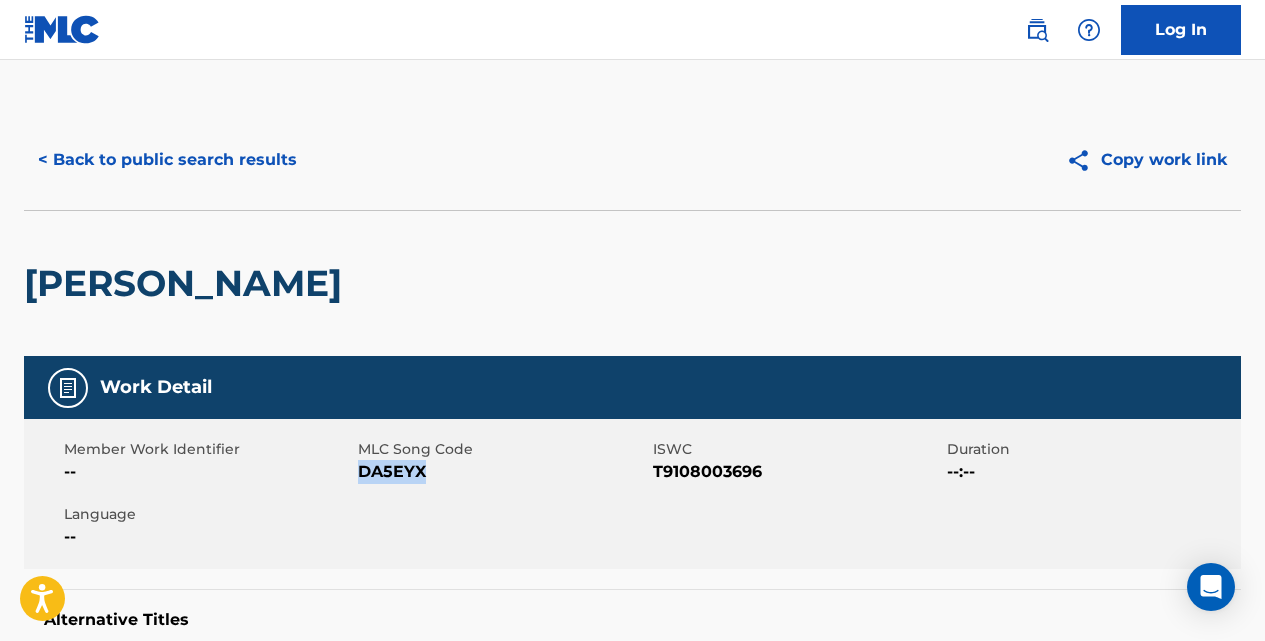 drag, startPoint x: 428, startPoint y: 469, endPoint x: 362, endPoint y: 466, distance: 66.068146 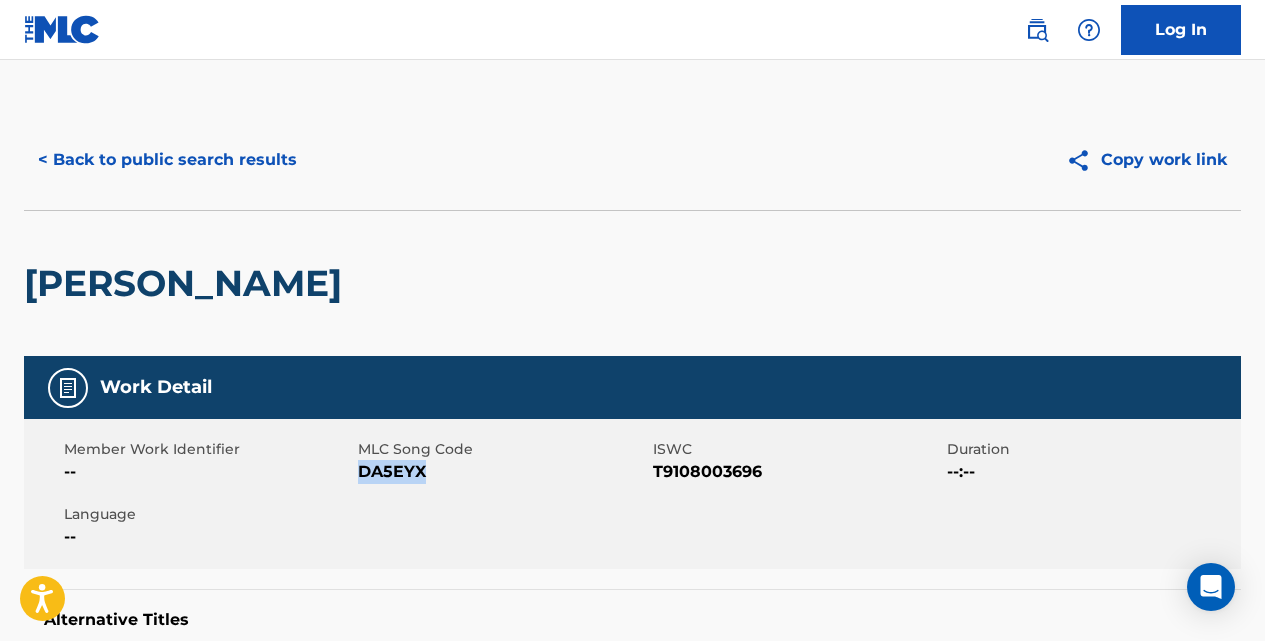 click on "< Back to public search results" at bounding box center (167, 160) 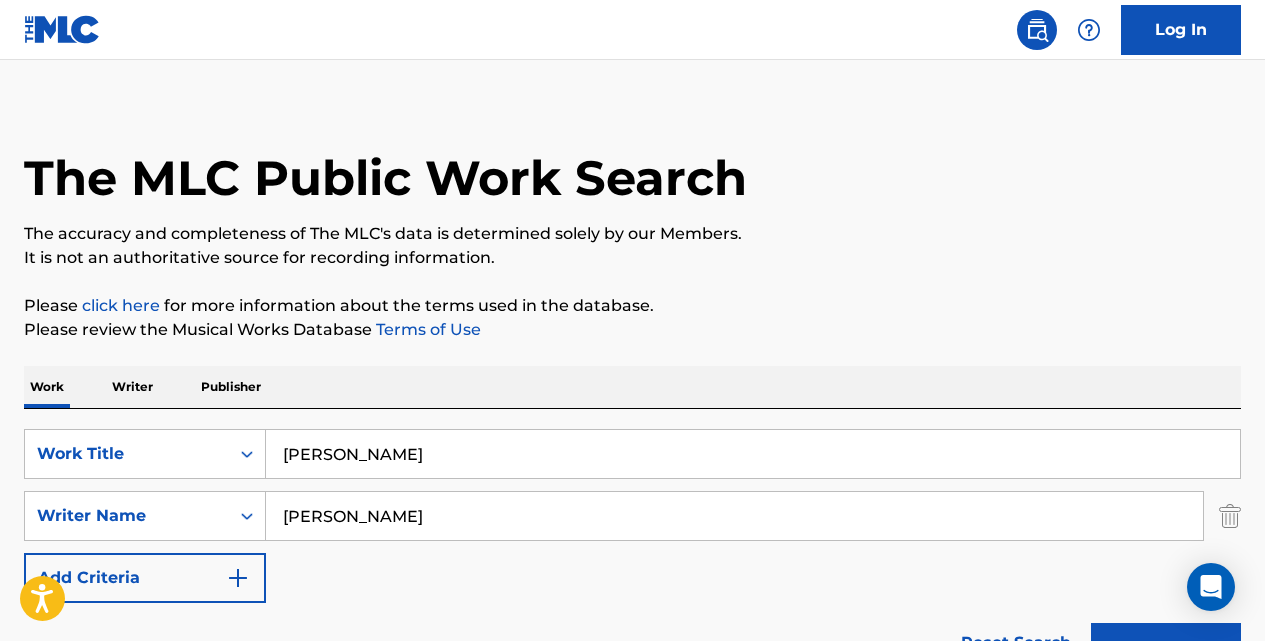 scroll, scrollTop: 0, scrollLeft: 0, axis: both 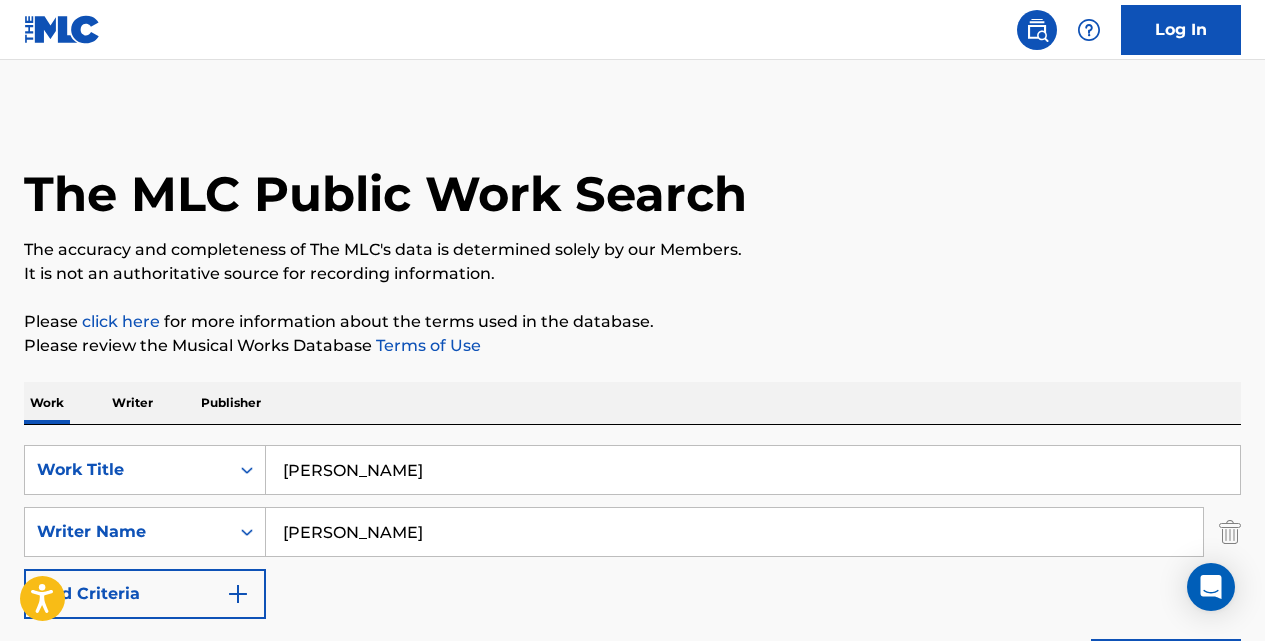 click on "[PERSON_NAME]" at bounding box center (753, 470) 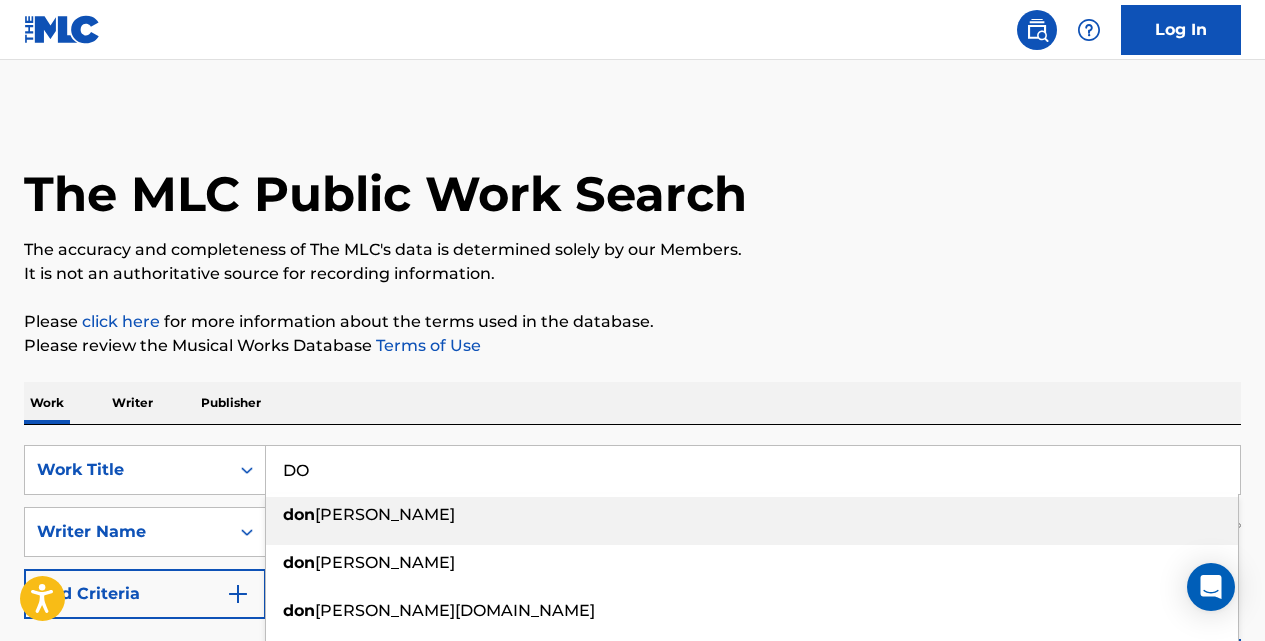 type on "D" 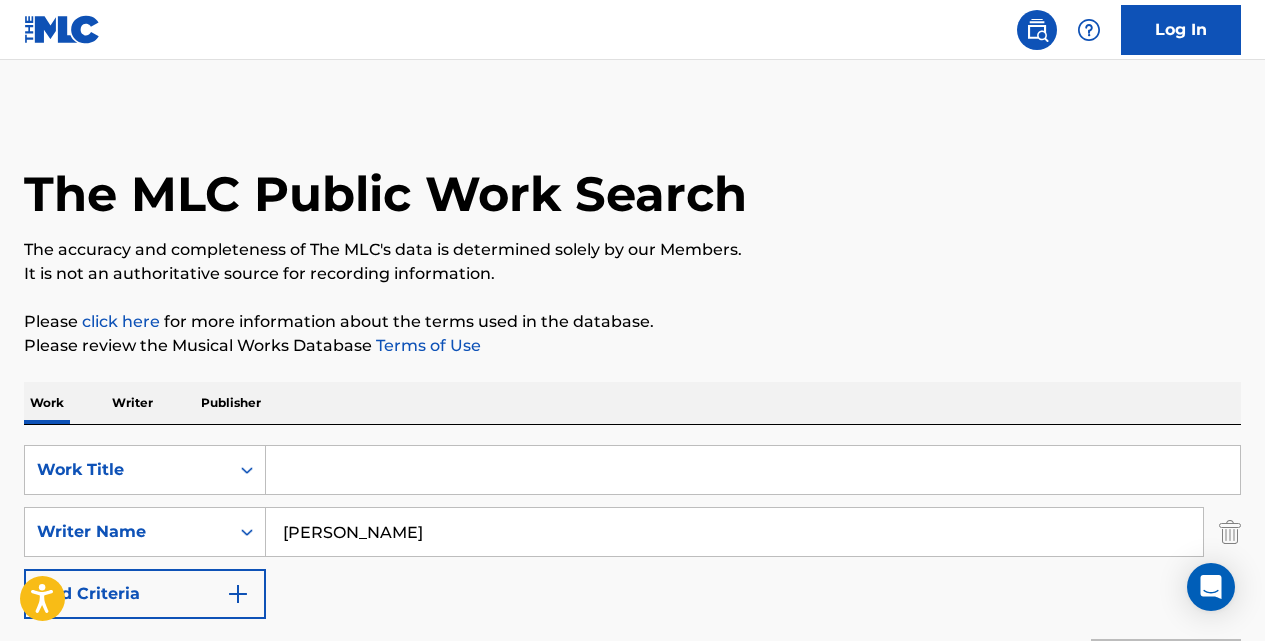 paste on "[PERSON_NAME]" 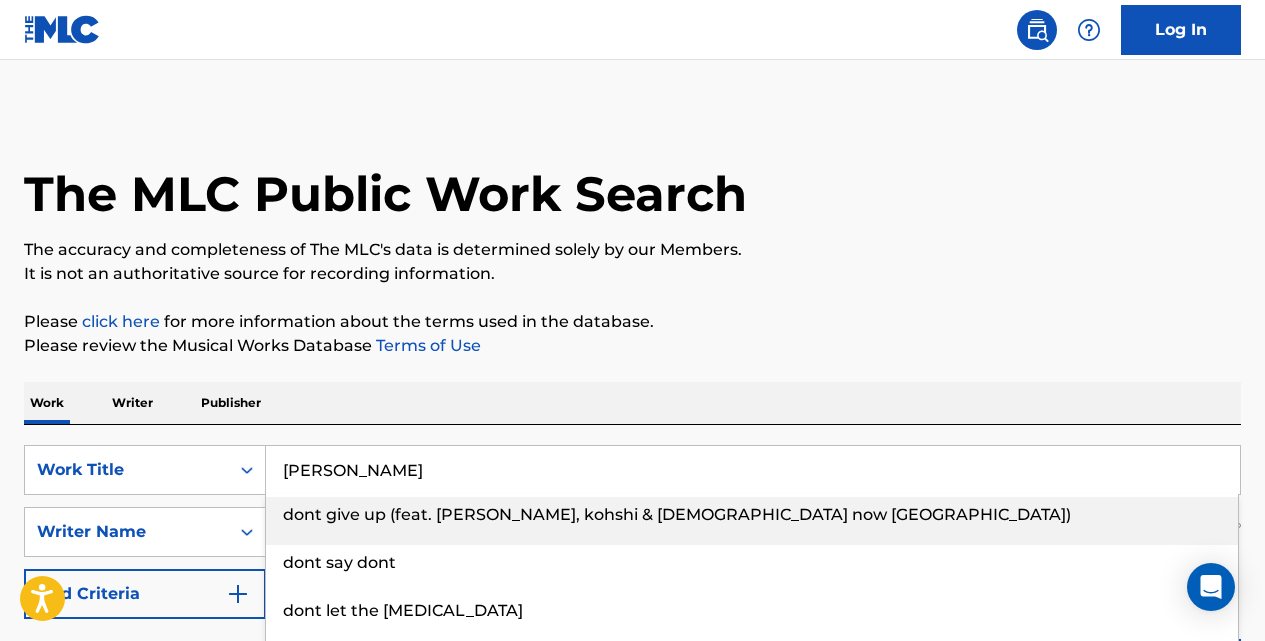 type on "[PERSON_NAME]" 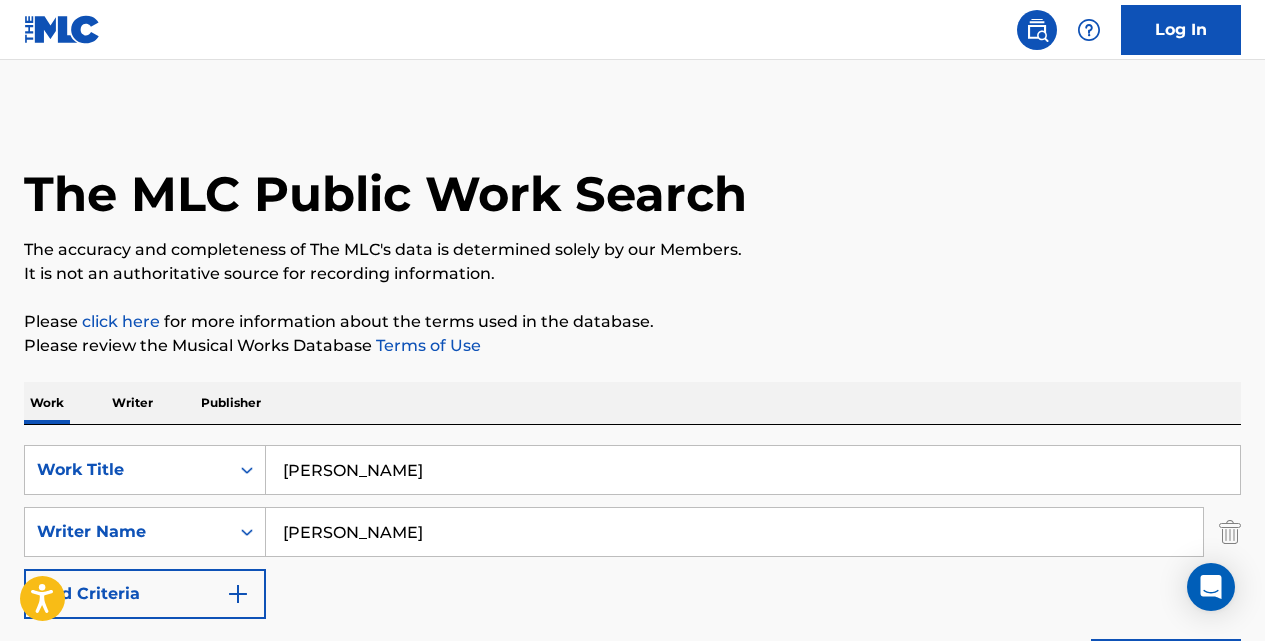 click on "Search" at bounding box center [1166, 664] 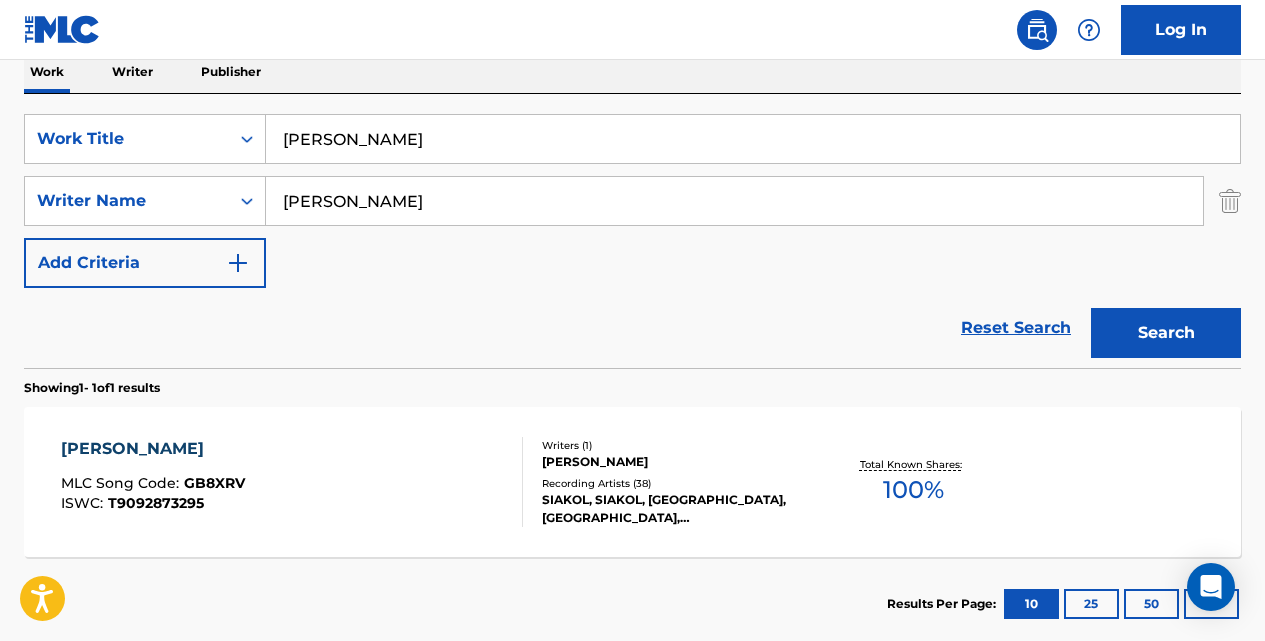 scroll, scrollTop: 333, scrollLeft: 0, axis: vertical 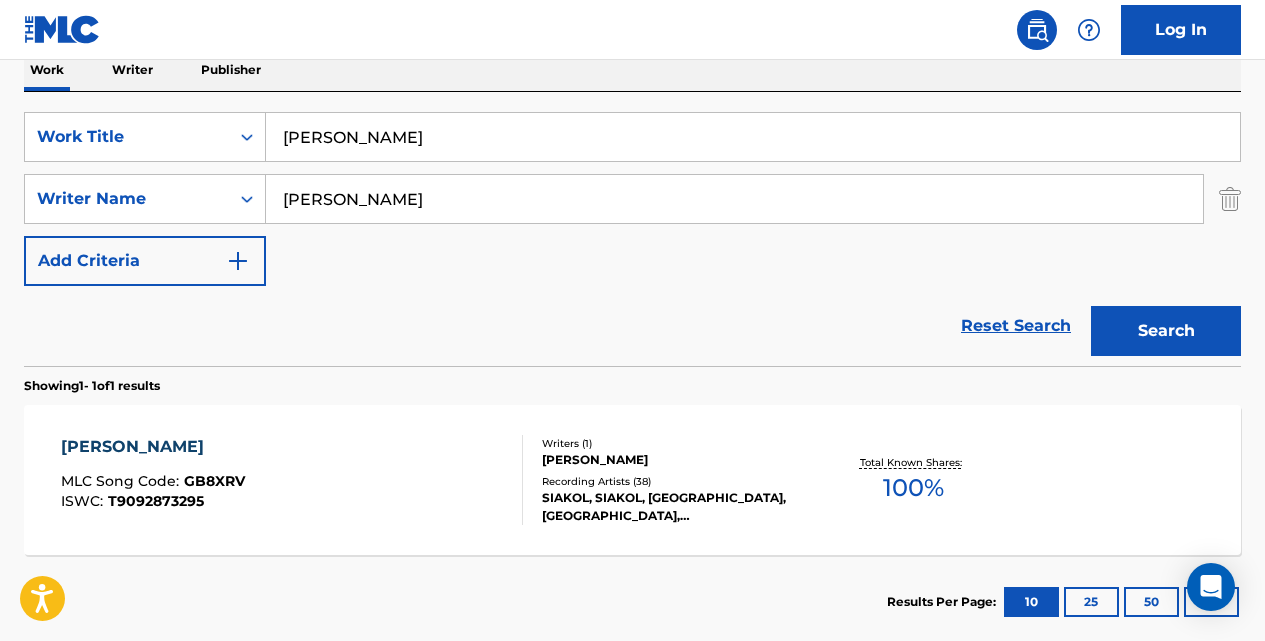 click on "[PERSON_NAME]" at bounding box center [153, 447] 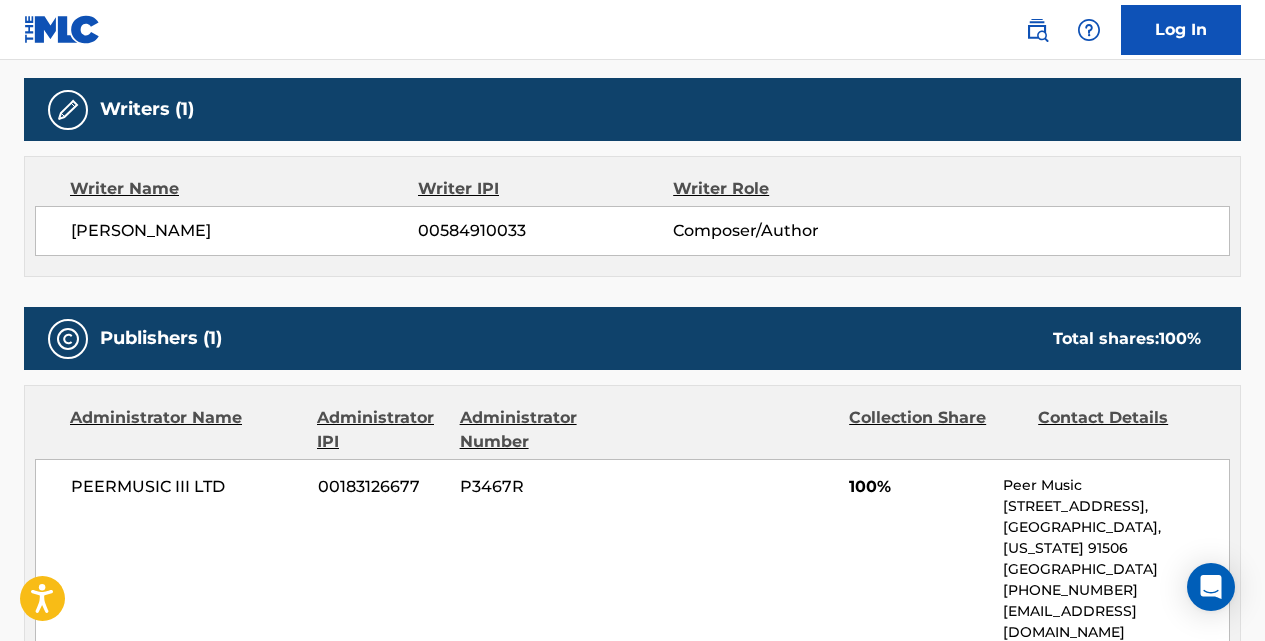 scroll, scrollTop: 0, scrollLeft: 0, axis: both 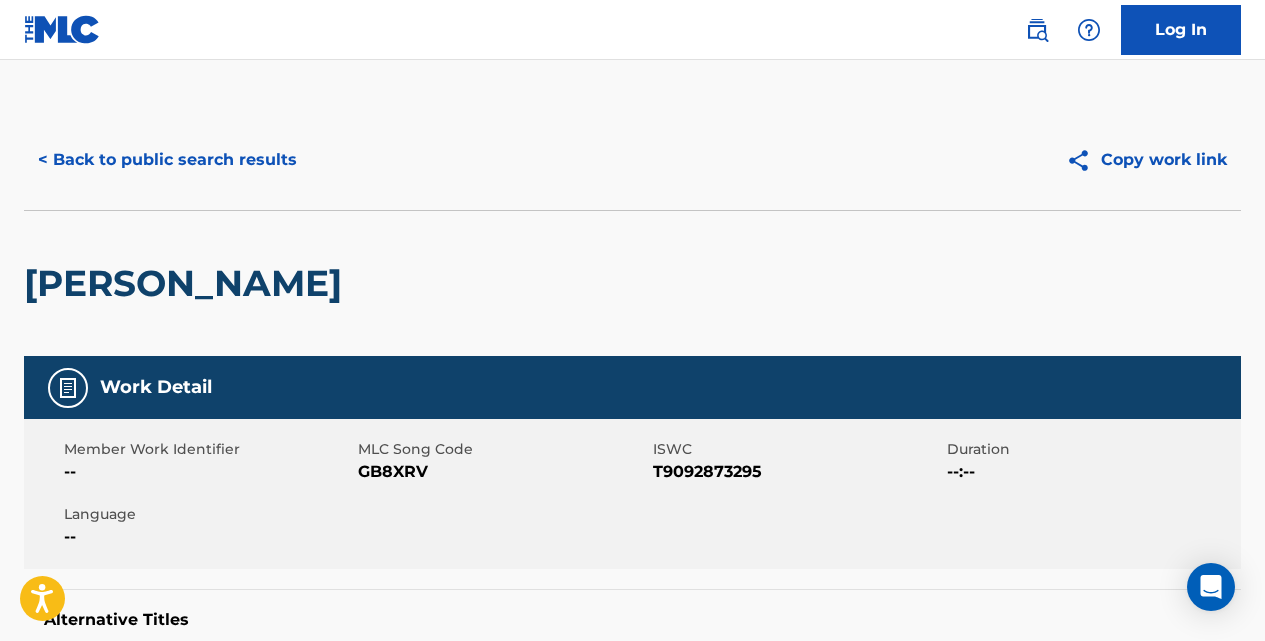 click on "< Back to public search results" at bounding box center (167, 160) 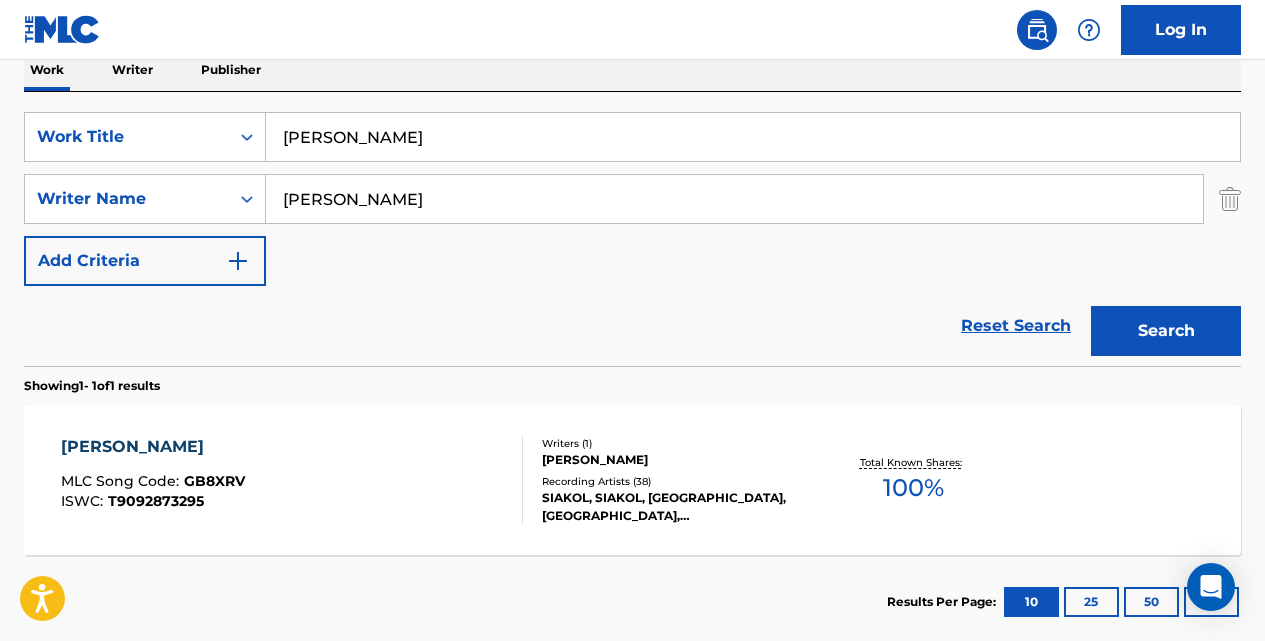 click on "[PERSON_NAME]" at bounding box center (753, 137) 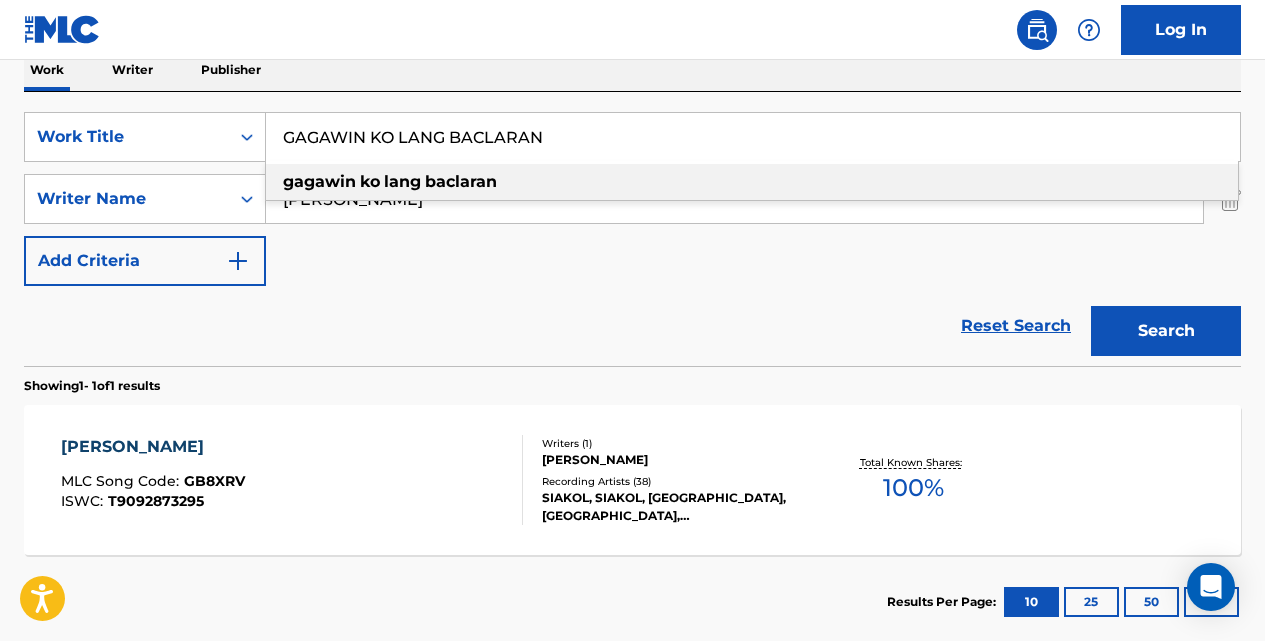 type on "GAGAWIN KO LANG BACLARAN" 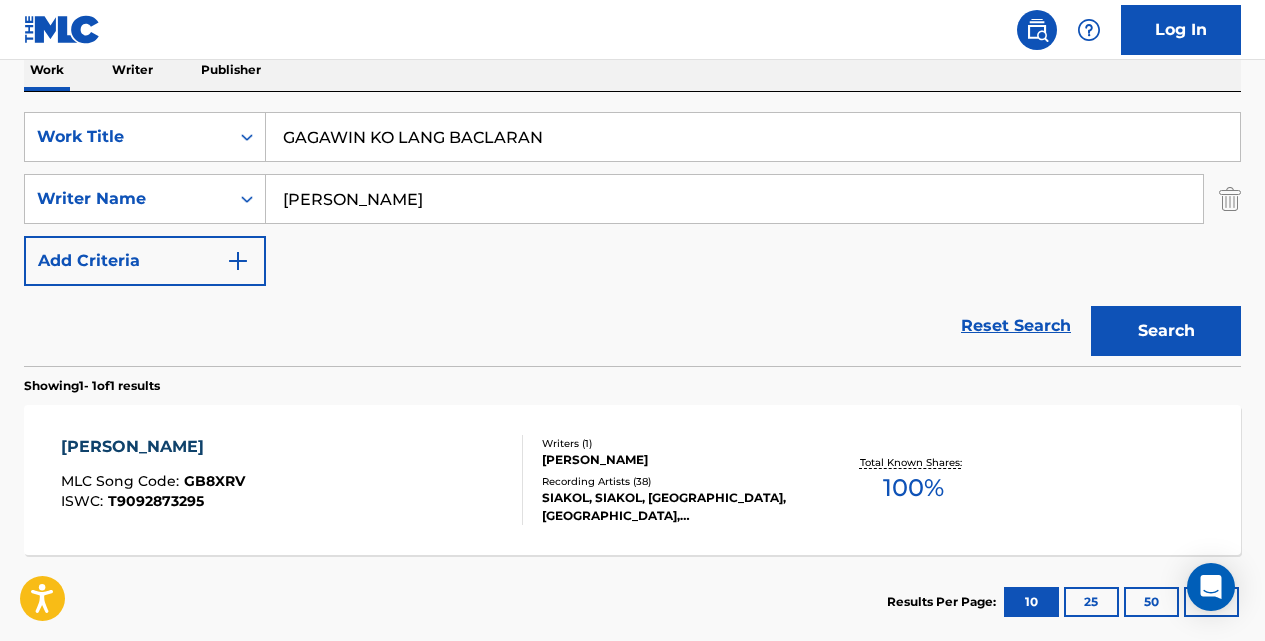 click on "Search" at bounding box center [1166, 331] 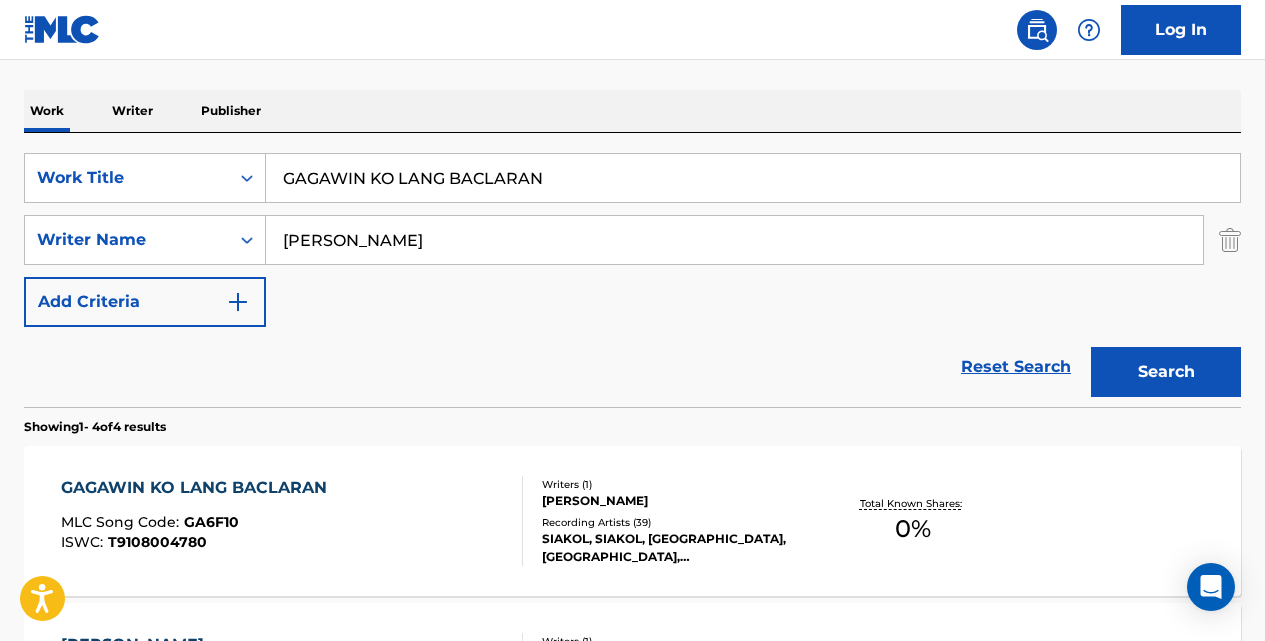 scroll, scrollTop: 333, scrollLeft: 0, axis: vertical 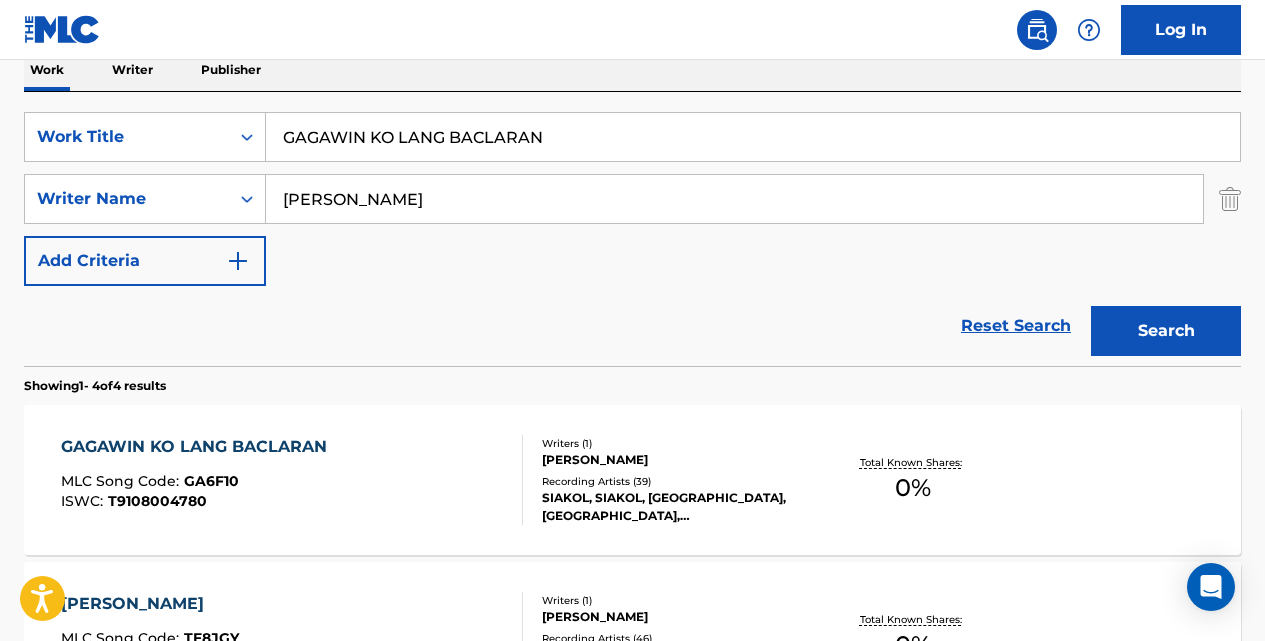 click on "[PERSON_NAME] KO LANG BACLARAN MLC Song Code : GA6F10 ISWC : T9108004780 Writers ( 1 ) [PERSON_NAME] Recording Artists ( 39 ) [PERSON_NAME], [PERSON_NAME], [PERSON_NAME], [GEOGRAPHIC_DATA], [GEOGRAPHIC_DATA] Total Known Shares: 0 %" at bounding box center [632, 480] 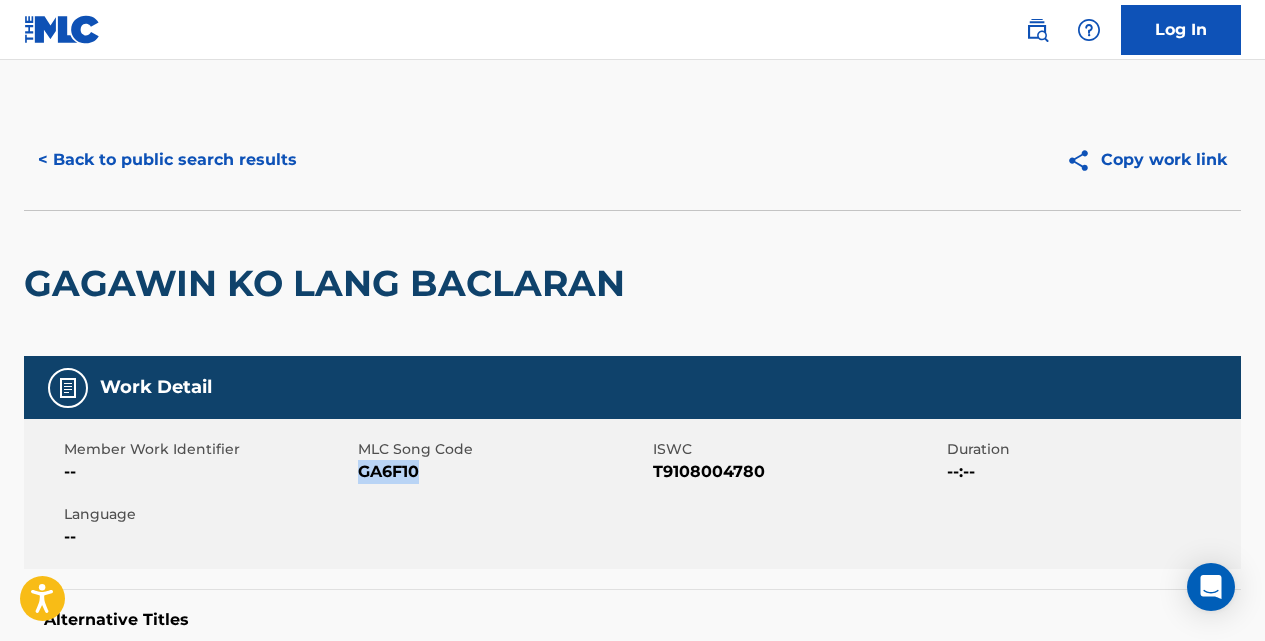 drag, startPoint x: 420, startPoint y: 471, endPoint x: 363, endPoint y: 469, distance: 57.035076 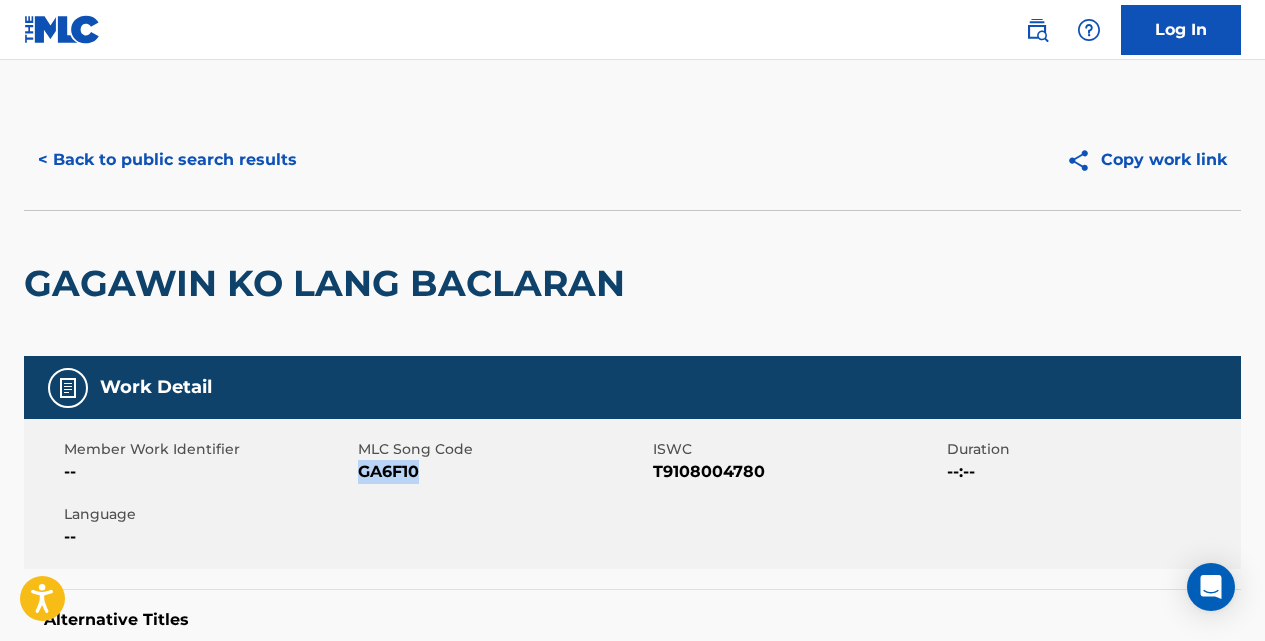 click on "< Back to public search results" at bounding box center [167, 160] 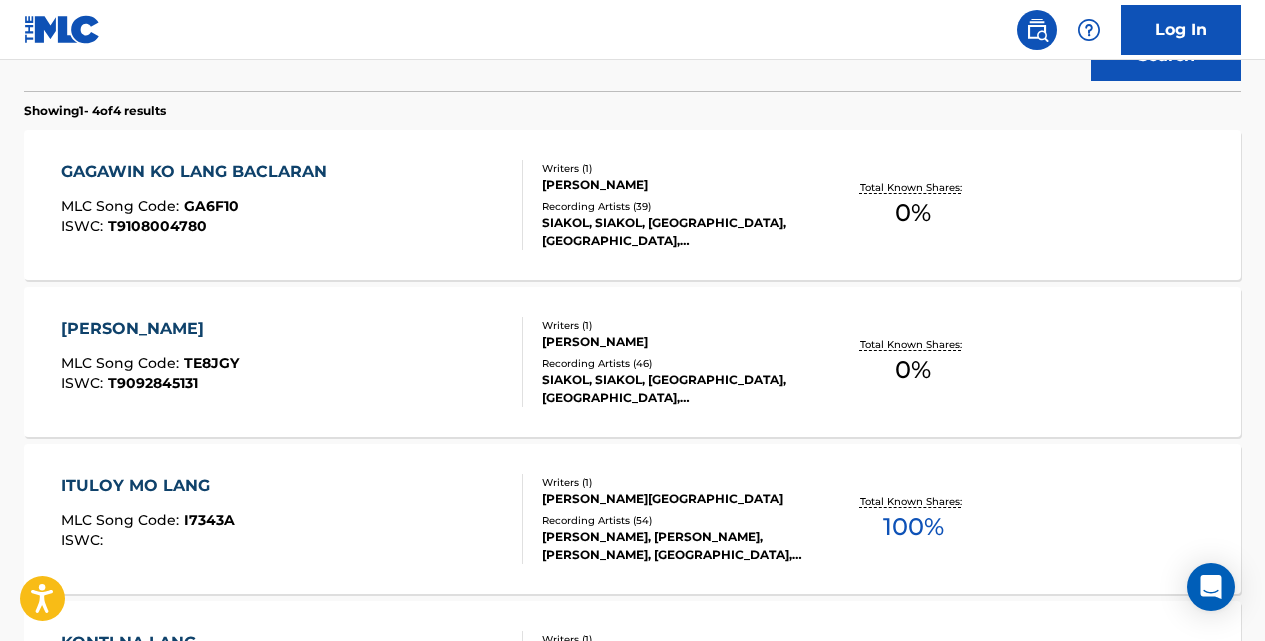 scroll, scrollTop: 0, scrollLeft: 0, axis: both 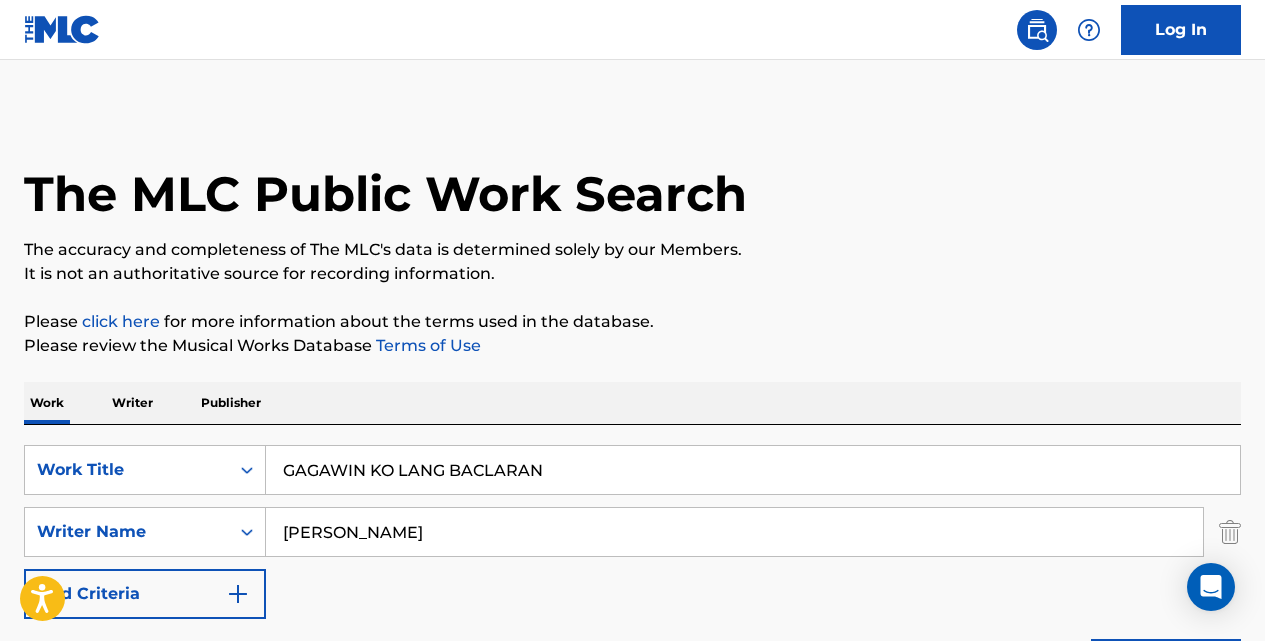 click on "GAGAWIN KO LANG BACLARAN" at bounding box center [753, 470] 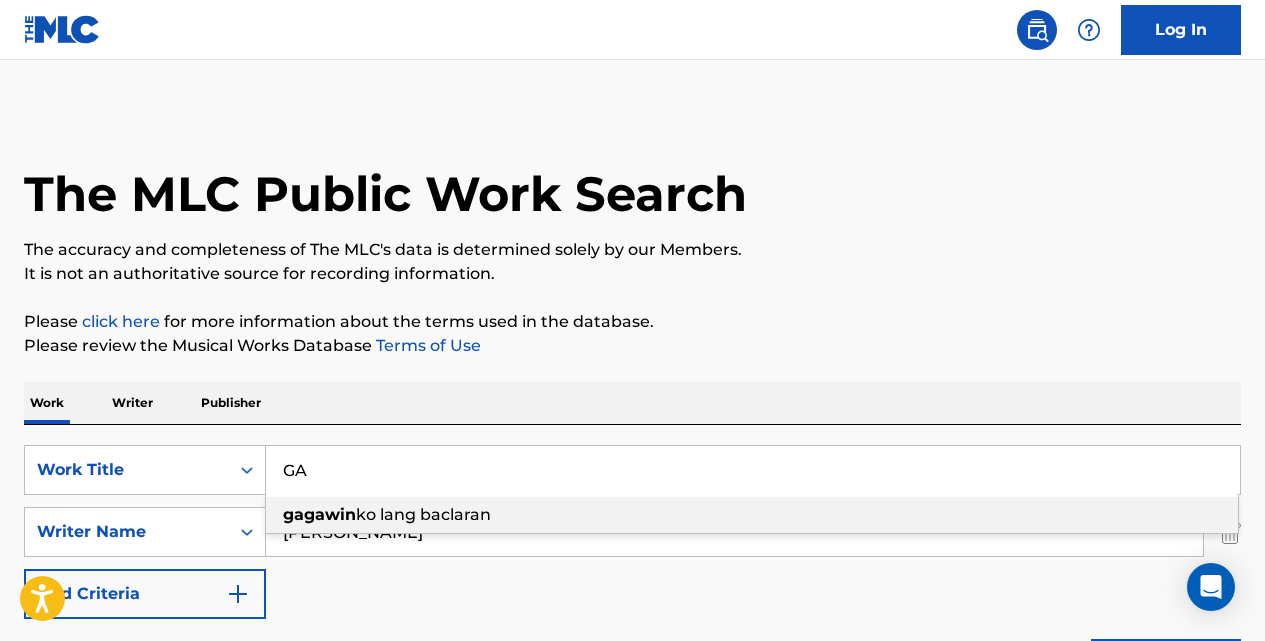type on "G" 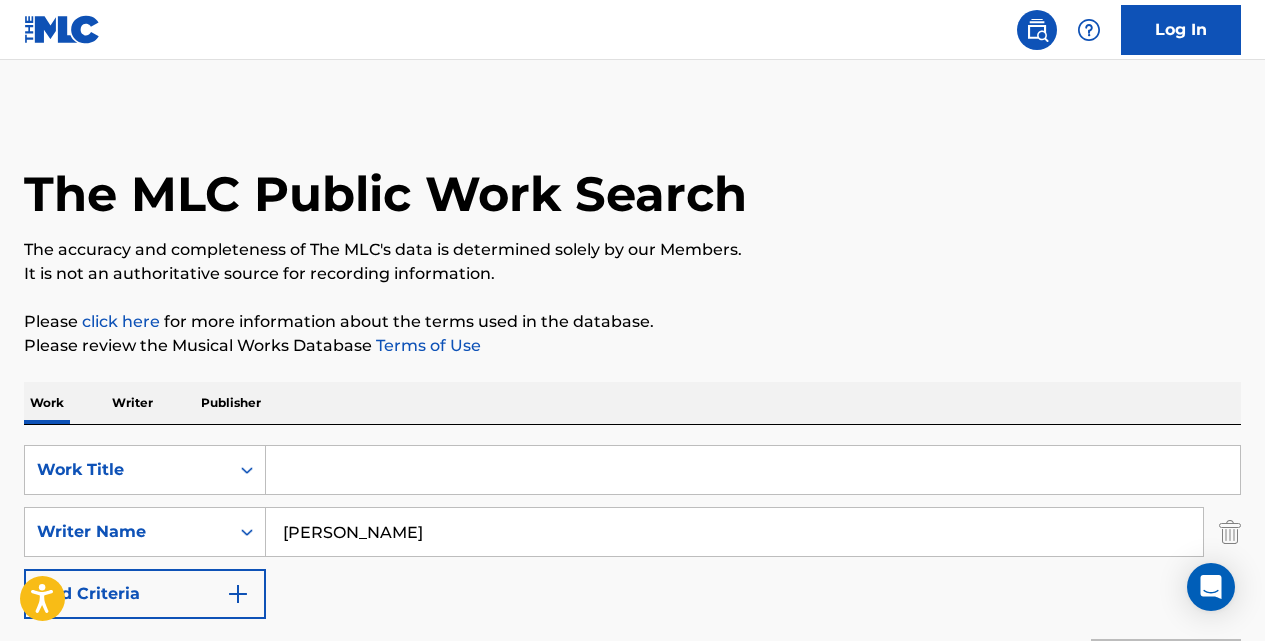 paste on "GALIT" 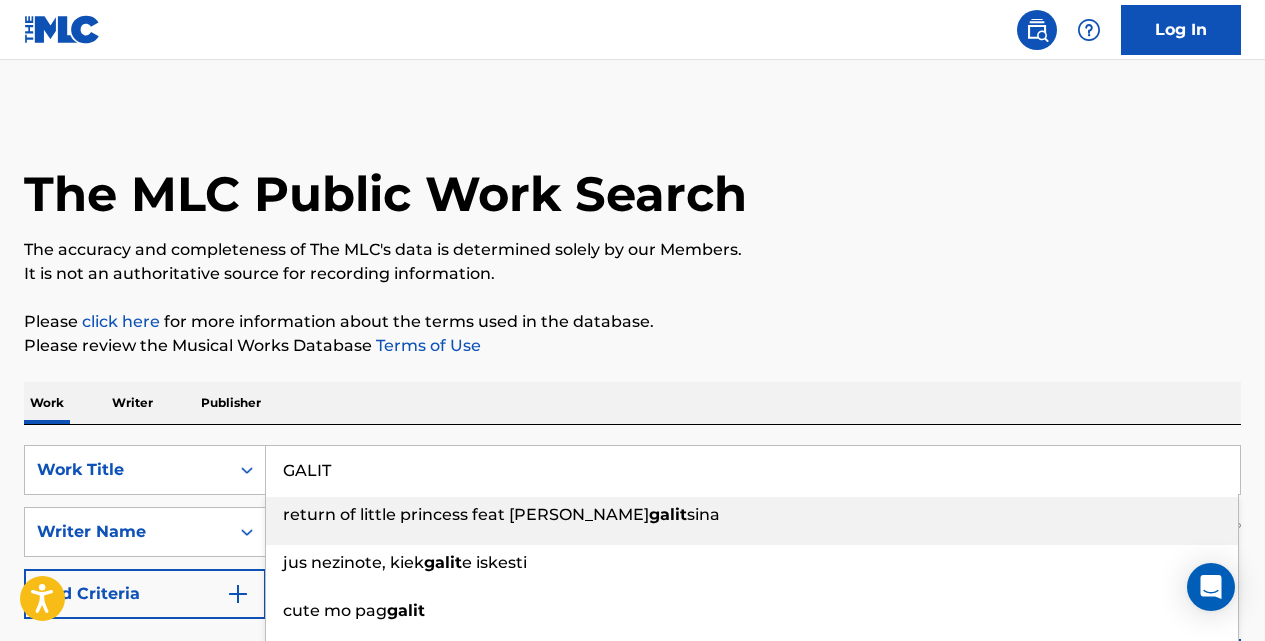type on "GALIT" 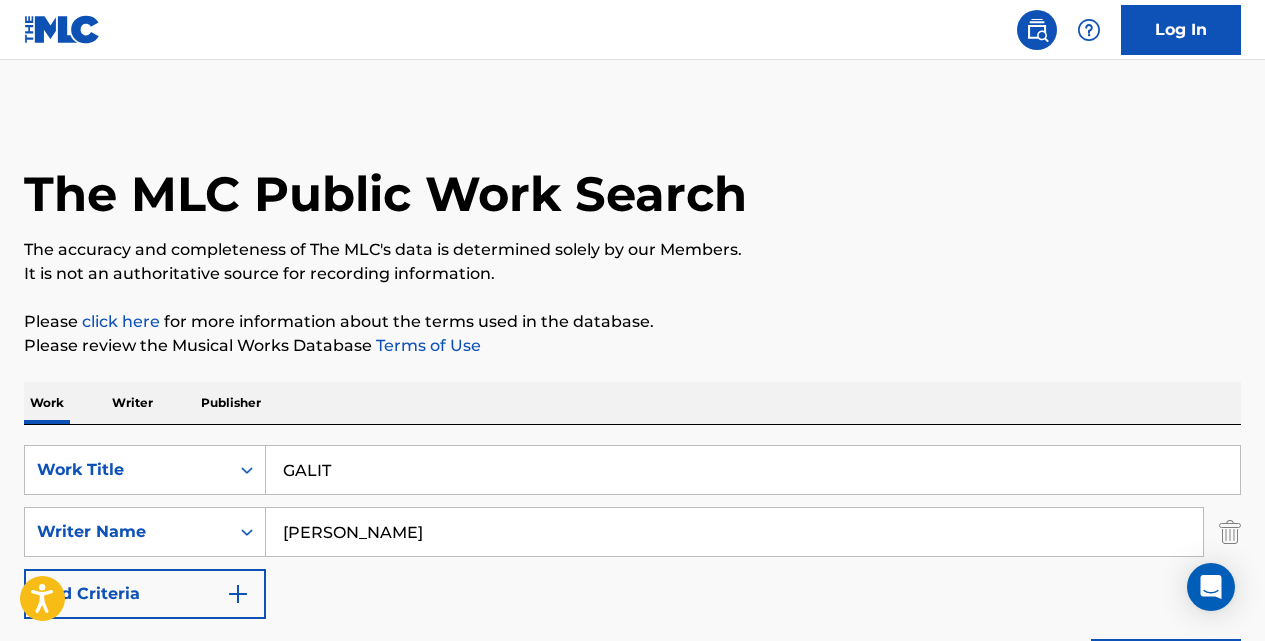 click on "Search" at bounding box center [1166, 664] 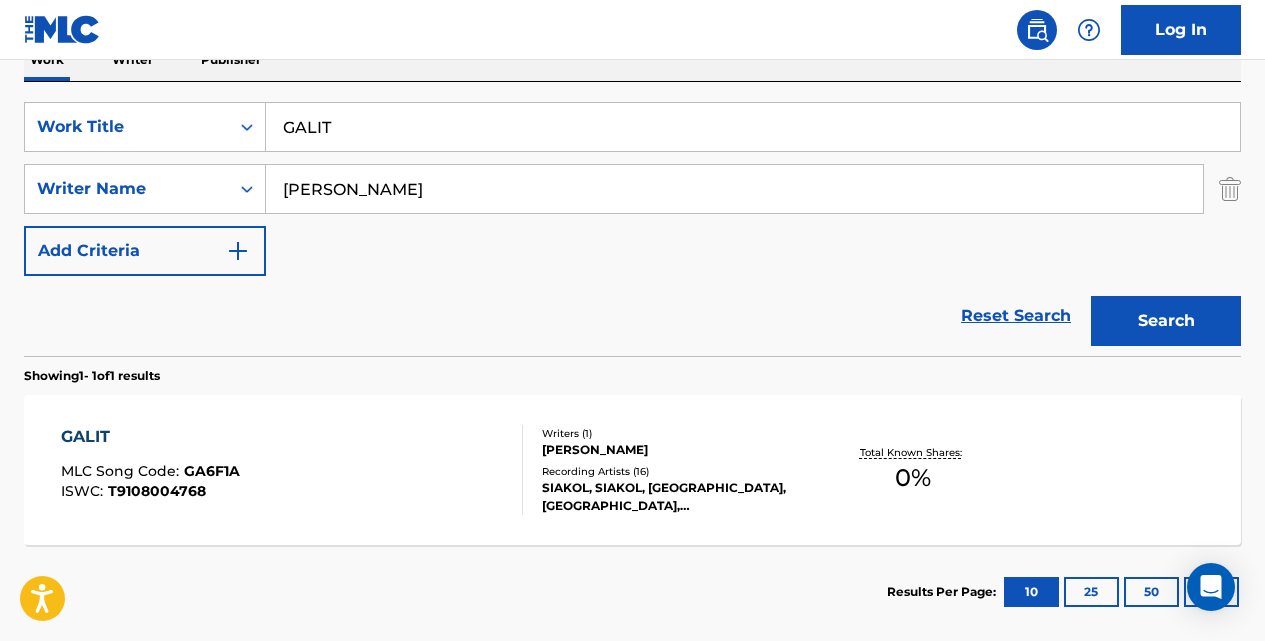 scroll, scrollTop: 346, scrollLeft: 0, axis: vertical 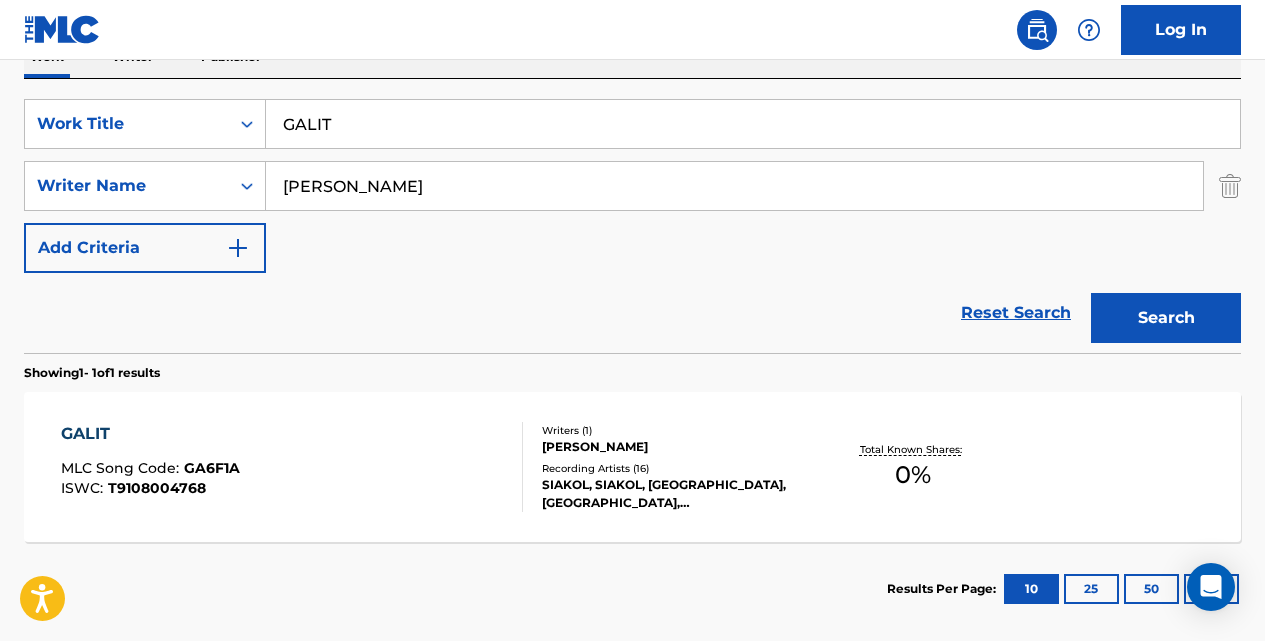 click on "GALIT" at bounding box center (150, 434) 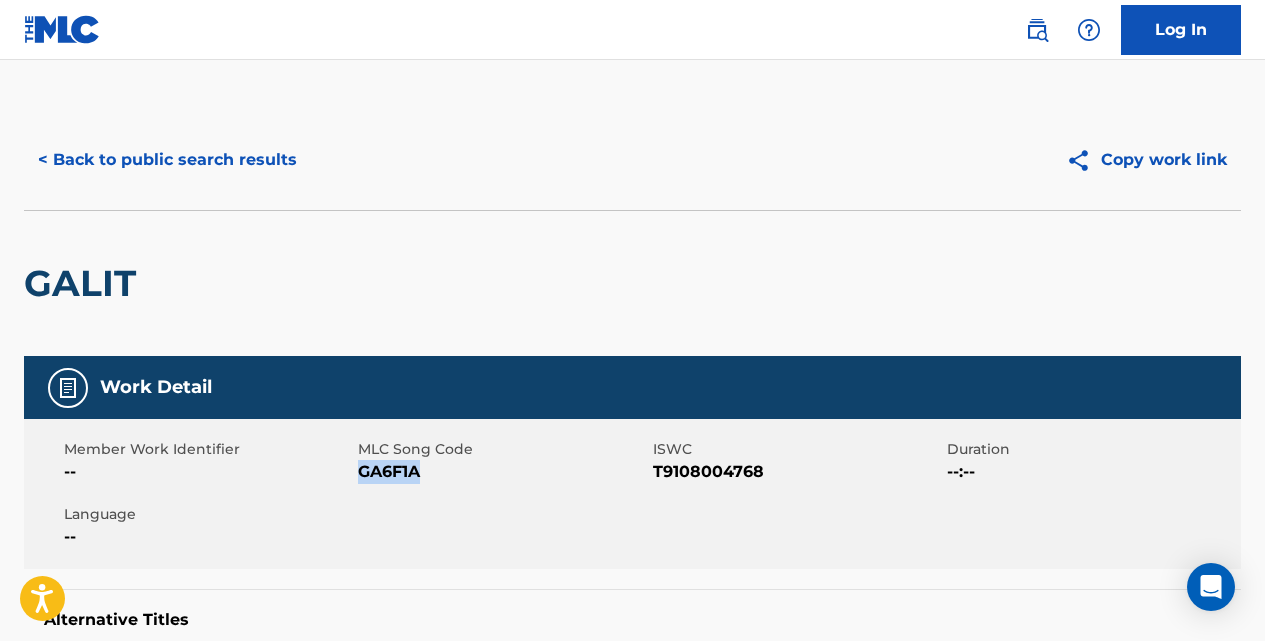 drag, startPoint x: 421, startPoint y: 476, endPoint x: 363, endPoint y: 473, distance: 58.077534 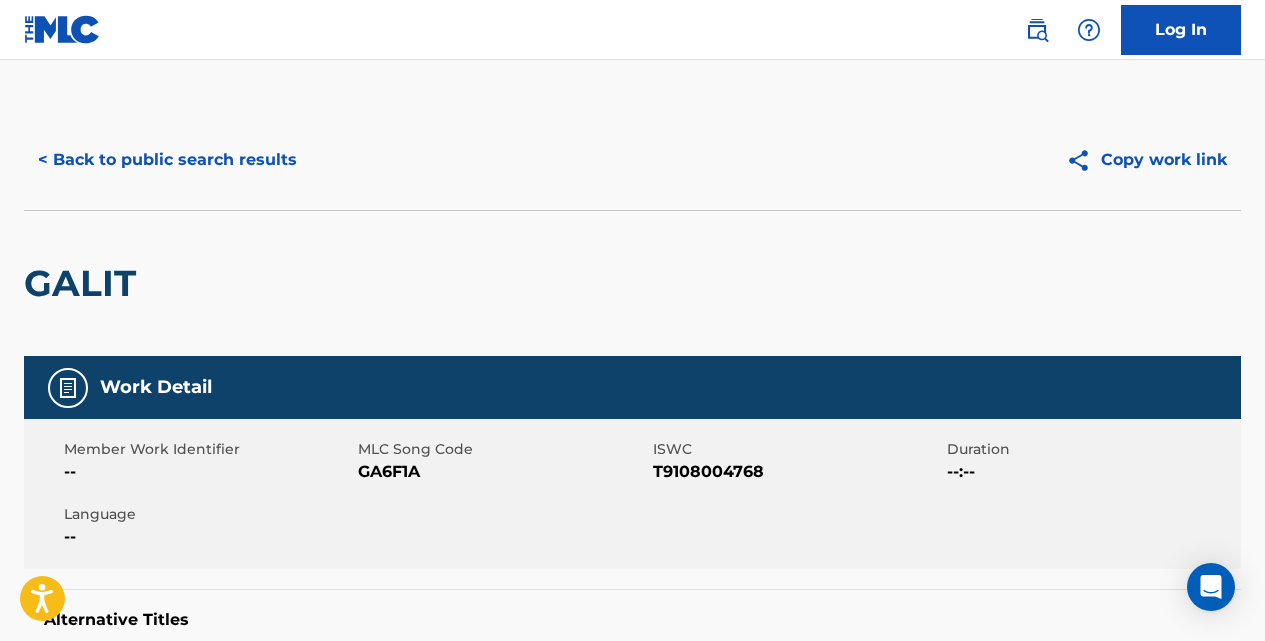 scroll, scrollTop: 333, scrollLeft: 0, axis: vertical 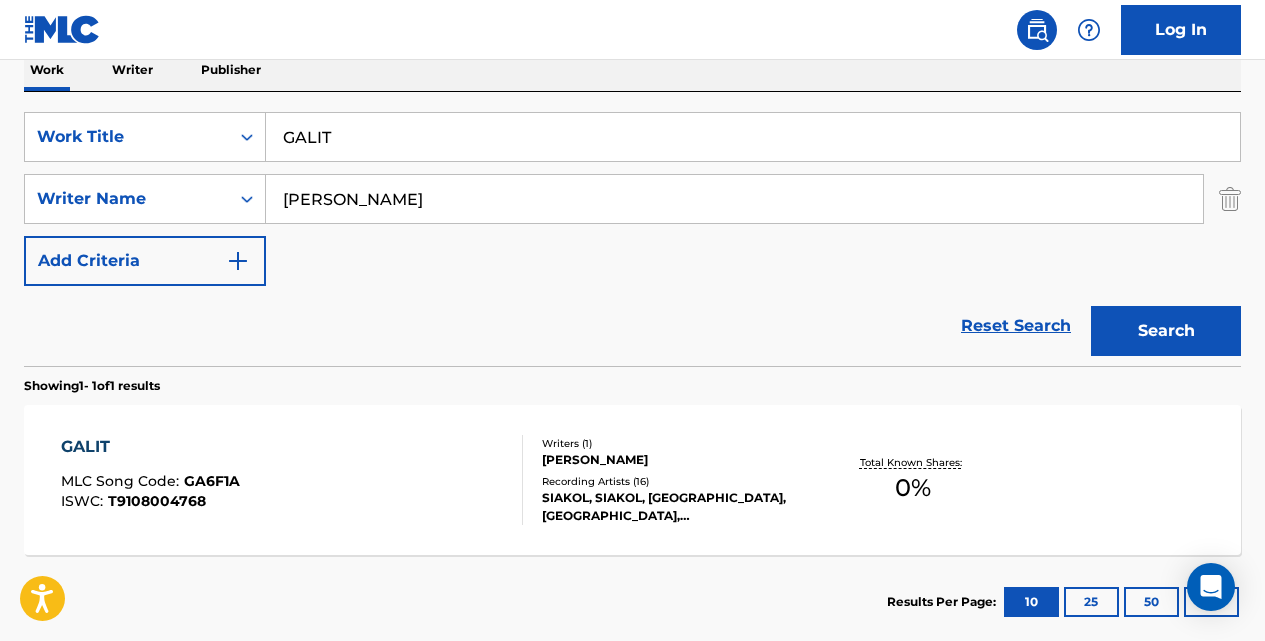 click on "GALIT" at bounding box center (753, 137) 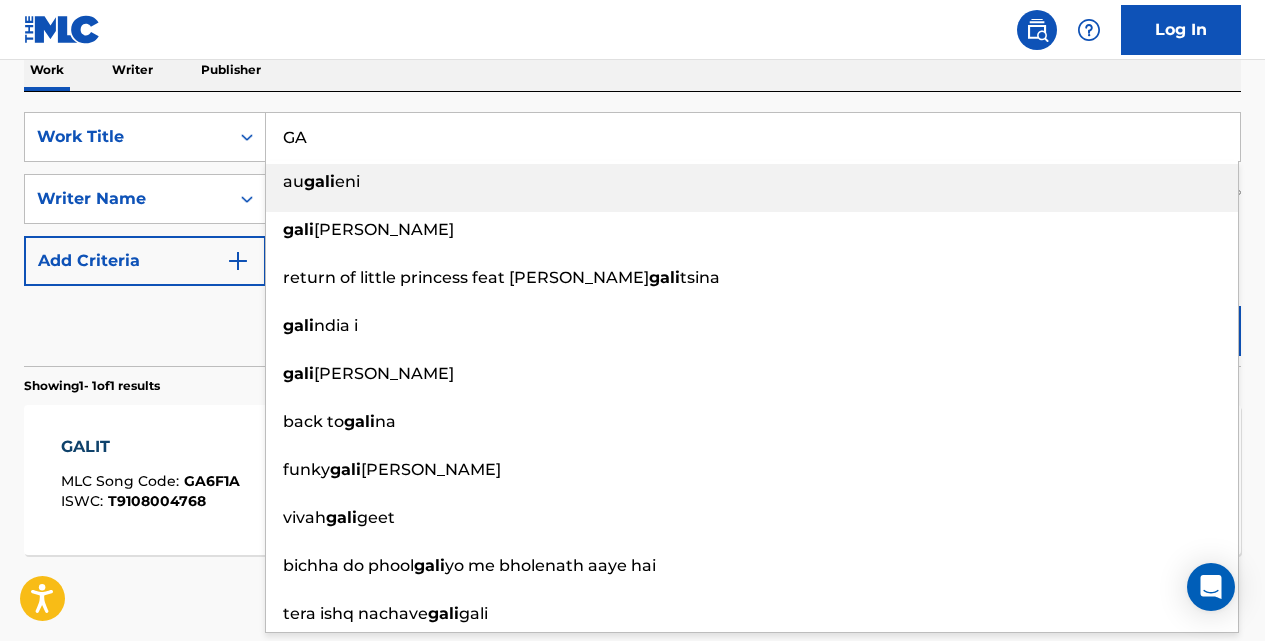 type on "G" 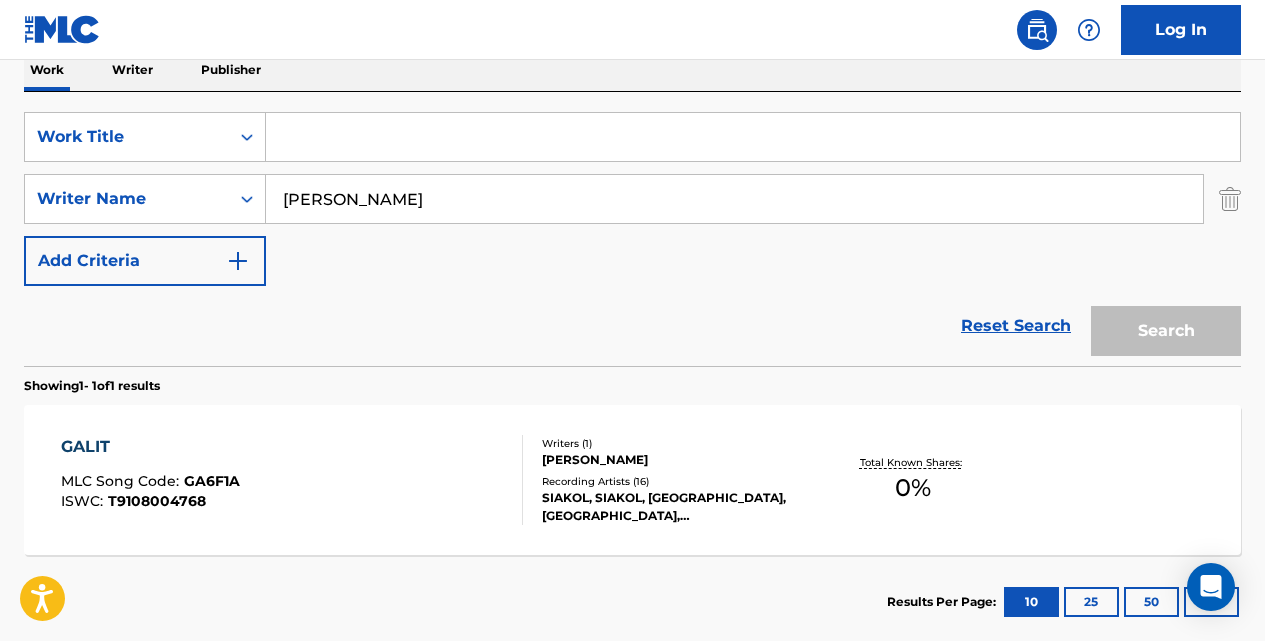 paste on "GOBYERNO" 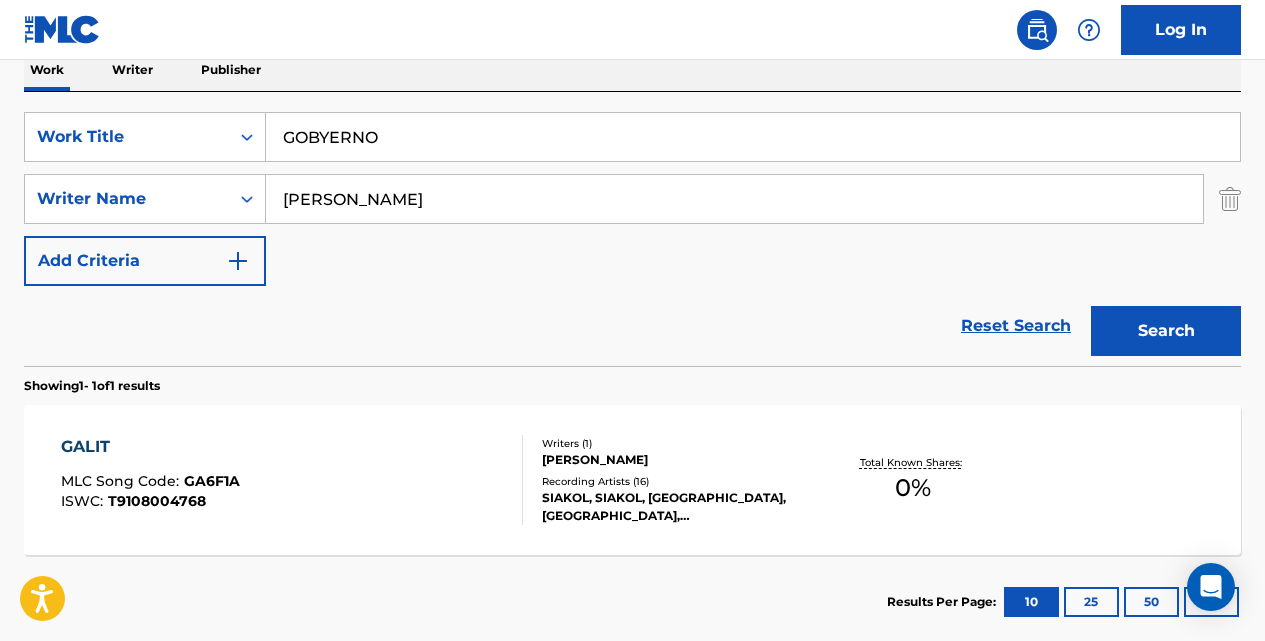 click on "Search" at bounding box center (1166, 331) 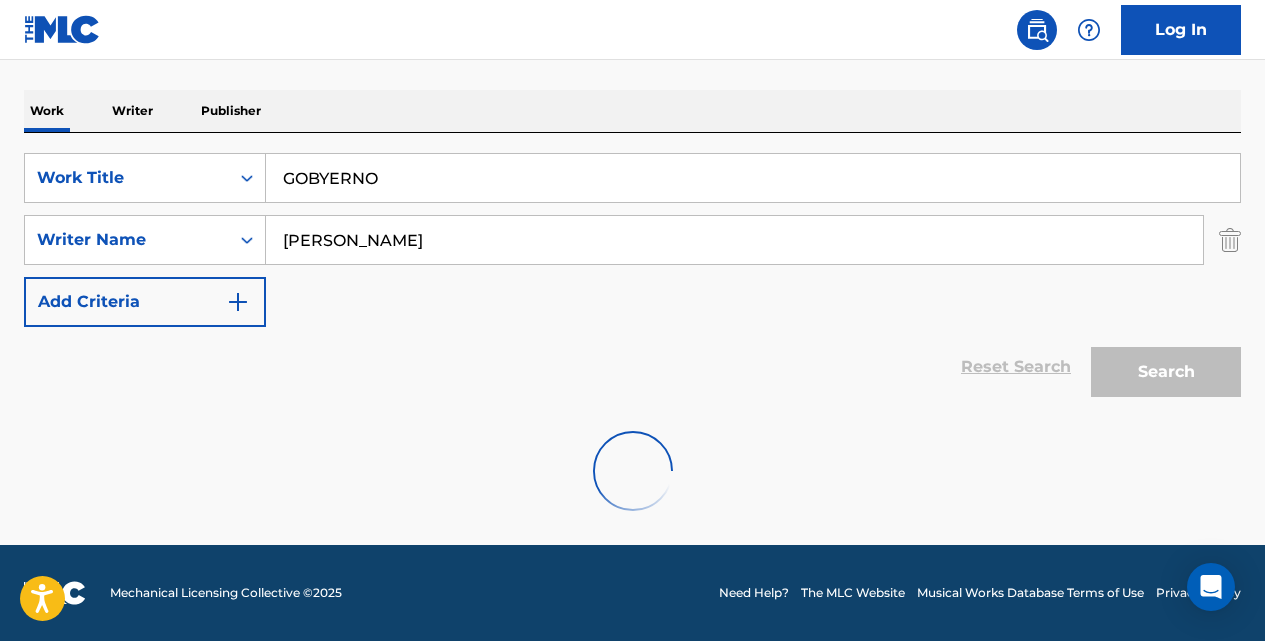 scroll, scrollTop: 227, scrollLeft: 0, axis: vertical 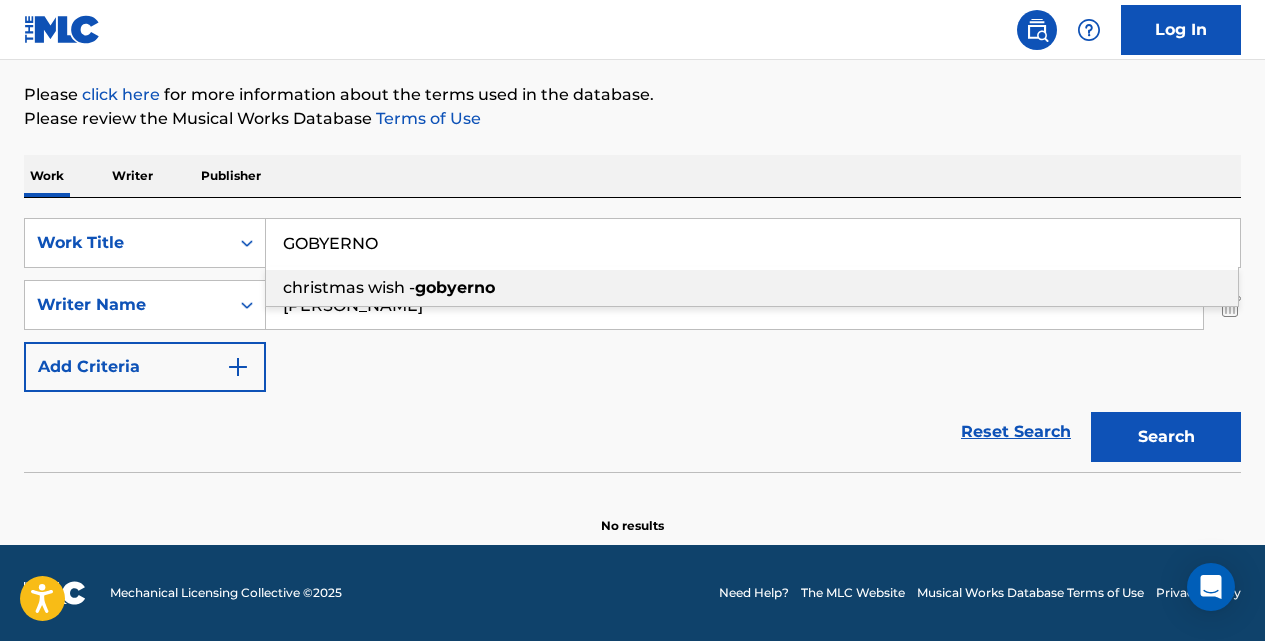 click on "GOBYERNO" at bounding box center (753, 243) 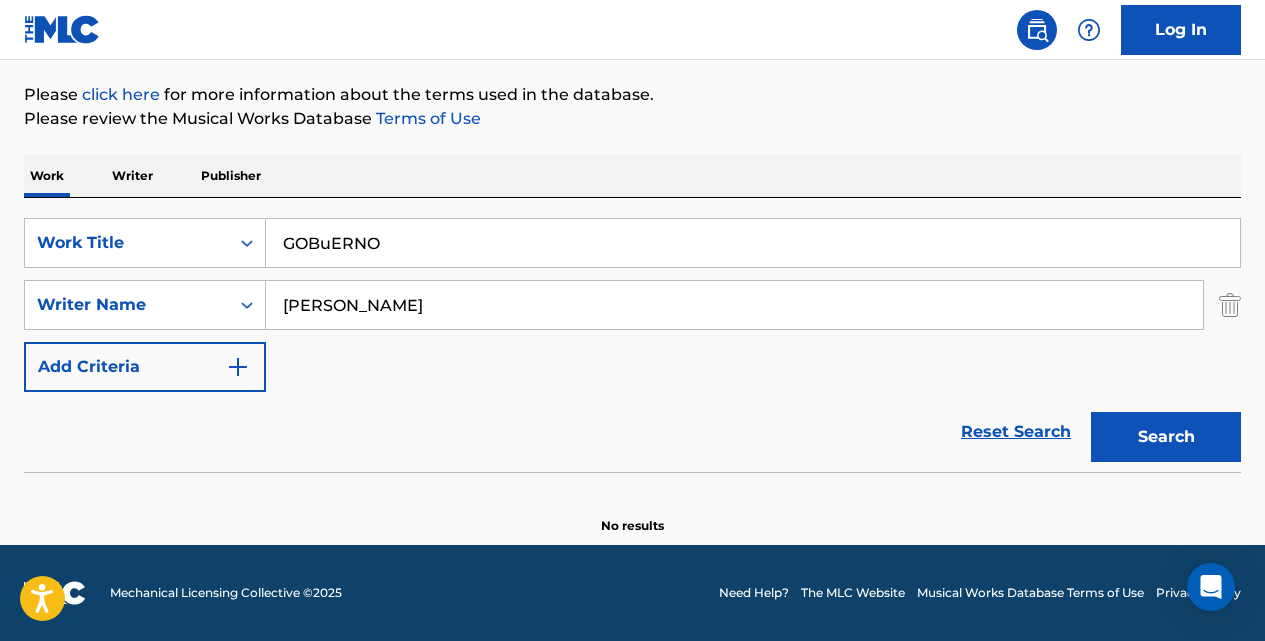click on "Search" at bounding box center [1166, 437] 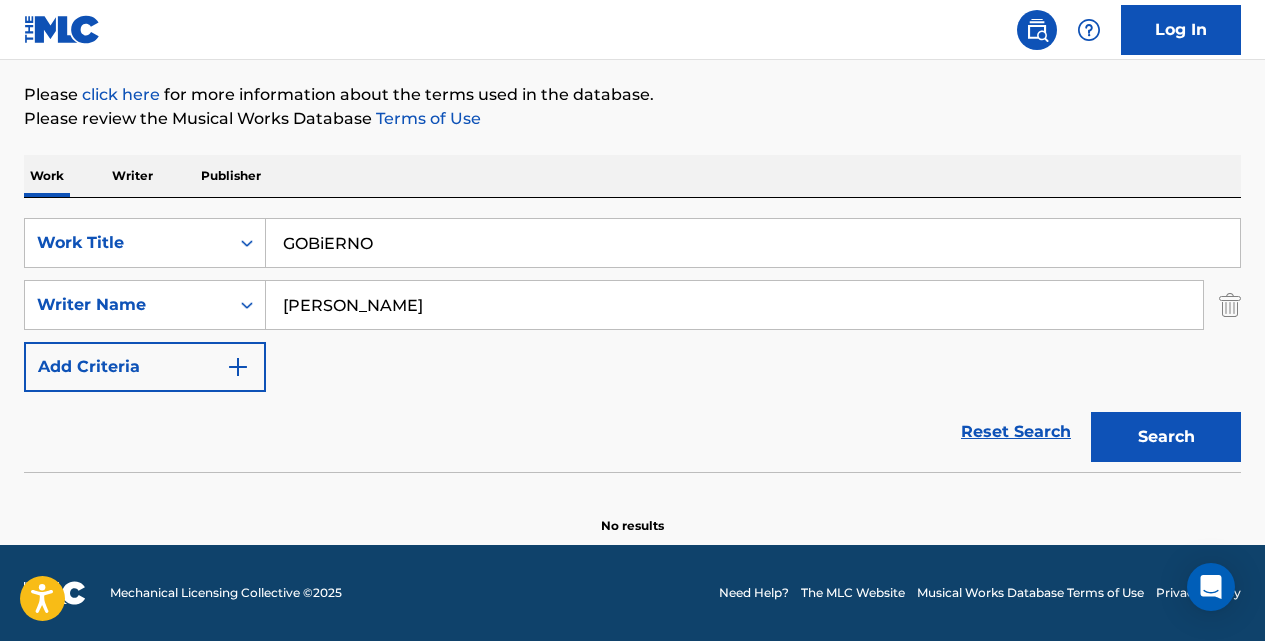 click on "Search" at bounding box center [1166, 437] 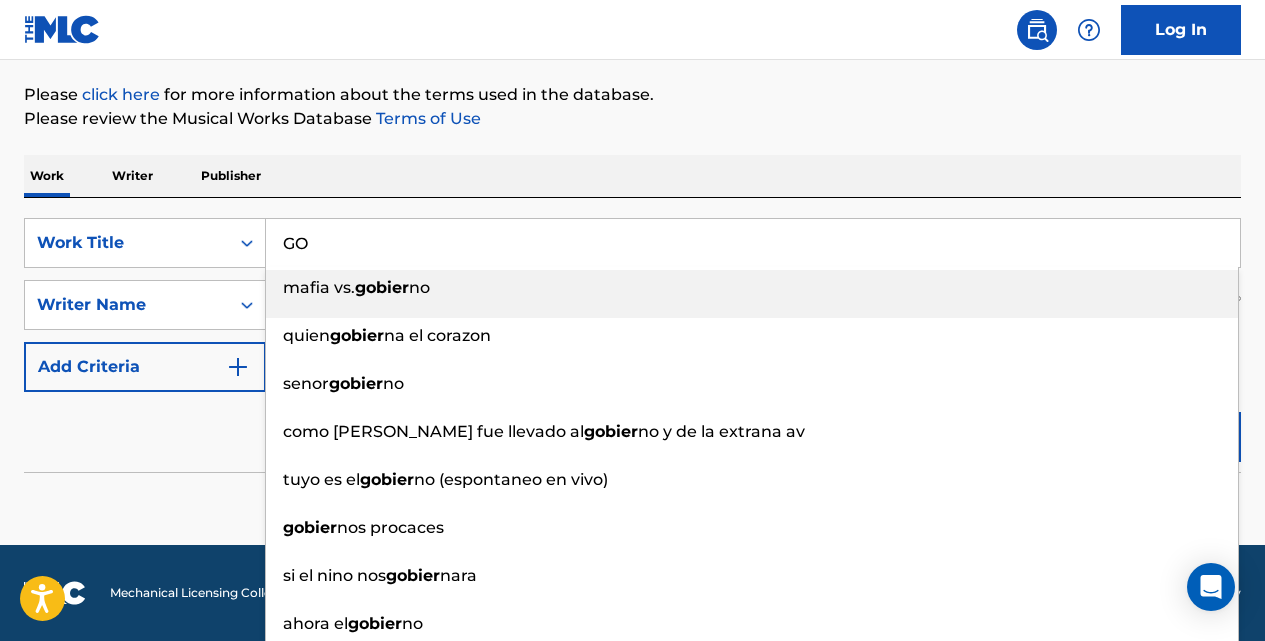 type on "G" 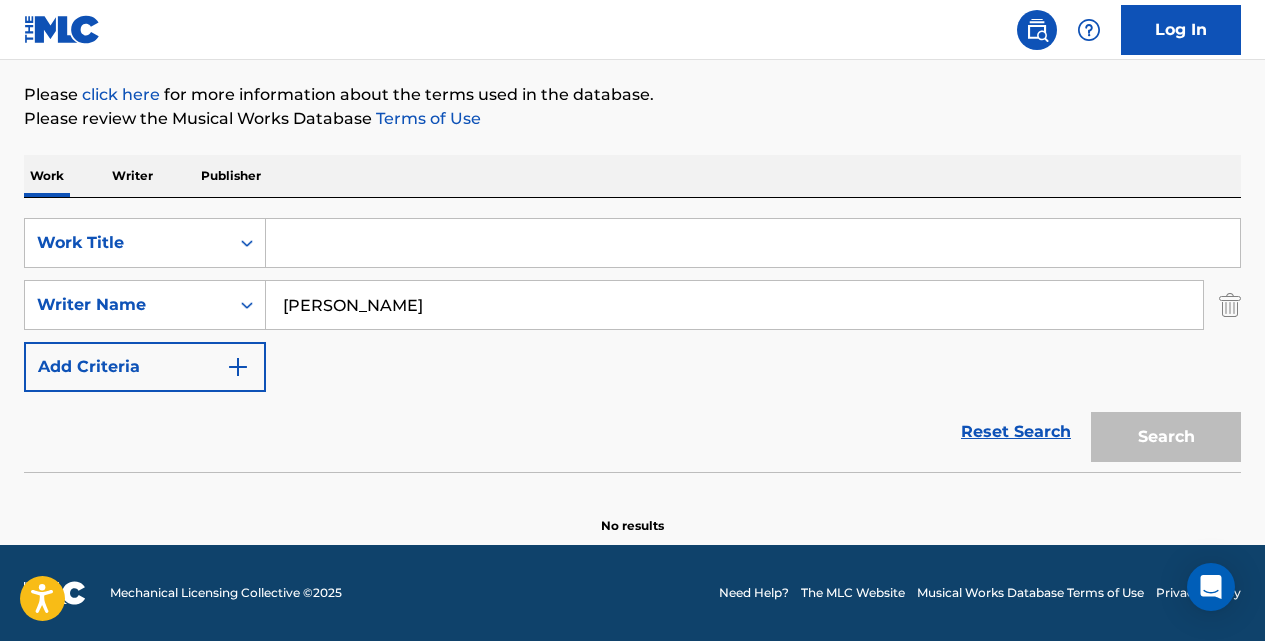 paste on "[PERSON_NAME]" 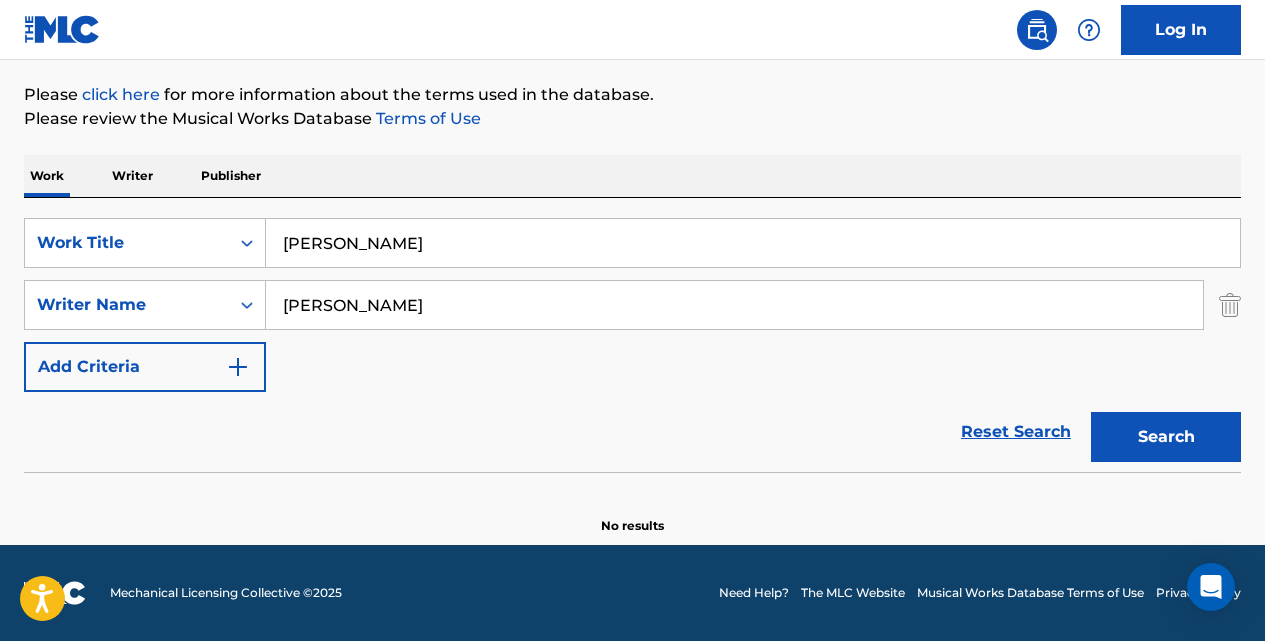 click on "Search" at bounding box center [1166, 437] 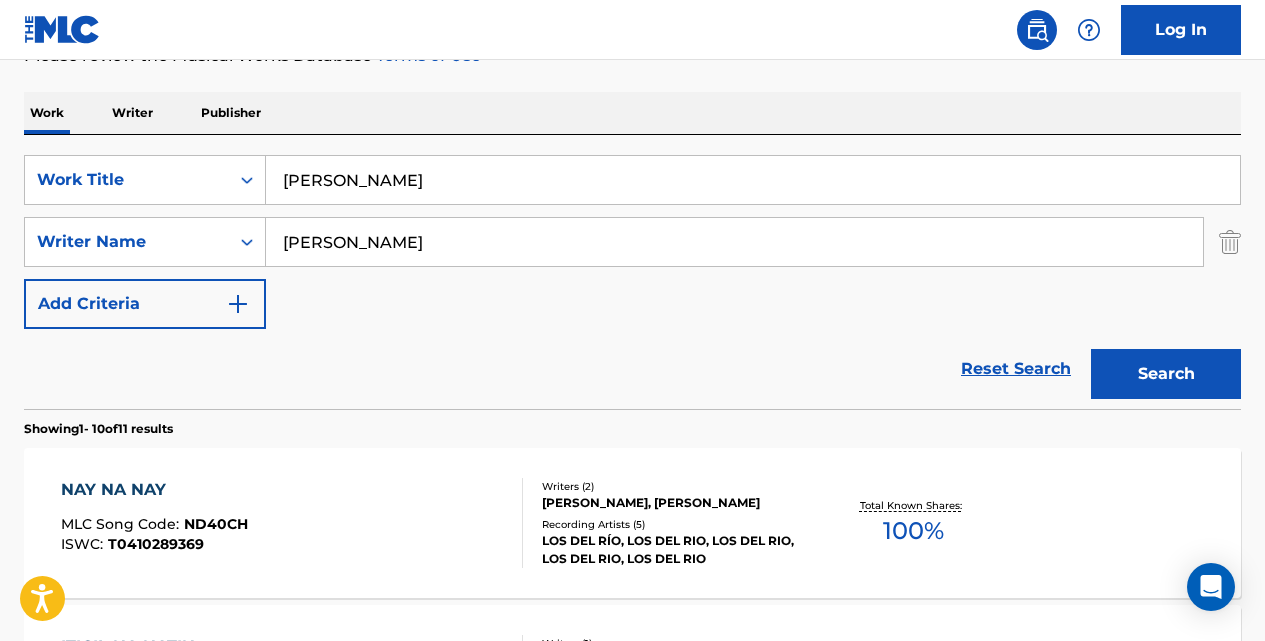 scroll, scrollTop: 0, scrollLeft: 0, axis: both 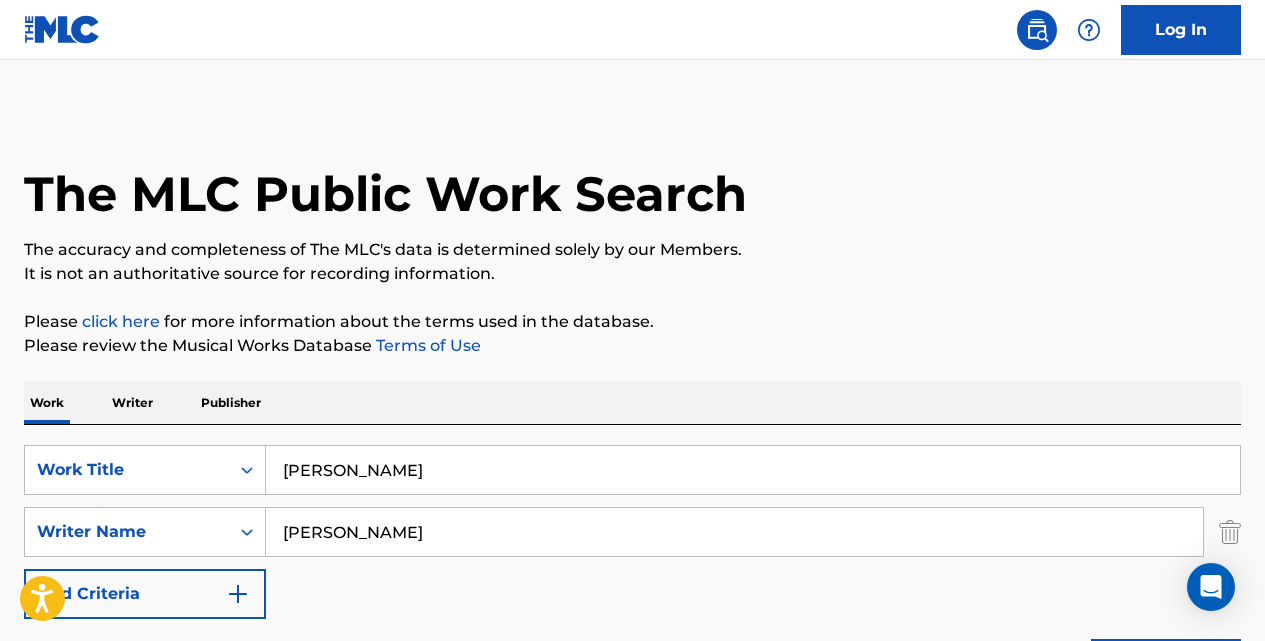 click on "[PERSON_NAME]" at bounding box center [753, 470] 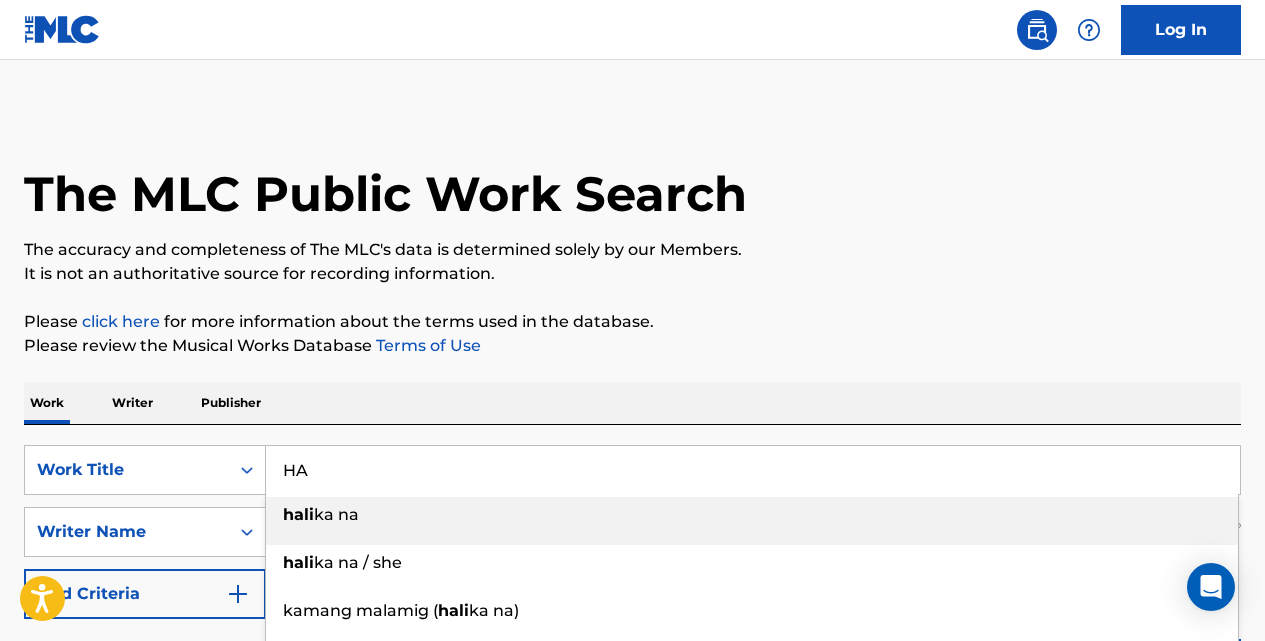 type on "H" 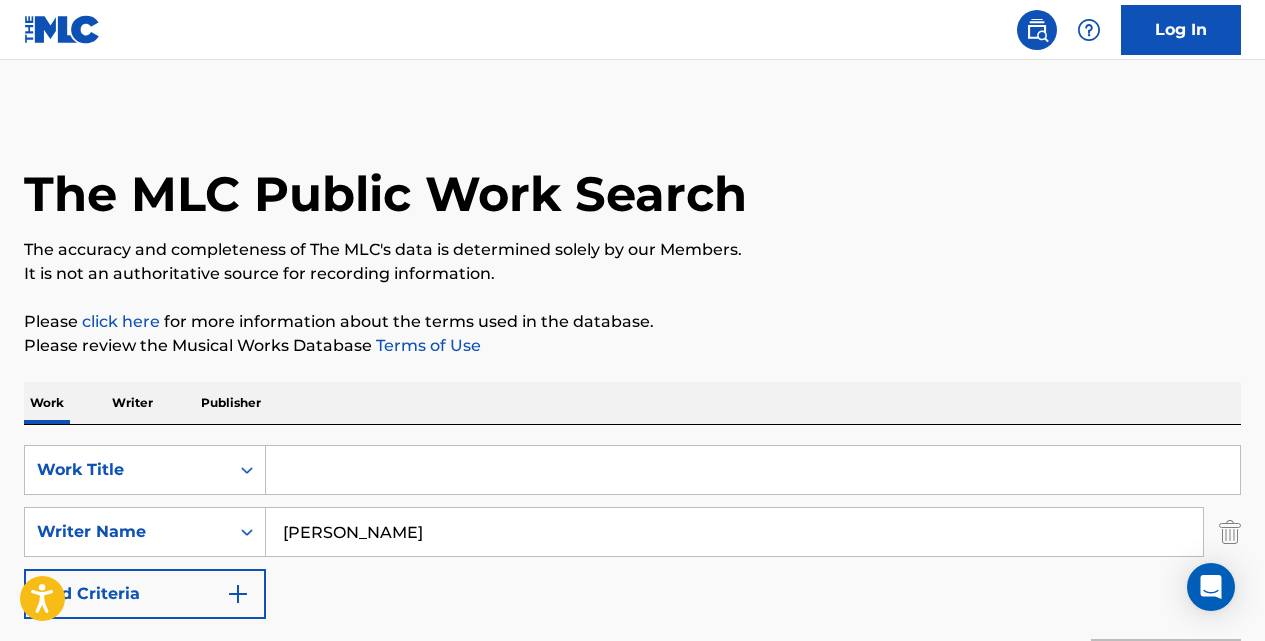paste on "[PERSON_NAME]" 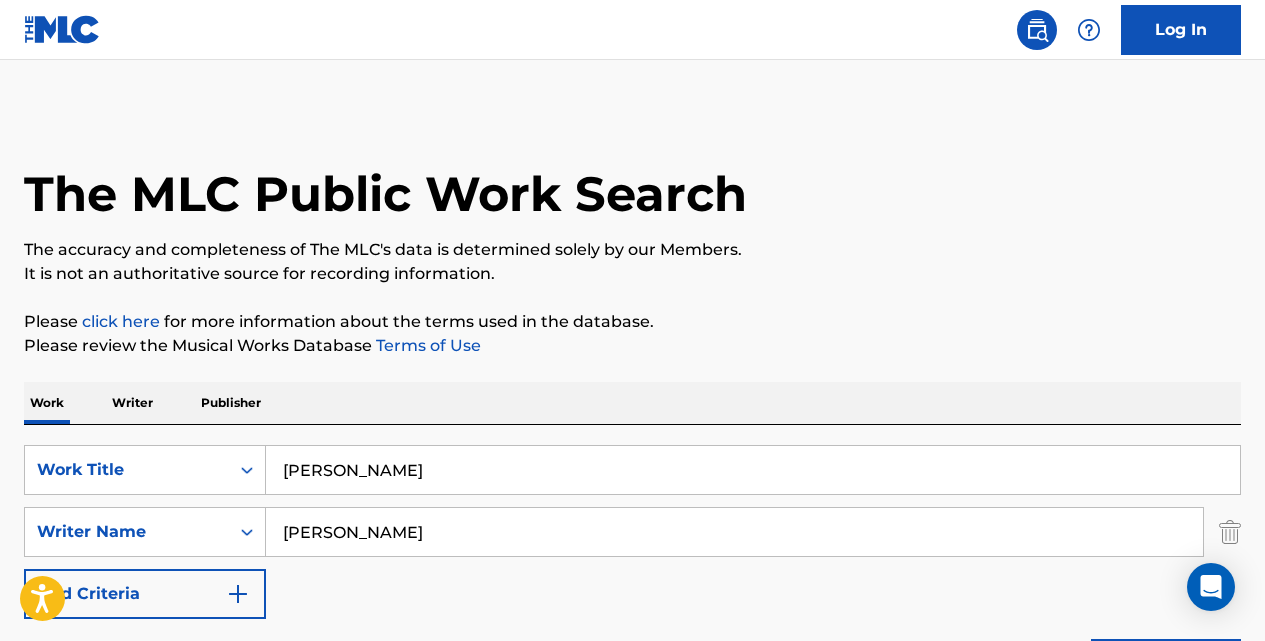 click on "Search" at bounding box center [1166, 664] 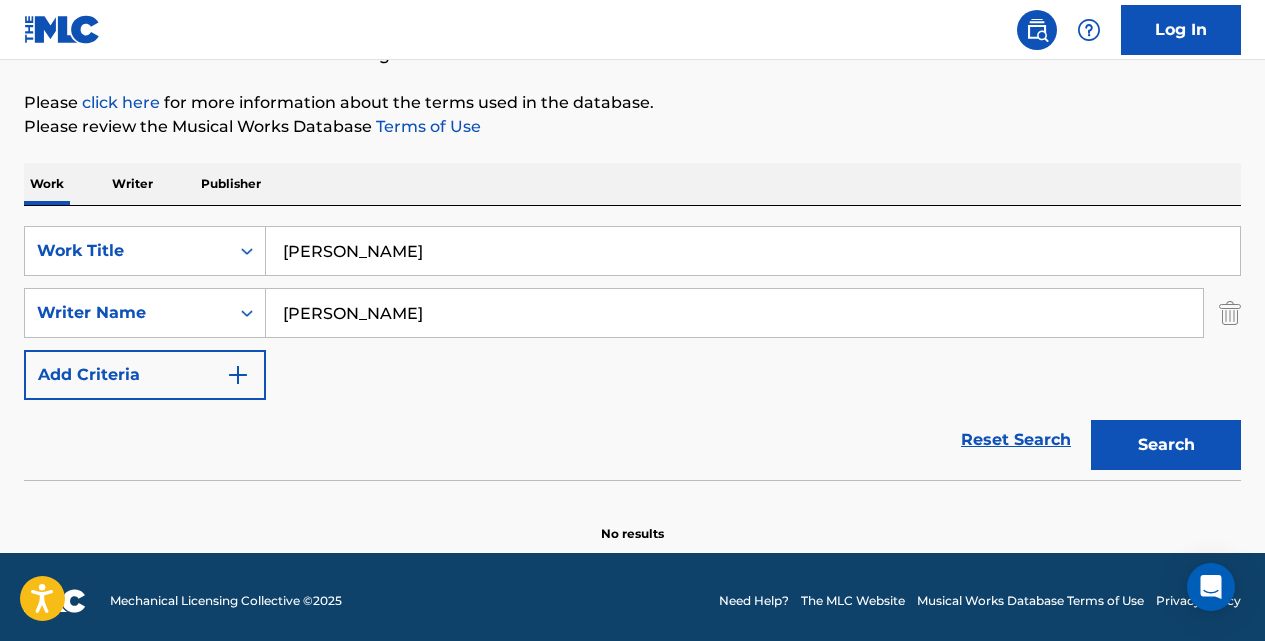 scroll, scrollTop: 227, scrollLeft: 0, axis: vertical 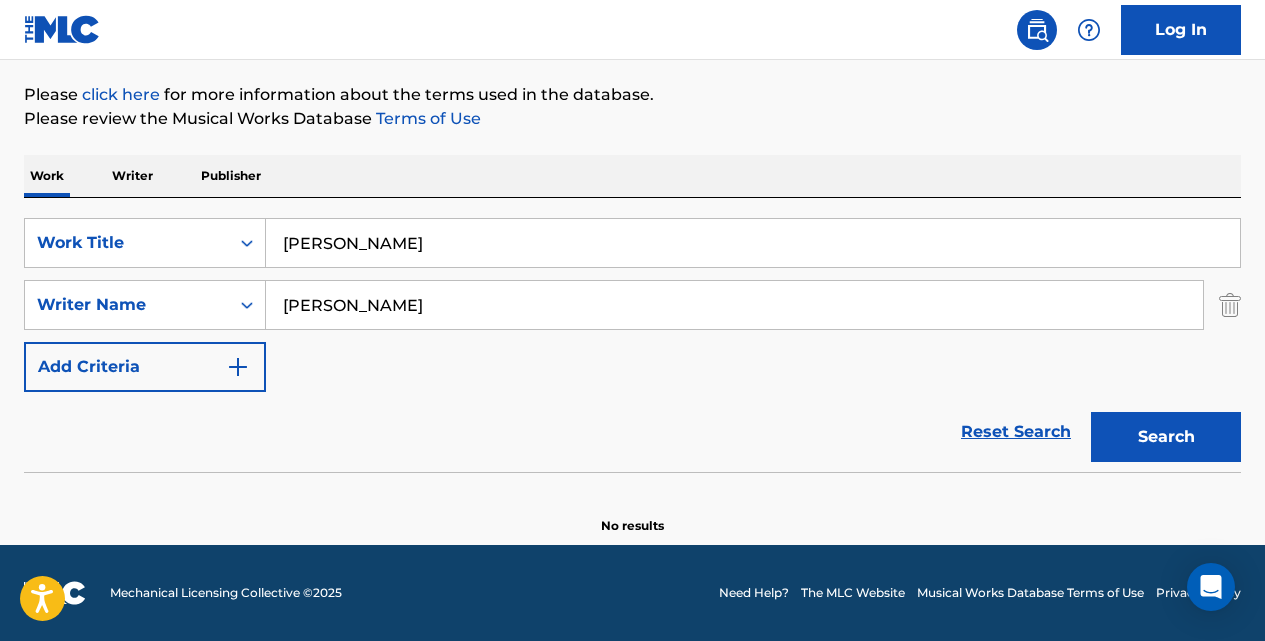 click on "[PERSON_NAME]" at bounding box center (753, 243) 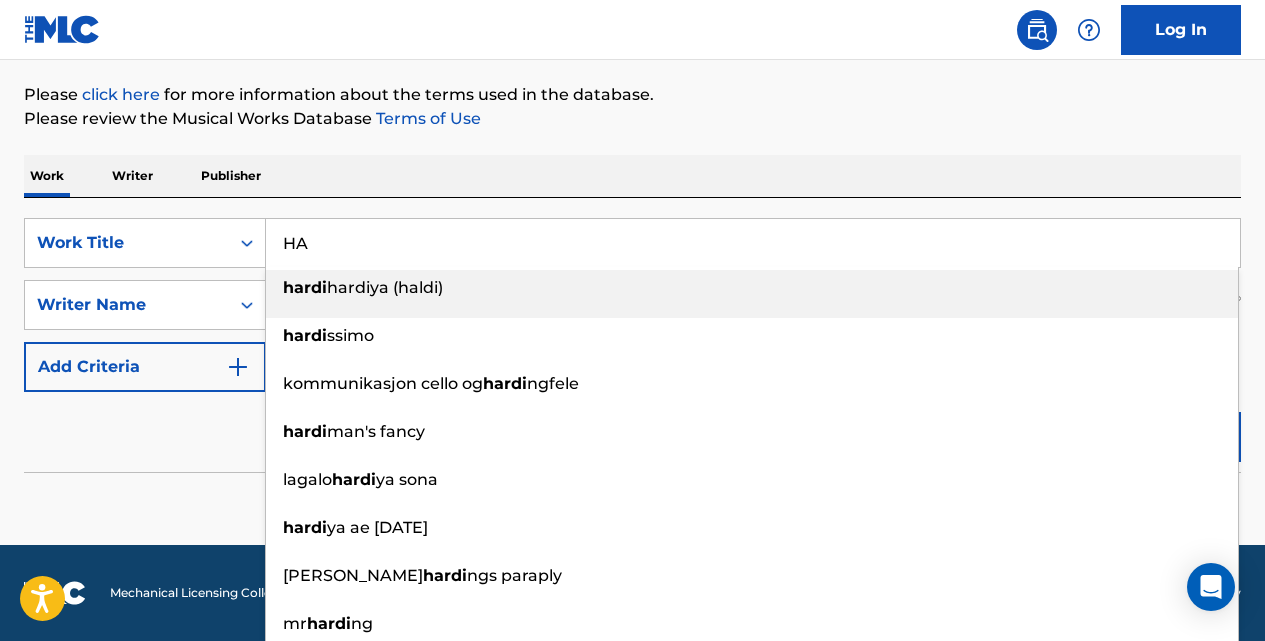 type on "H" 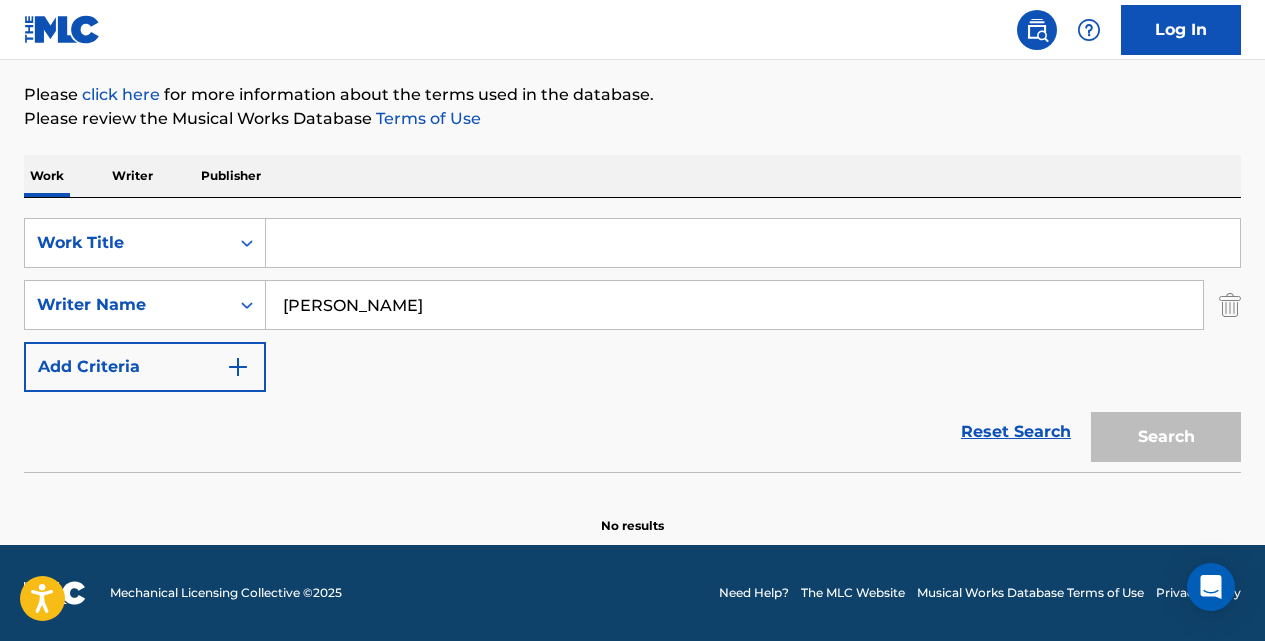 paste on "HILING" 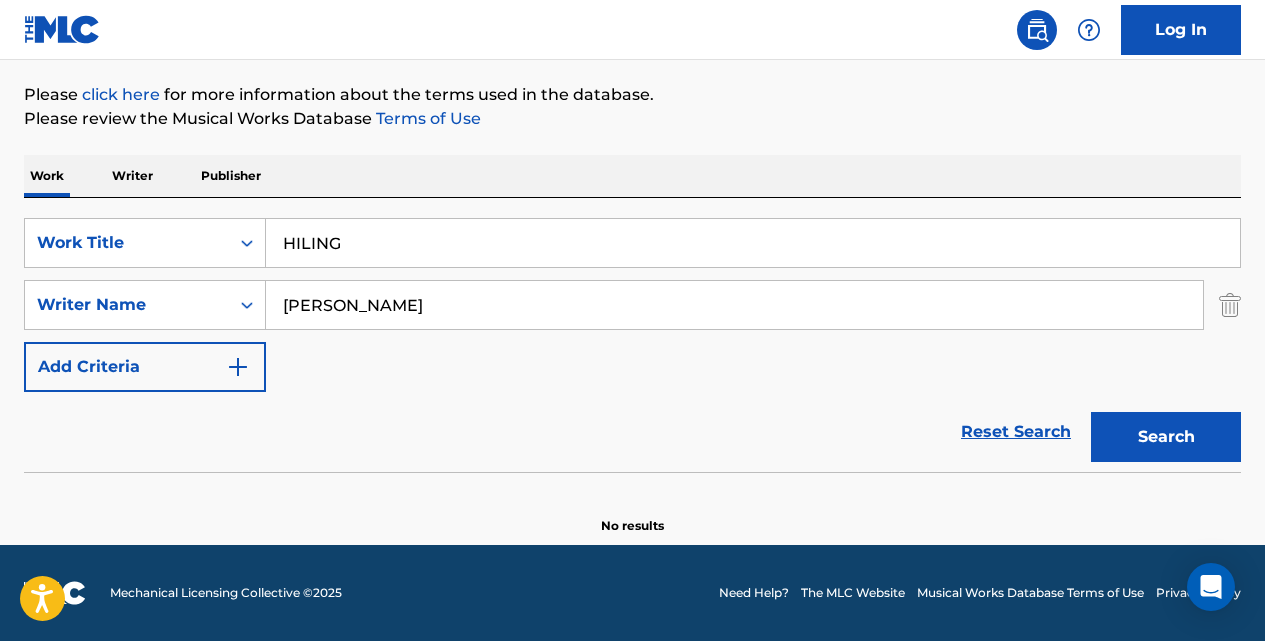 click on "Search" at bounding box center (1166, 437) 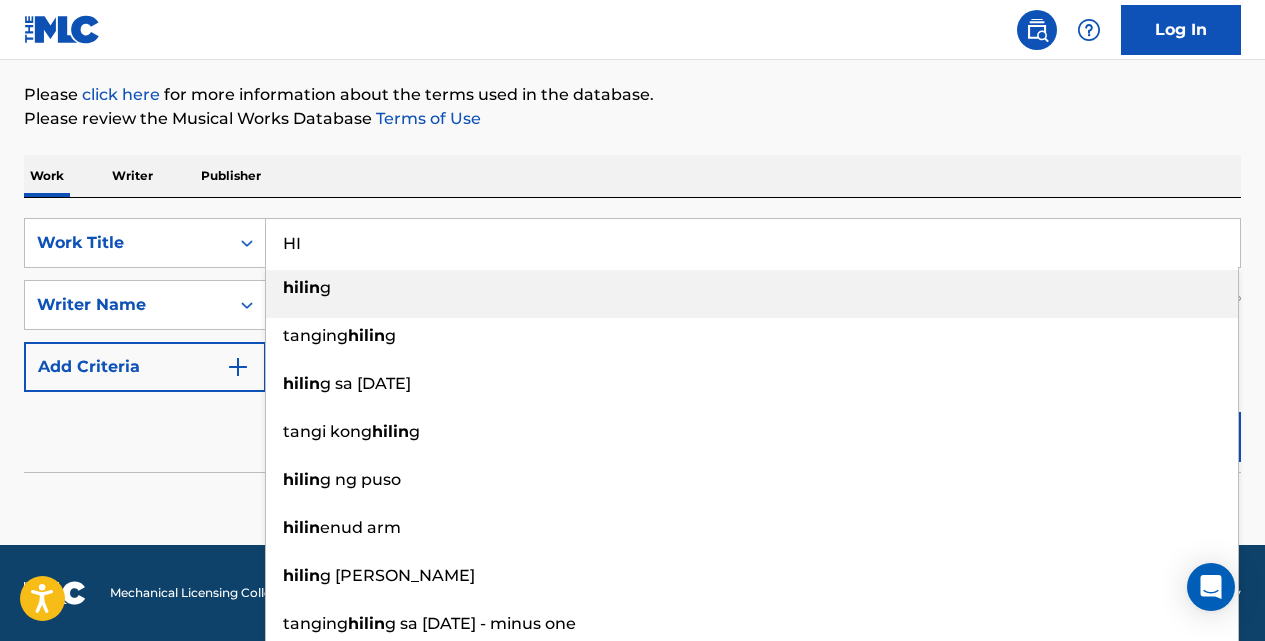 type on "H" 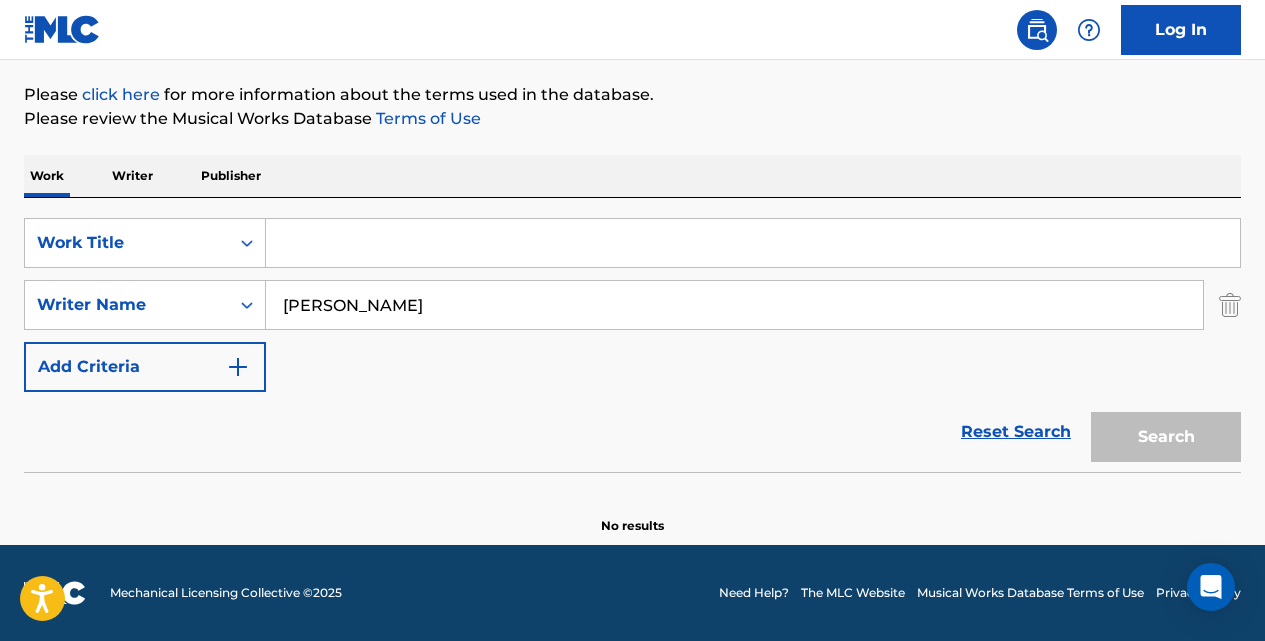 paste on "HINDI MO [GEOGRAPHIC_DATA]" 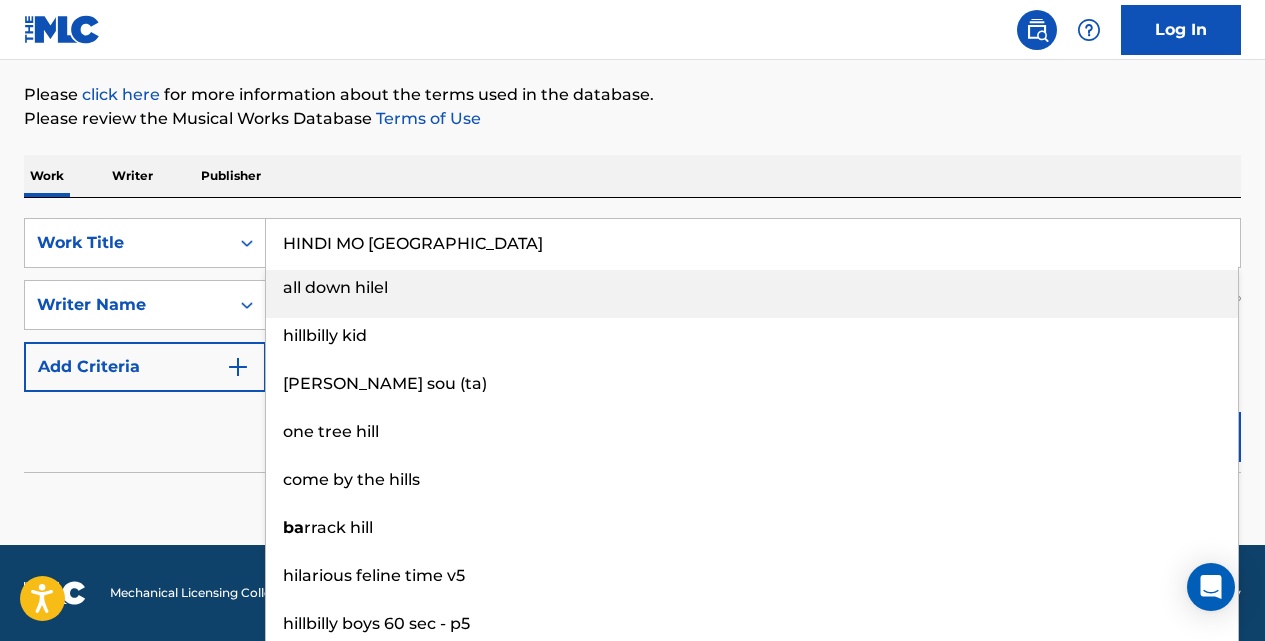 type on "HINDI MO [GEOGRAPHIC_DATA]" 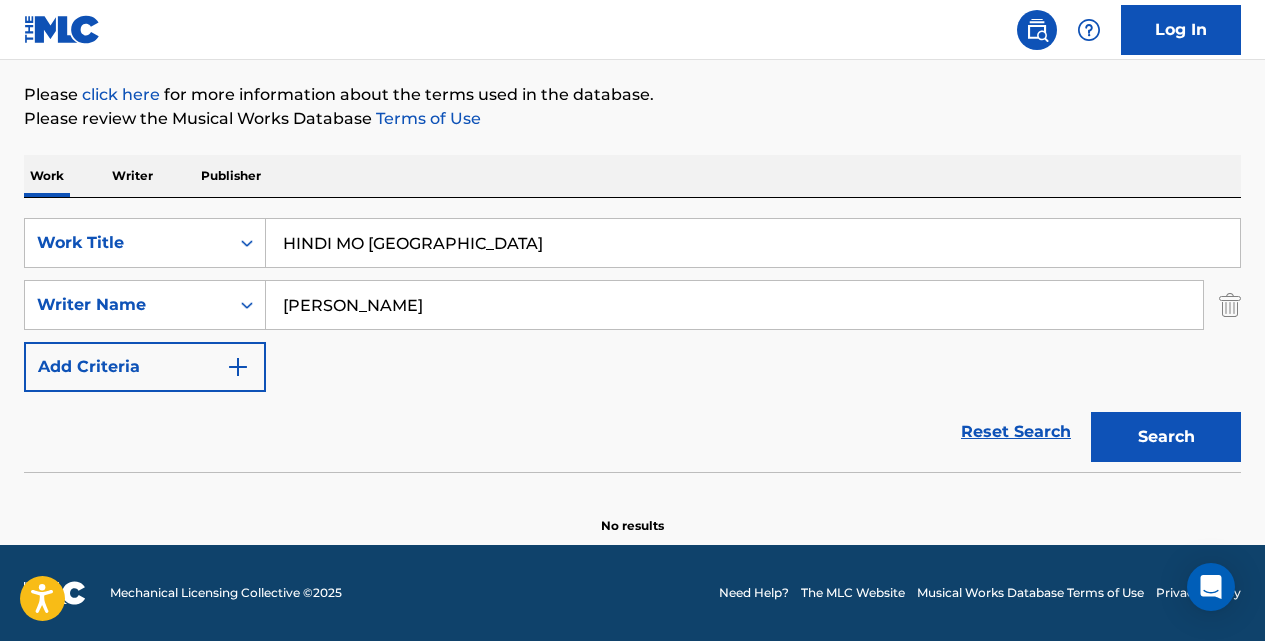 click on "Search" at bounding box center (1166, 437) 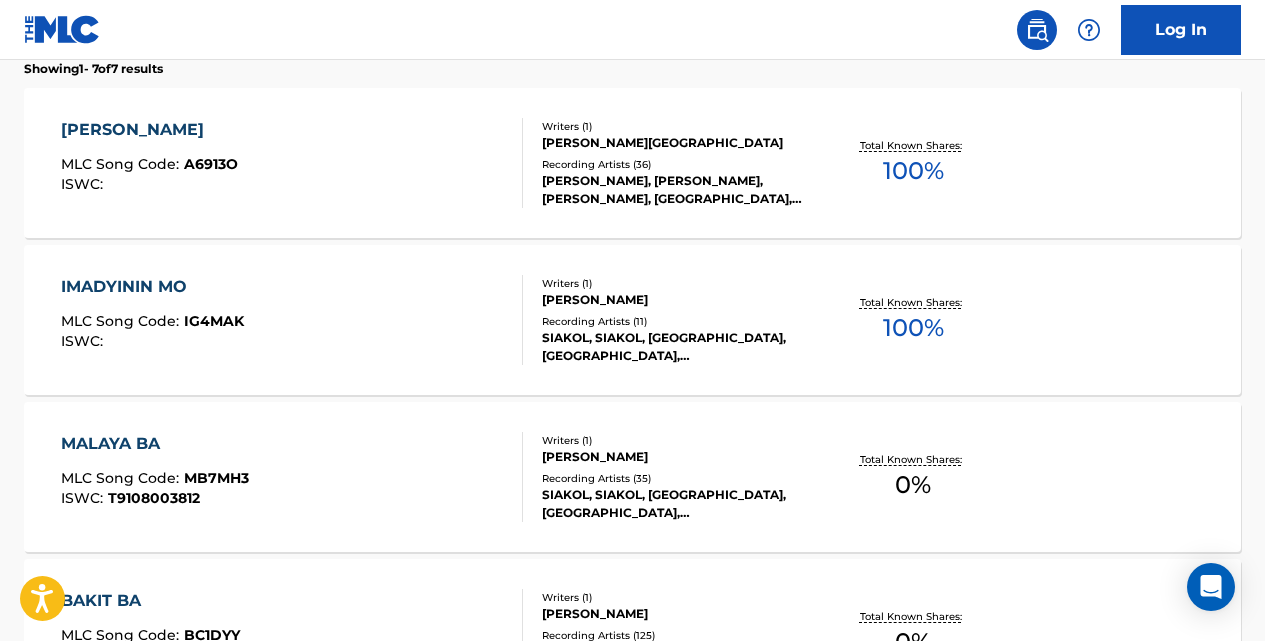 scroll, scrollTop: 653, scrollLeft: 0, axis: vertical 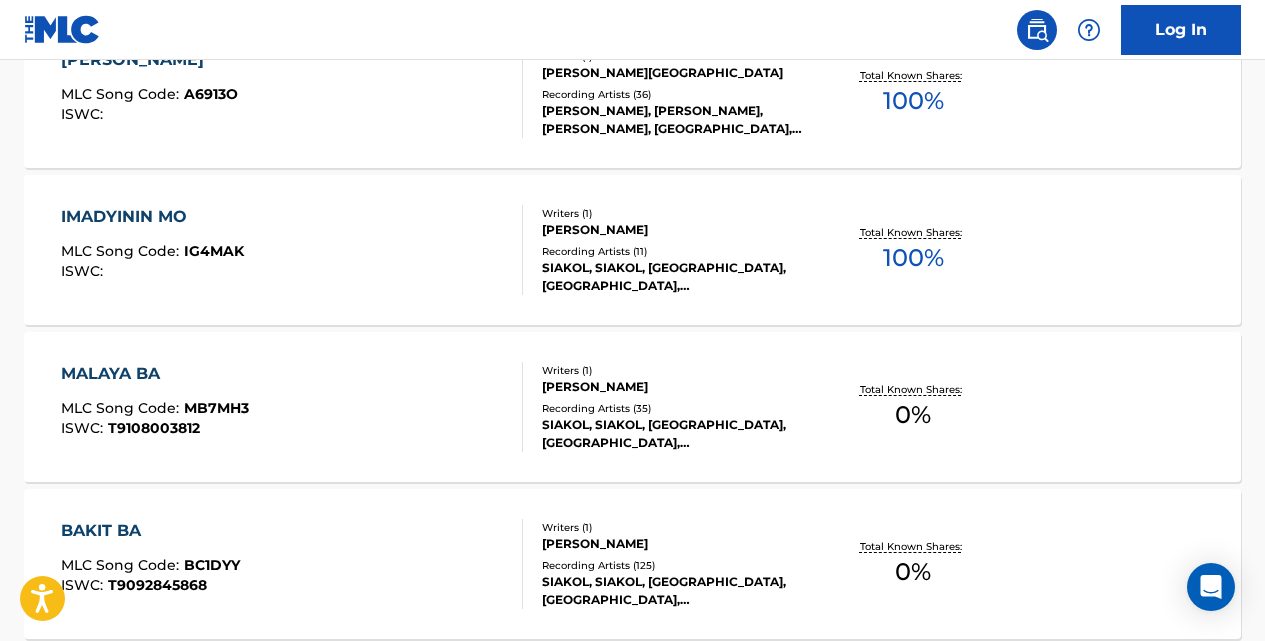 click on "MALAYA BA" at bounding box center [155, 374] 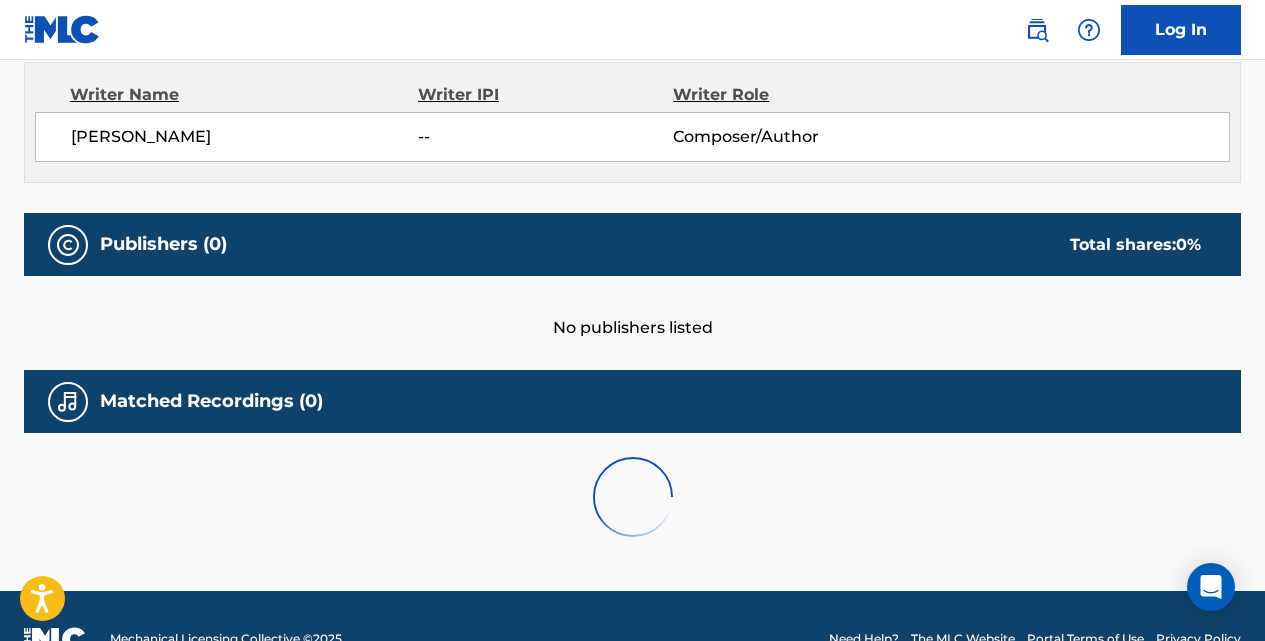 scroll, scrollTop: 0, scrollLeft: 0, axis: both 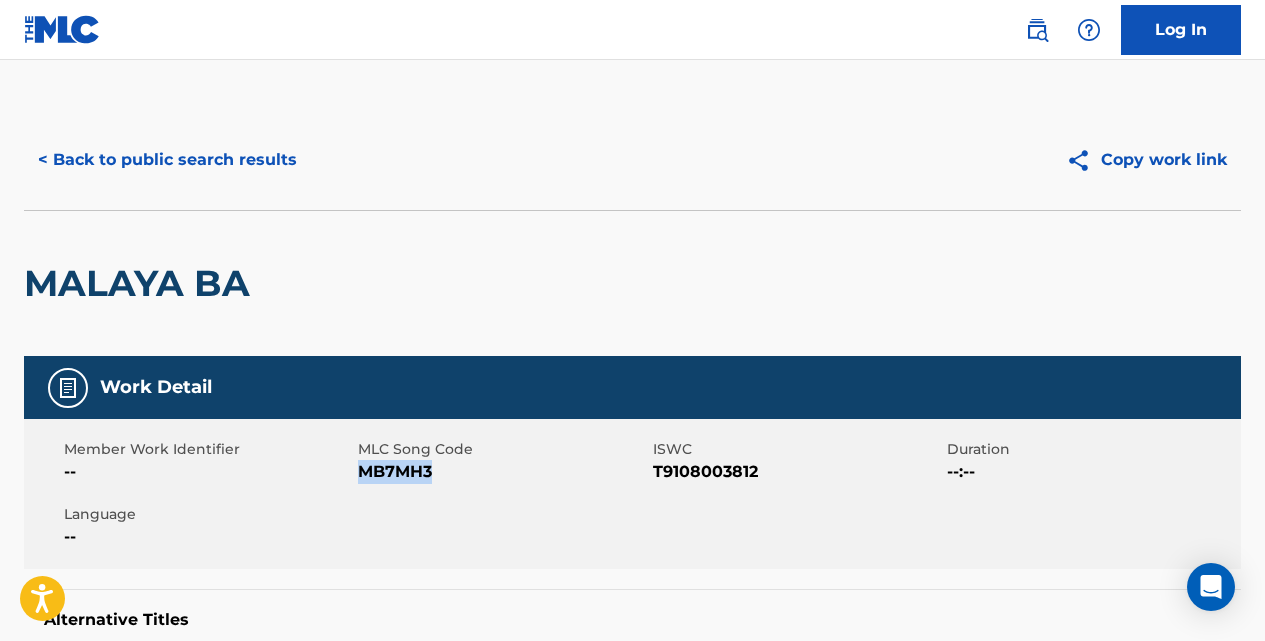 drag, startPoint x: 437, startPoint y: 465, endPoint x: 363, endPoint y: 463, distance: 74.02702 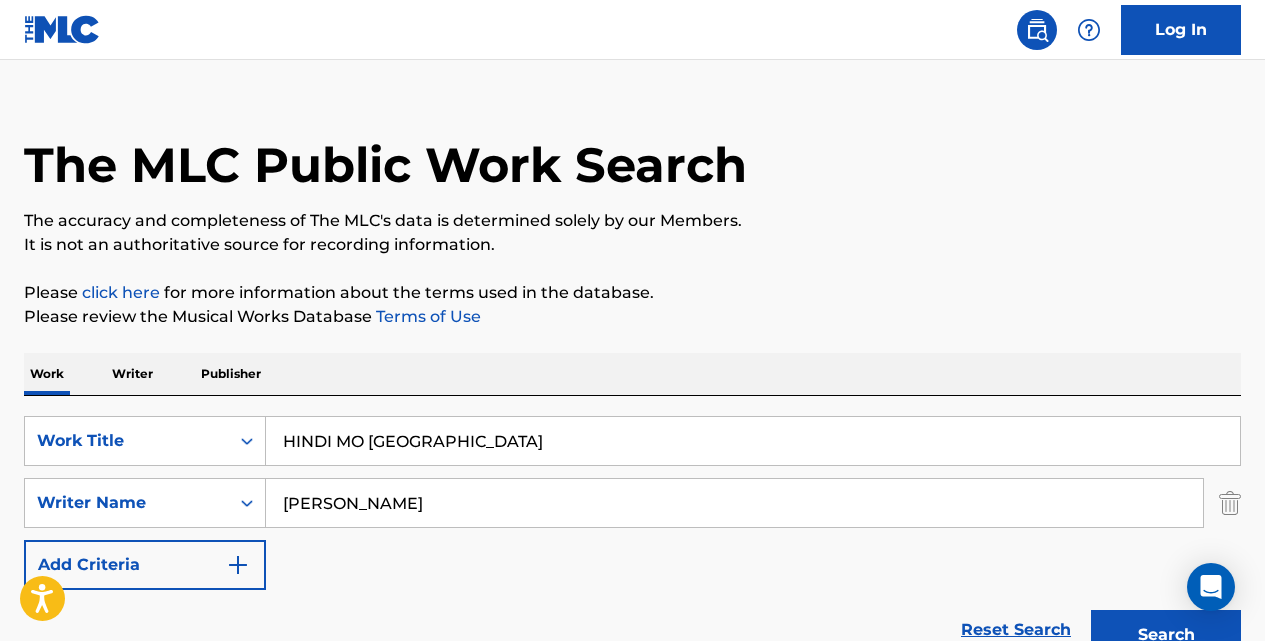 scroll, scrollTop: 0, scrollLeft: 0, axis: both 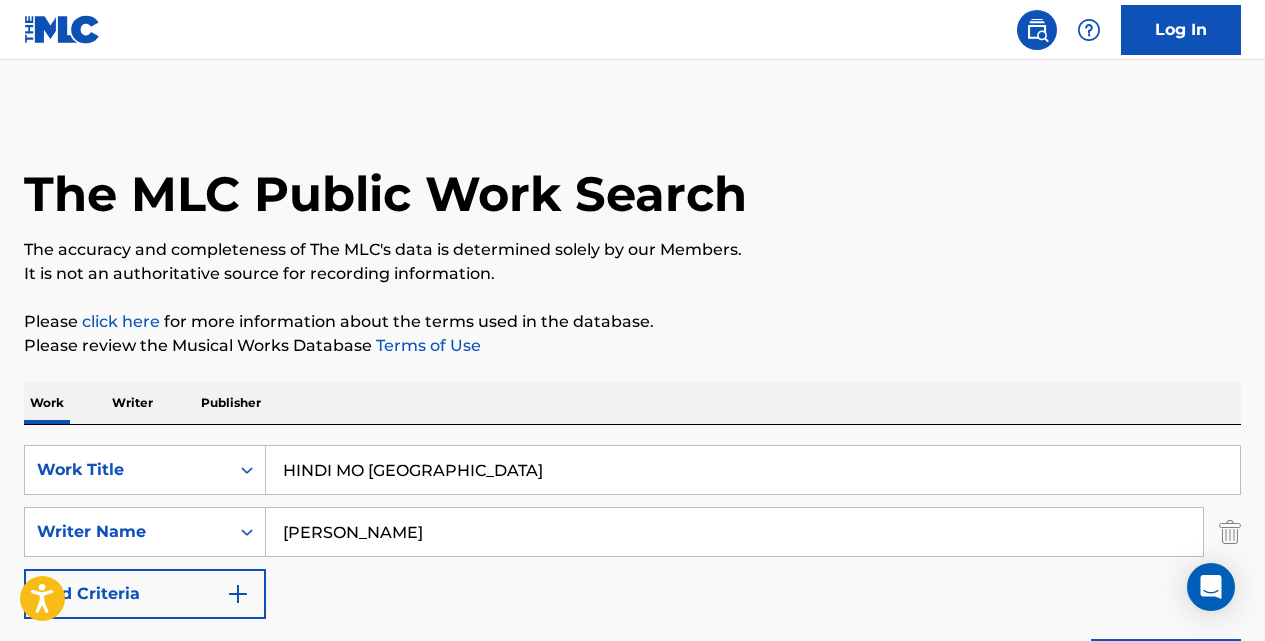 click on "HINDI MO [GEOGRAPHIC_DATA]" at bounding box center (753, 470) 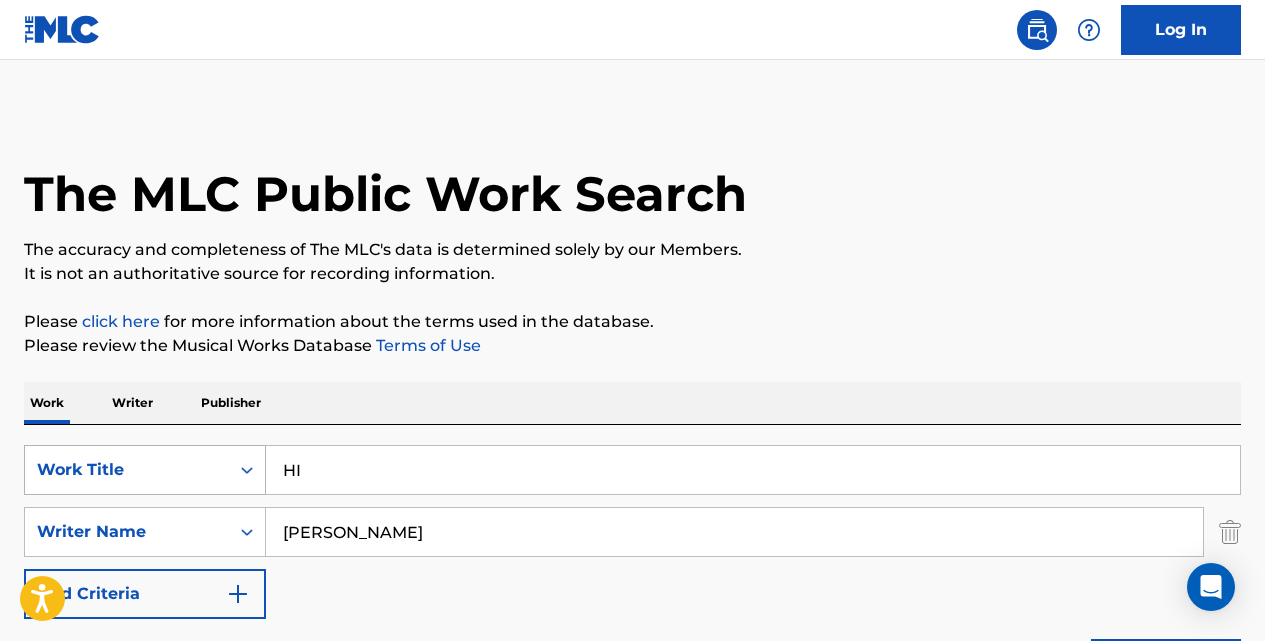 type on "H" 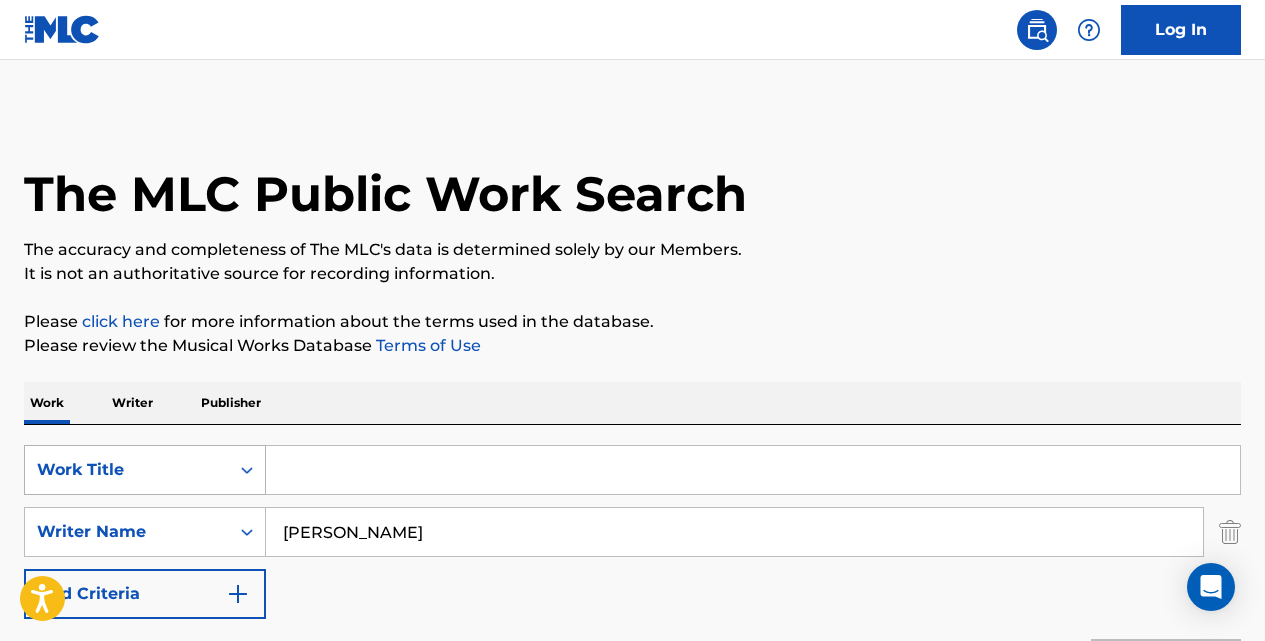 paste on "[PERSON_NAME] [DEMOGRAPHIC_DATA]" 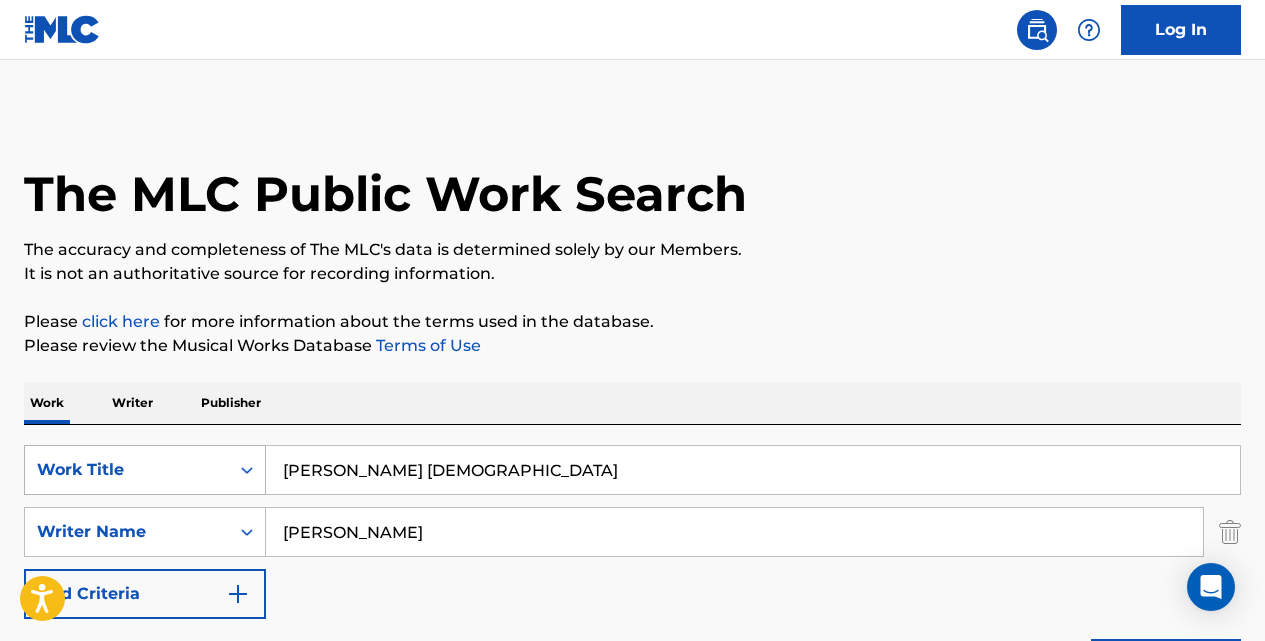 click on "Search" at bounding box center (1166, 664) 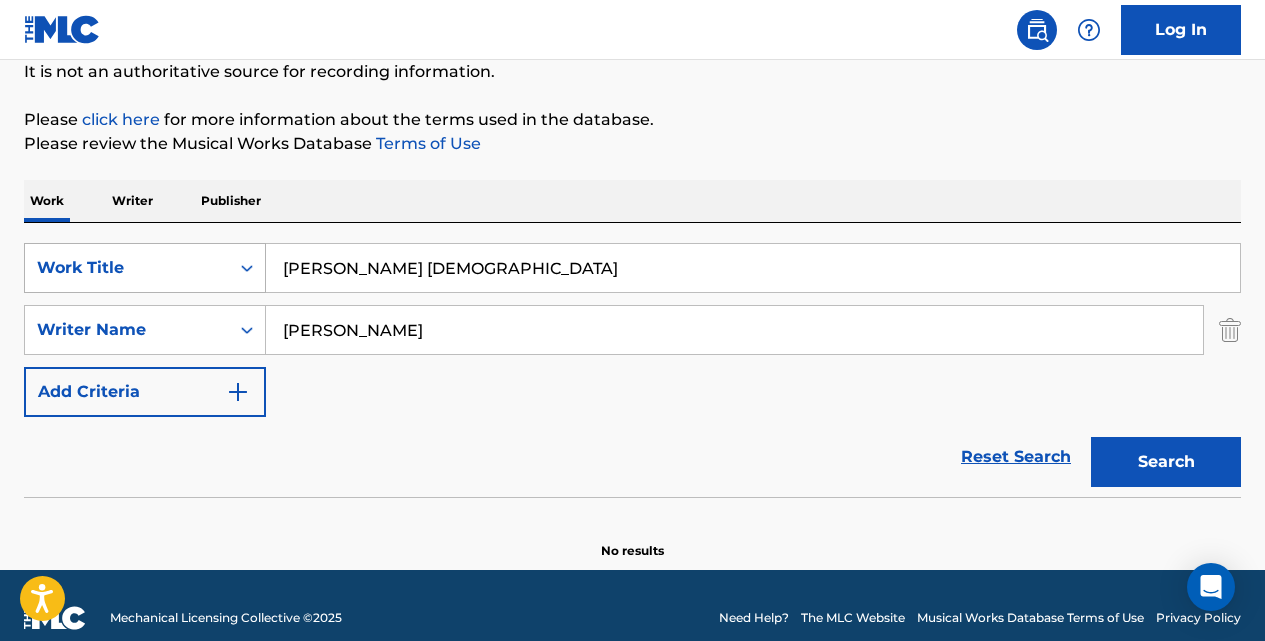 scroll, scrollTop: 227, scrollLeft: 0, axis: vertical 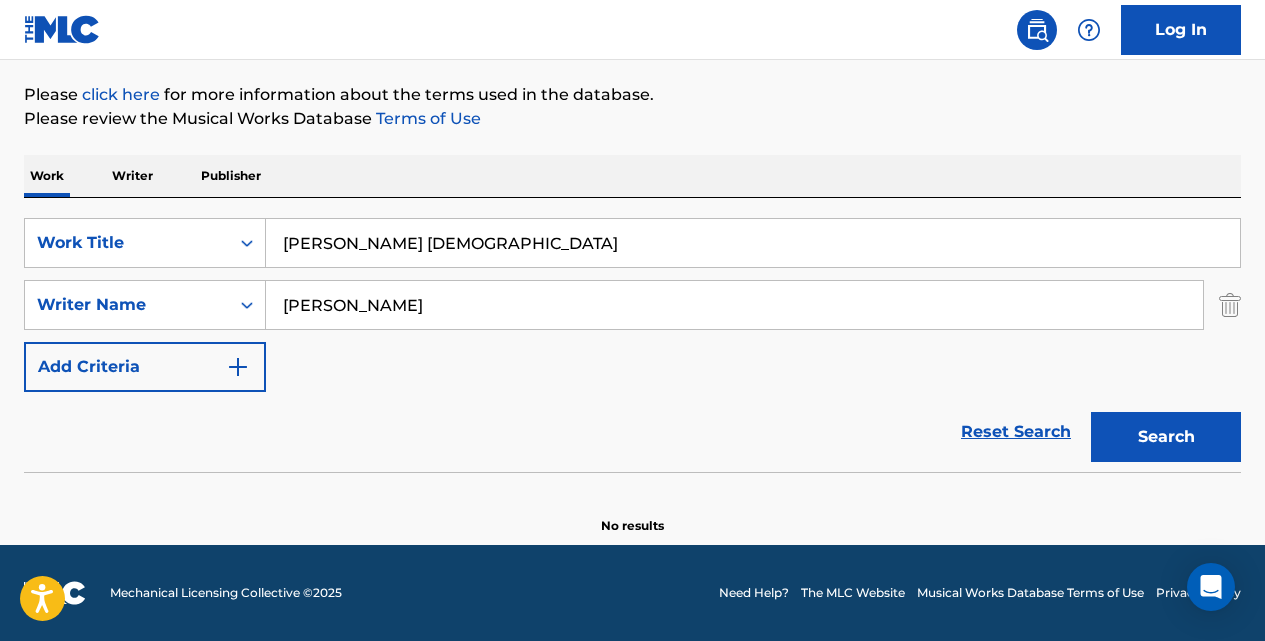 click on "[PERSON_NAME] [DEMOGRAPHIC_DATA]" at bounding box center [753, 243] 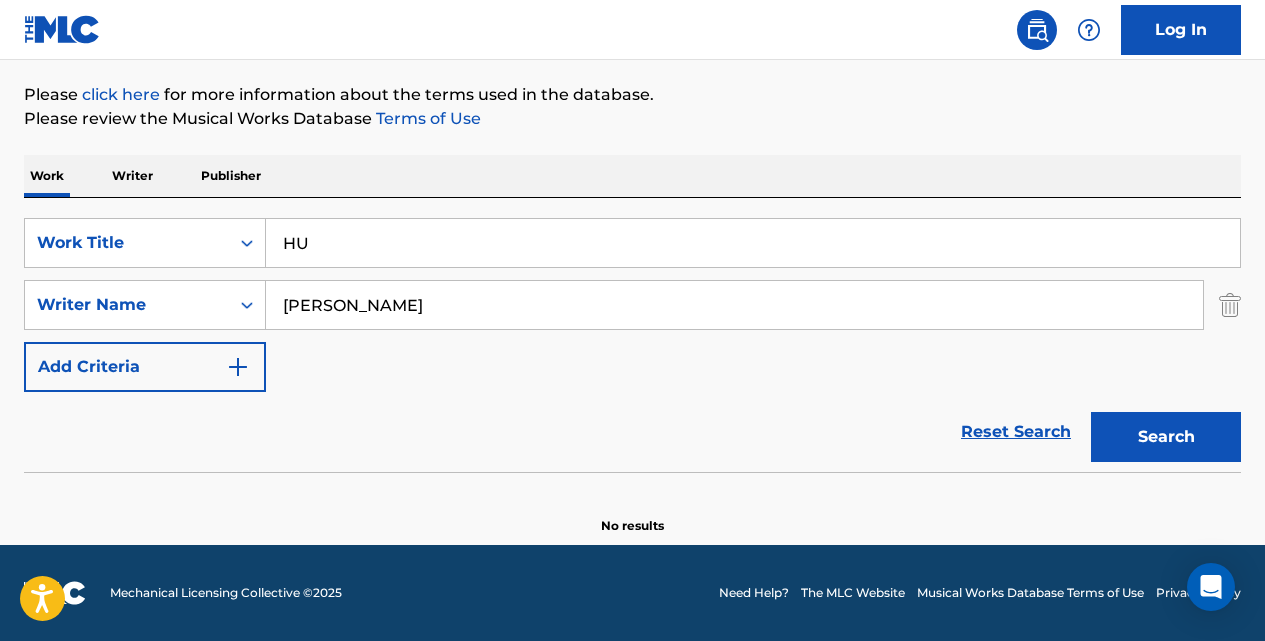 type on "H" 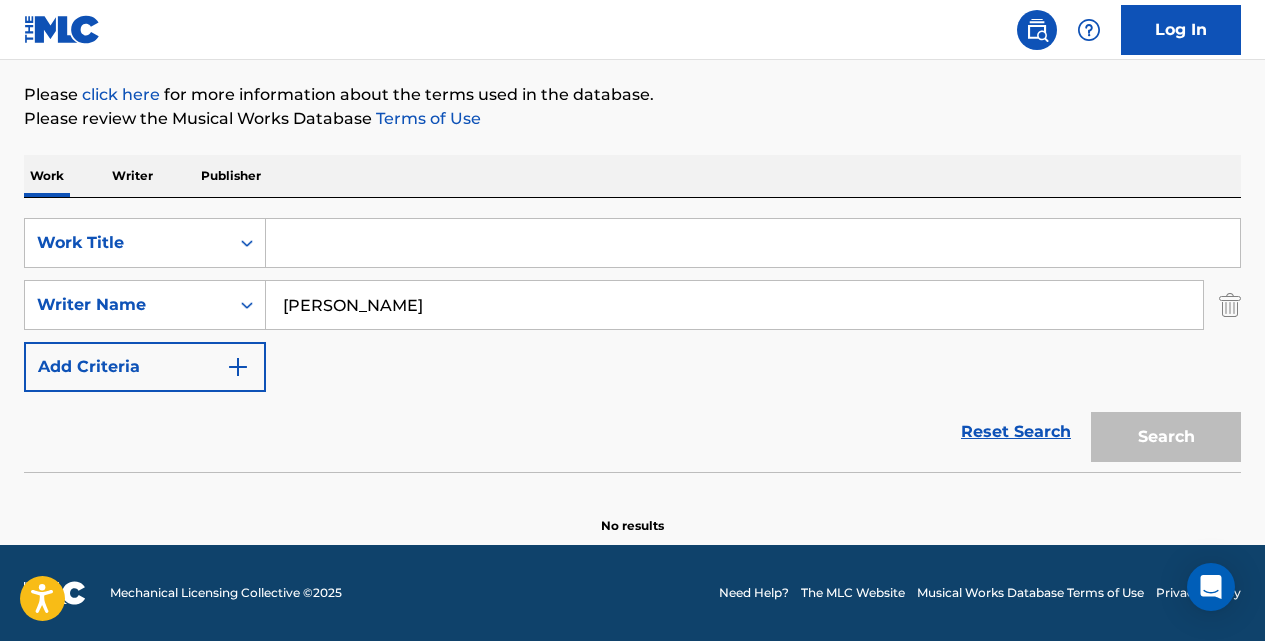 paste on "IKAW BA YAN?" 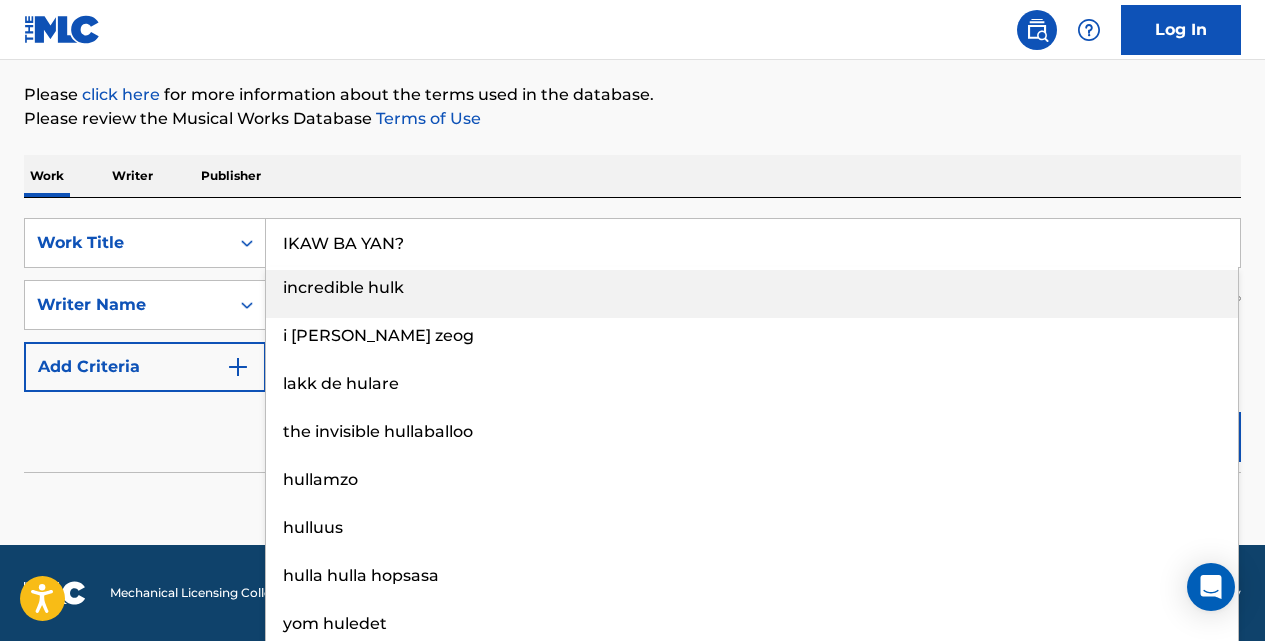 type on "IKAW BA YAN?" 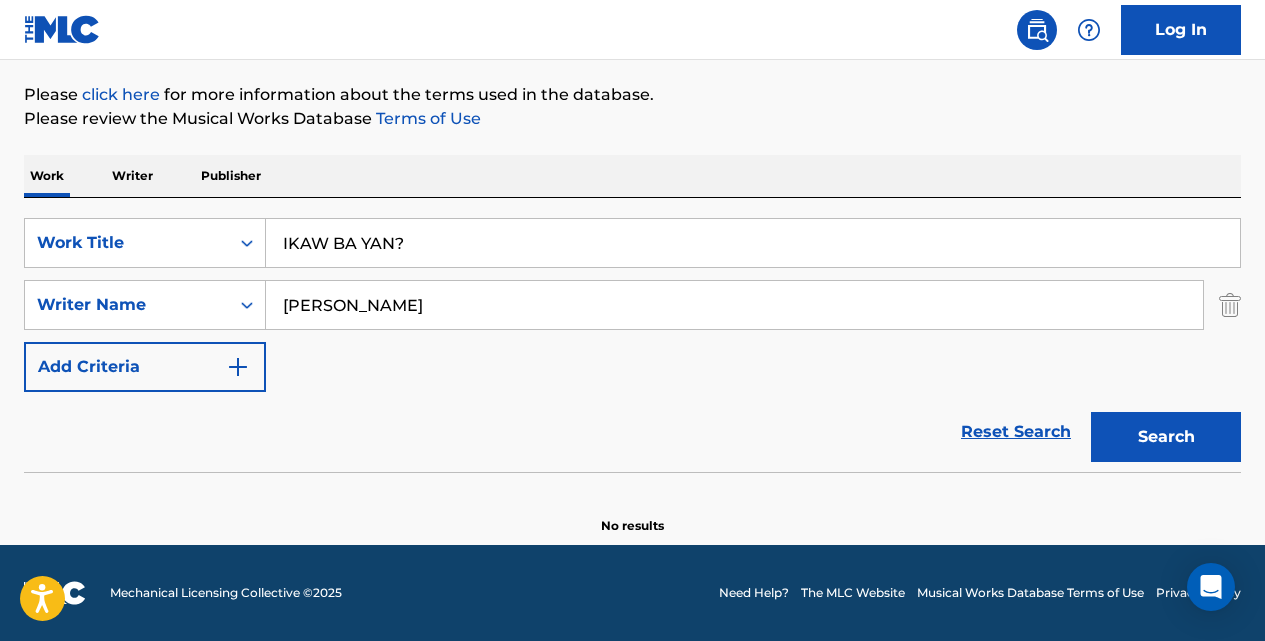 click on "Search" at bounding box center (1166, 437) 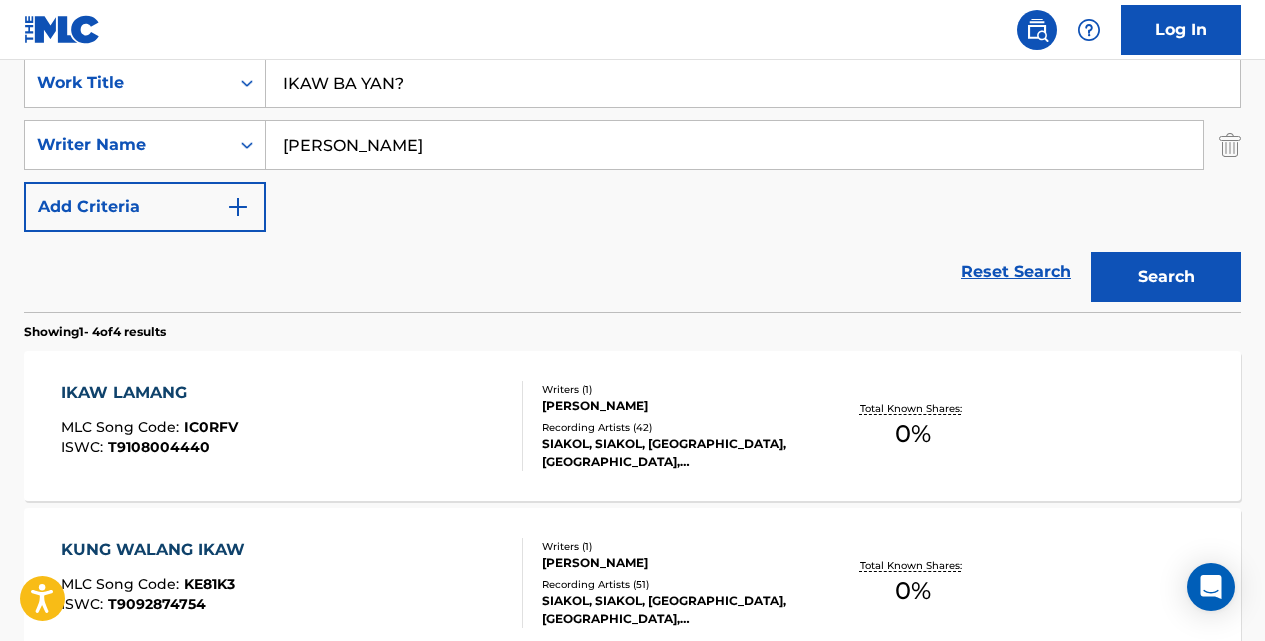 scroll, scrollTop: 427, scrollLeft: 0, axis: vertical 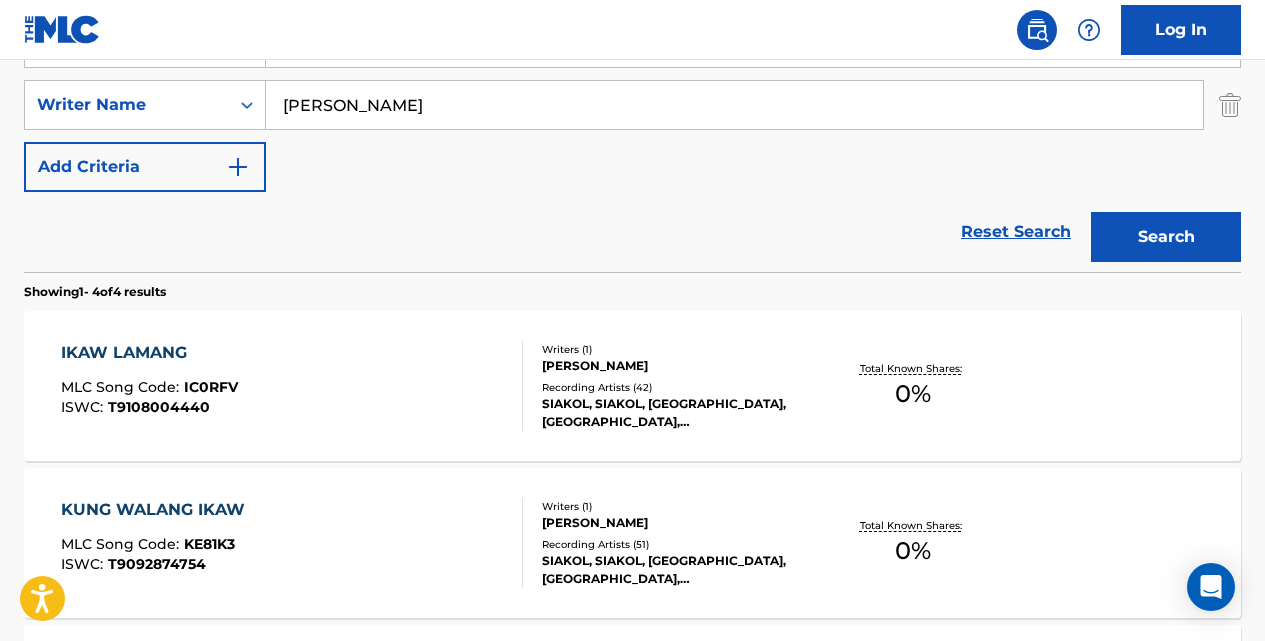 click on "IKAW LAMANG" at bounding box center [149, 353] 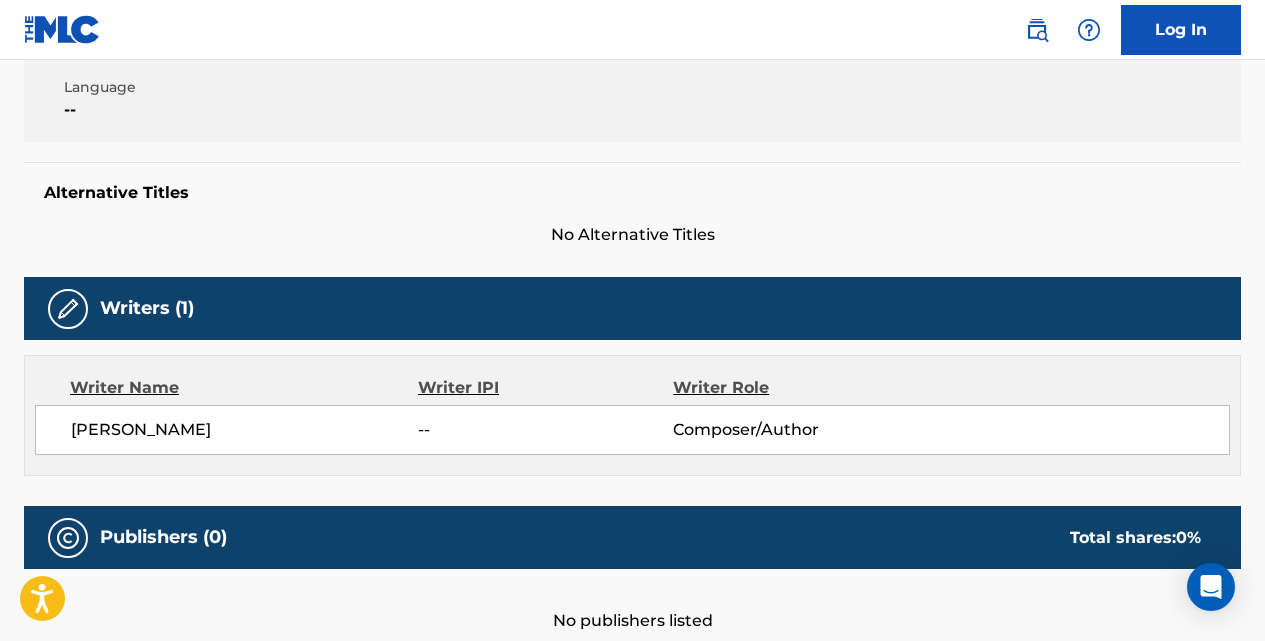 scroll, scrollTop: 0, scrollLeft: 0, axis: both 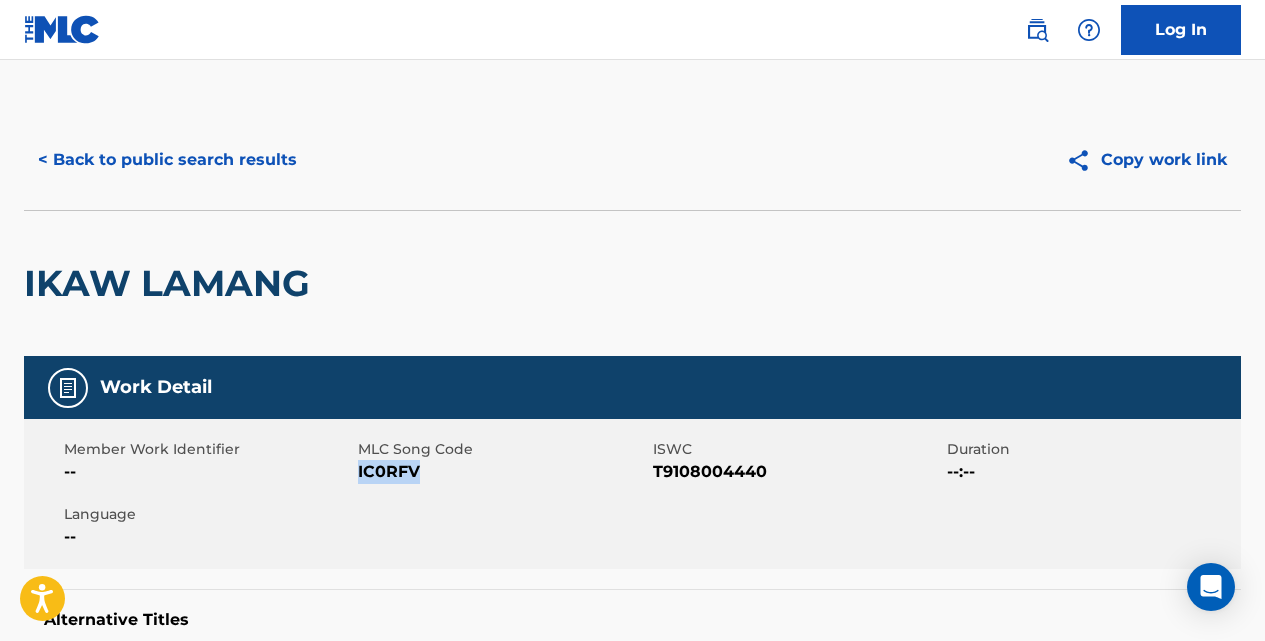 drag, startPoint x: 411, startPoint y: 466, endPoint x: 360, endPoint y: 461, distance: 51.24451 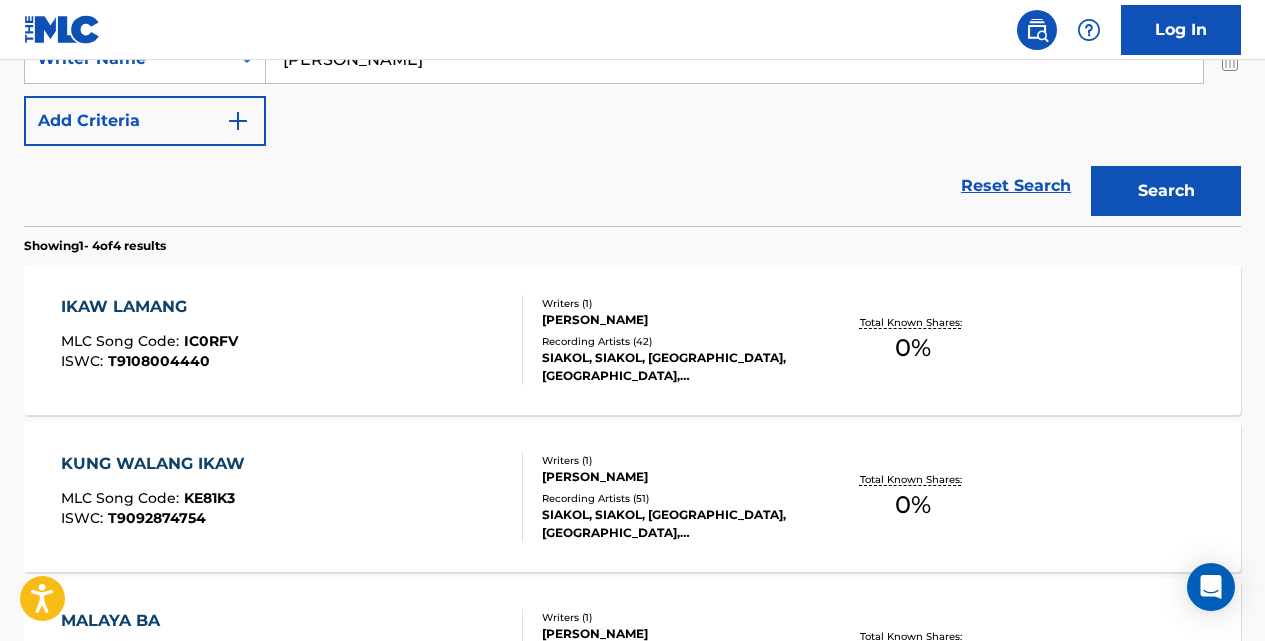 scroll, scrollTop: 473, scrollLeft: 0, axis: vertical 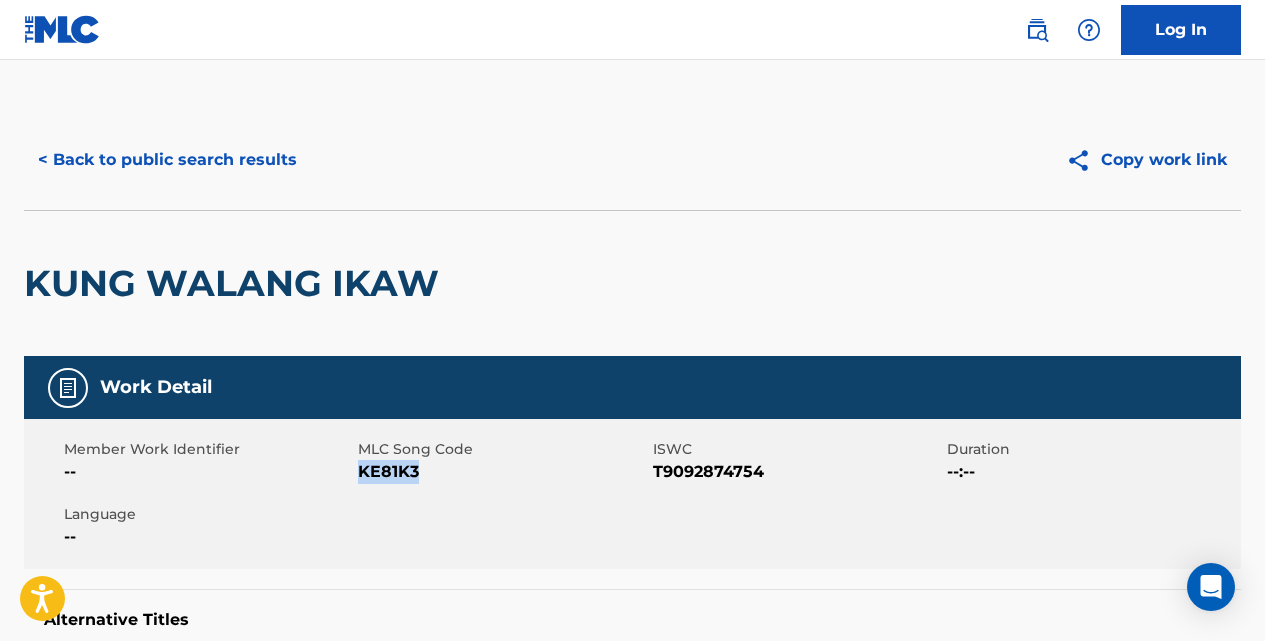 drag, startPoint x: 359, startPoint y: 472, endPoint x: 421, endPoint y: 472, distance: 62 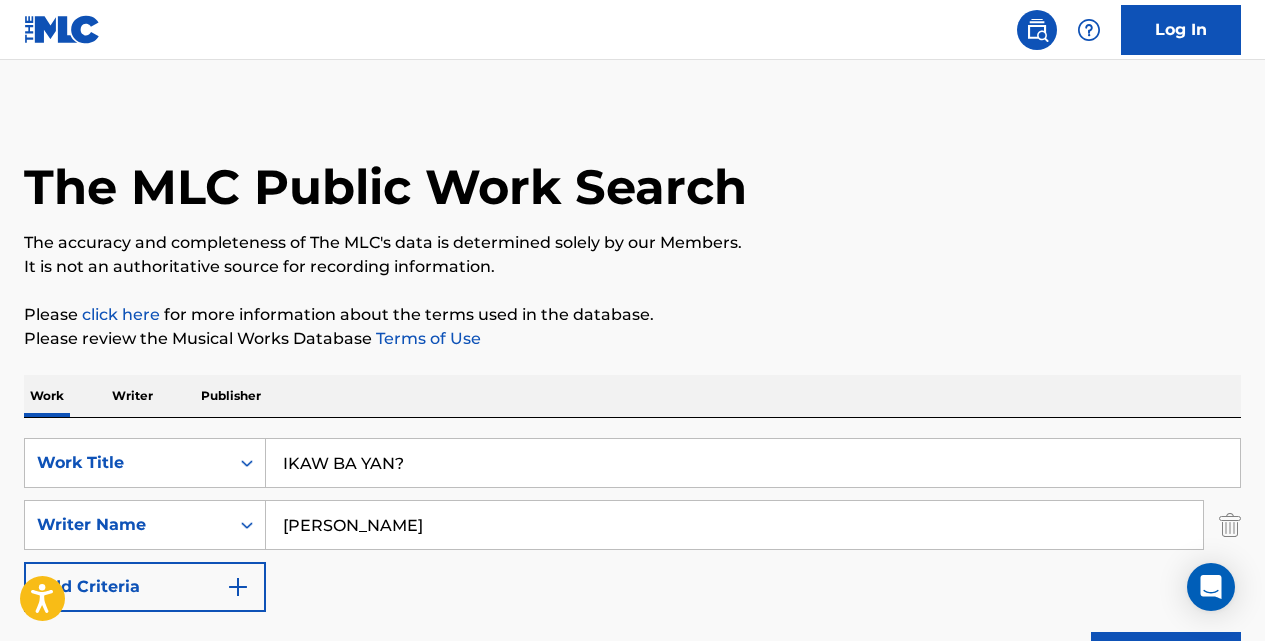 scroll, scrollTop: 0, scrollLeft: 0, axis: both 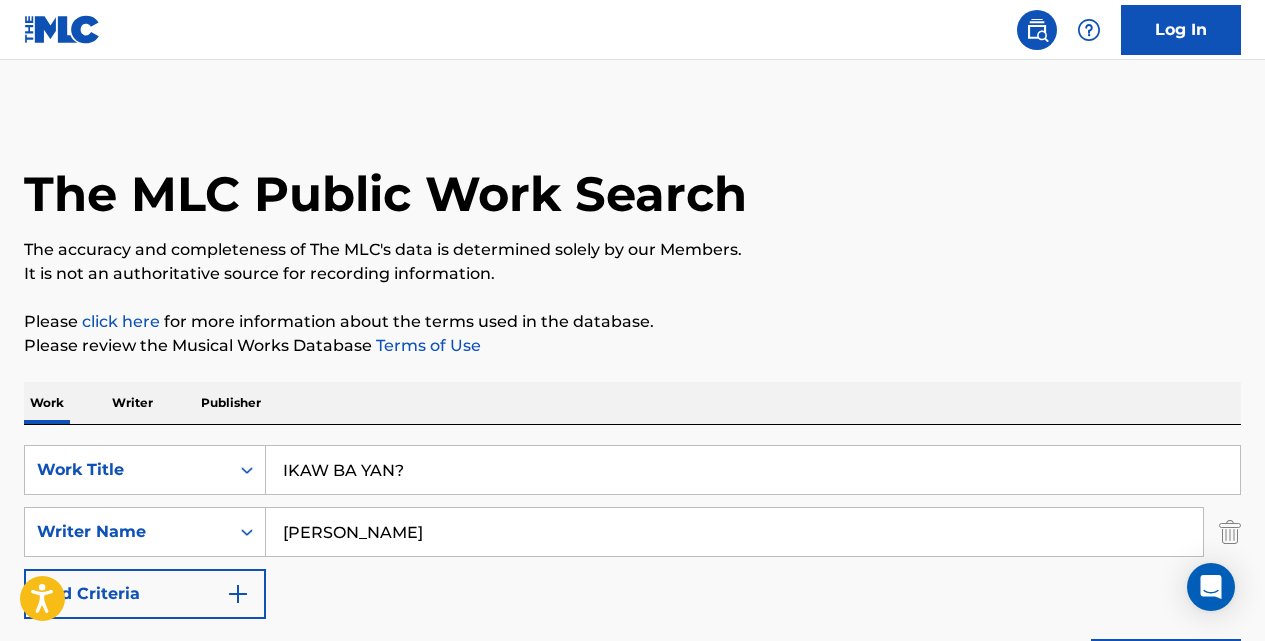 click on "IKAW BA YAN?" at bounding box center [753, 470] 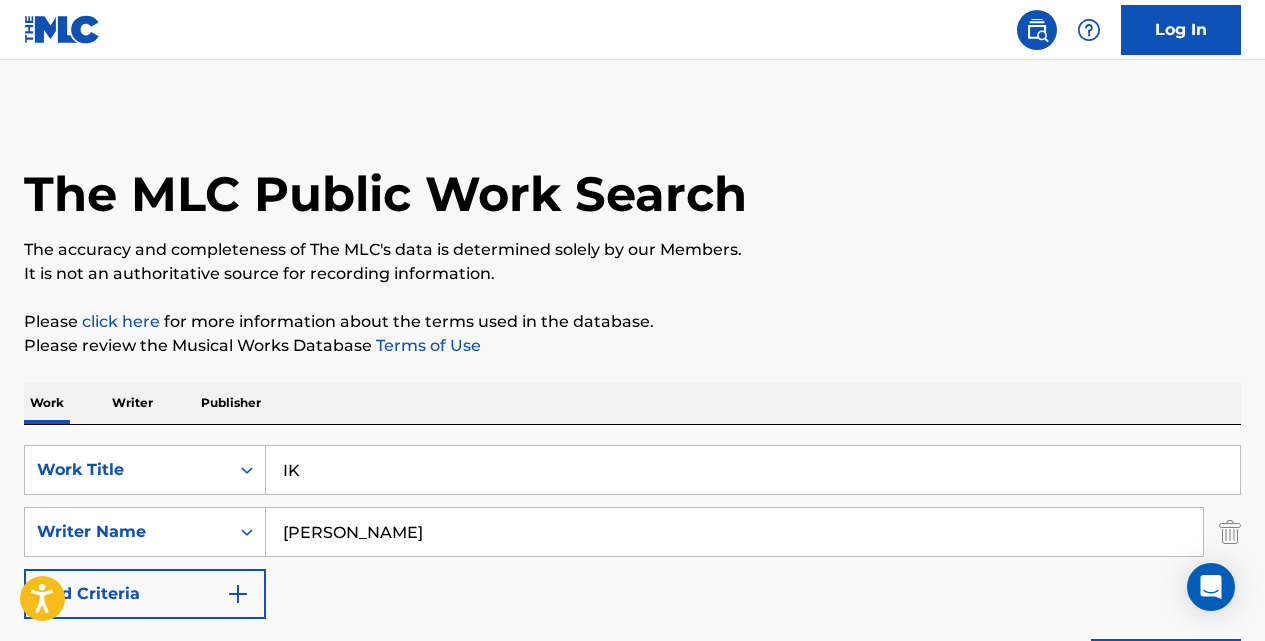 type on "I" 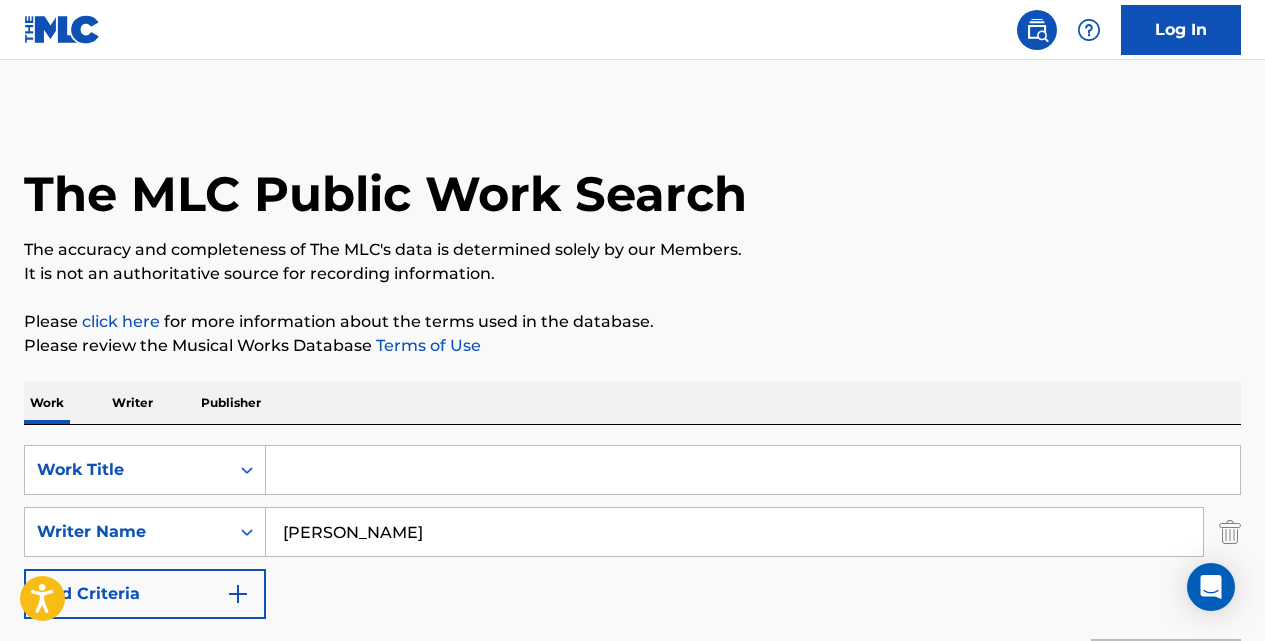 paste on "INDAY" 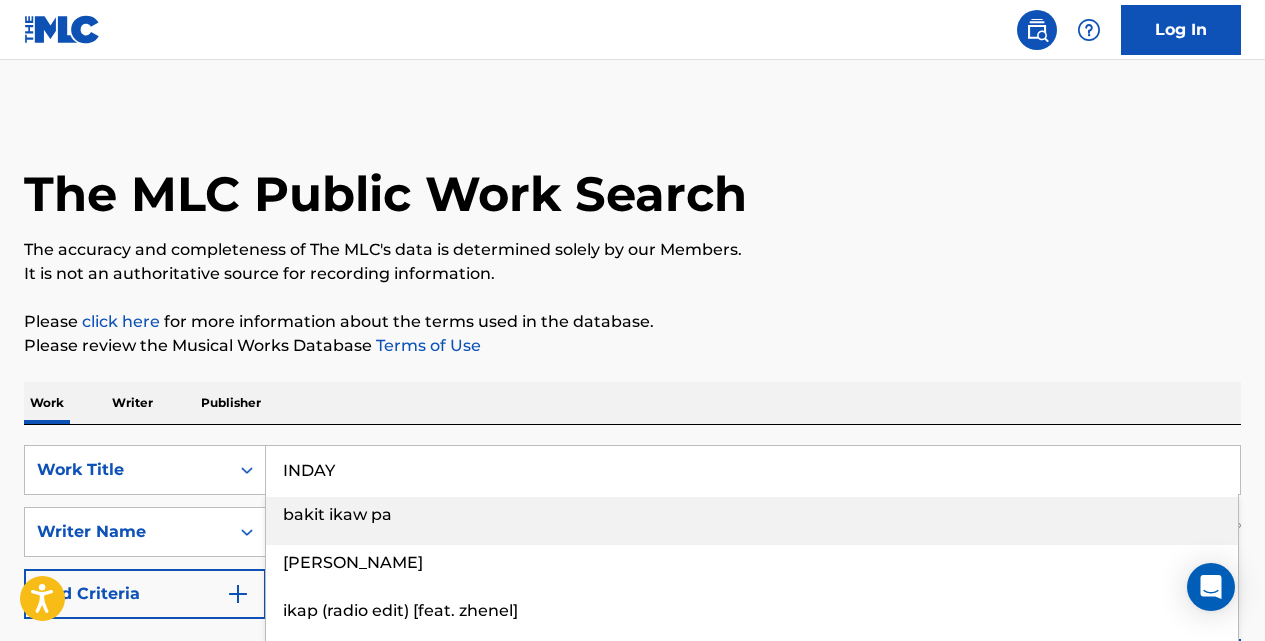 type on "INDAY" 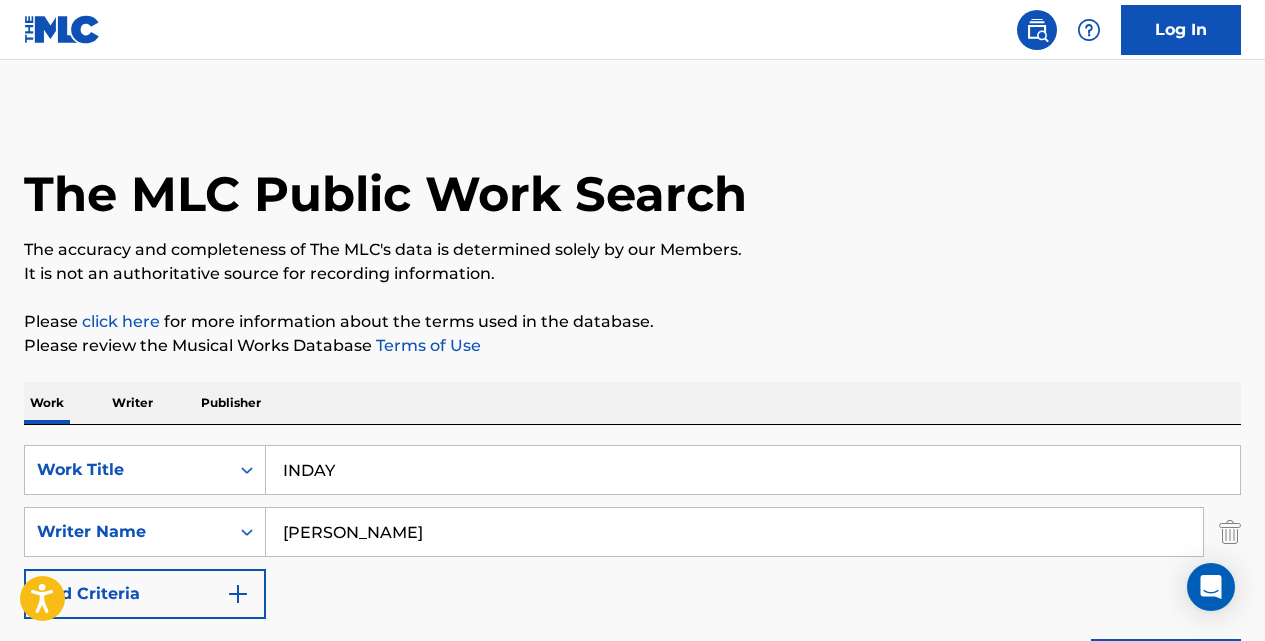 click on "Search" at bounding box center [1166, 664] 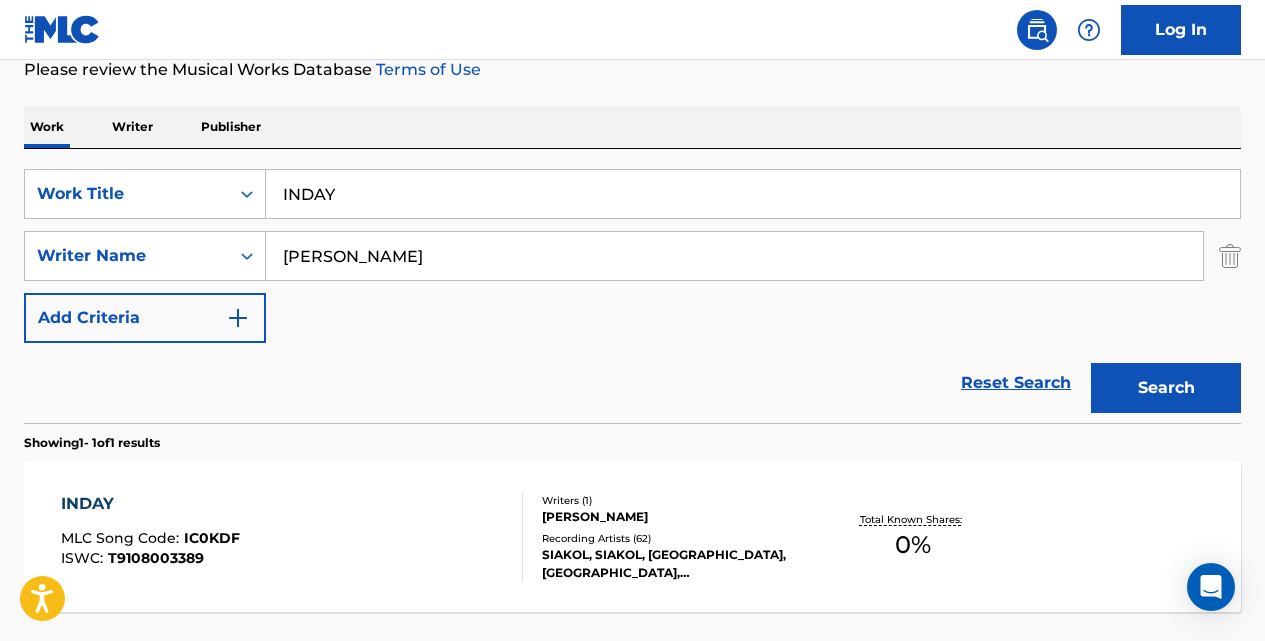 scroll, scrollTop: 300, scrollLeft: 0, axis: vertical 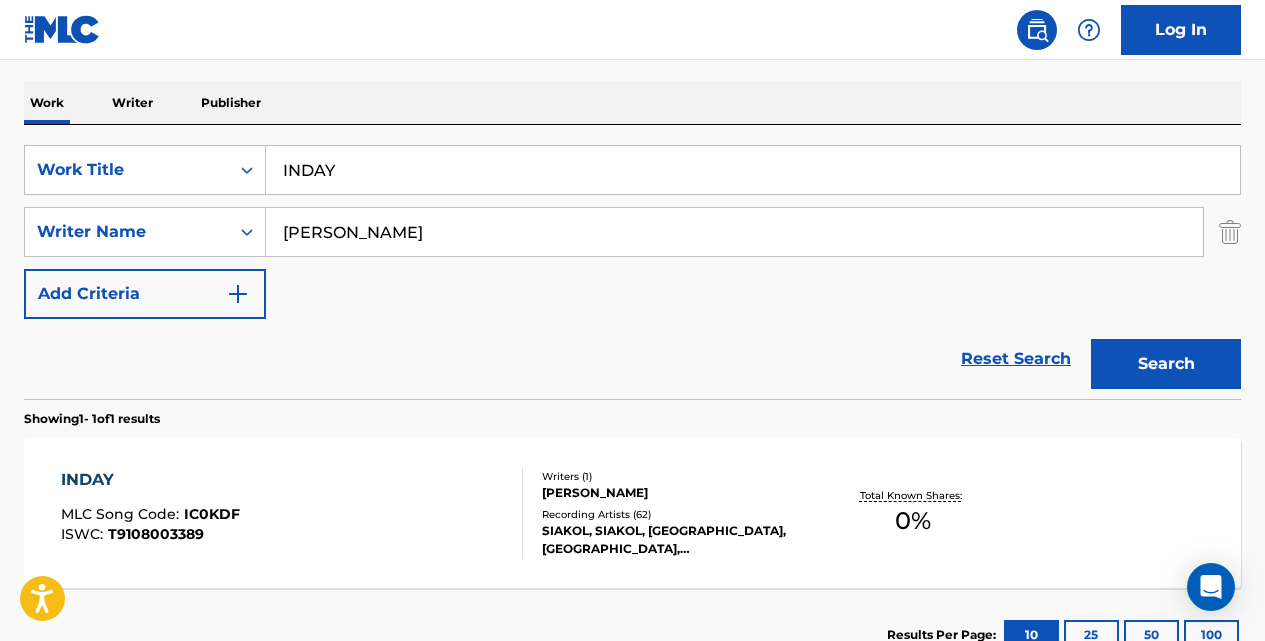 click on "INDAY" at bounding box center [150, 480] 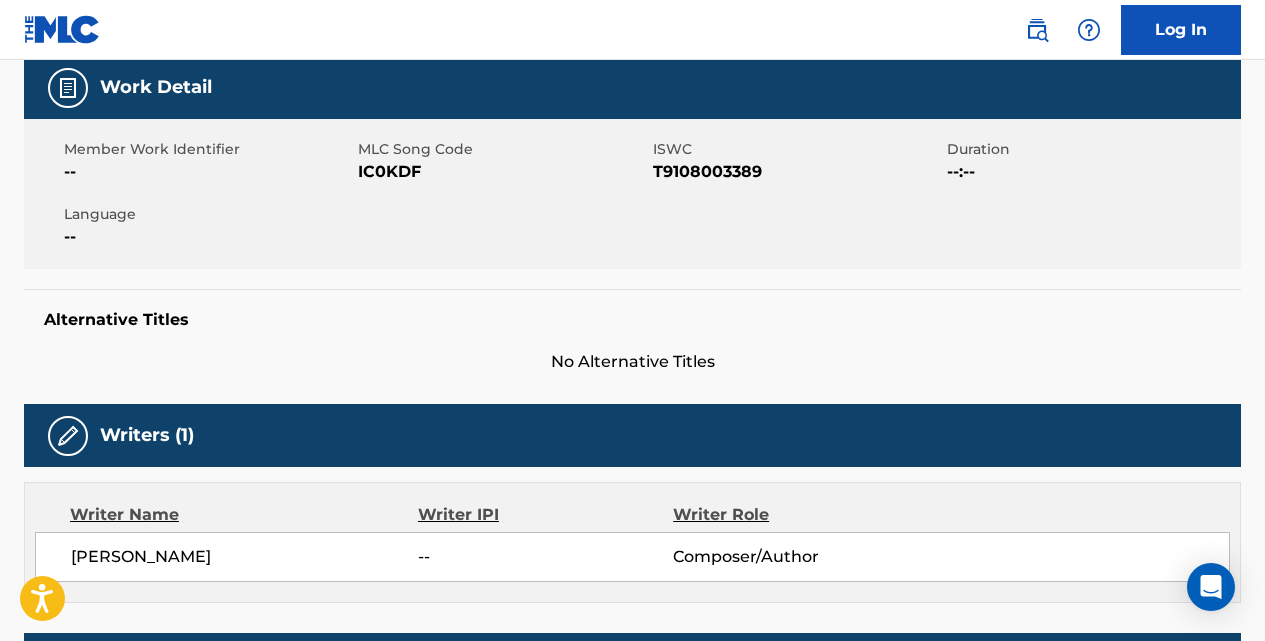 scroll, scrollTop: 0, scrollLeft: 0, axis: both 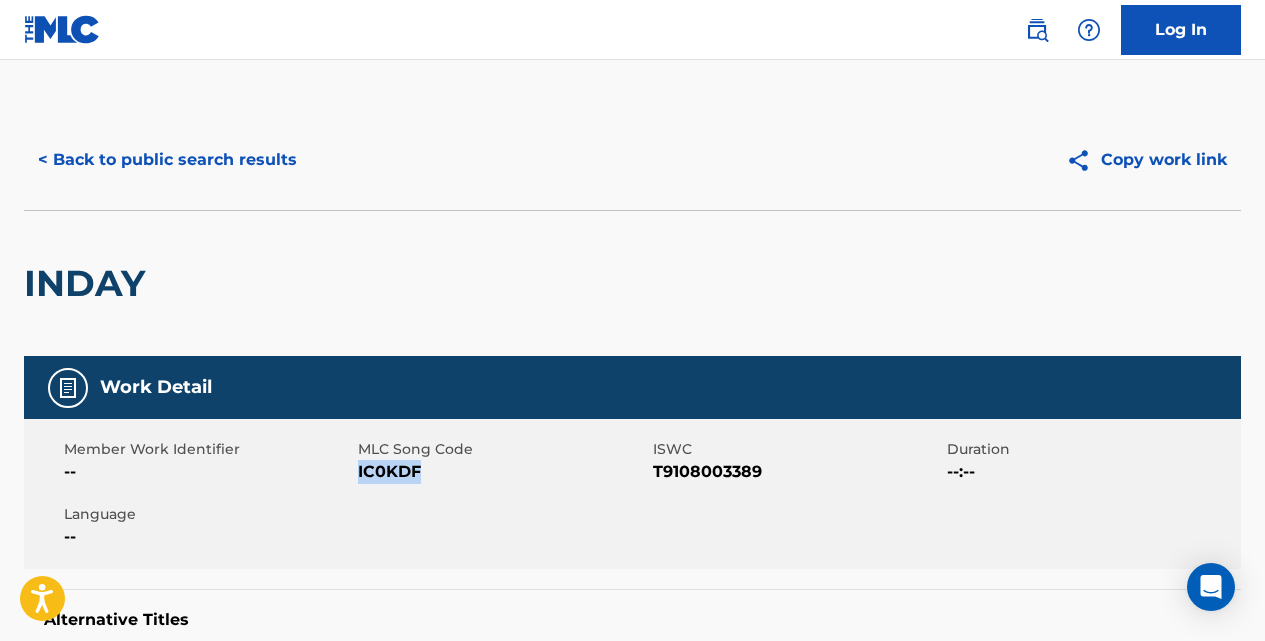 drag, startPoint x: 417, startPoint y: 474, endPoint x: 358, endPoint y: 467, distance: 59.413803 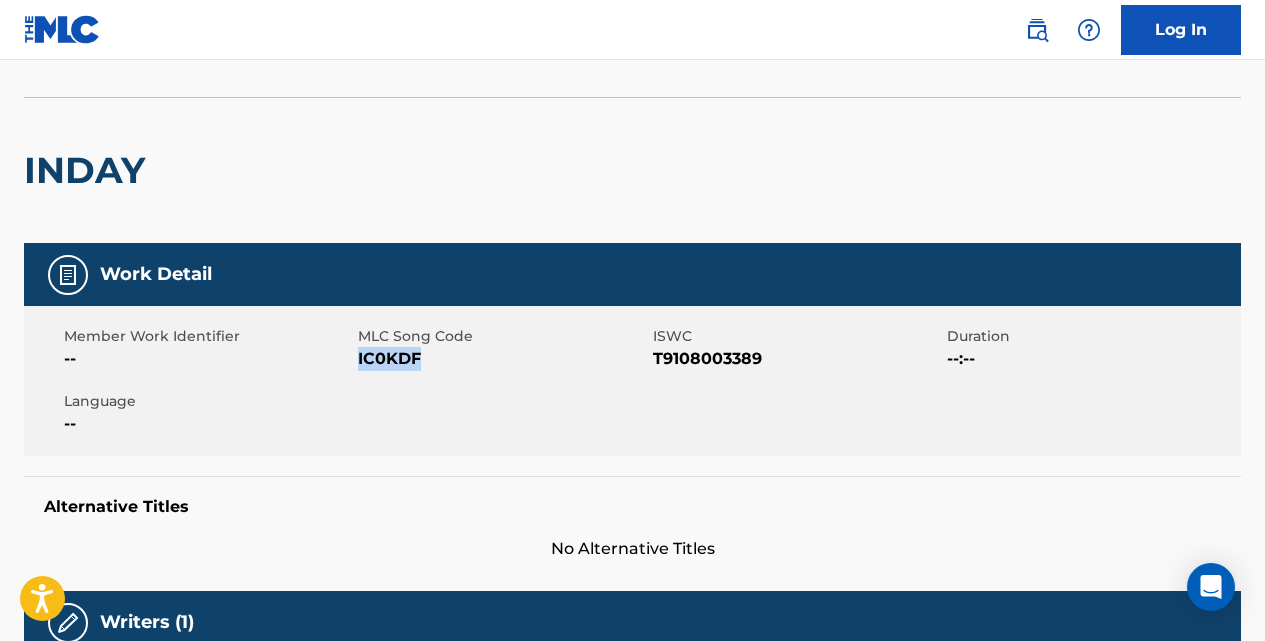 scroll, scrollTop: 0, scrollLeft: 0, axis: both 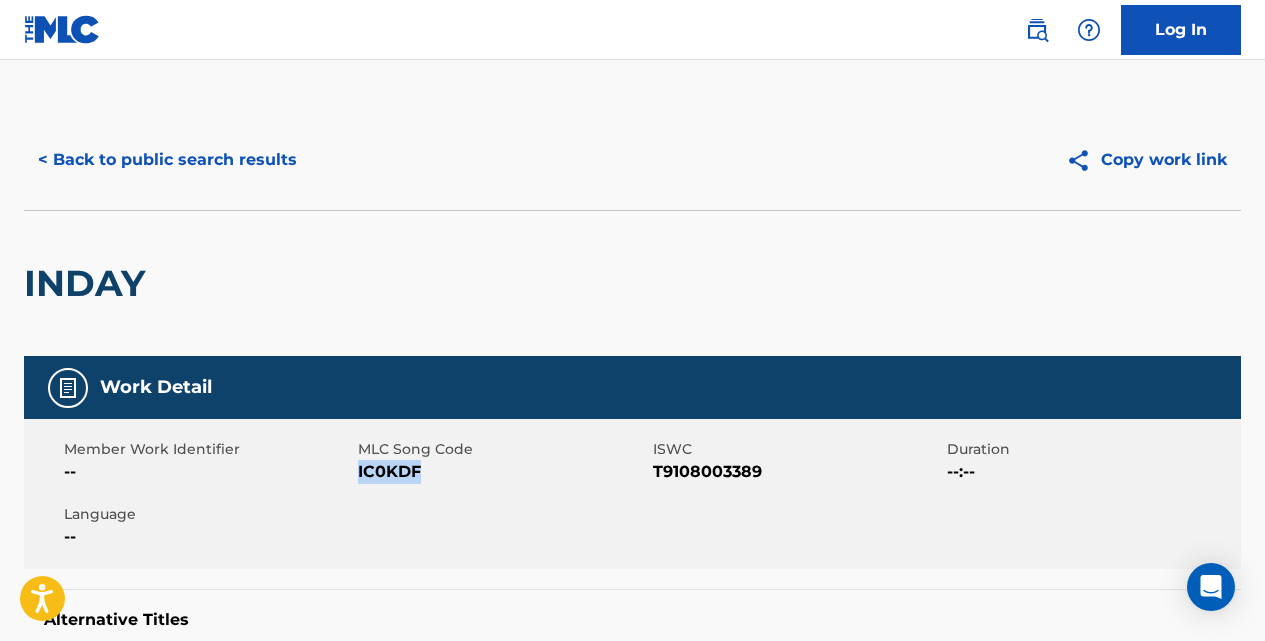 click on "< Back to public search results" at bounding box center [167, 160] 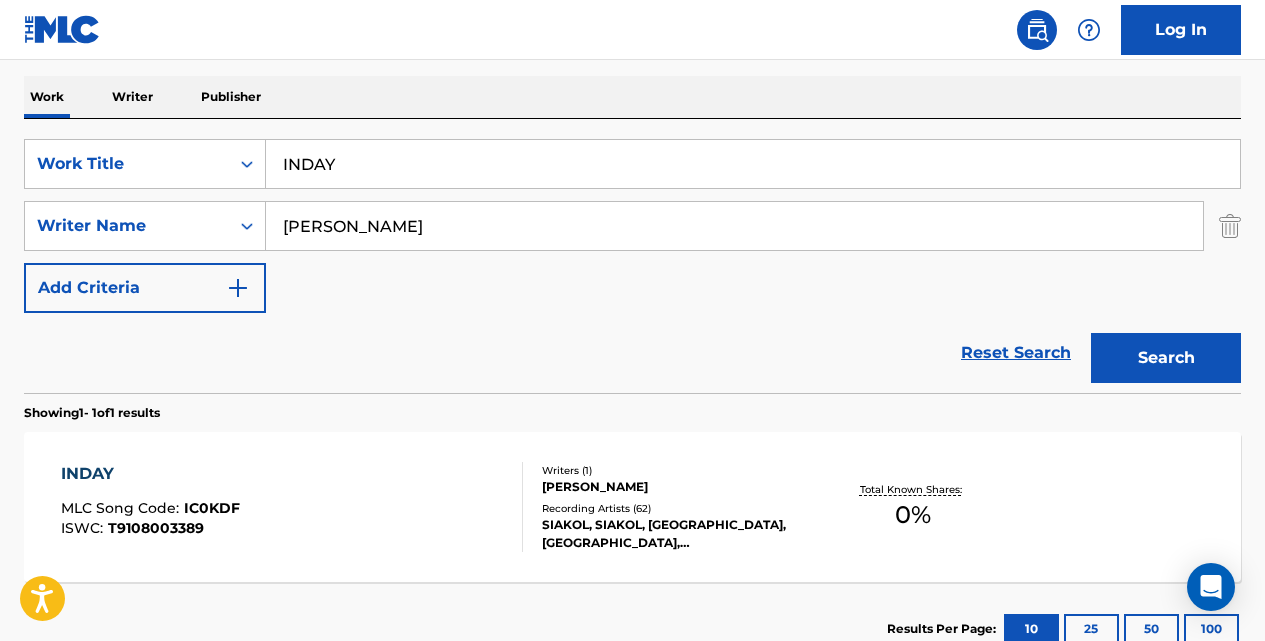 scroll, scrollTop: 293, scrollLeft: 0, axis: vertical 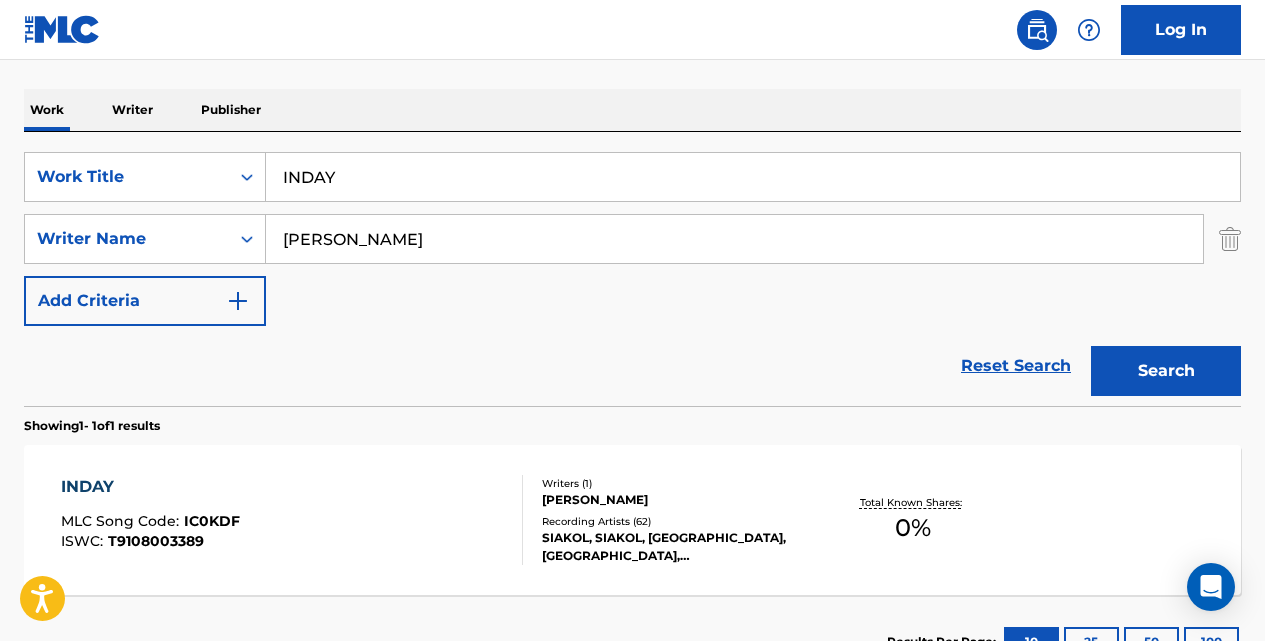 click on "INDAY" at bounding box center (753, 177) 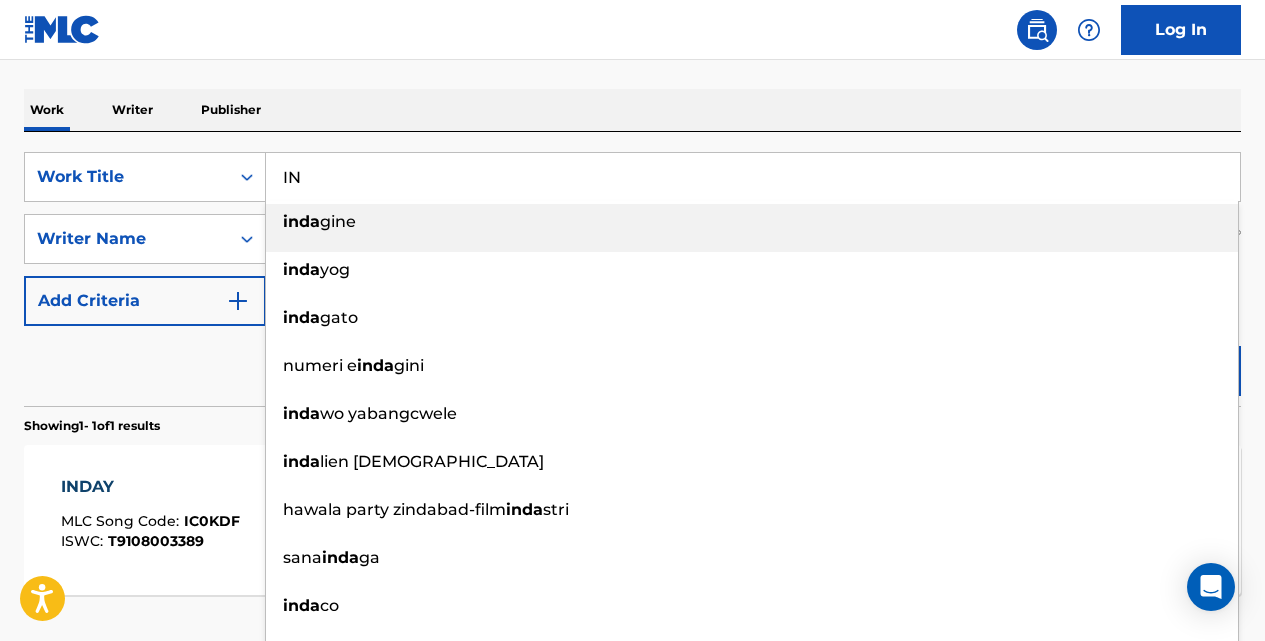 type on "I" 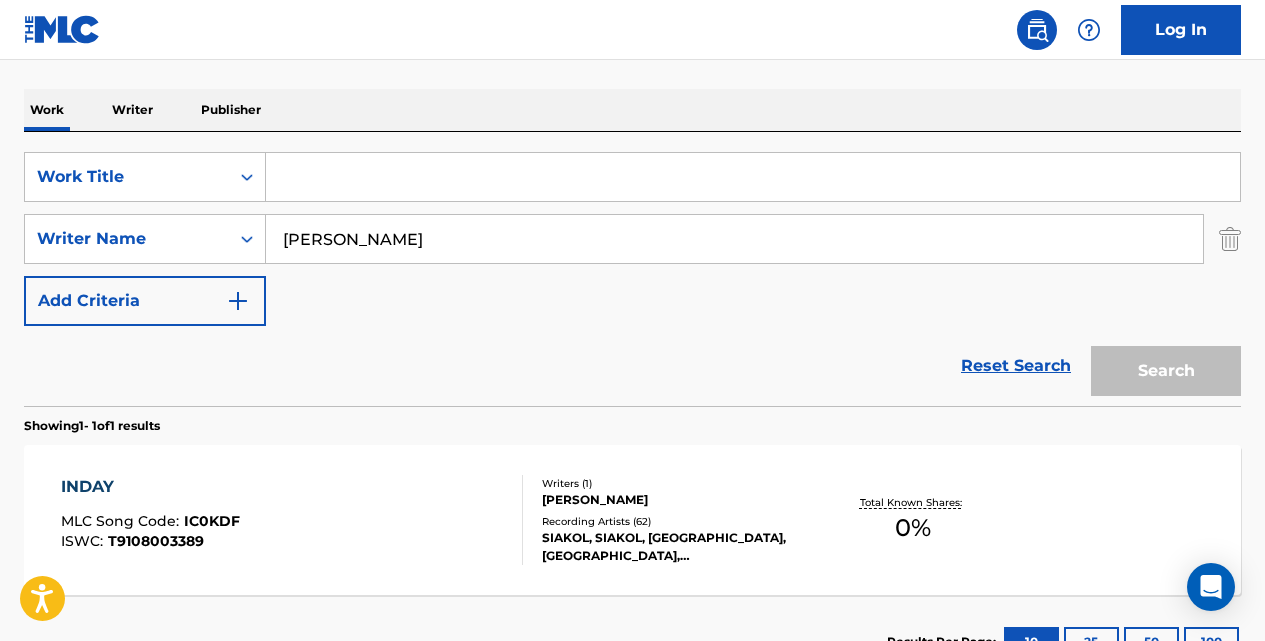 paste on "INGAY" 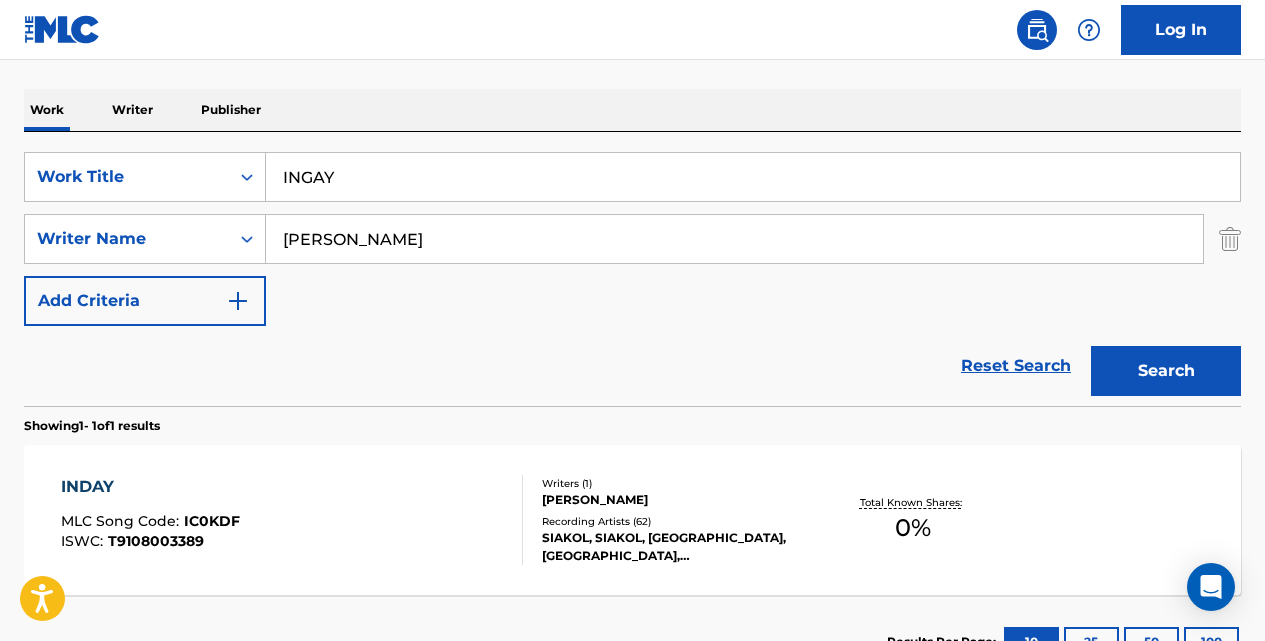 click on "Search" at bounding box center (1166, 371) 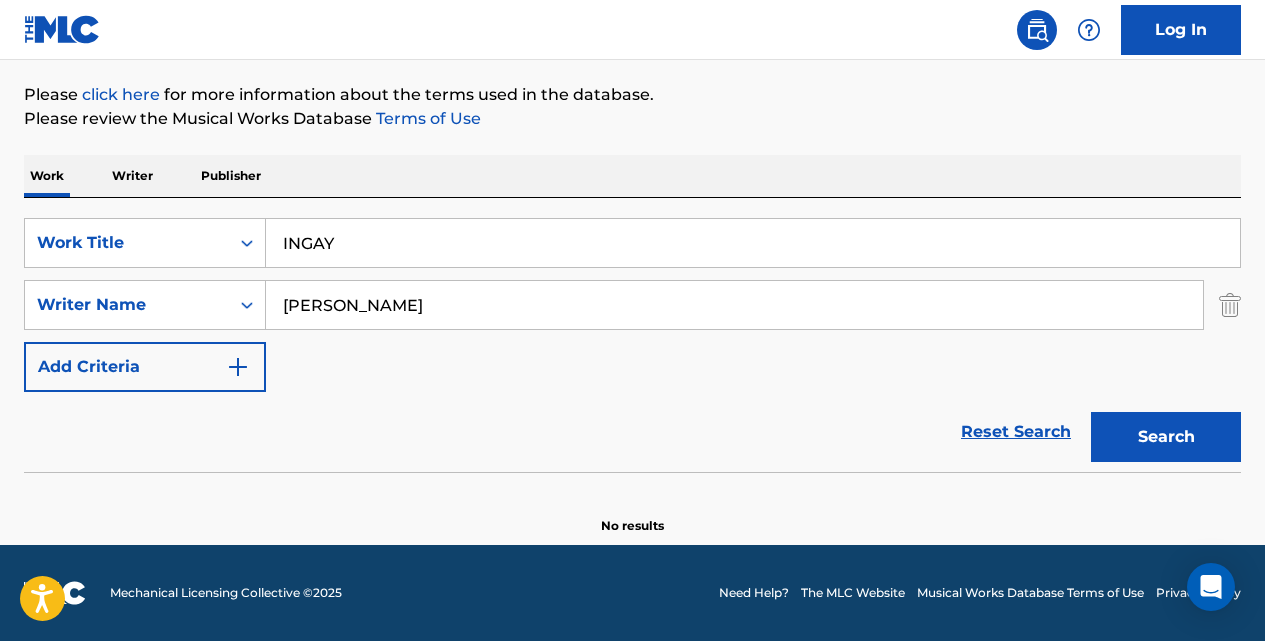 scroll, scrollTop: 227, scrollLeft: 0, axis: vertical 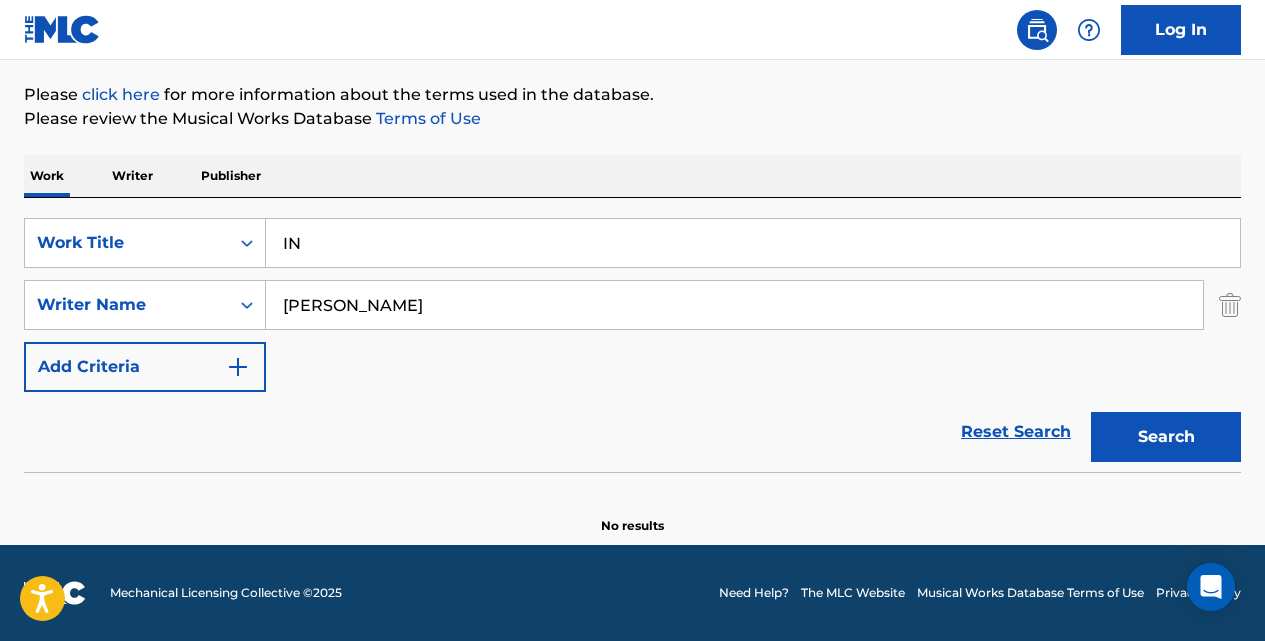 type on "I" 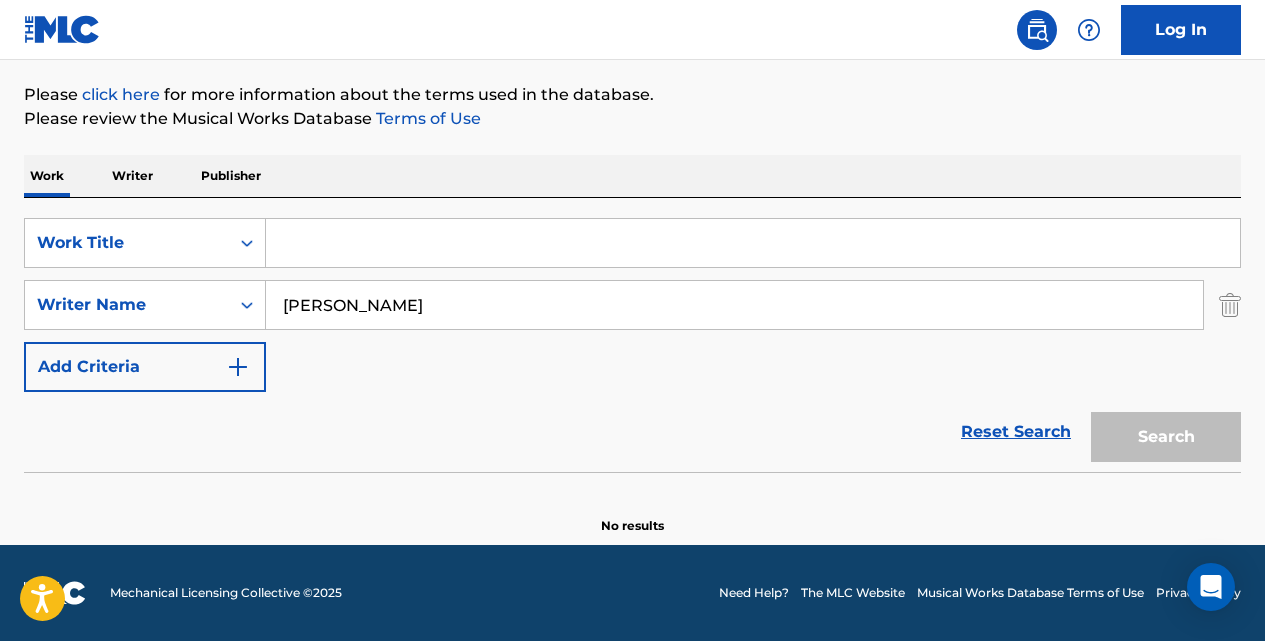paste on "INIHAW" 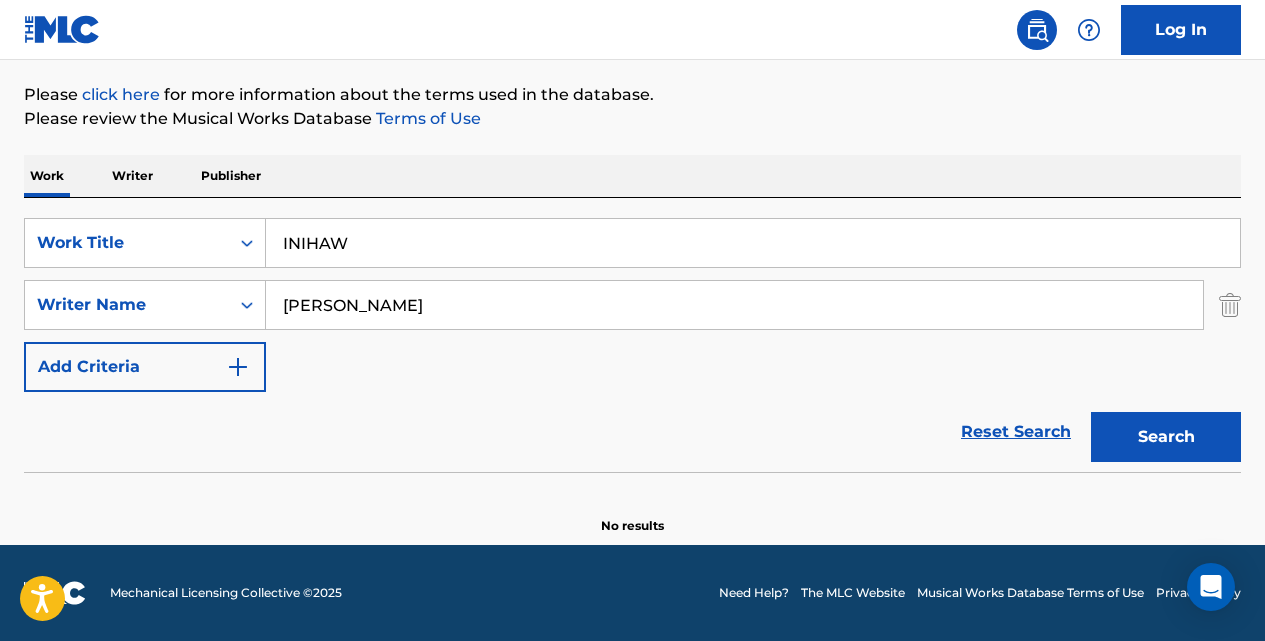 click on "Search" at bounding box center [1166, 437] 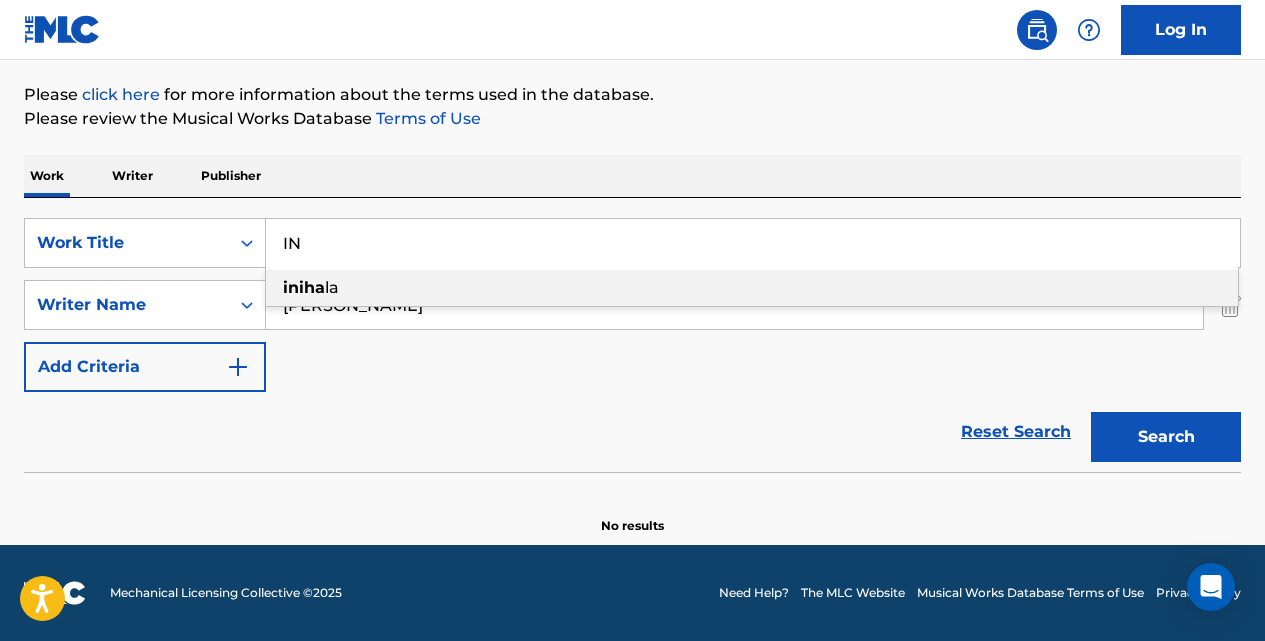 type on "I" 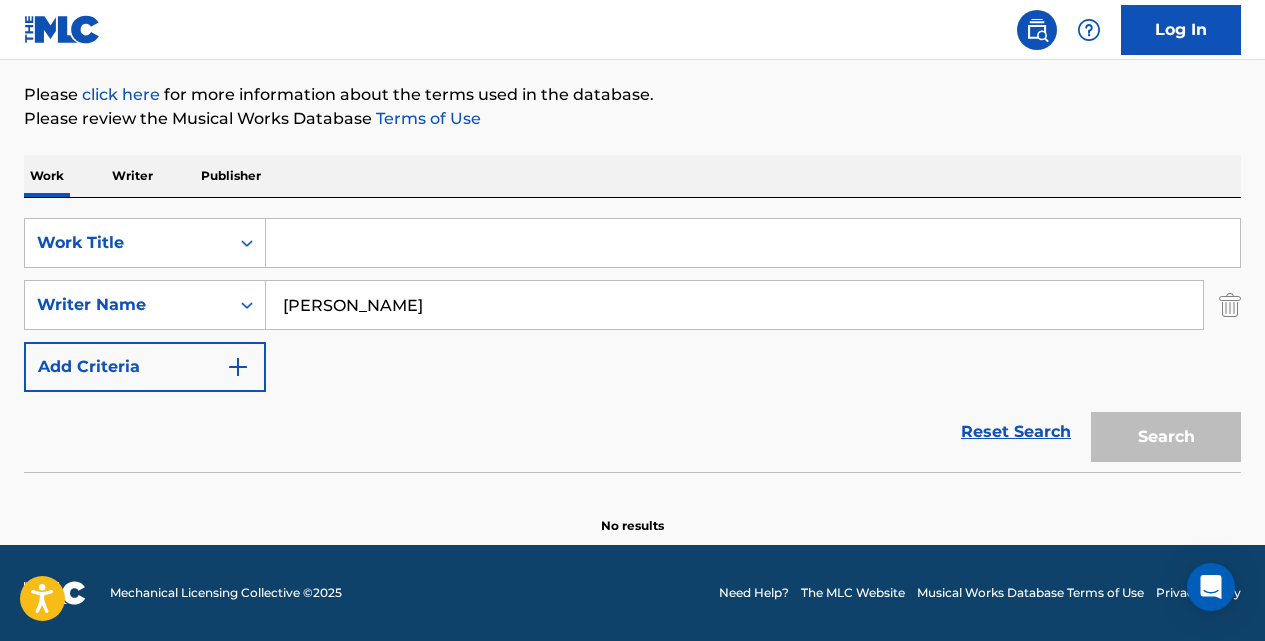 paste on "ISLA PUTING BATO" 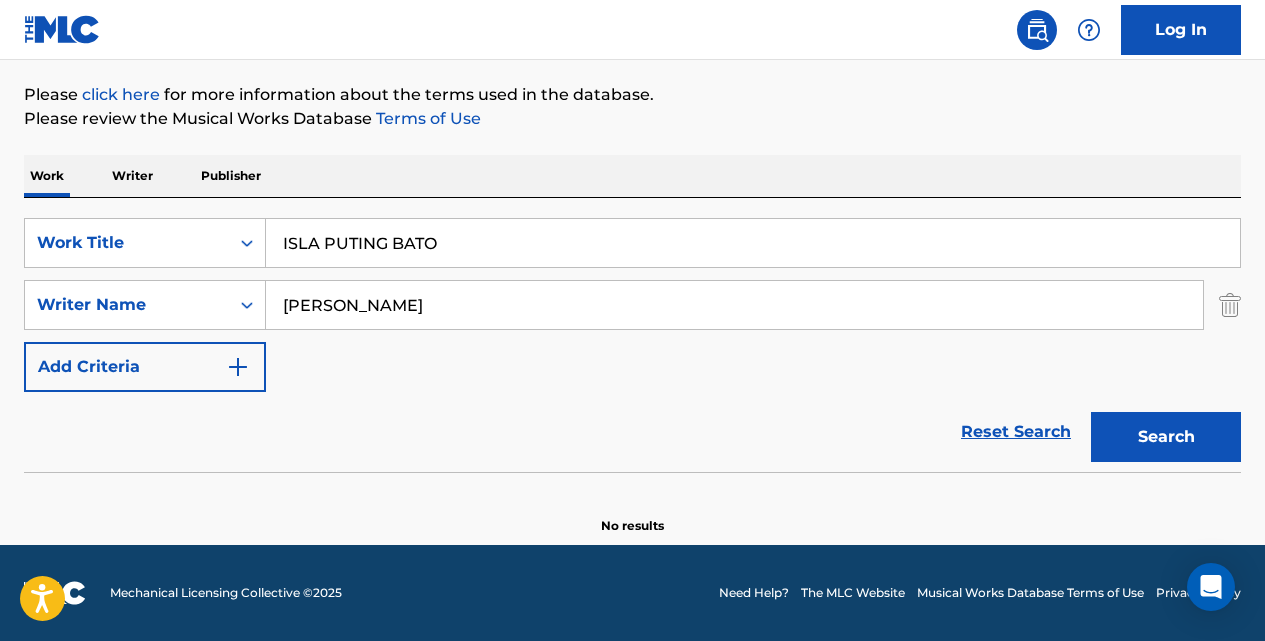 click on "Search" at bounding box center [1166, 437] 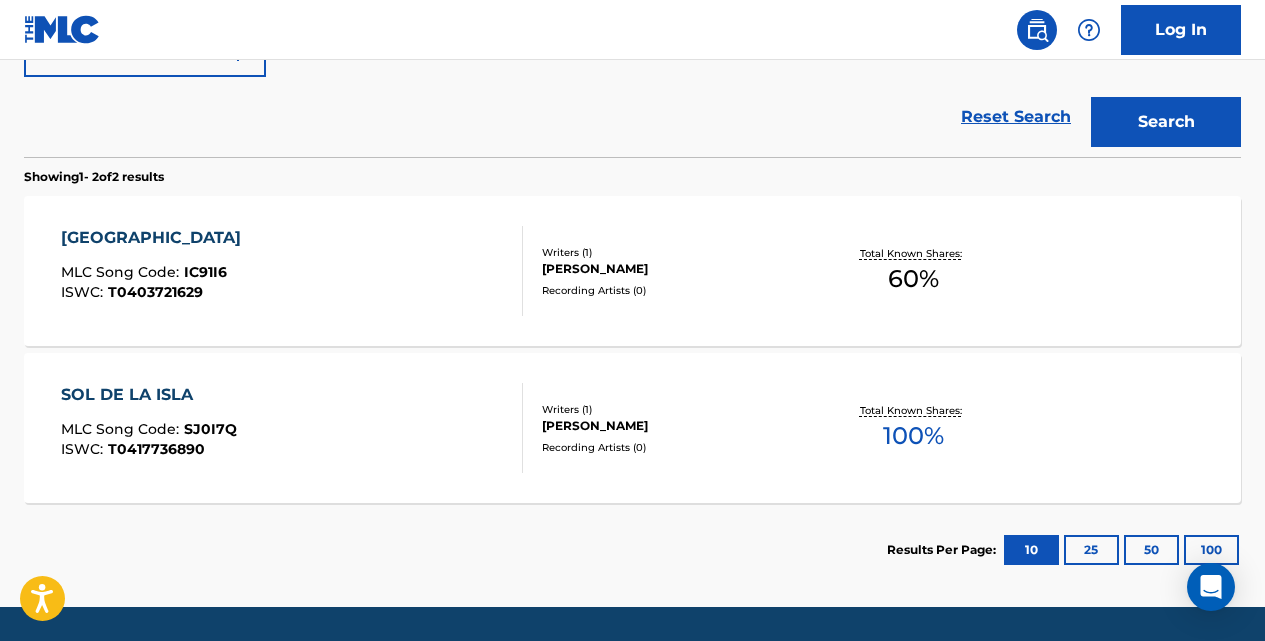 scroll, scrollTop: 587, scrollLeft: 0, axis: vertical 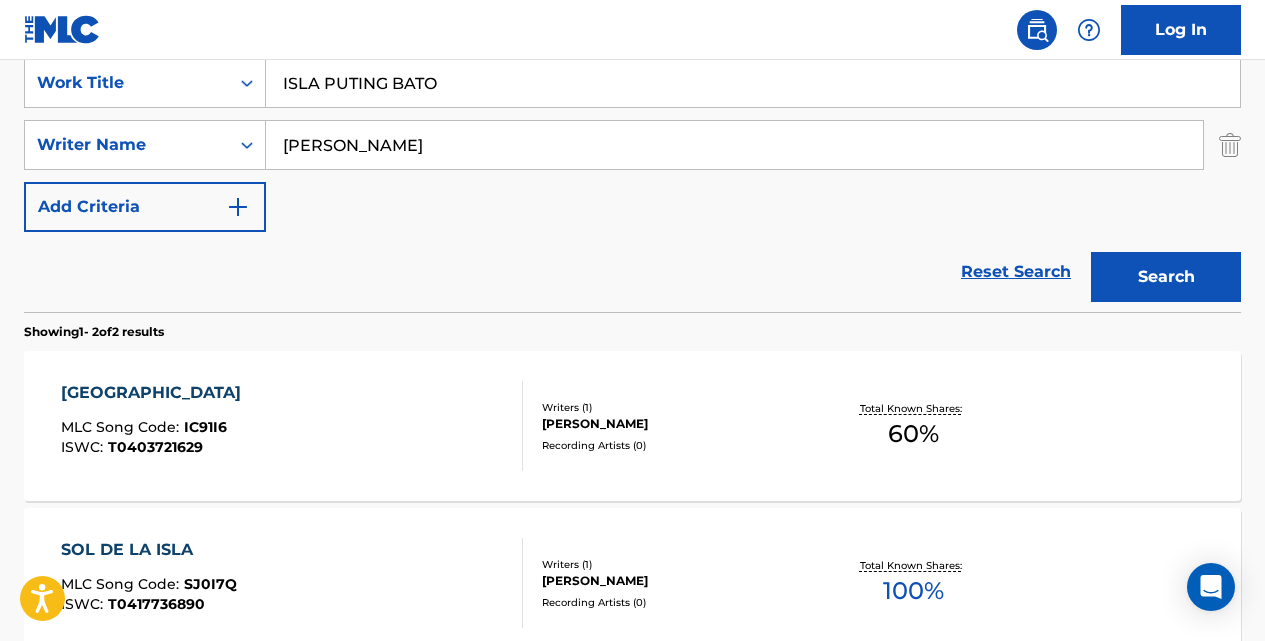 click on "ISLA PUTING BATO" at bounding box center [753, 83] 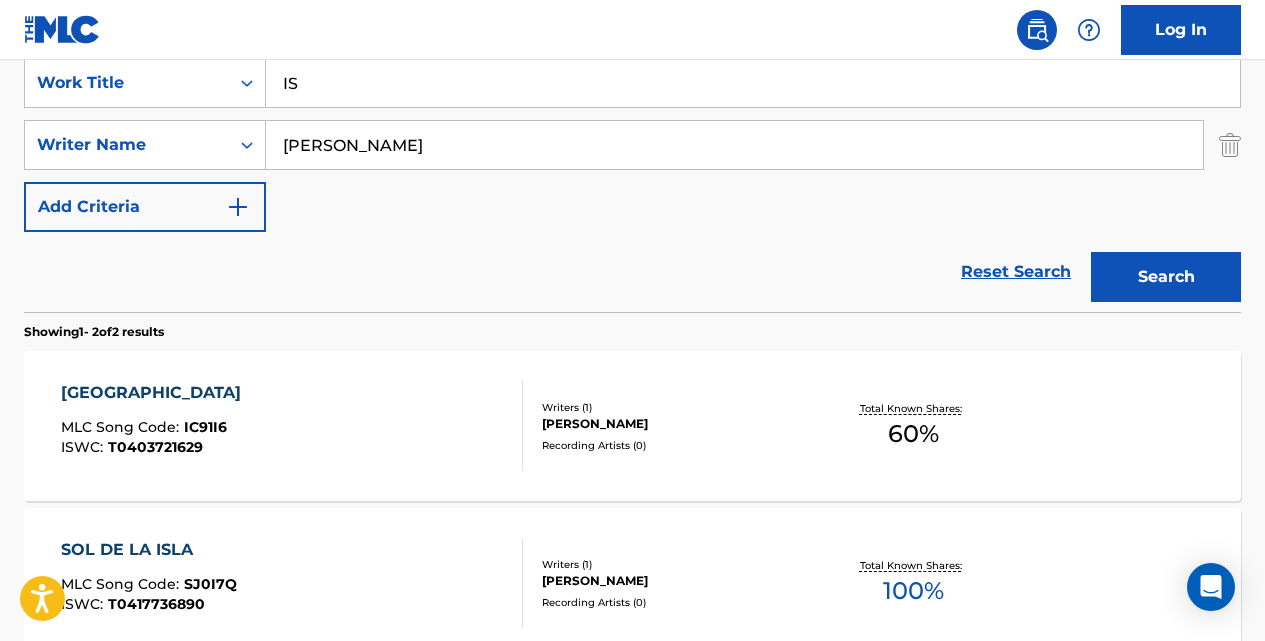 type on "I" 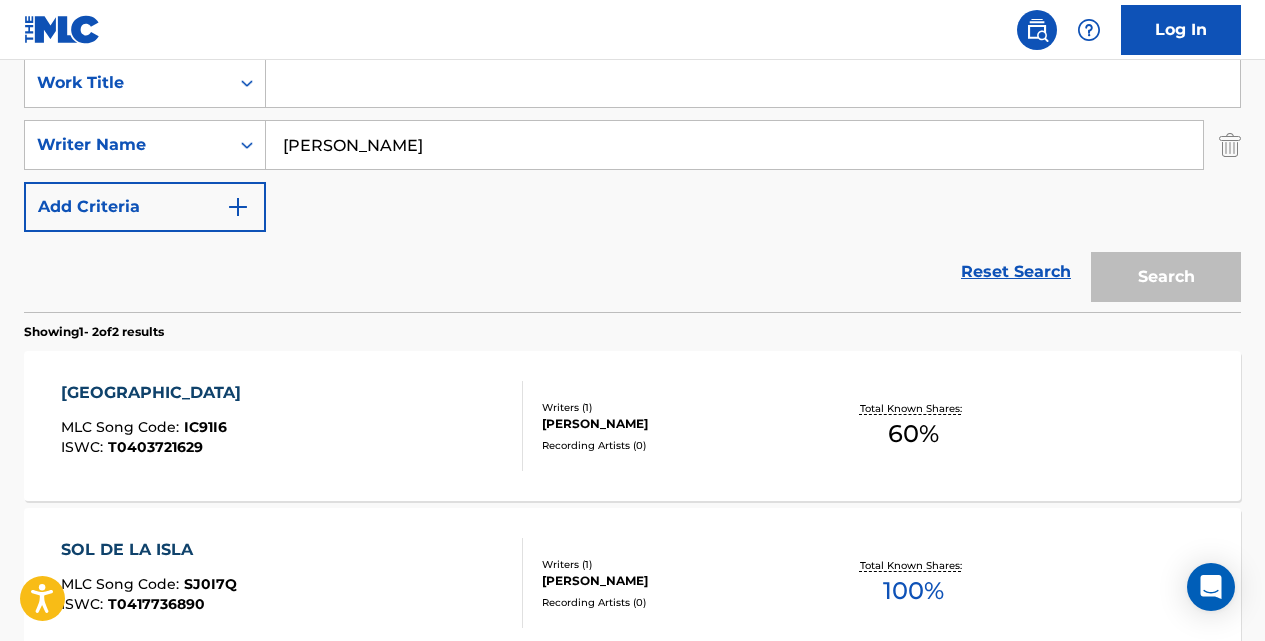 paste on "KAROLING" 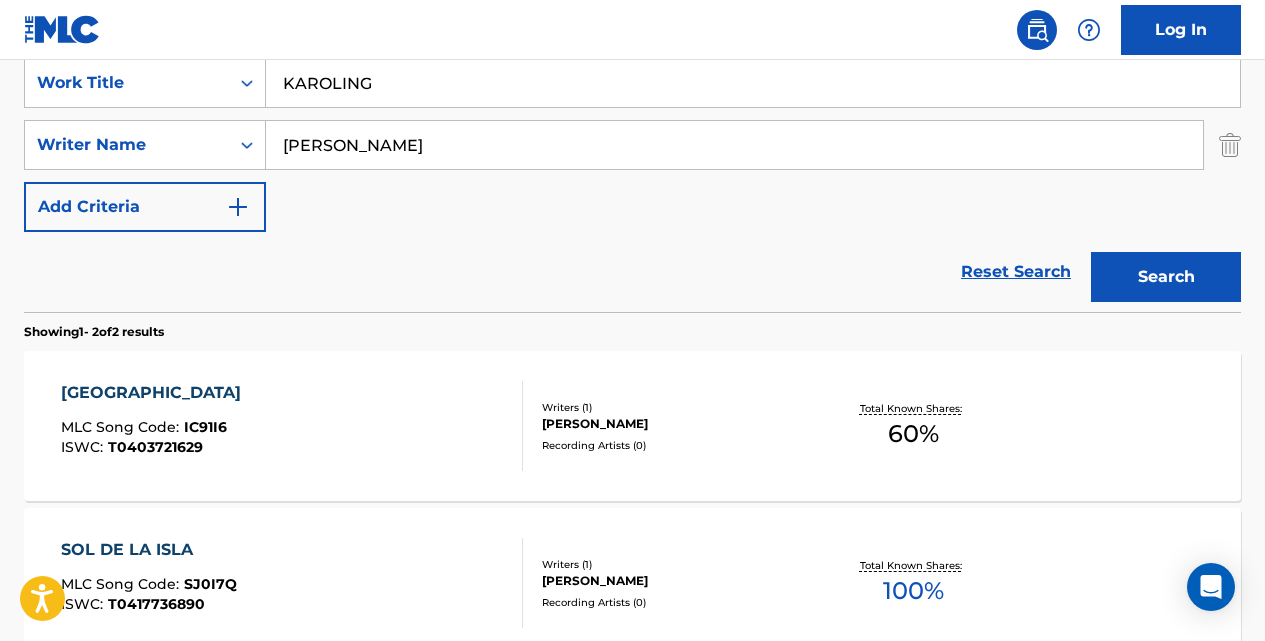 click on "Search" at bounding box center (1166, 277) 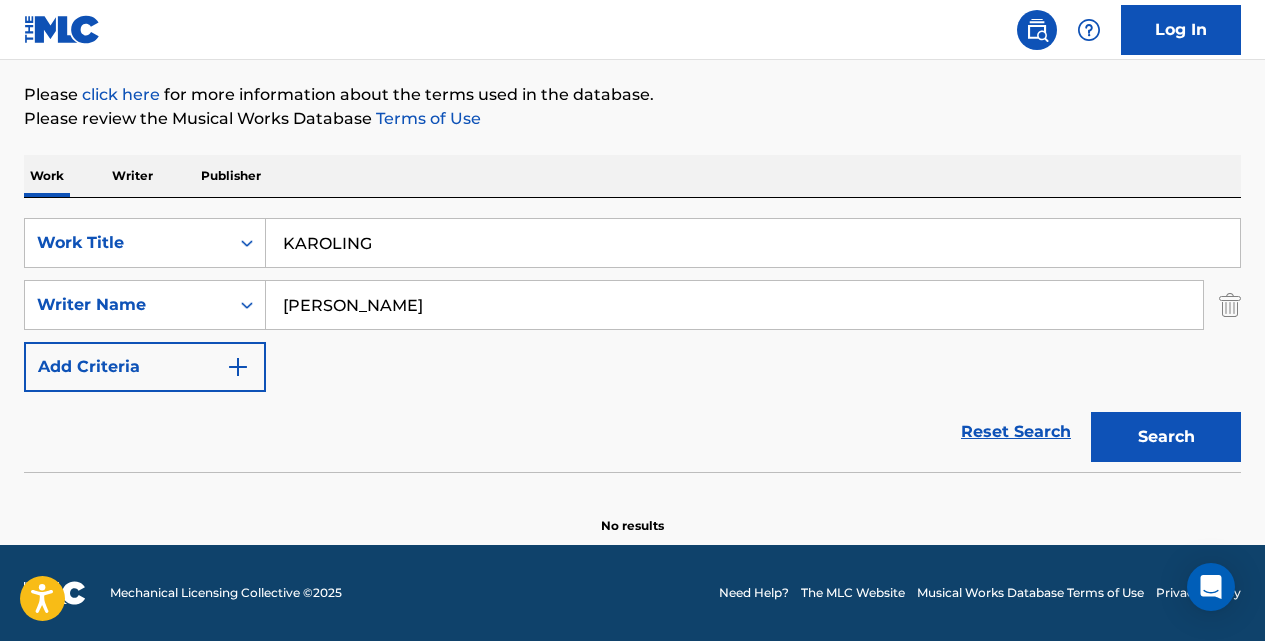 scroll, scrollTop: 227, scrollLeft: 0, axis: vertical 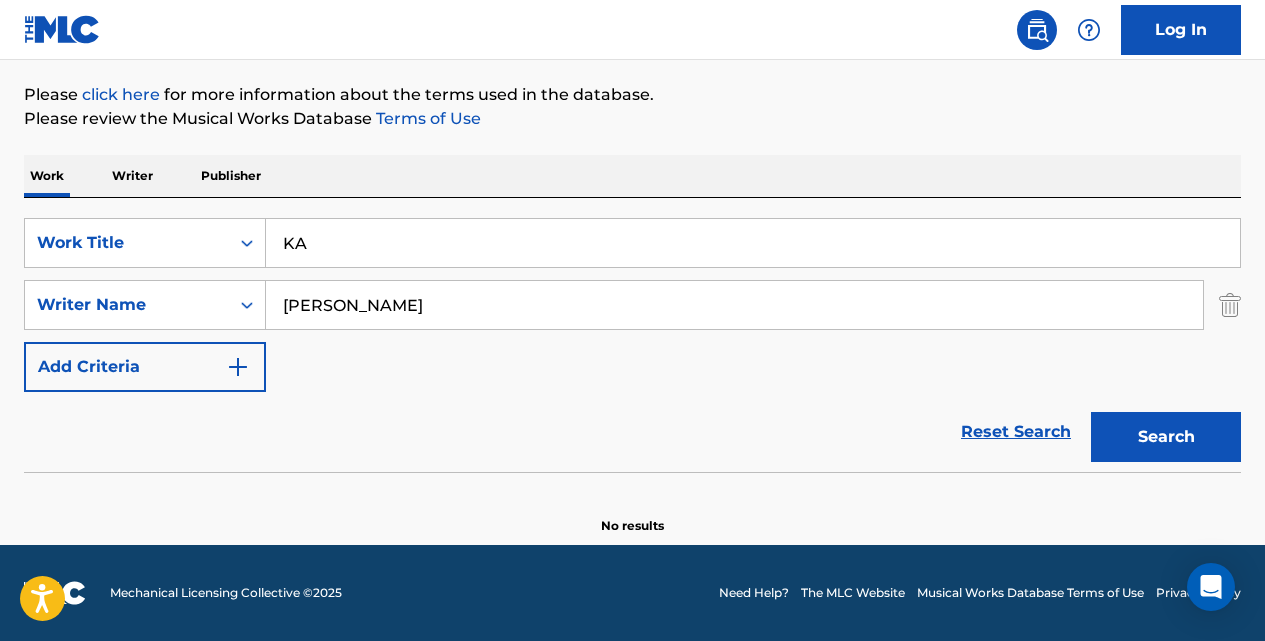 type on "K" 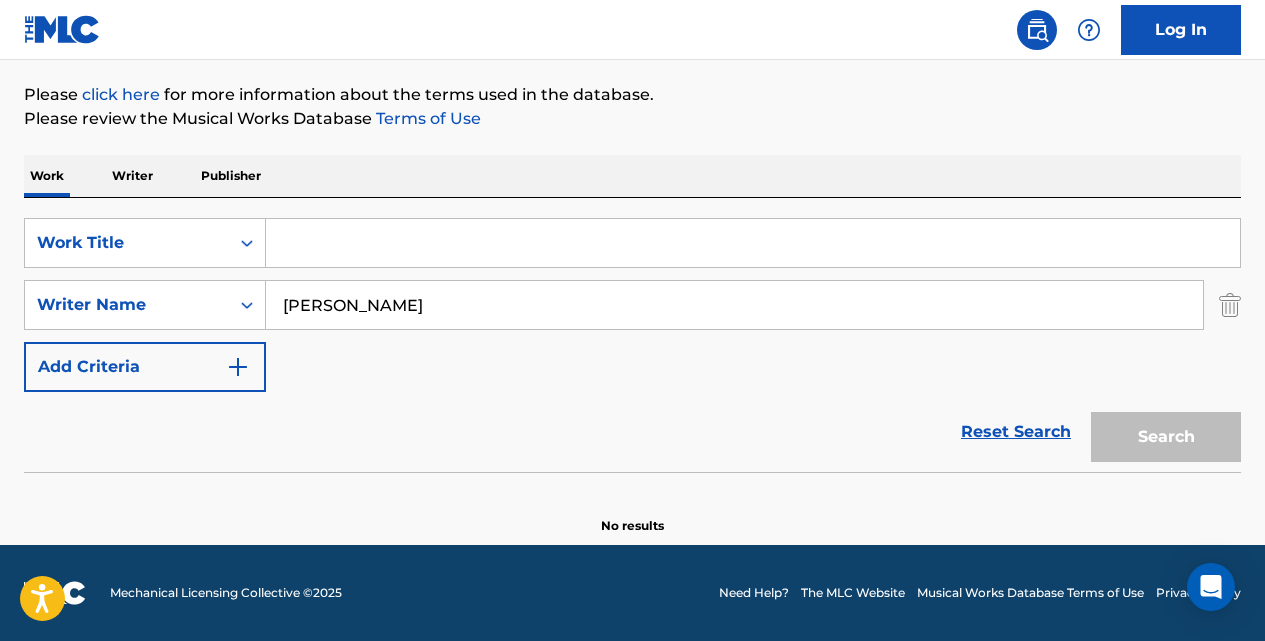 paste on "KASALUKUYAN" 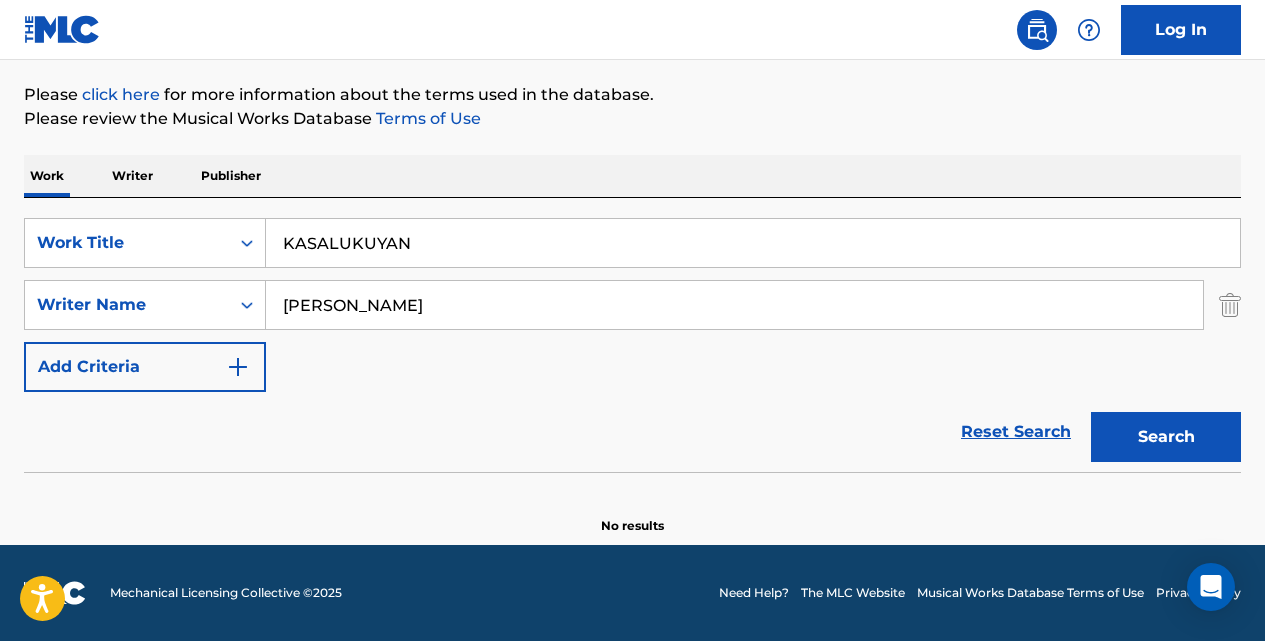 click on "Search" at bounding box center [1166, 437] 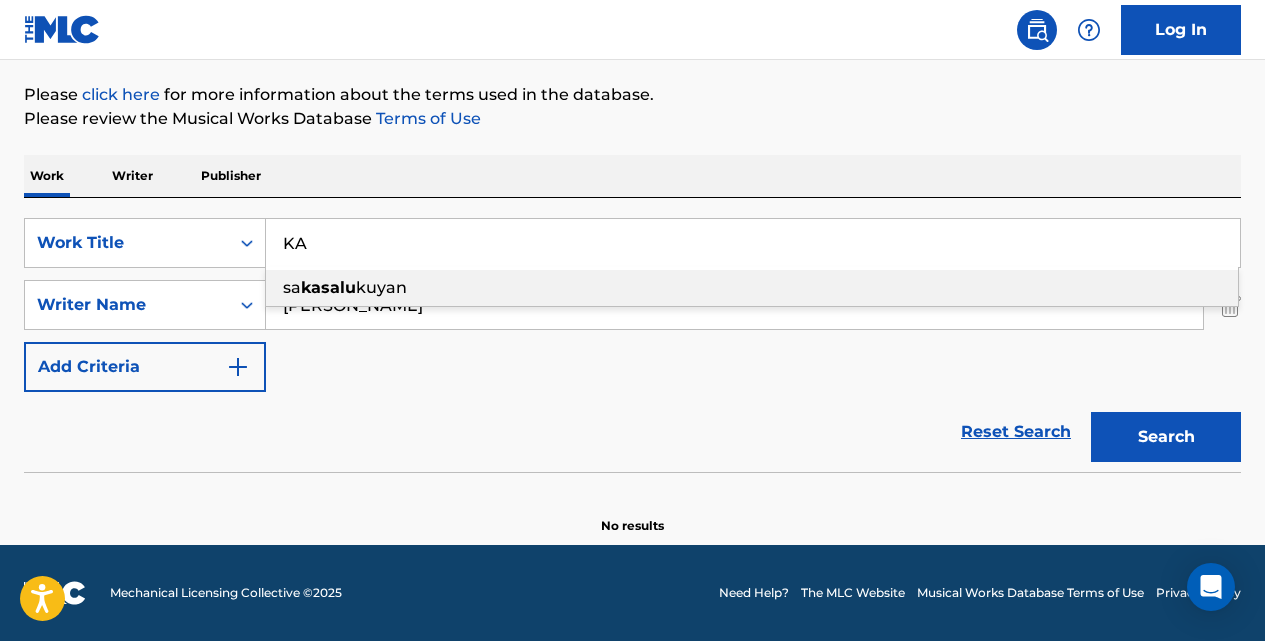 type on "K" 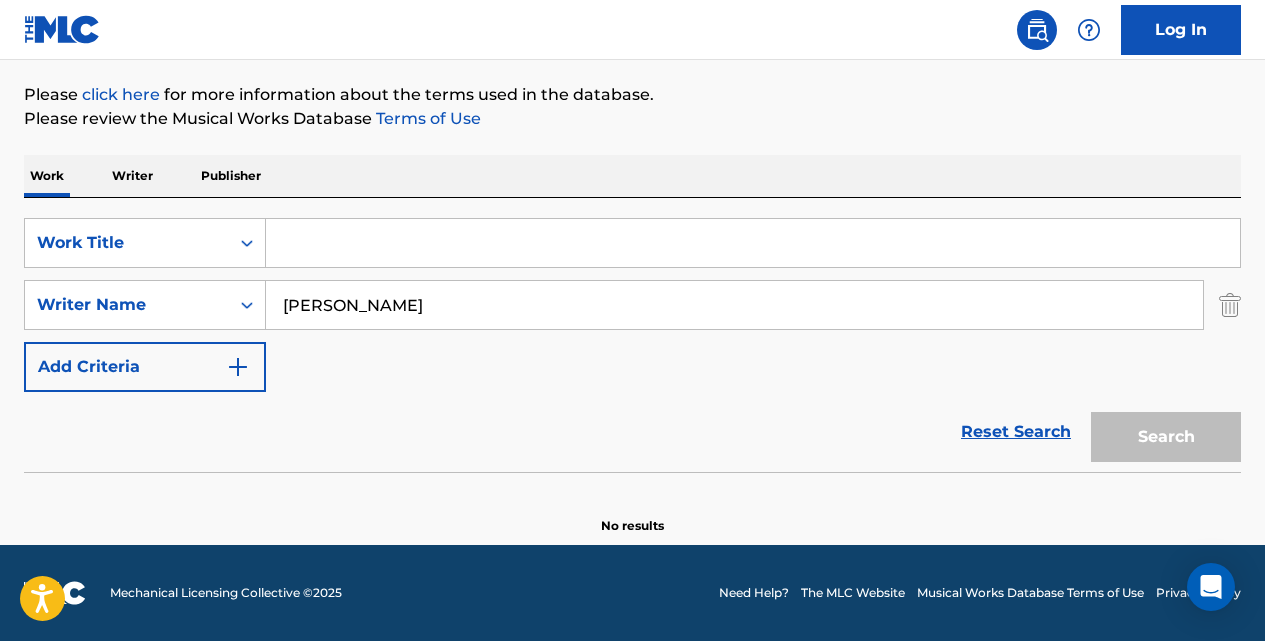 paste on "KASAMA" 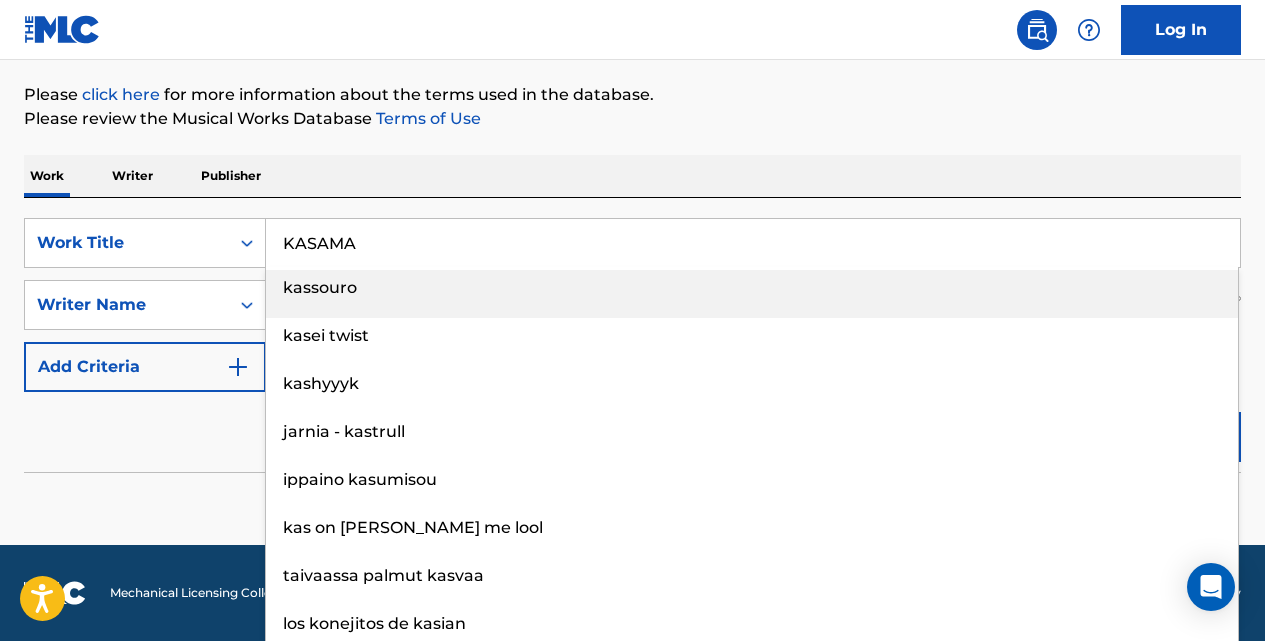 type on "KASAMA" 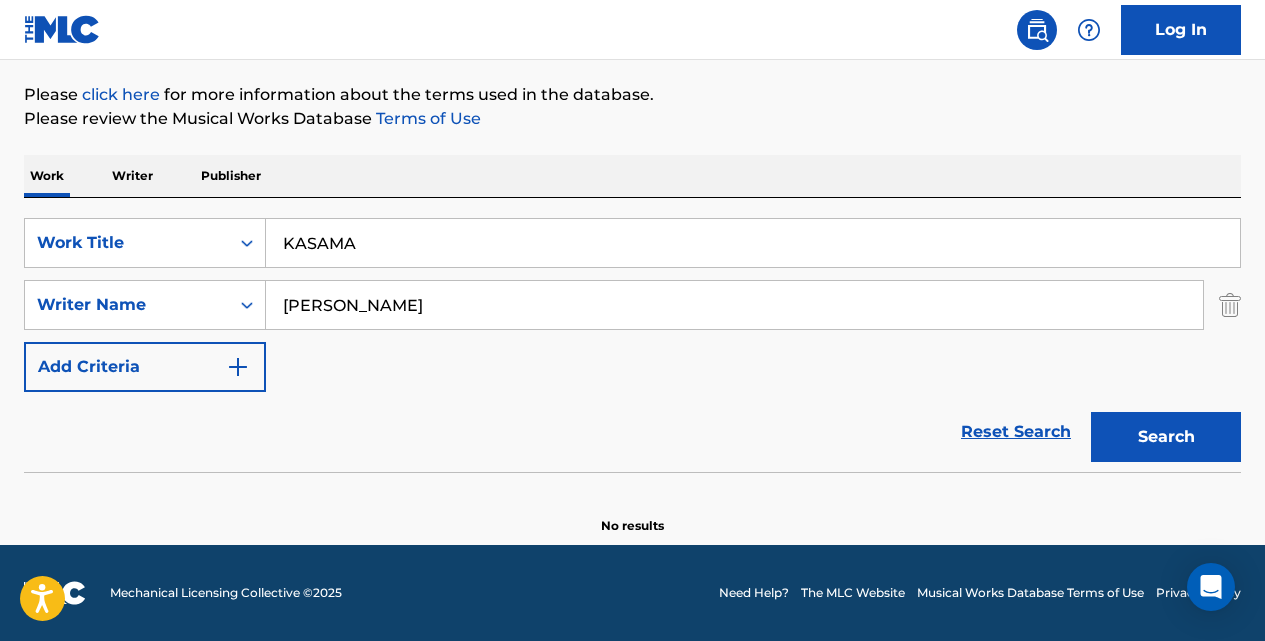 click on "Search" at bounding box center [1166, 437] 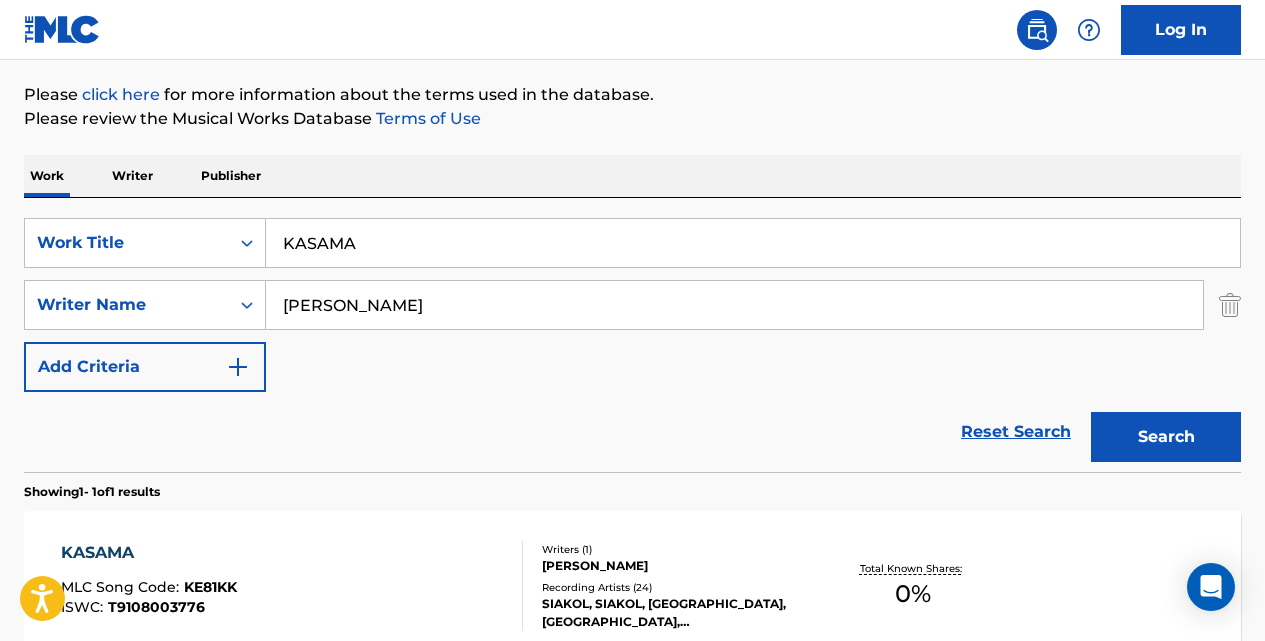 scroll, scrollTop: 387, scrollLeft: 0, axis: vertical 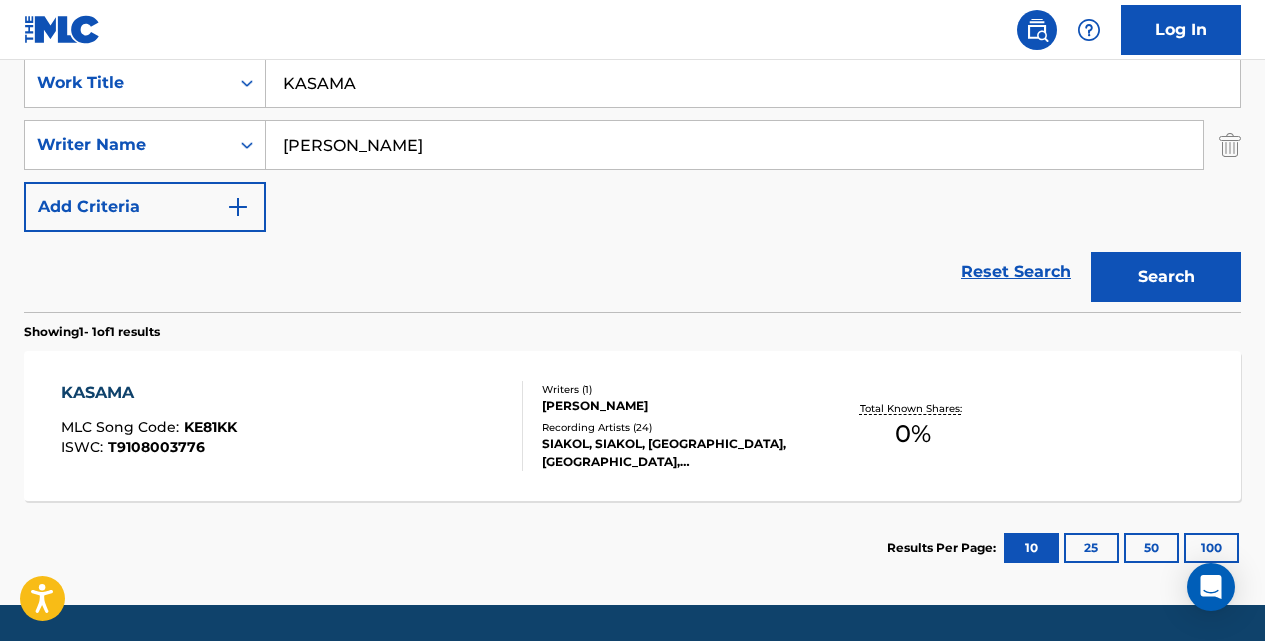 click on "KASAMA" at bounding box center (149, 393) 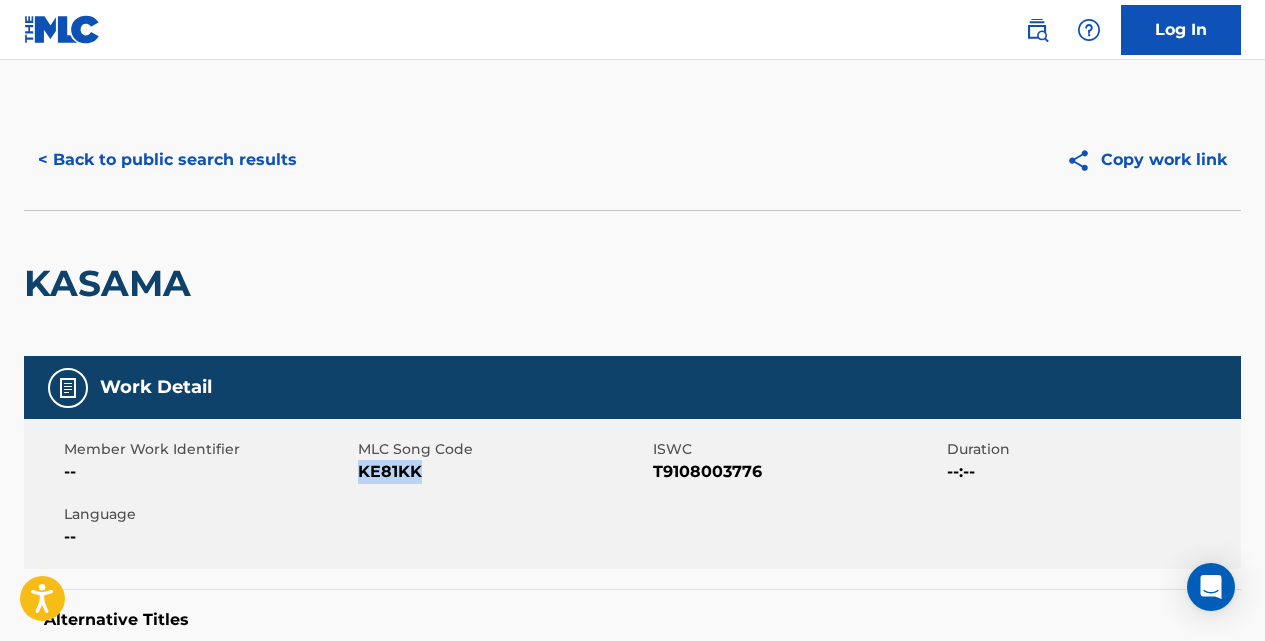 drag, startPoint x: 421, startPoint y: 468, endPoint x: 364, endPoint y: 468, distance: 57 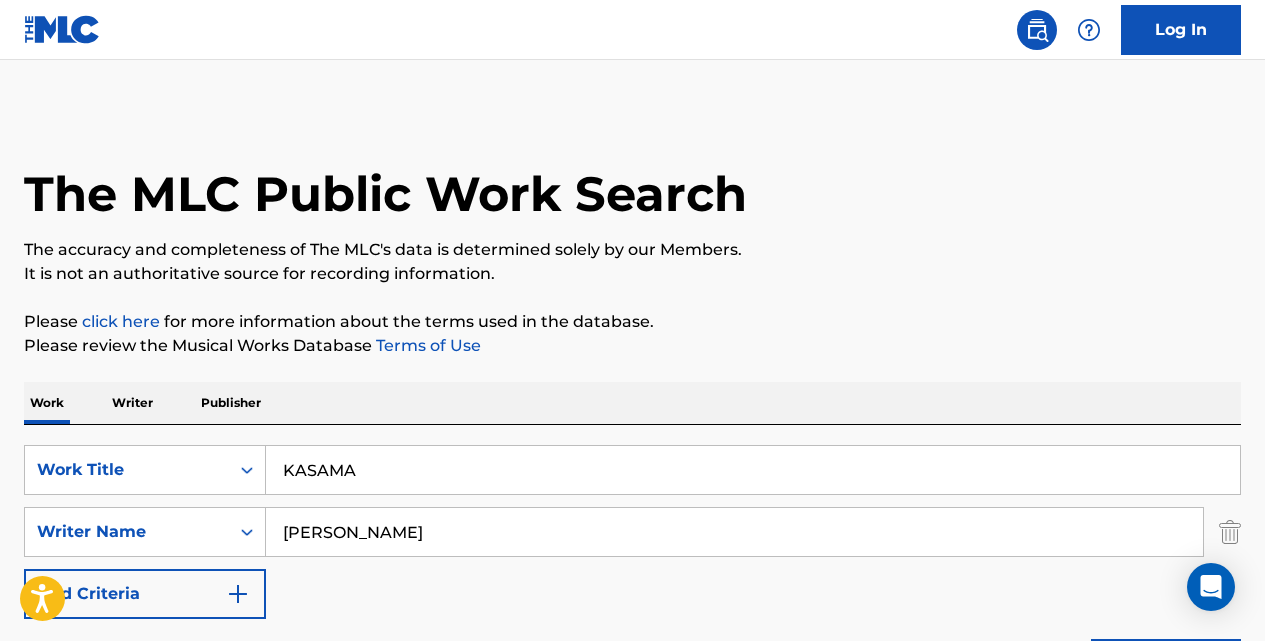 scroll, scrollTop: 333, scrollLeft: 0, axis: vertical 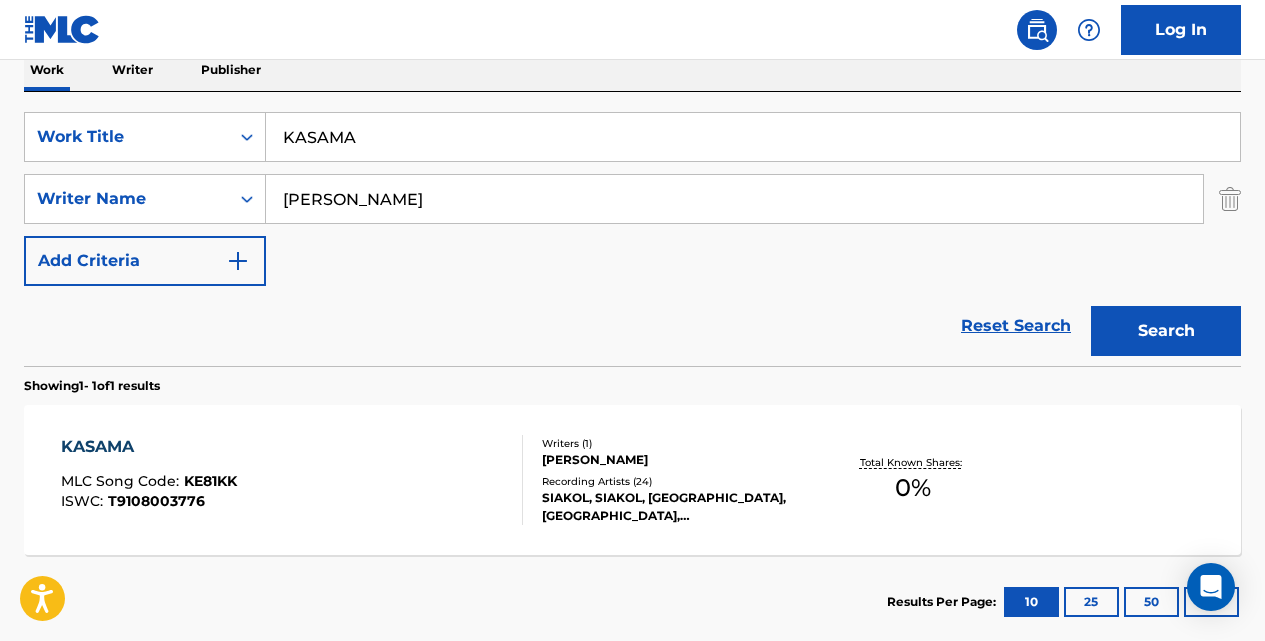 click on "KASAMA" at bounding box center (753, 137) 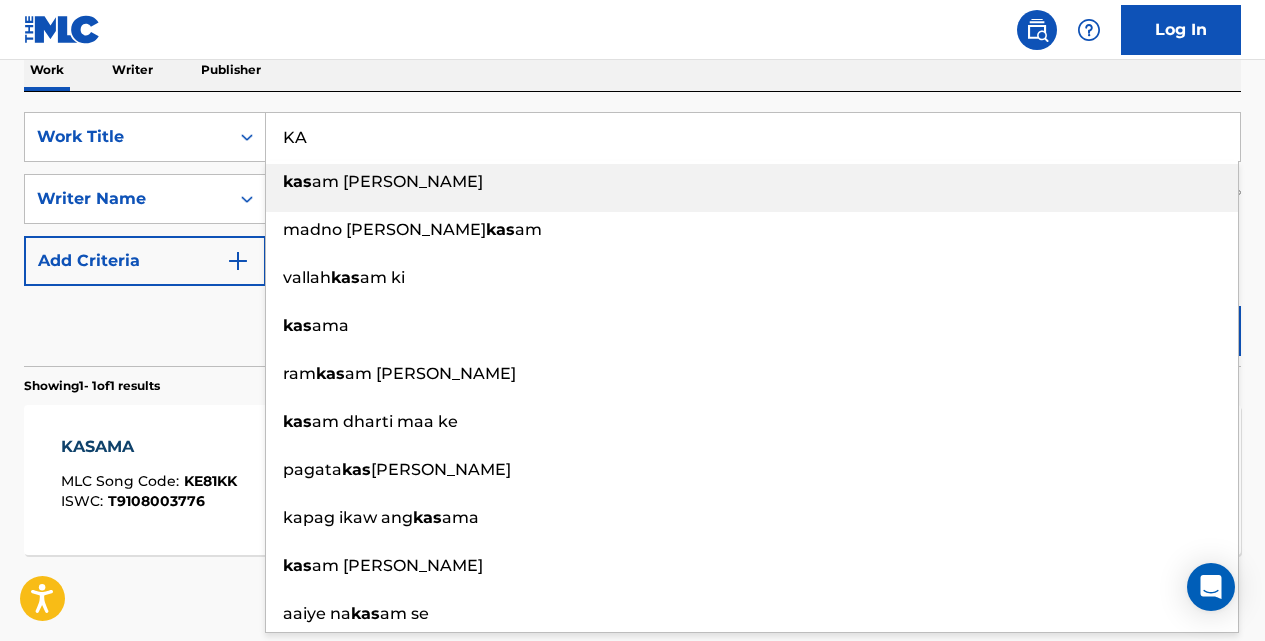 type on "K" 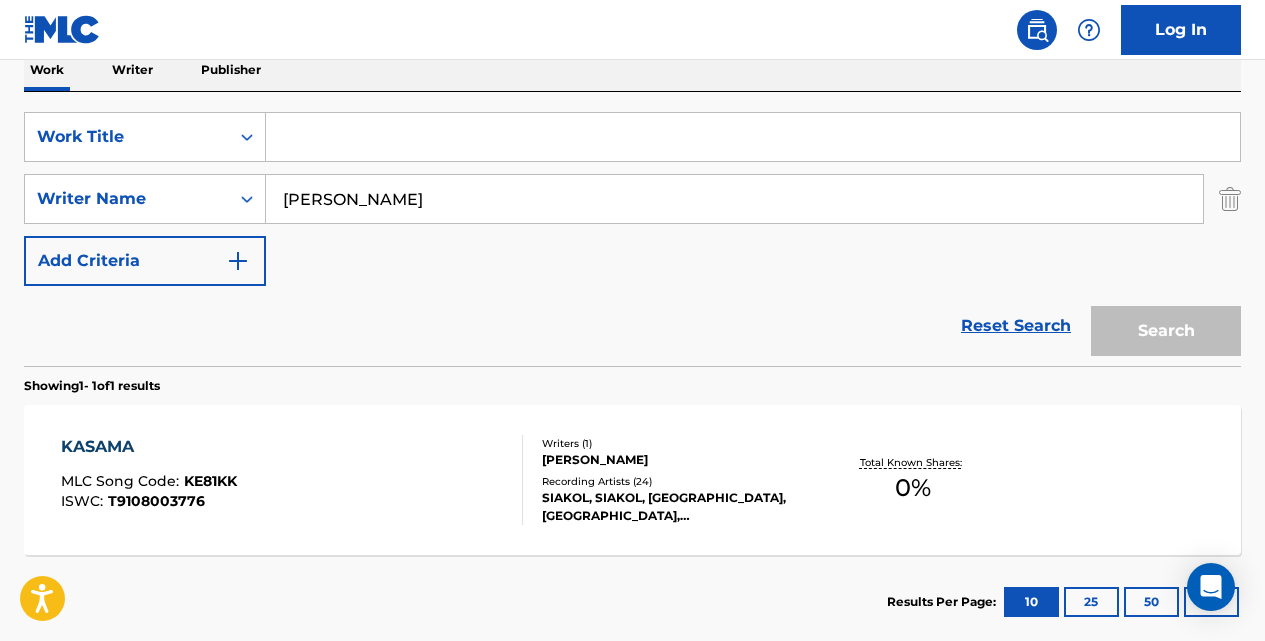 paste on "KUNG" 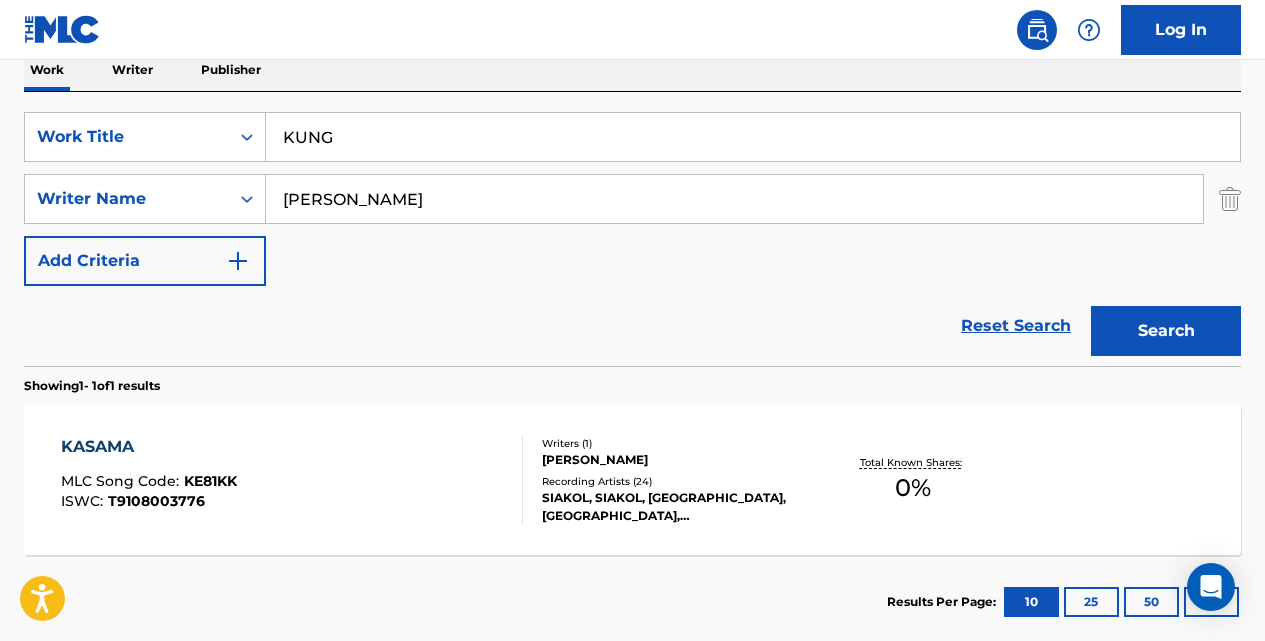 click on "Search" at bounding box center (1166, 331) 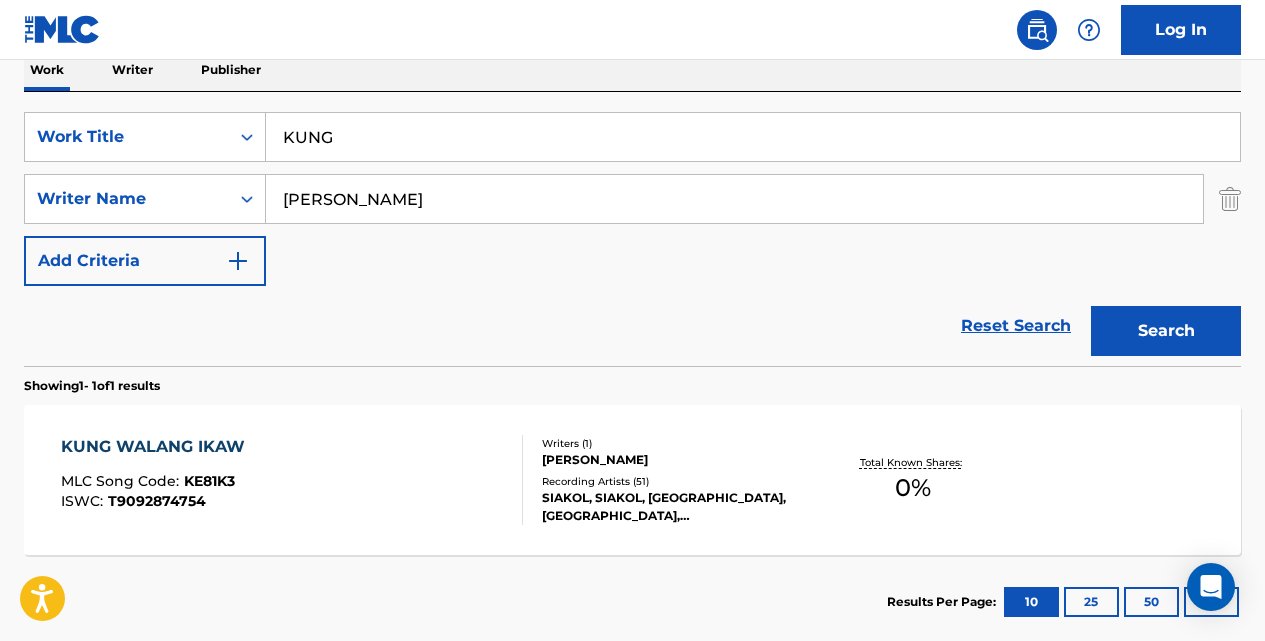 scroll, scrollTop: 359, scrollLeft: 0, axis: vertical 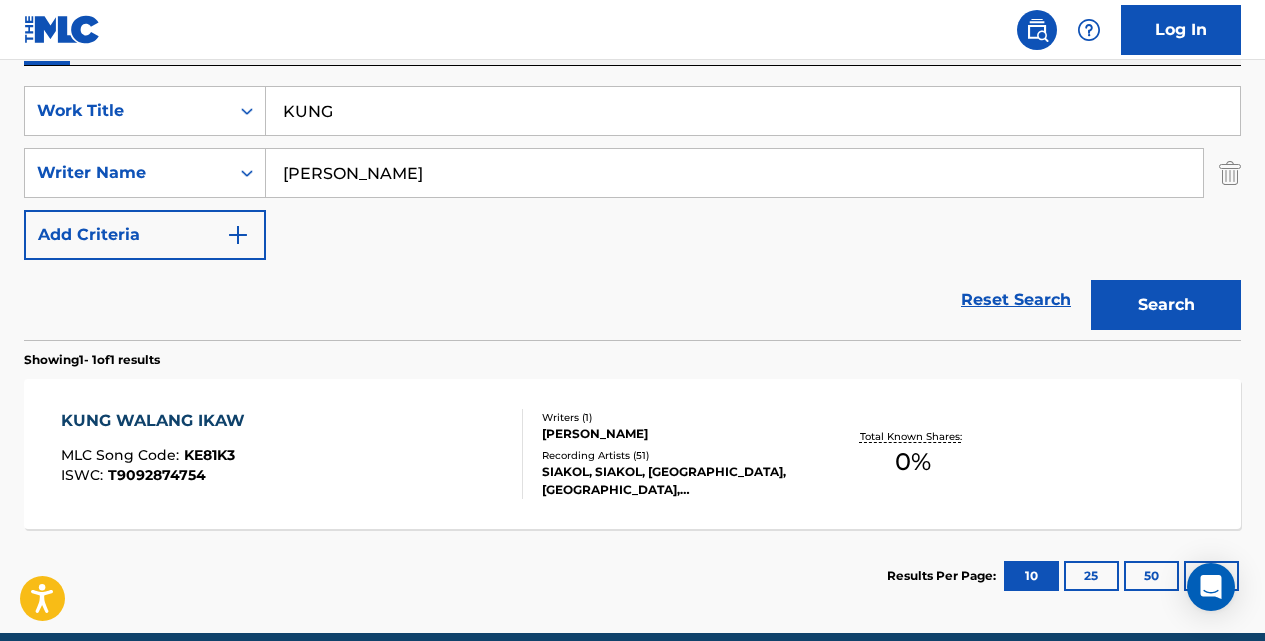 click on "KUNG" at bounding box center [753, 111] 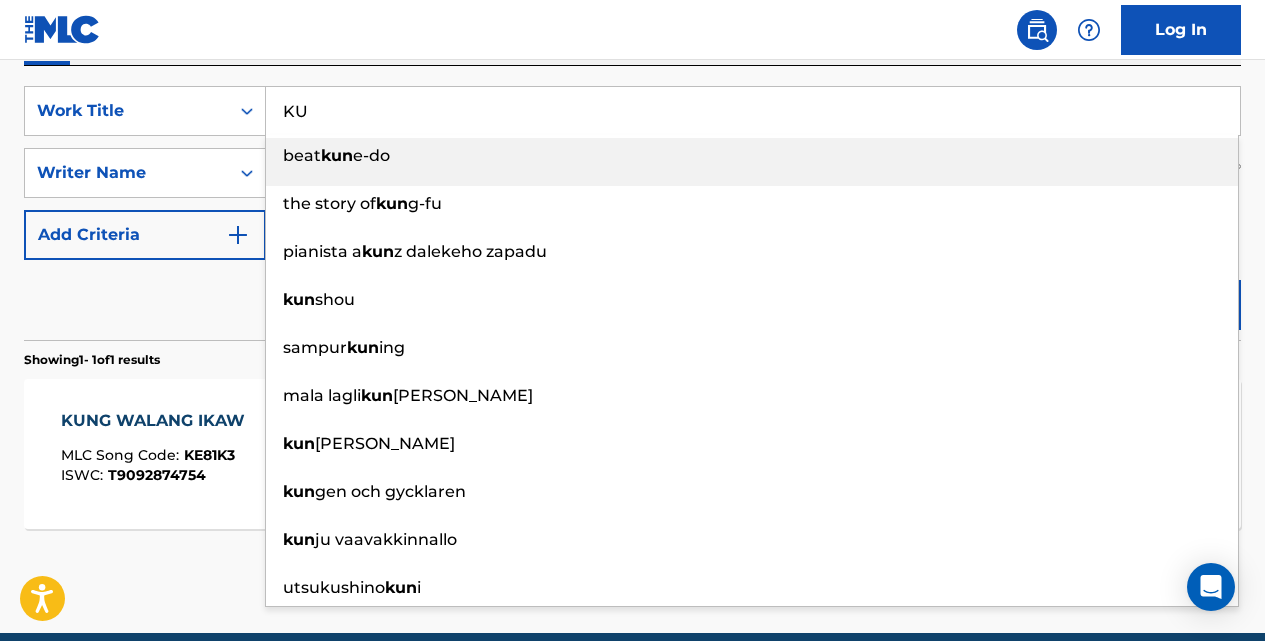 type on "K" 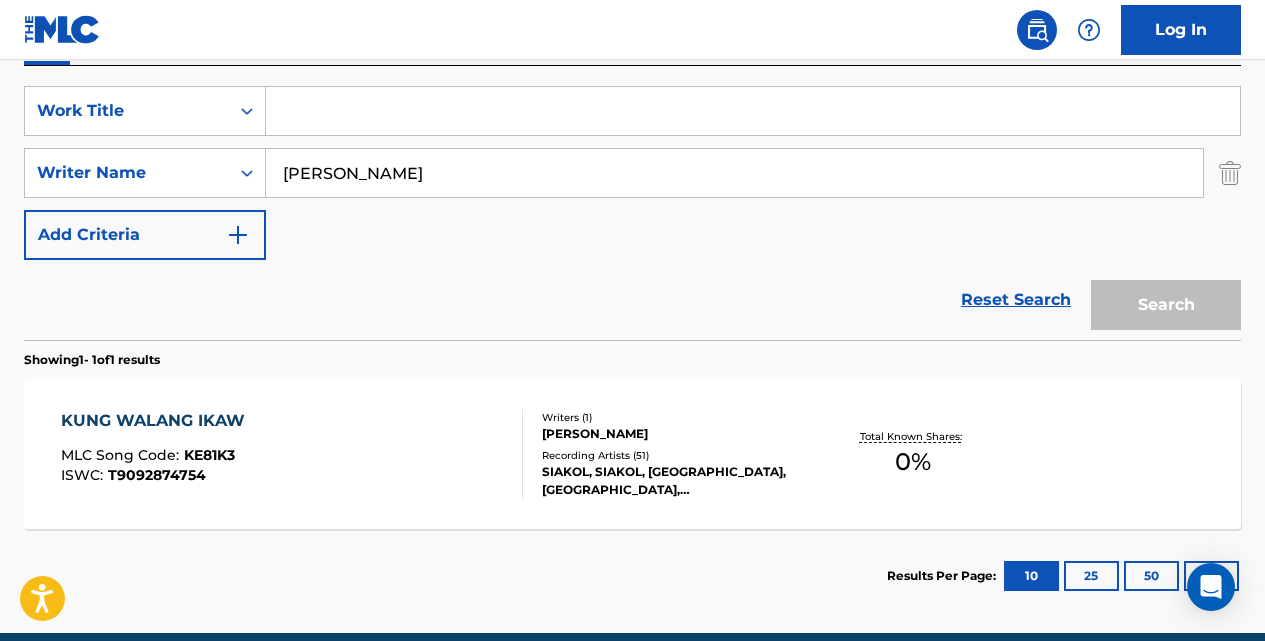 paste on "KWARTO" 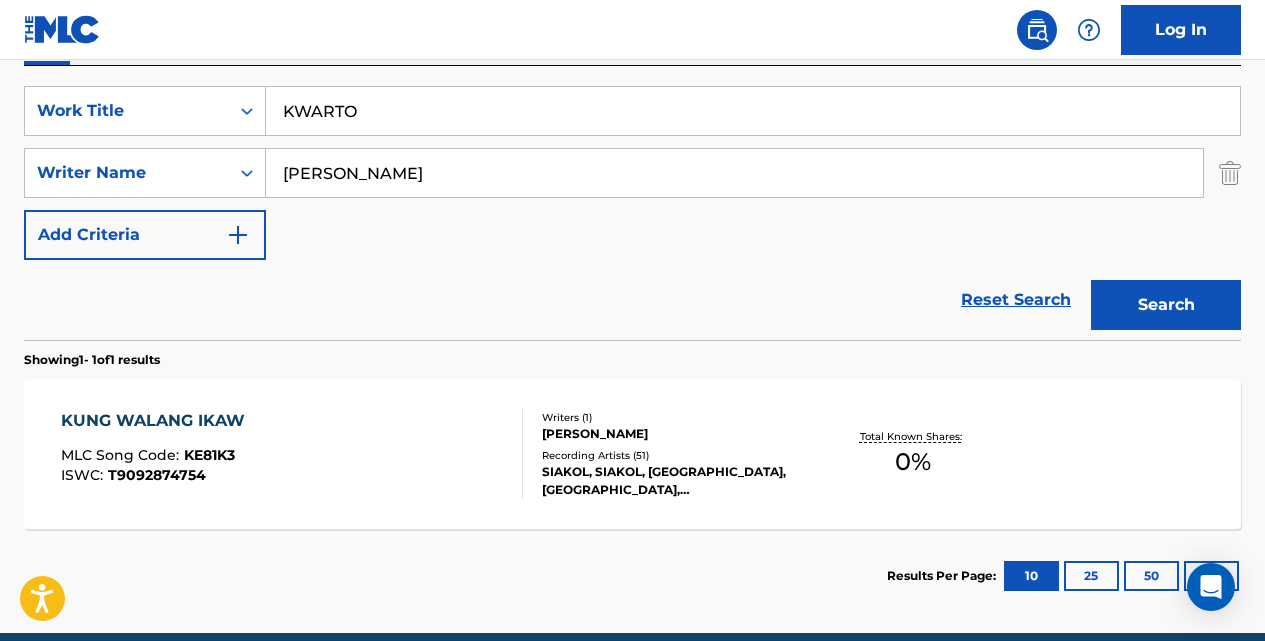 type on "KWARTO" 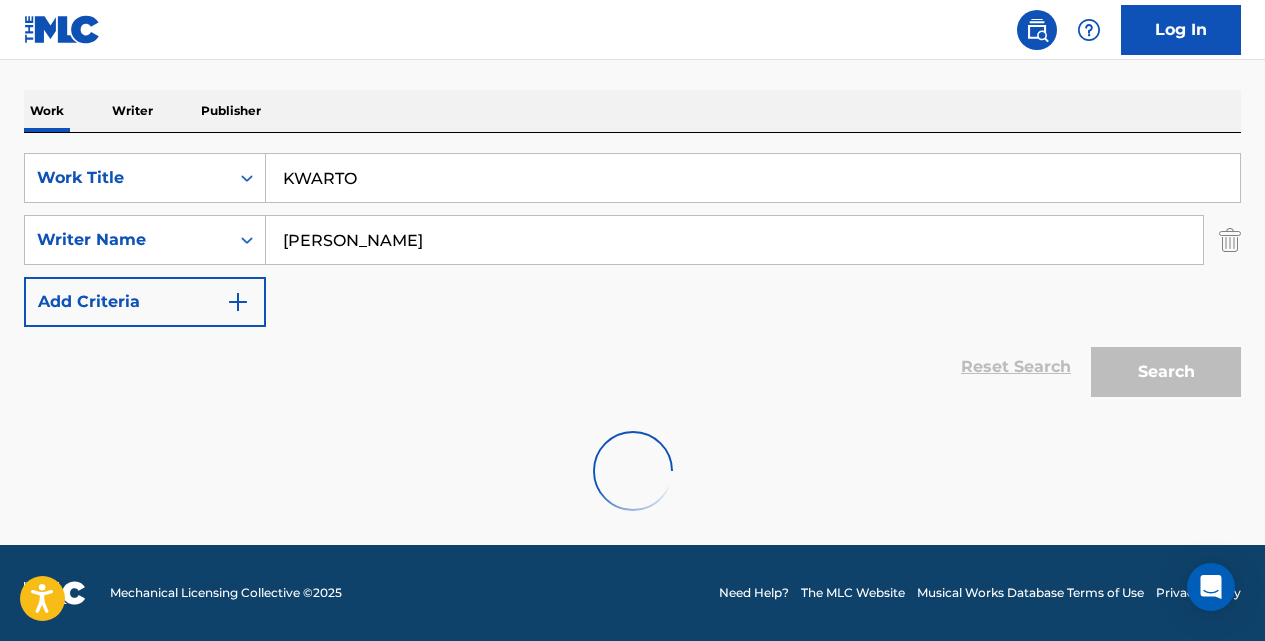 scroll, scrollTop: 359, scrollLeft: 0, axis: vertical 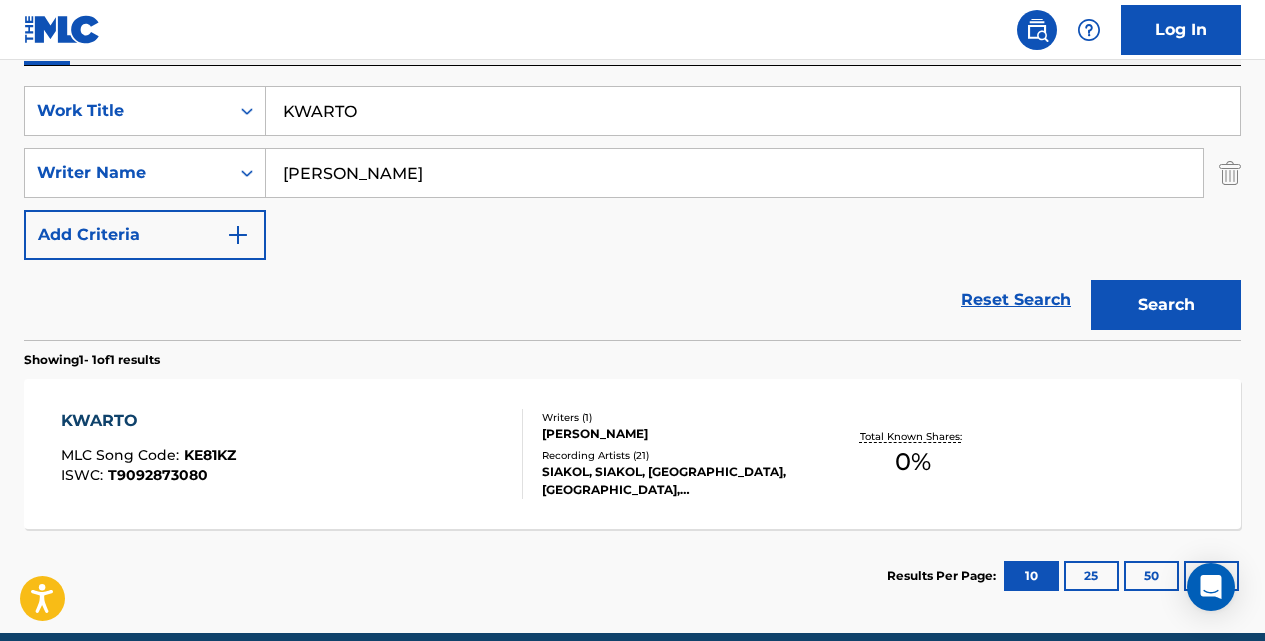 click on "KWARTO" at bounding box center [148, 421] 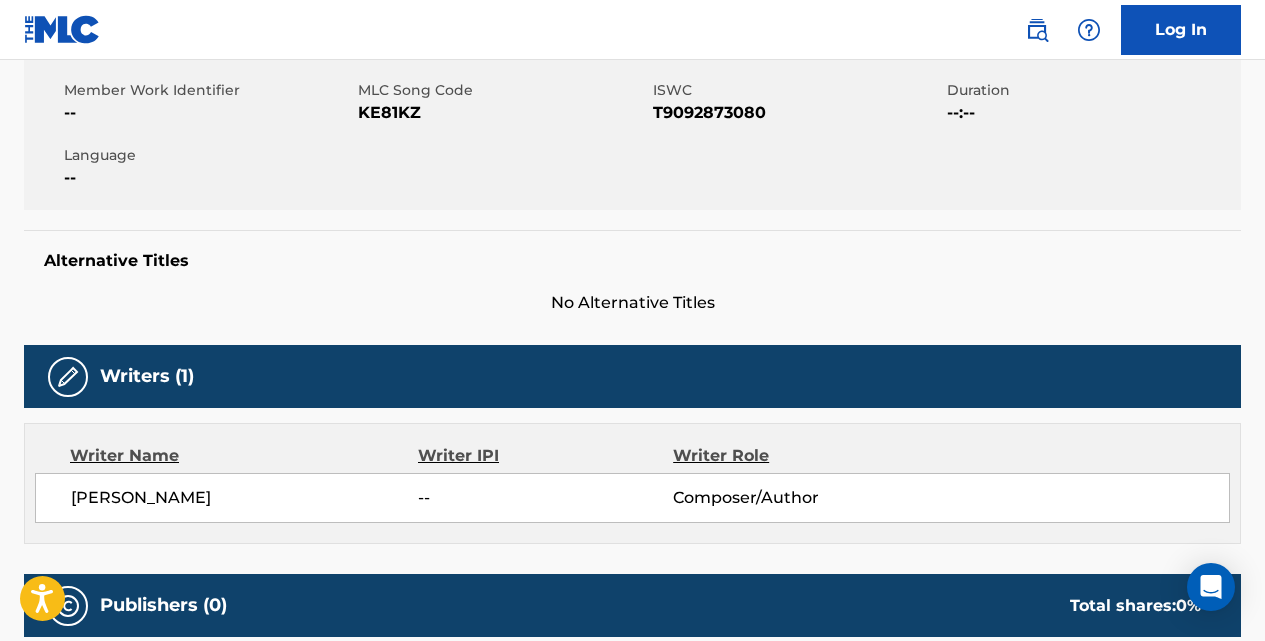 scroll, scrollTop: 0, scrollLeft: 0, axis: both 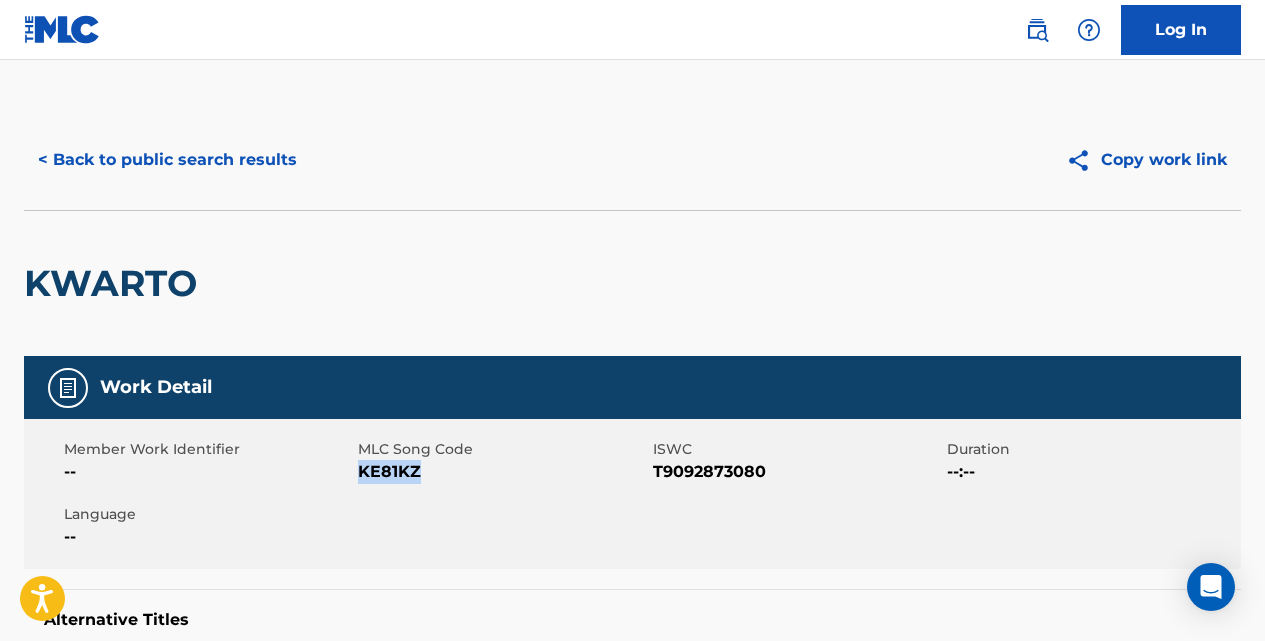 drag, startPoint x: 425, startPoint y: 474, endPoint x: 363, endPoint y: 479, distance: 62.201286 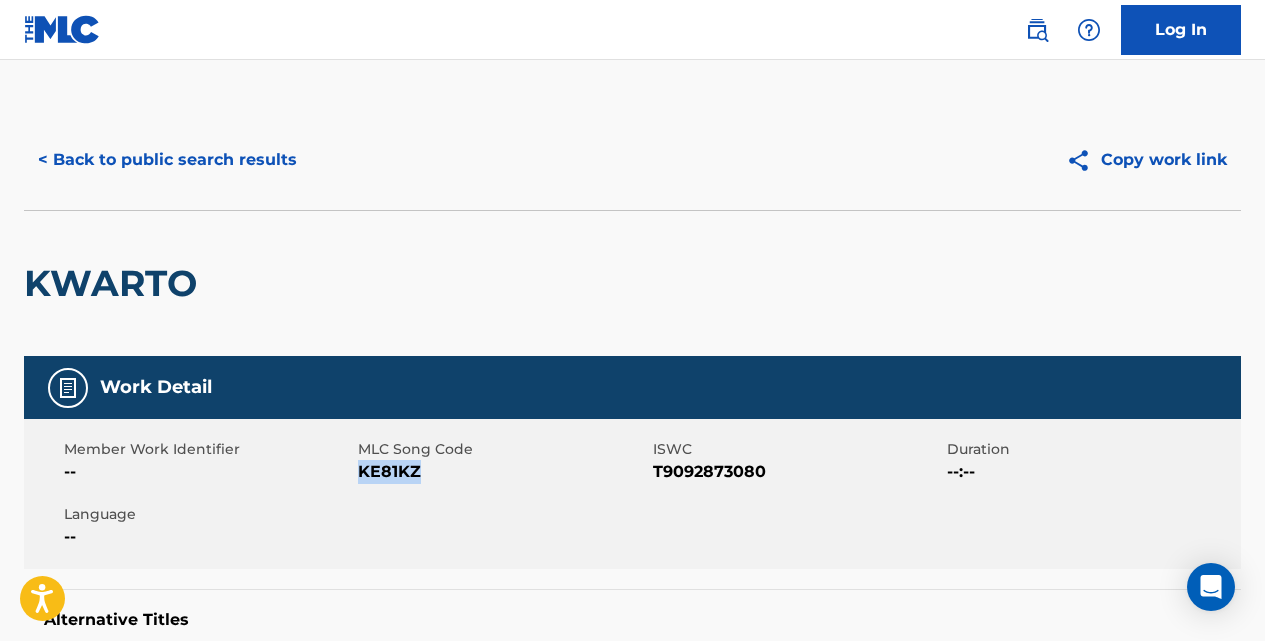 click on "< Back to public search results" at bounding box center (167, 160) 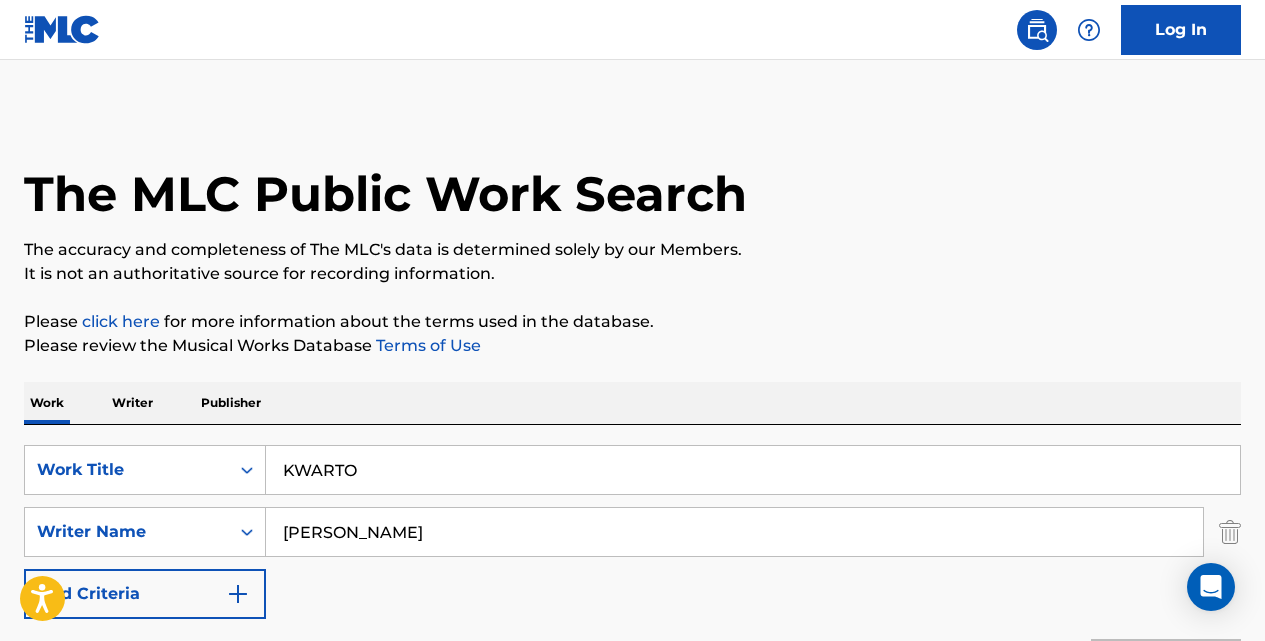 scroll, scrollTop: 333, scrollLeft: 0, axis: vertical 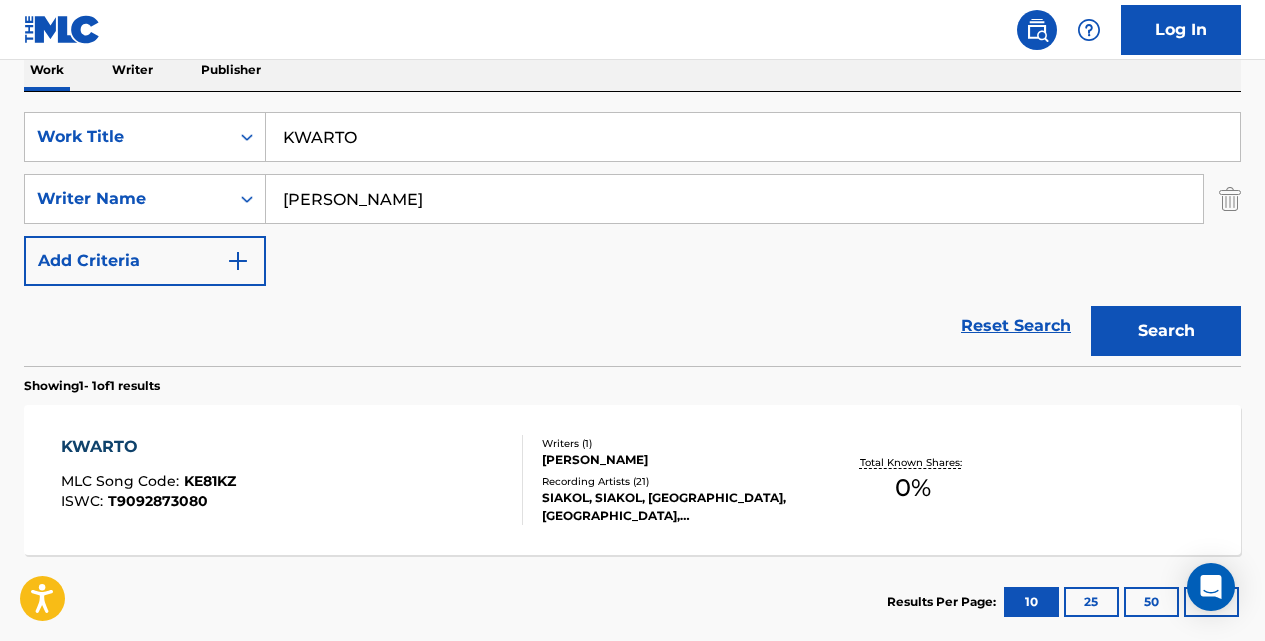 click on "KWARTO" at bounding box center (753, 137) 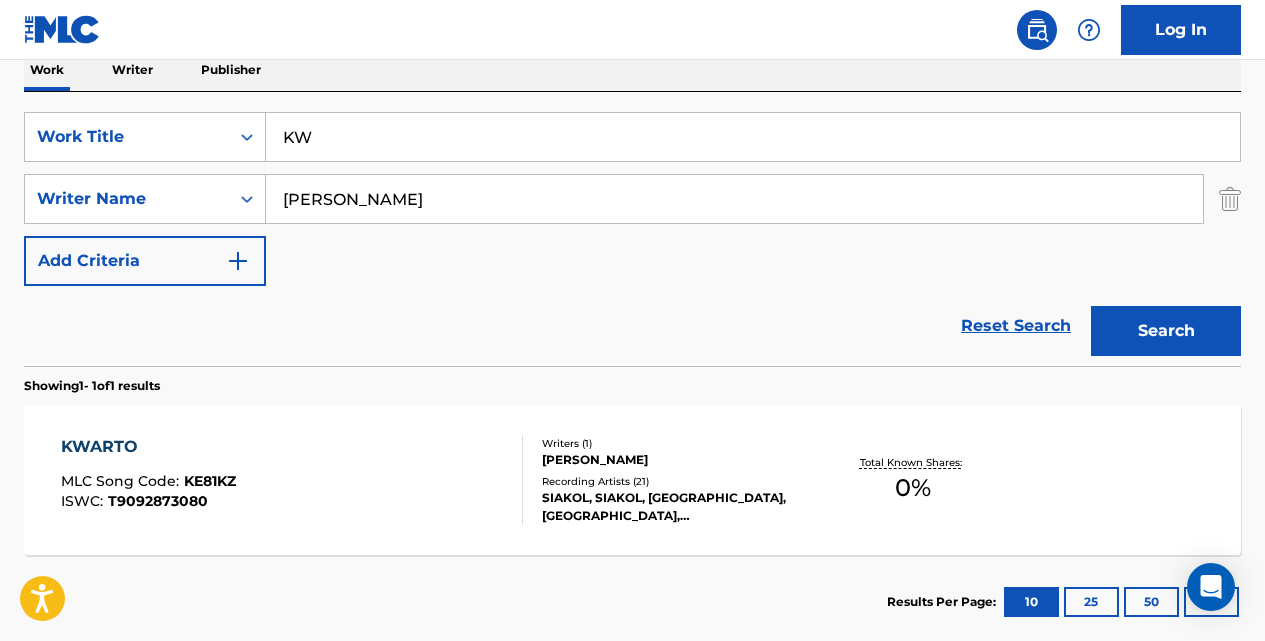 type on "K" 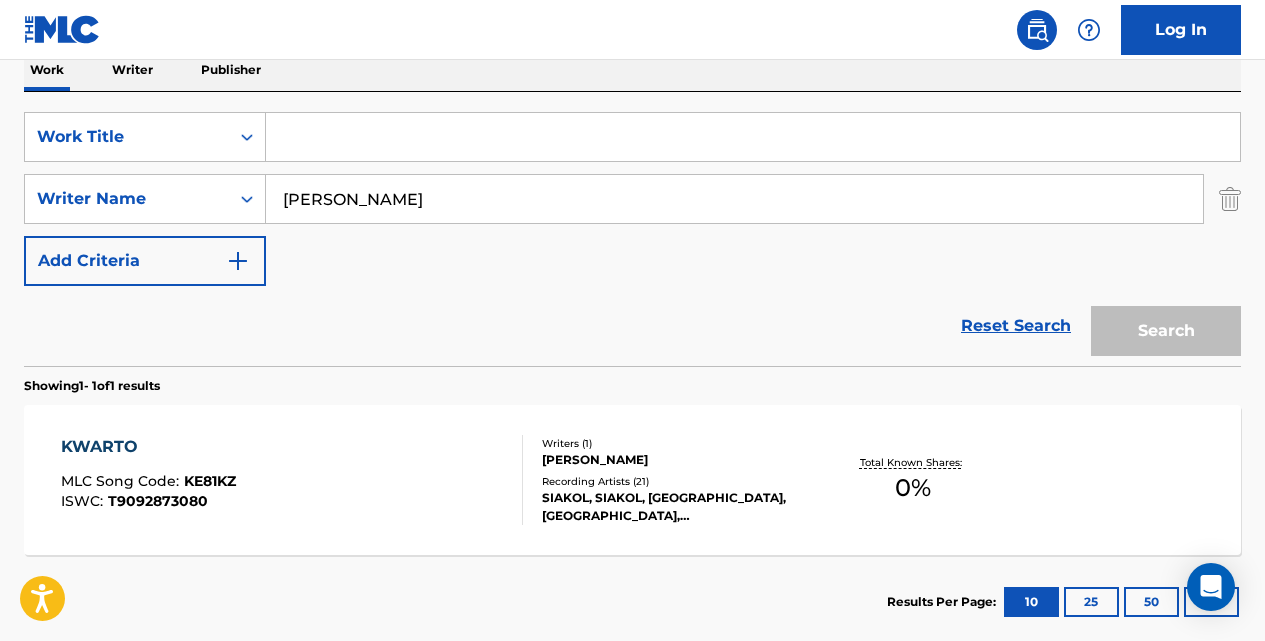 paste on "[PERSON_NAME]" 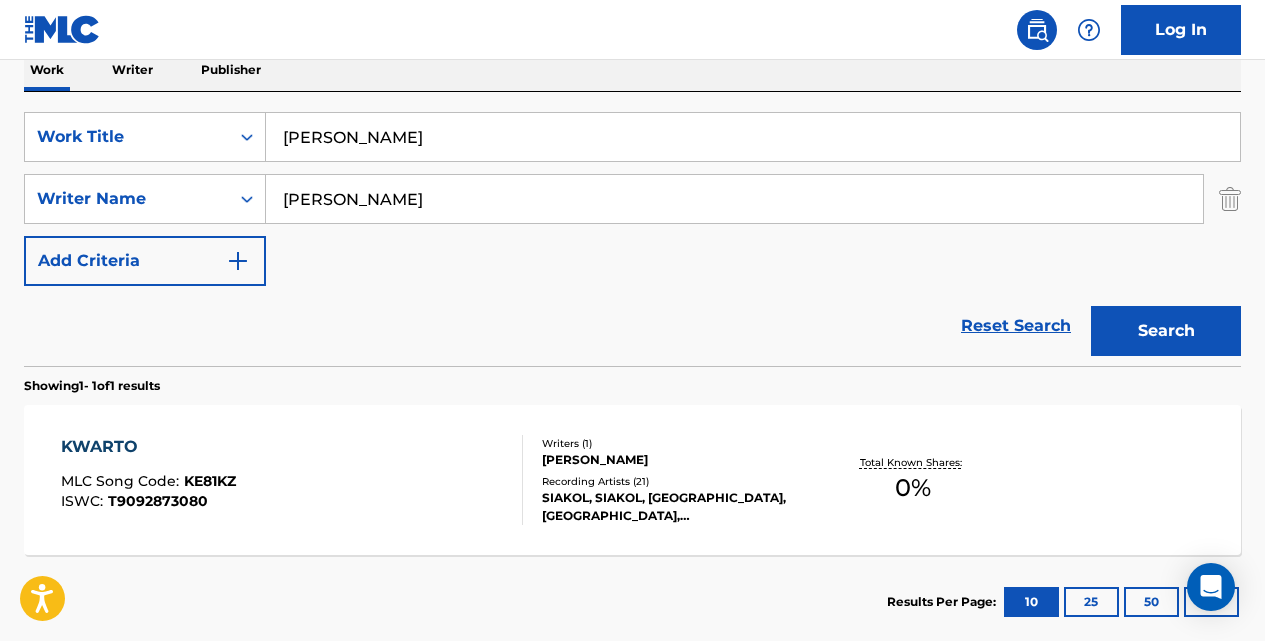 click on "Search" at bounding box center (1166, 331) 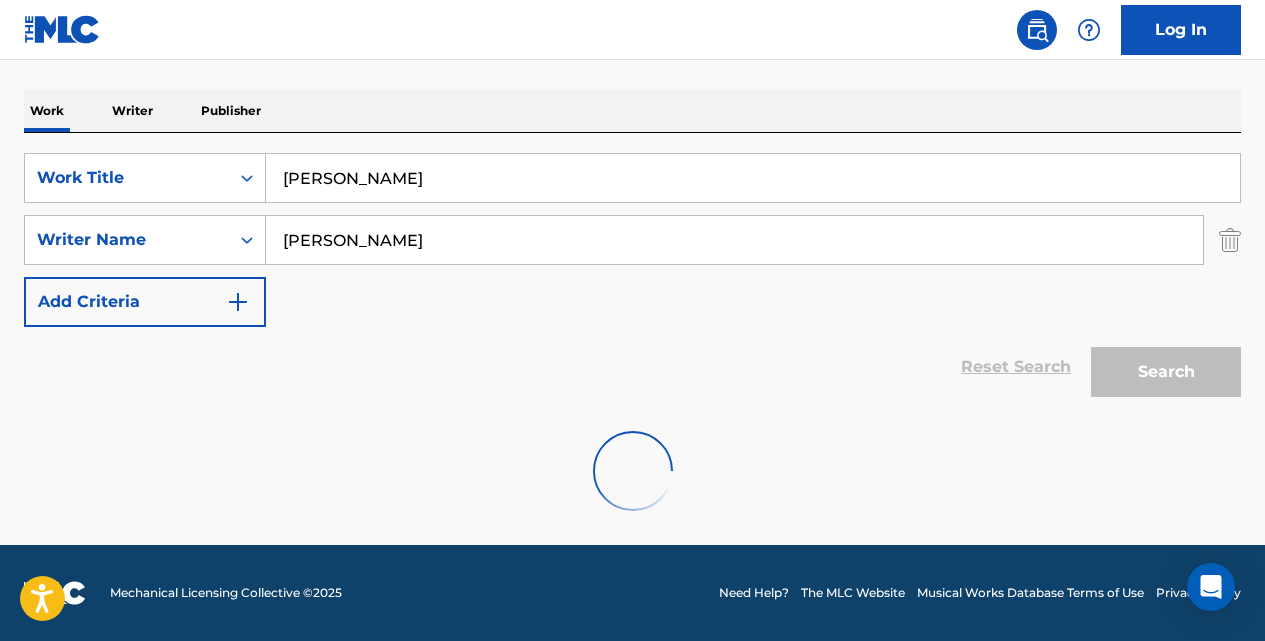scroll, scrollTop: 227, scrollLeft: 0, axis: vertical 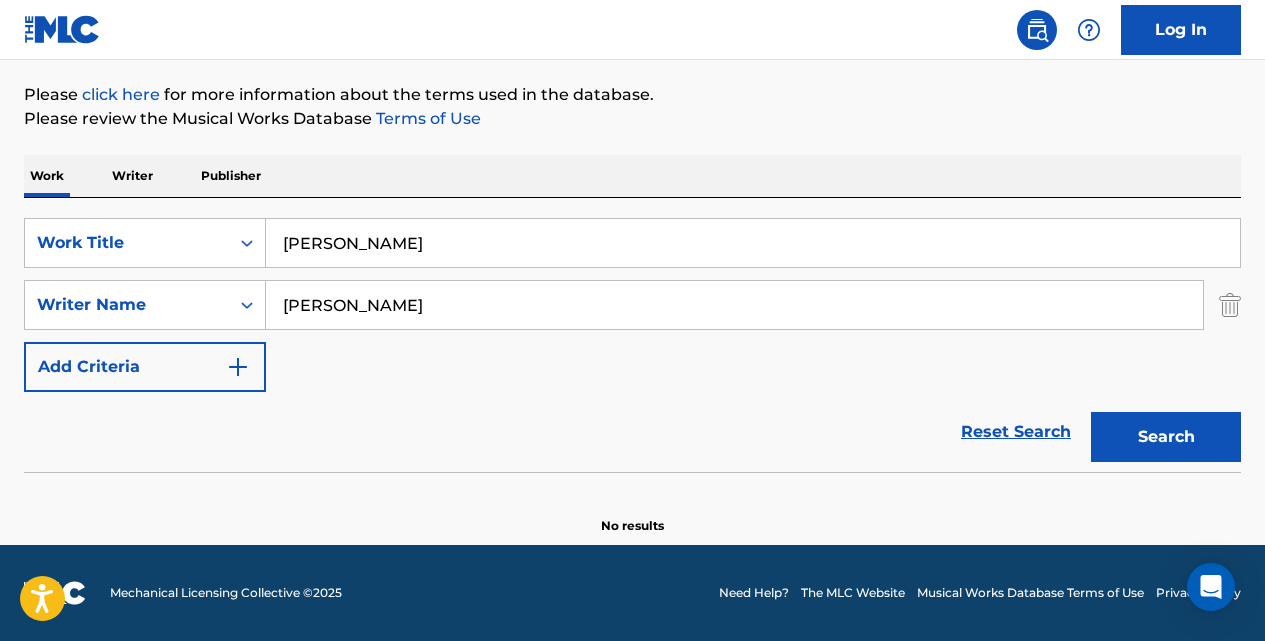 click on "[PERSON_NAME]" at bounding box center (753, 243) 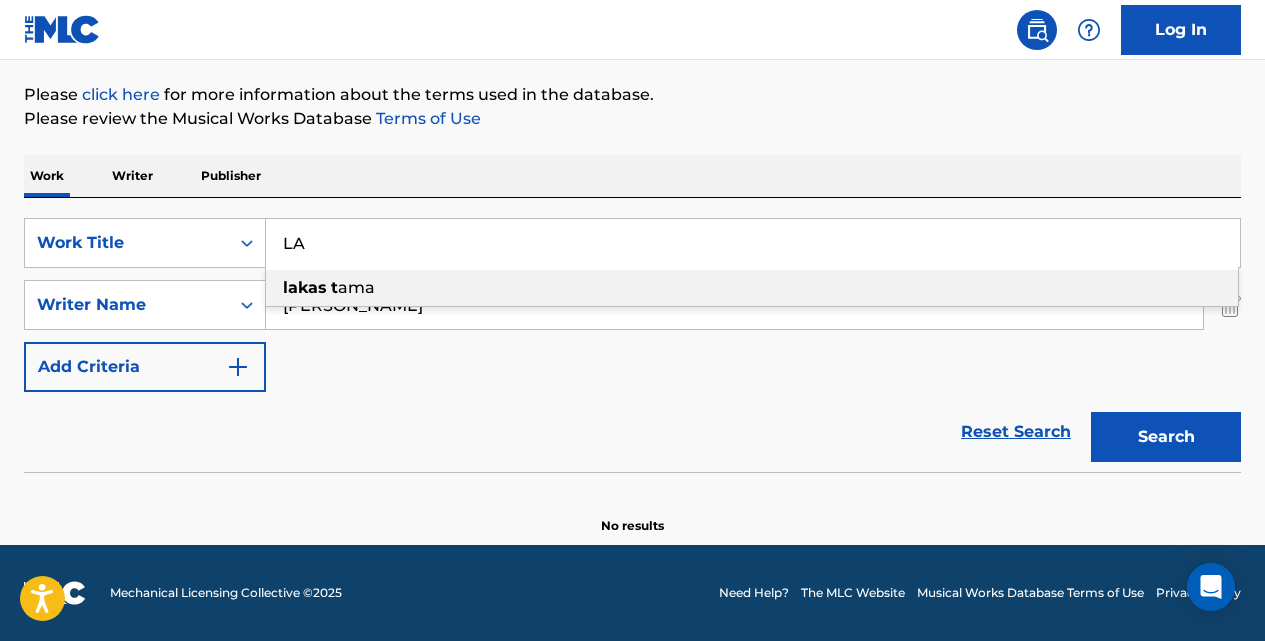 type on "L" 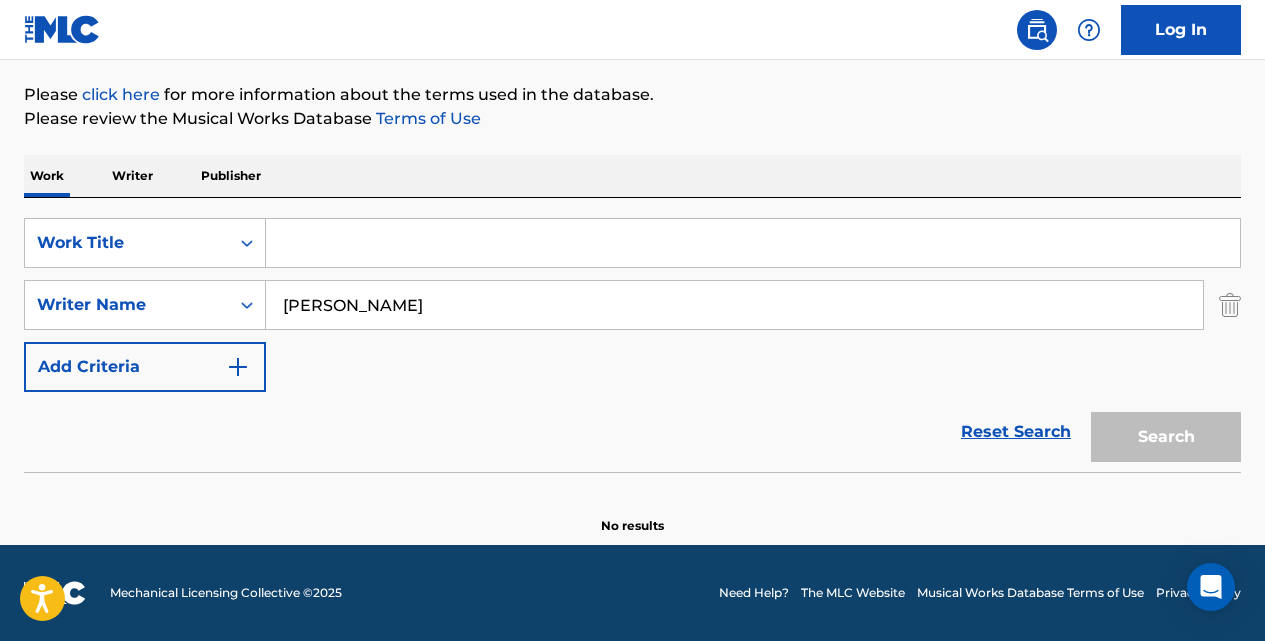 paste on "LARAWAN" 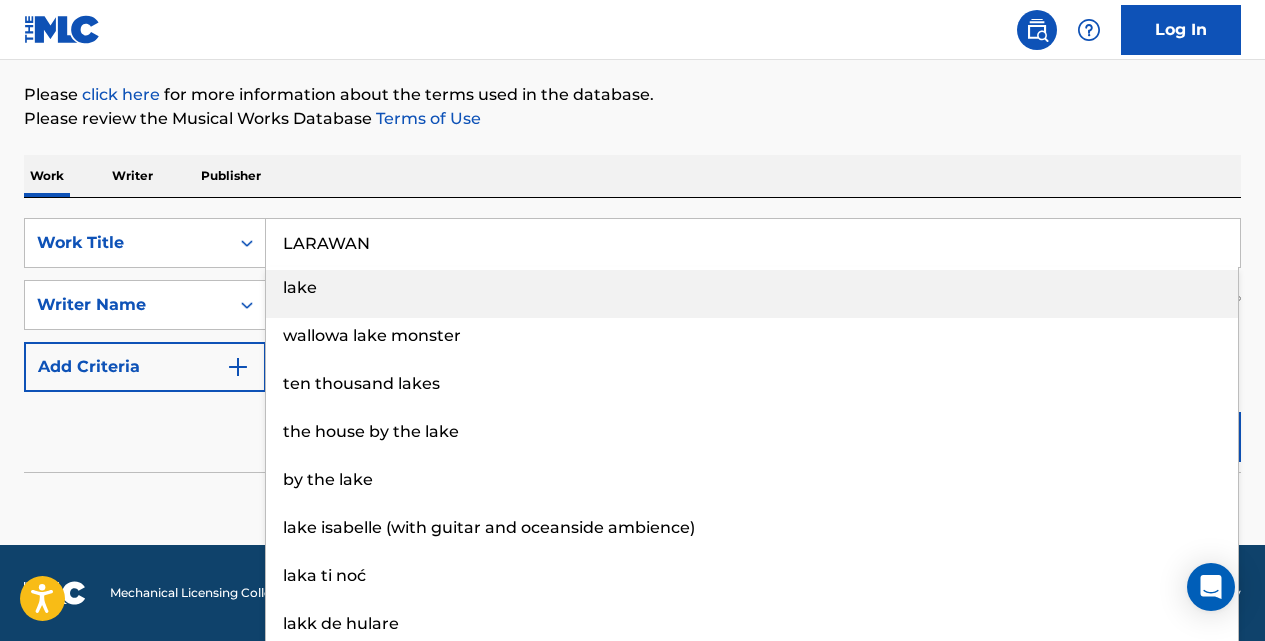 type on "LARAWAN" 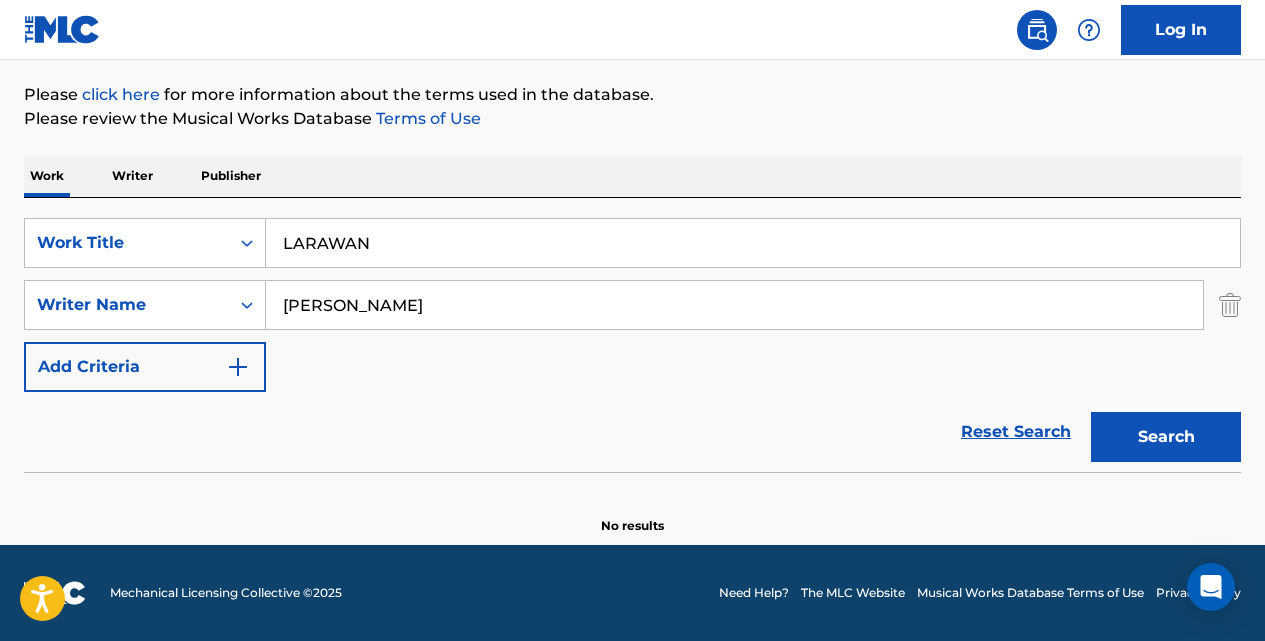 click on "Search" at bounding box center [1166, 437] 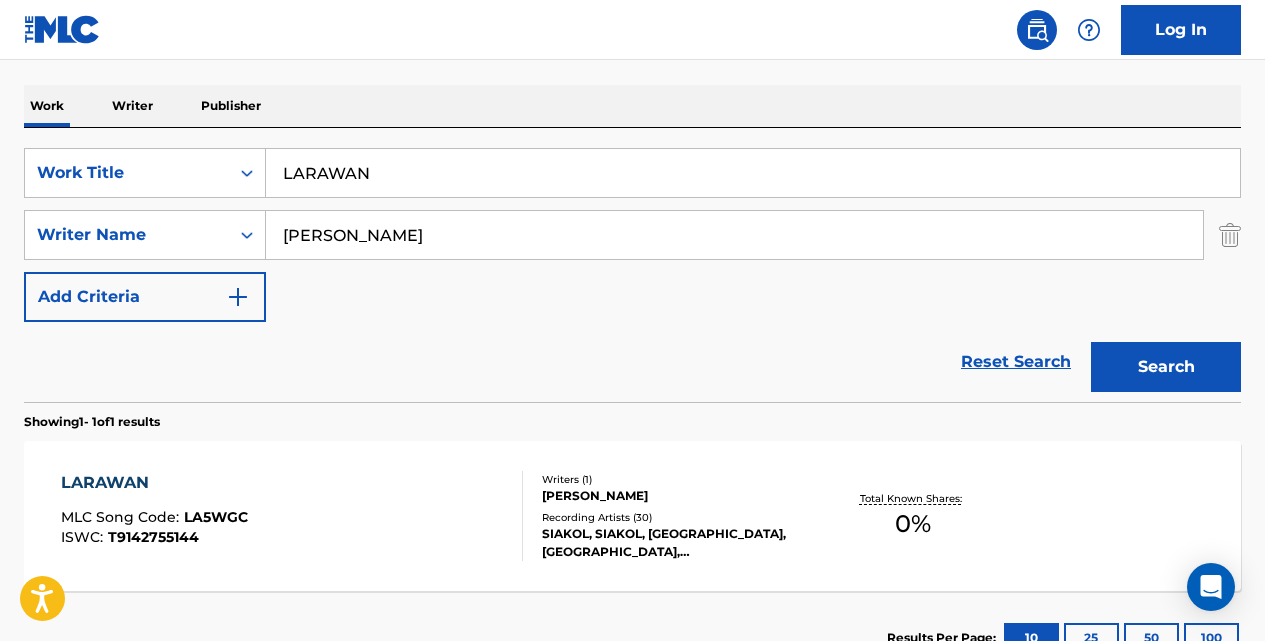 scroll, scrollTop: 340, scrollLeft: 0, axis: vertical 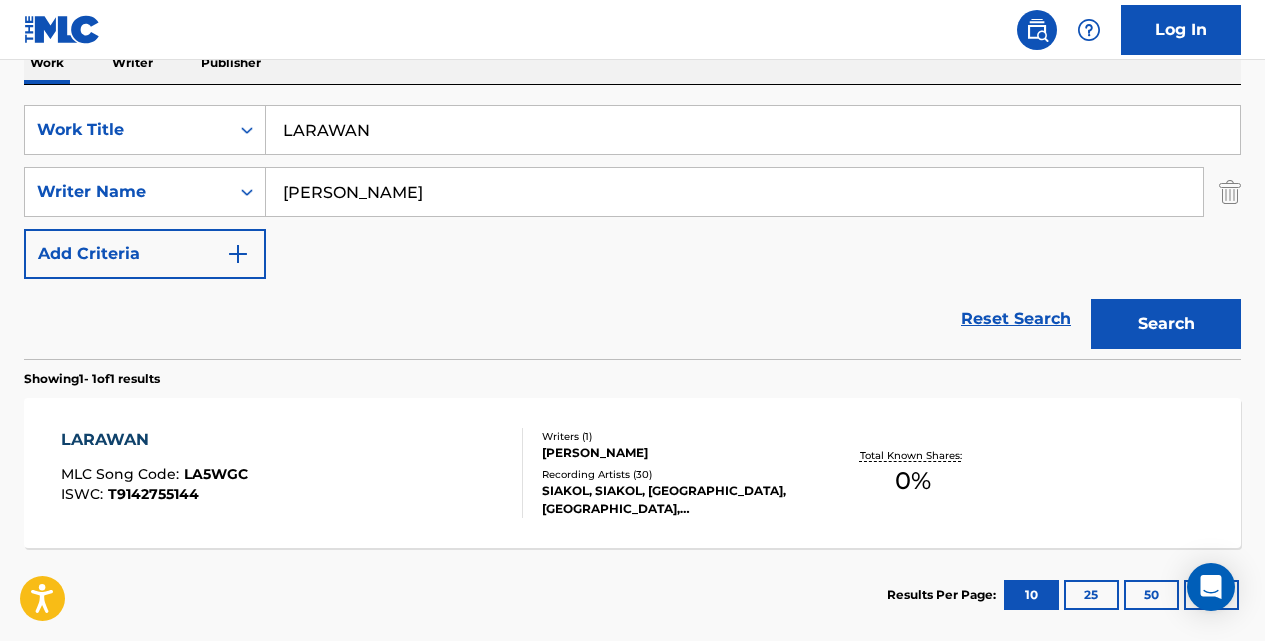 click on "LARAWAN" at bounding box center [154, 440] 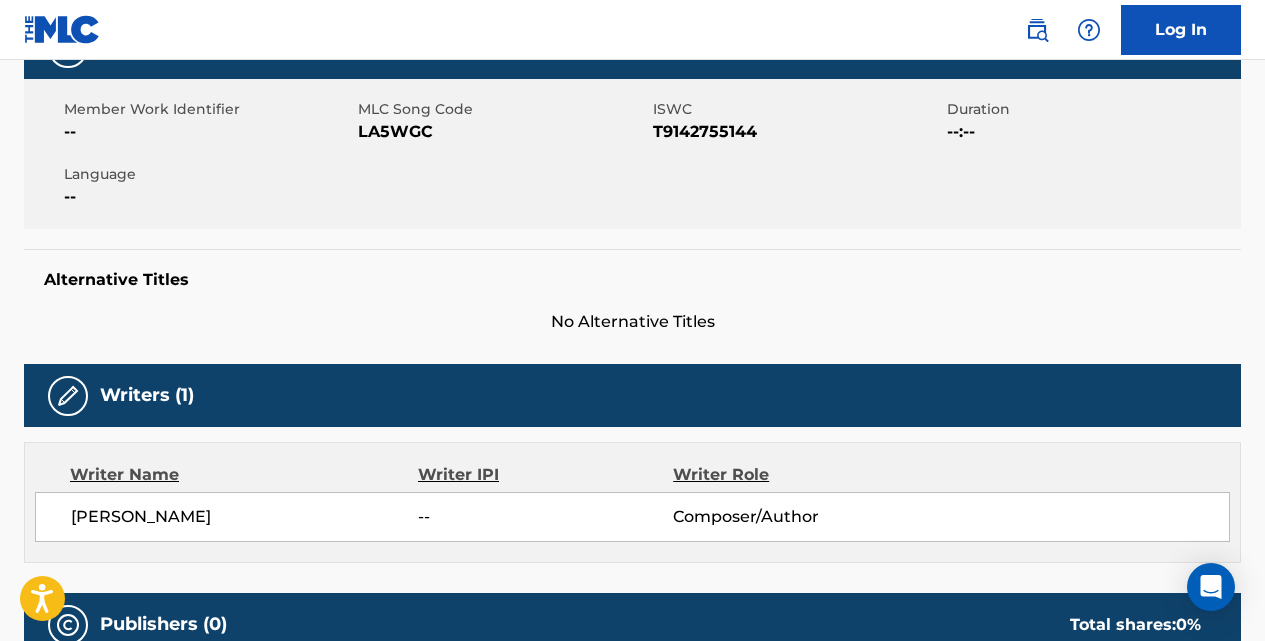 scroll, scrollTop: 0, scrollLeft: 0, axis: both 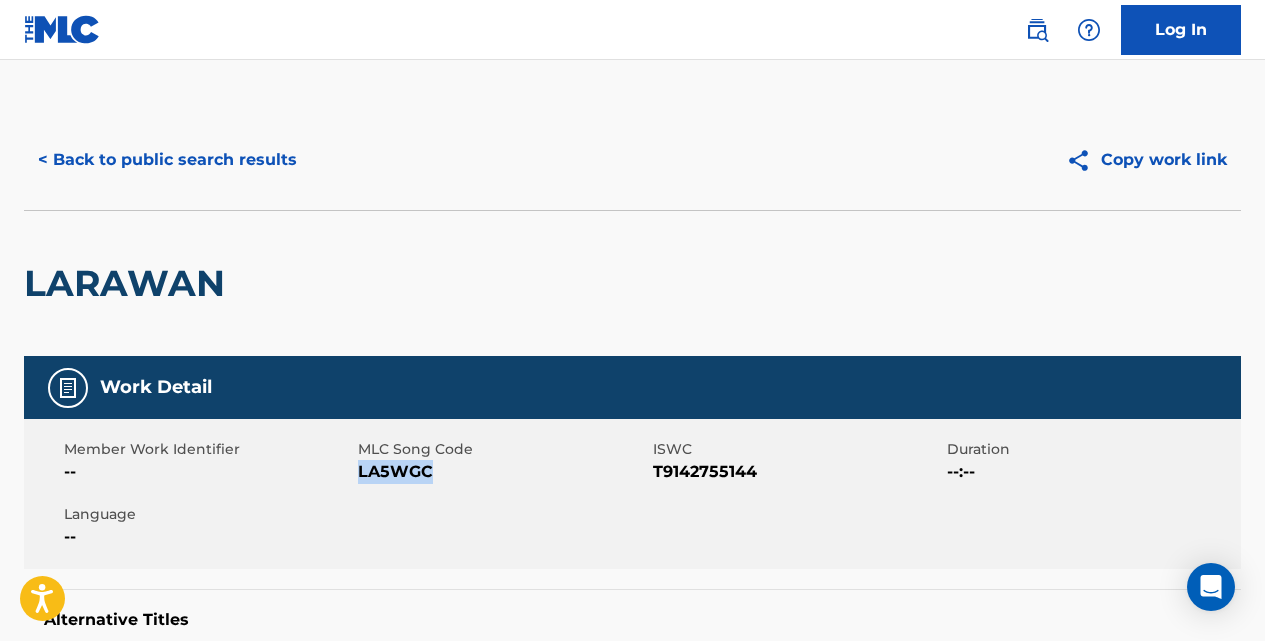 drag, startPoint x: 438, startPoint y: 473, endPoint x: 359, endPoint y: 469, distance: 79.101204 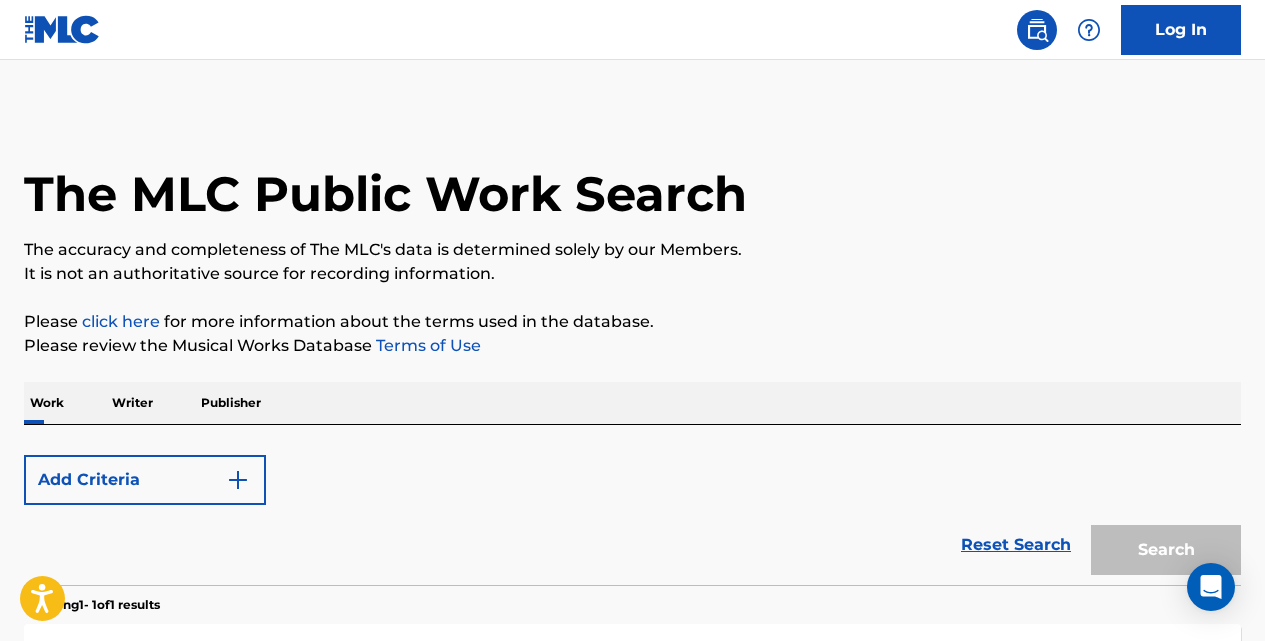scroll, scrollTop: 333, scrollLeft: 0, axis: vertical 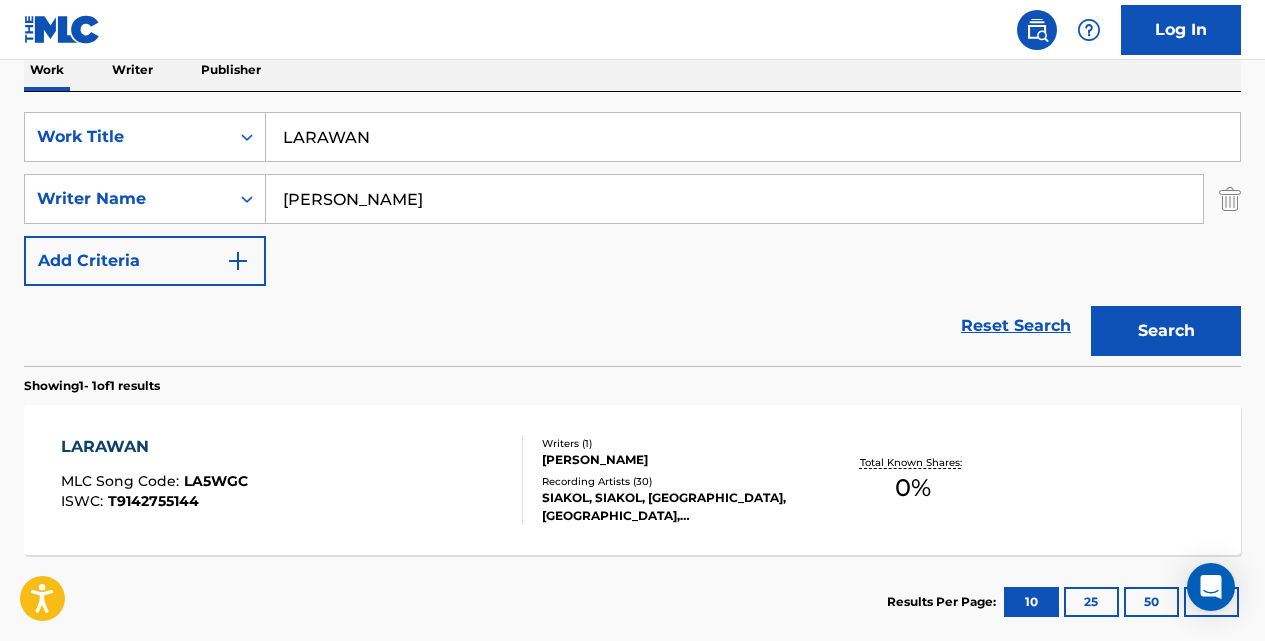 click on "LARAWAN" at bounding box center (753, 137) 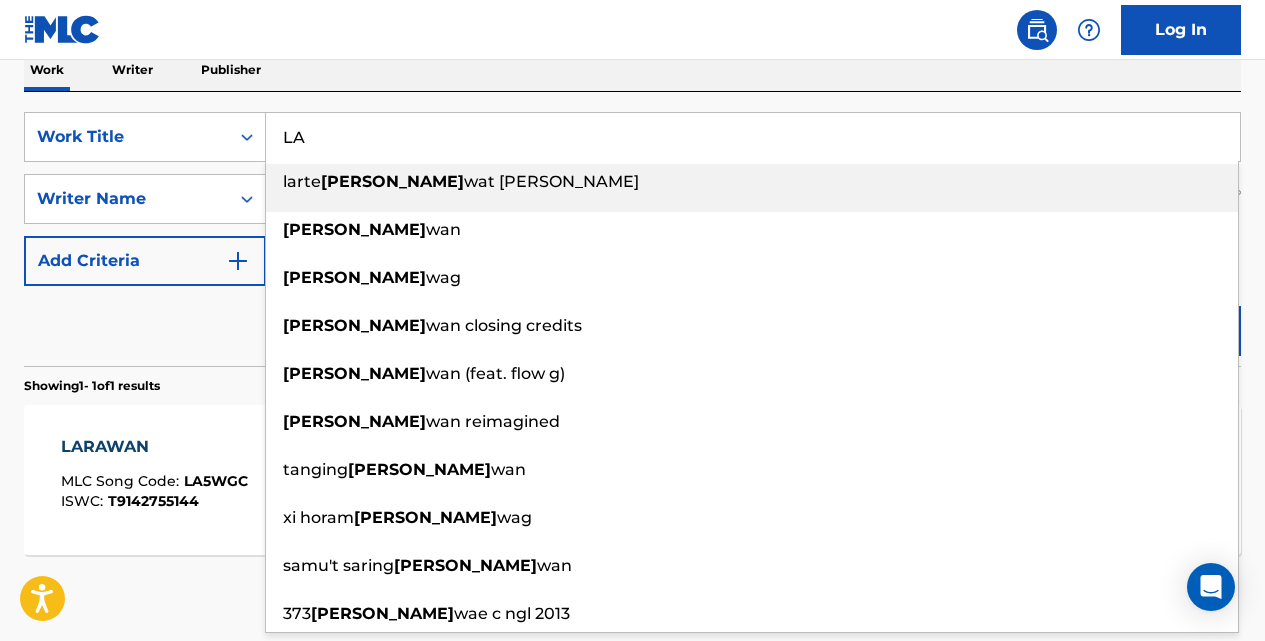 type on "L" 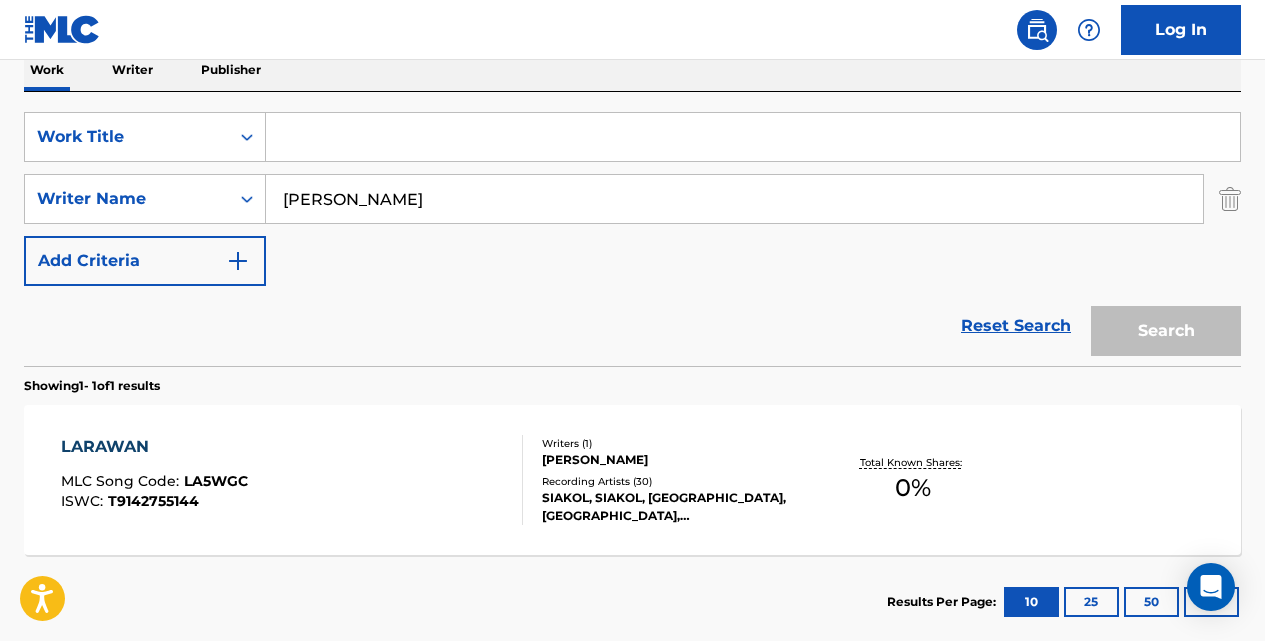 paste on "MAGSAYA" 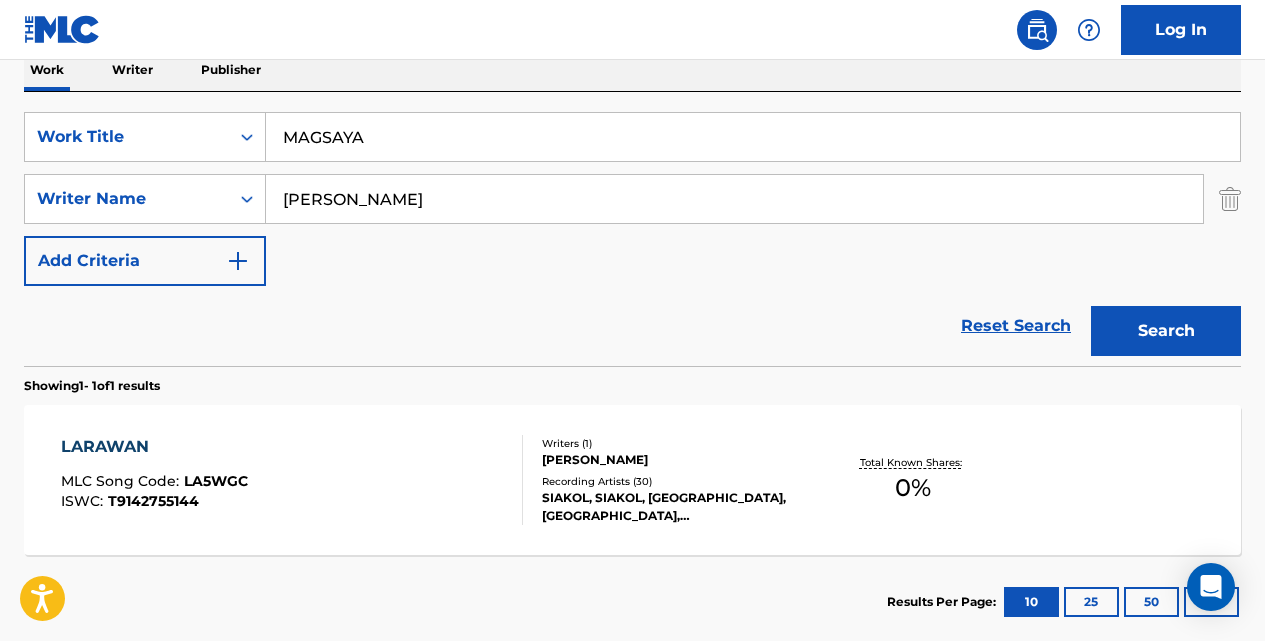 click on "Search" at bounding box center (1166, 331) 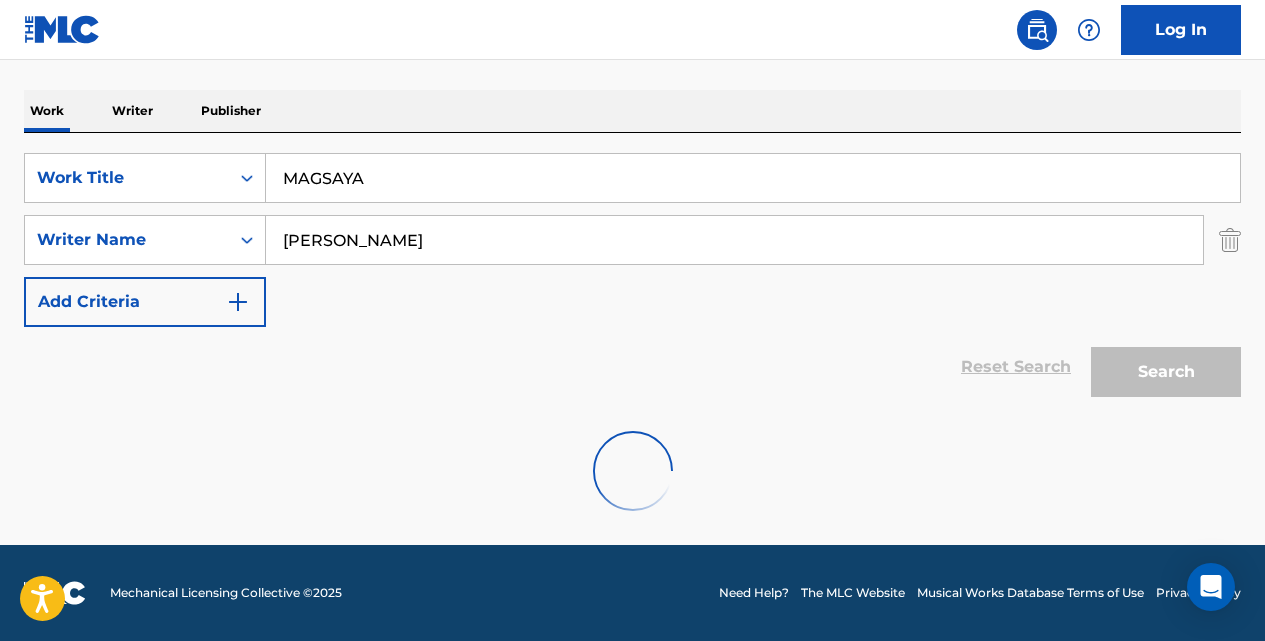 scroll, scrollTop: 227, scrollLeft: 0, axis: vertical 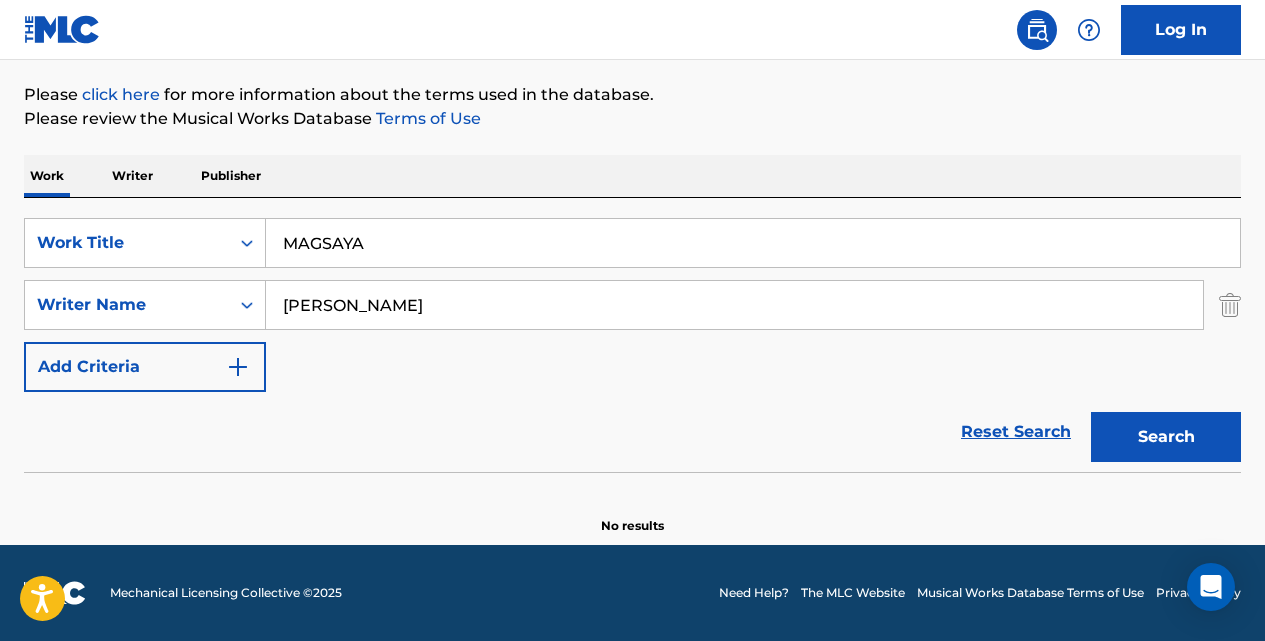 click on "MAGSAYA" at bounding box center (753, 243) 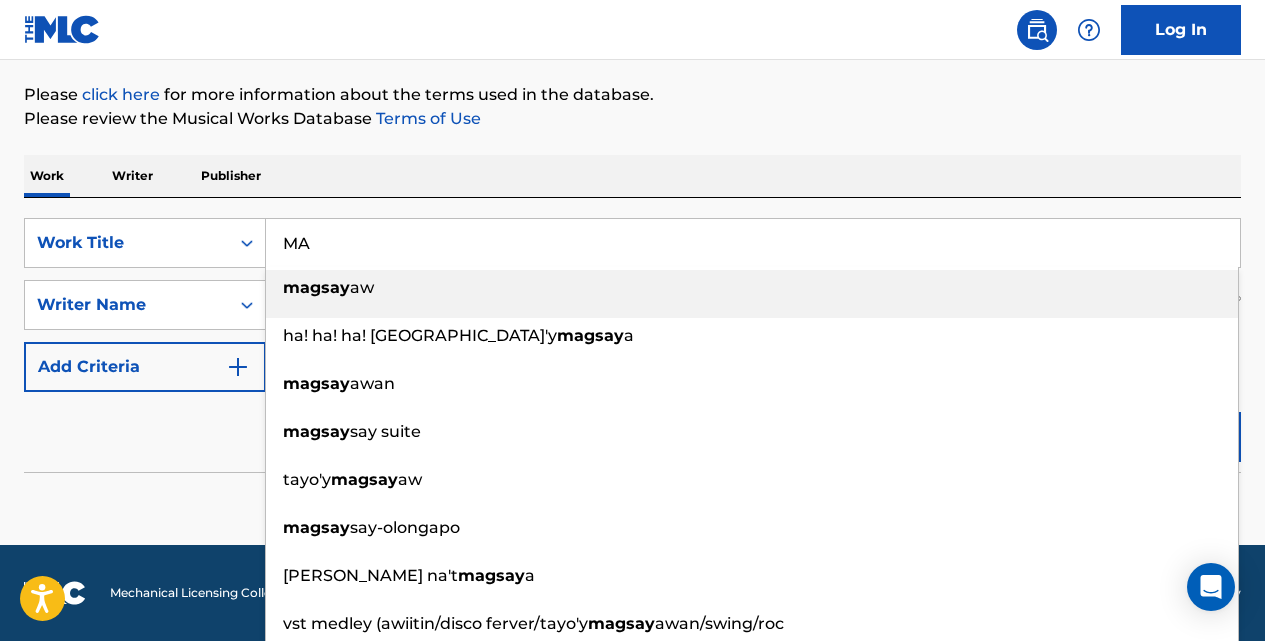 type on "M" 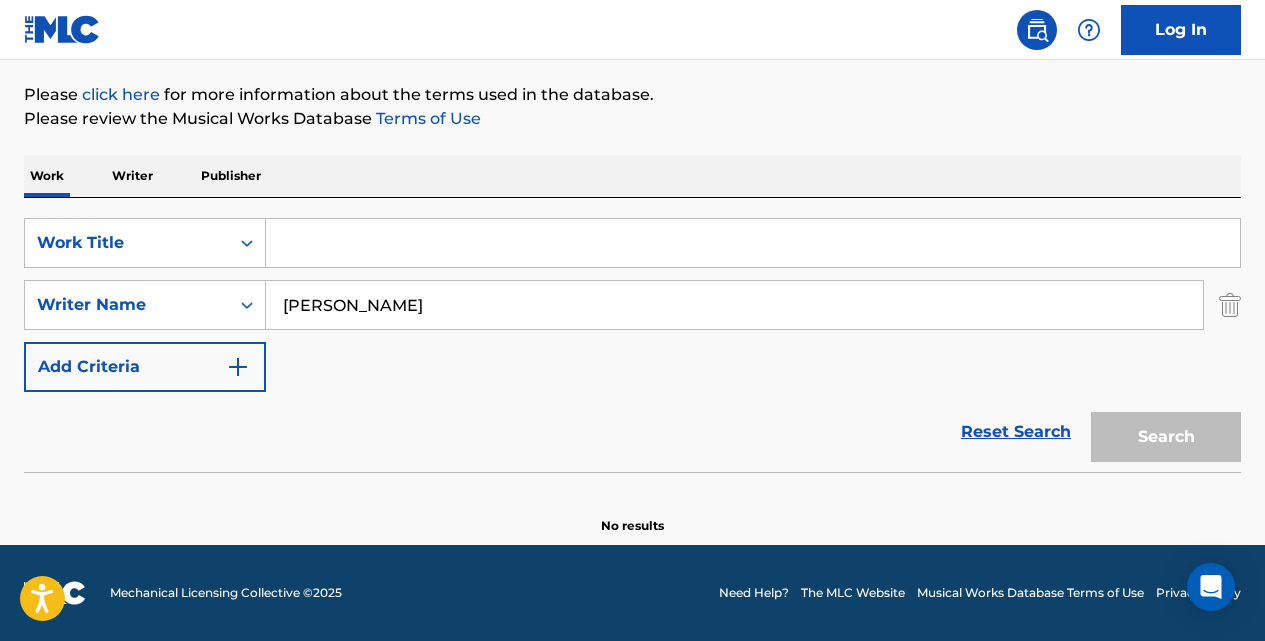 paste on "MAKABAGONG" 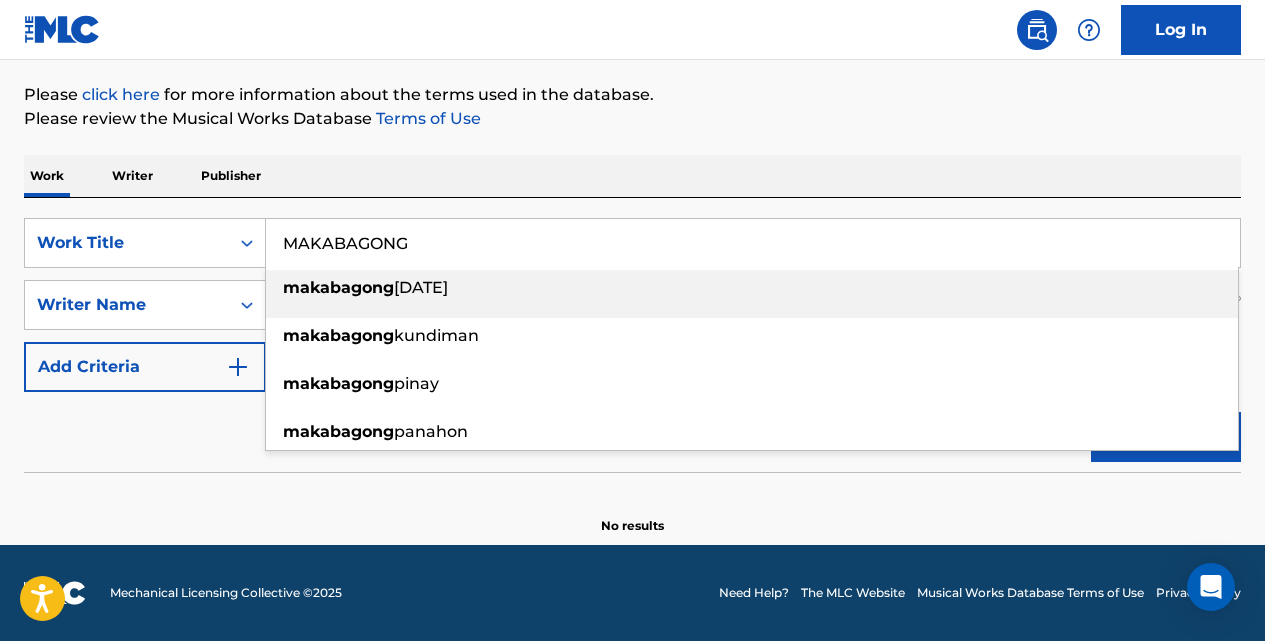 type on "MAKABAGONG" 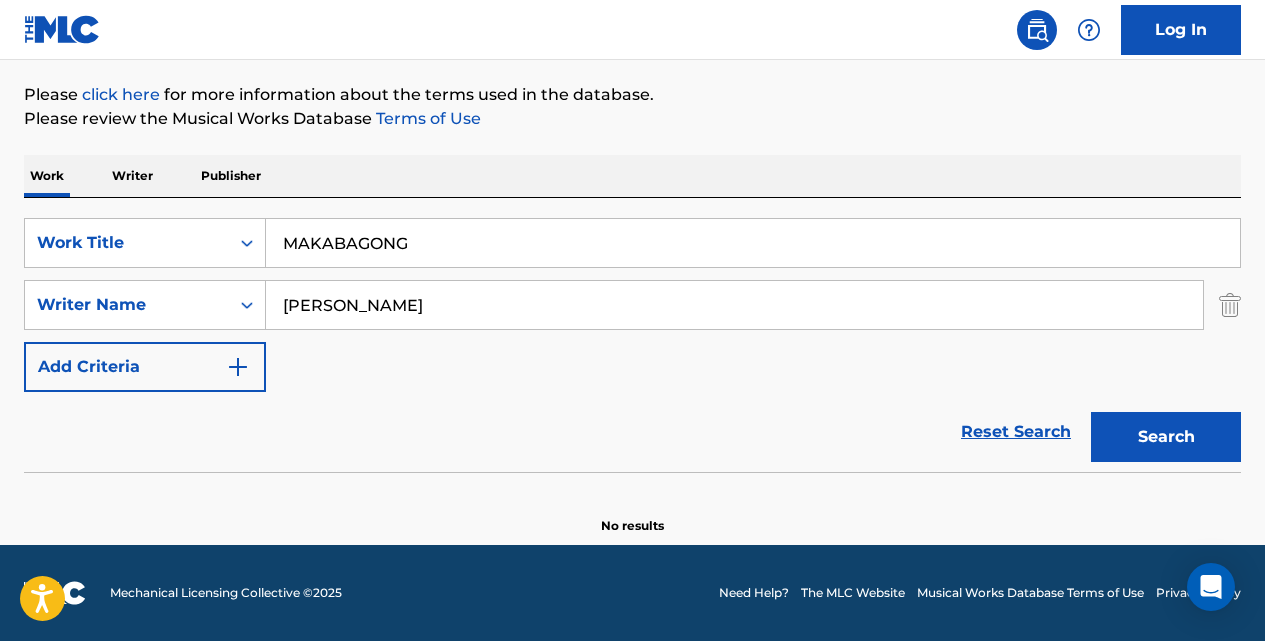 click on "Search" at bounding box center [1166, 437] 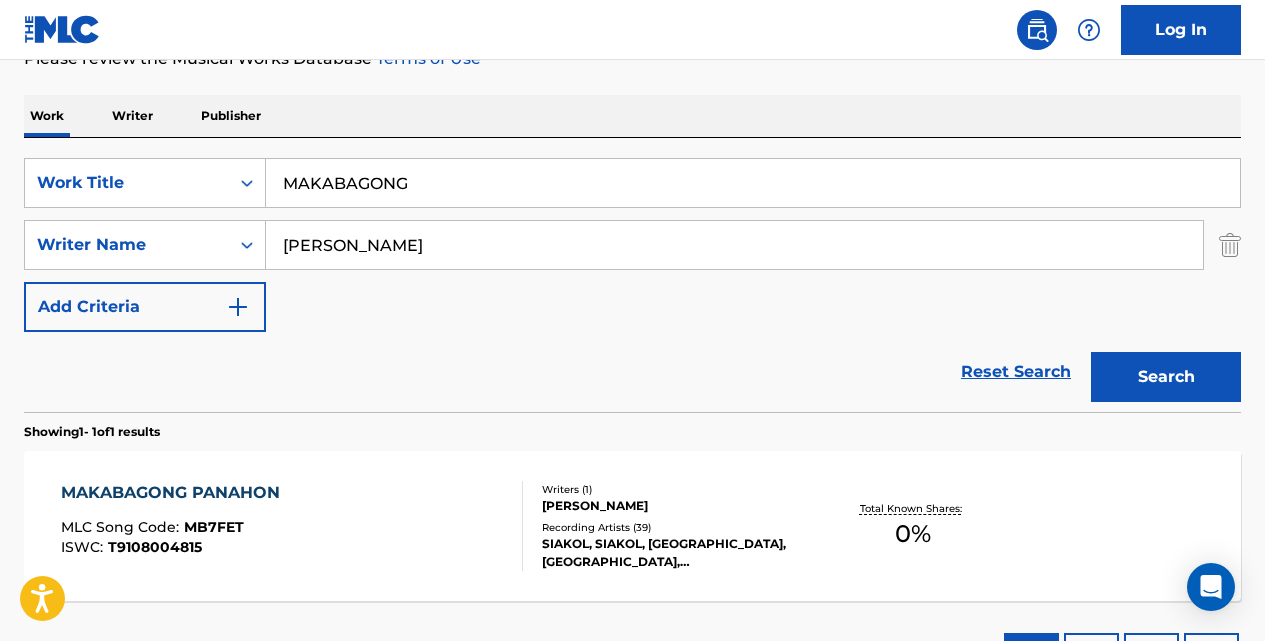 scroll, scrollTop: 313, scrollLeft: 0, axis: vertical 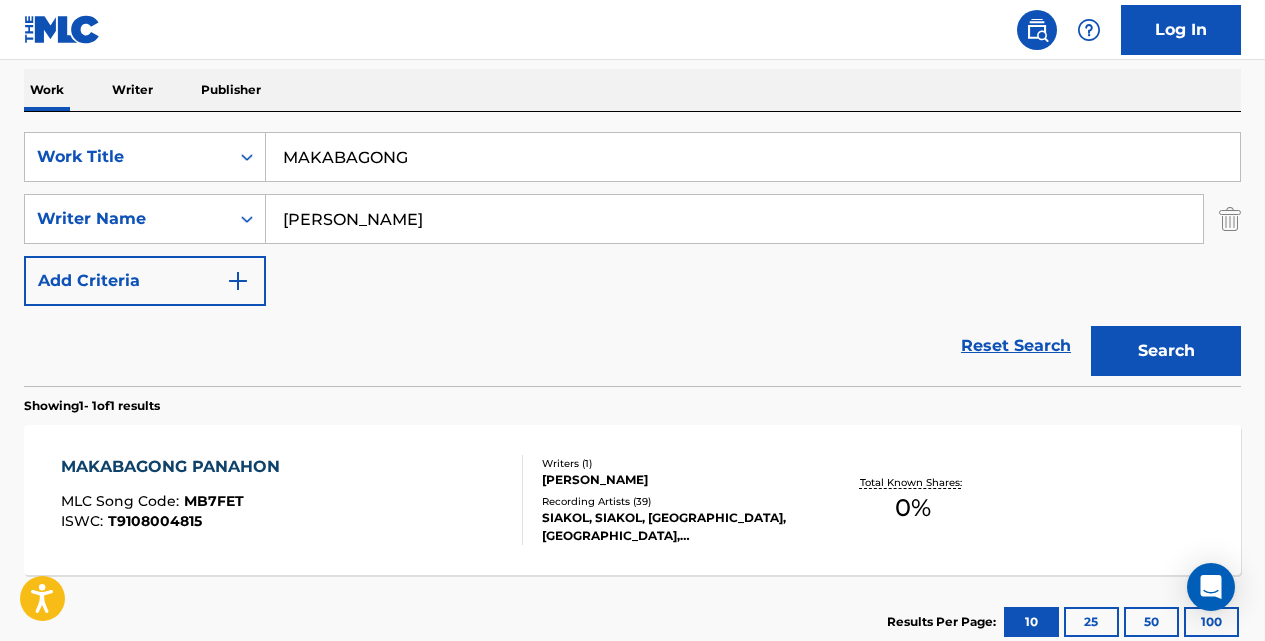 click on "MAKABAGONG PANAHON" at bounding box center (175, 467) 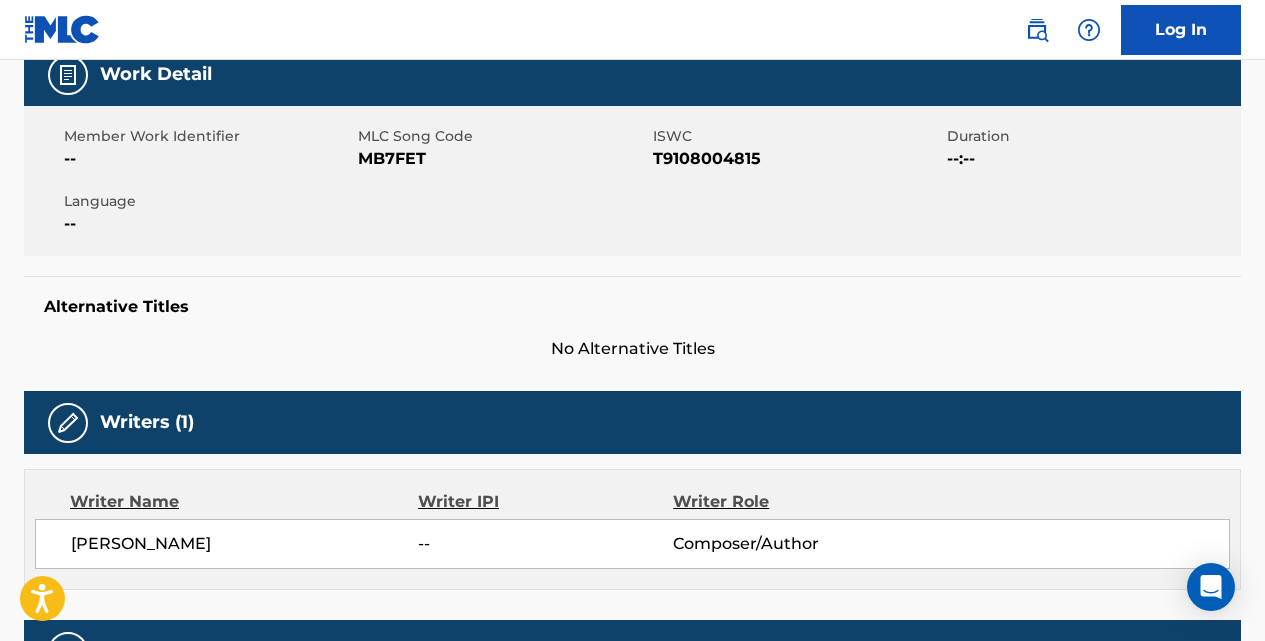 scroll, scrollTop: 0, scrollLeft: 0, axis: both 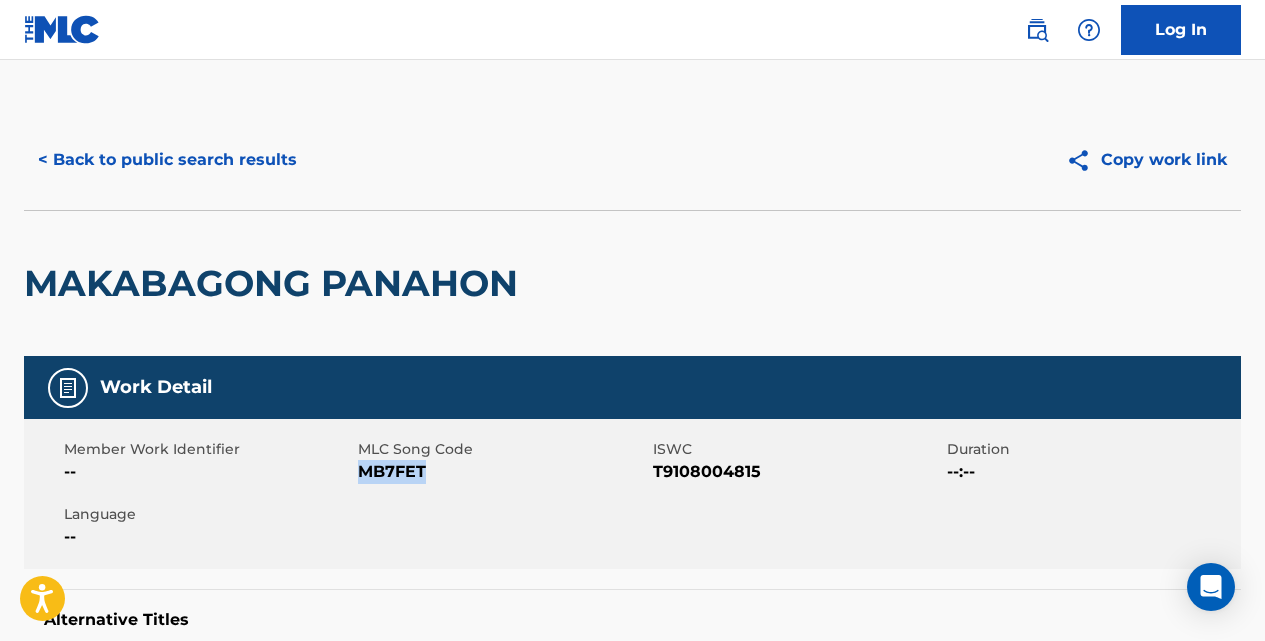 drag, startPoint x: 426, startPoint y: 464, endPoint x: 364, endPoint y: 463, distance: 62.008064 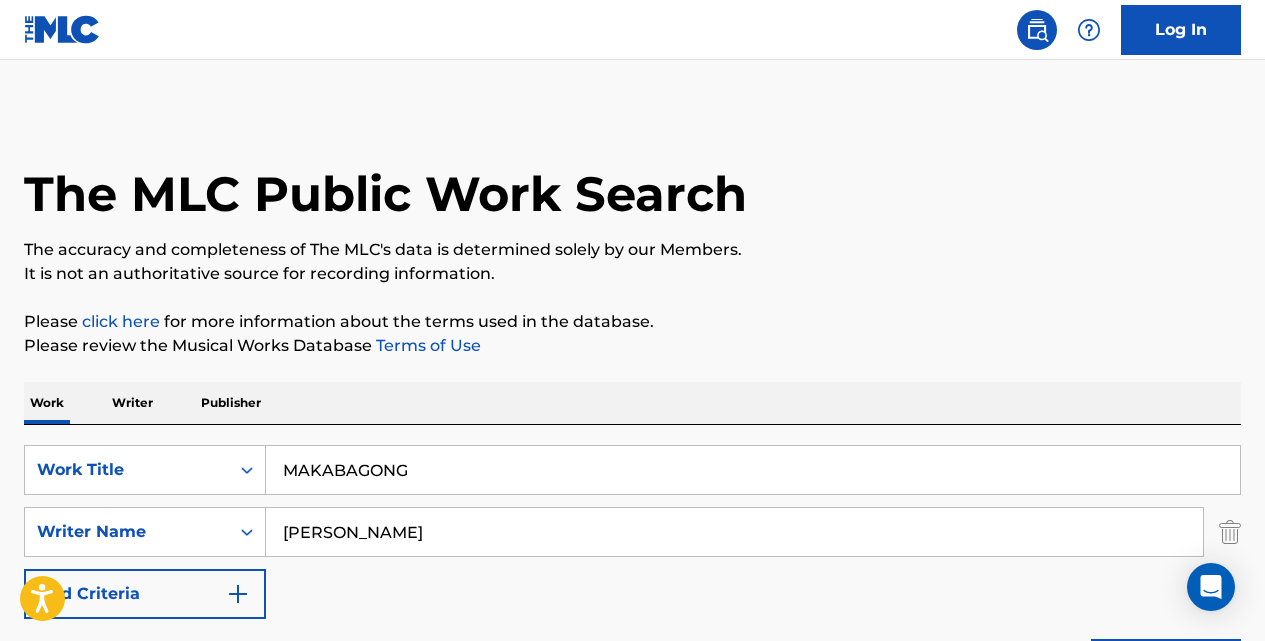 scroll, scrollTop: 313, scrollLeft: 0, axis: vertical 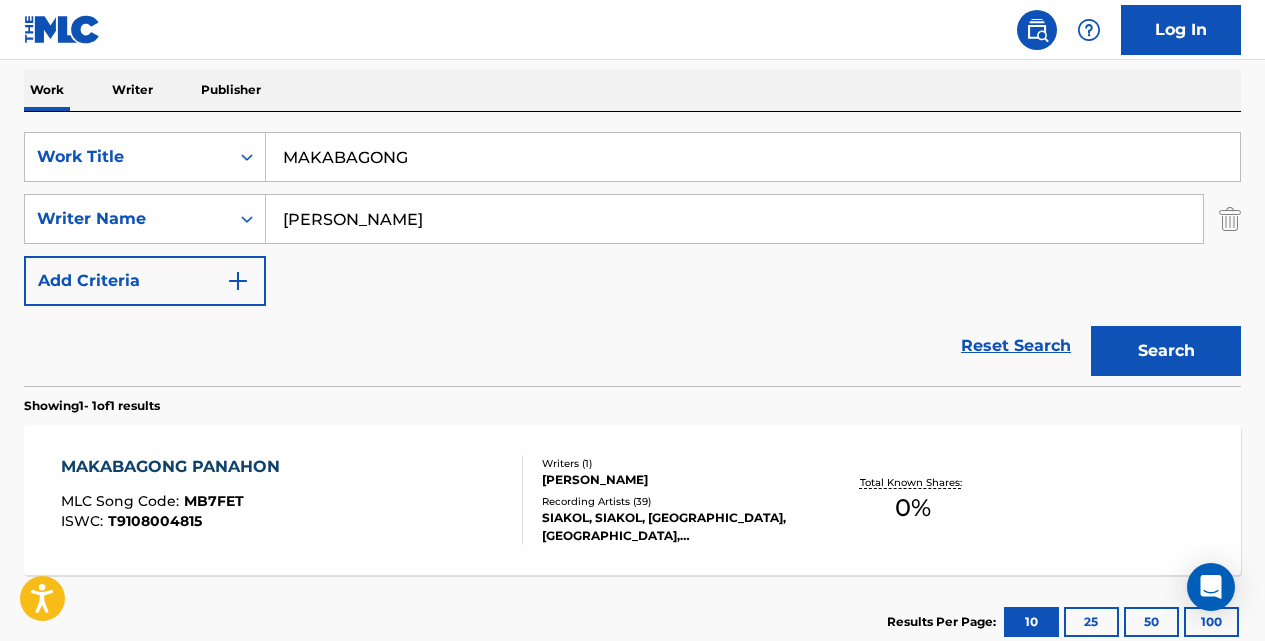 click on "MAKABAGONG" at bounding box center (753, 157) 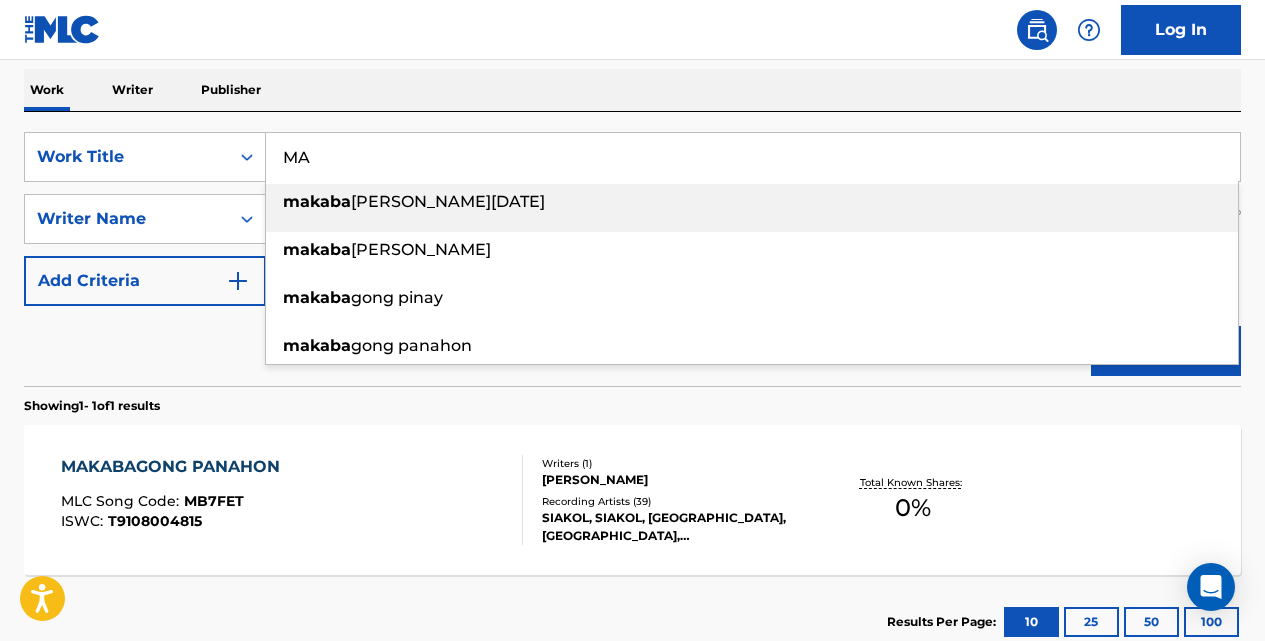 type on "M" 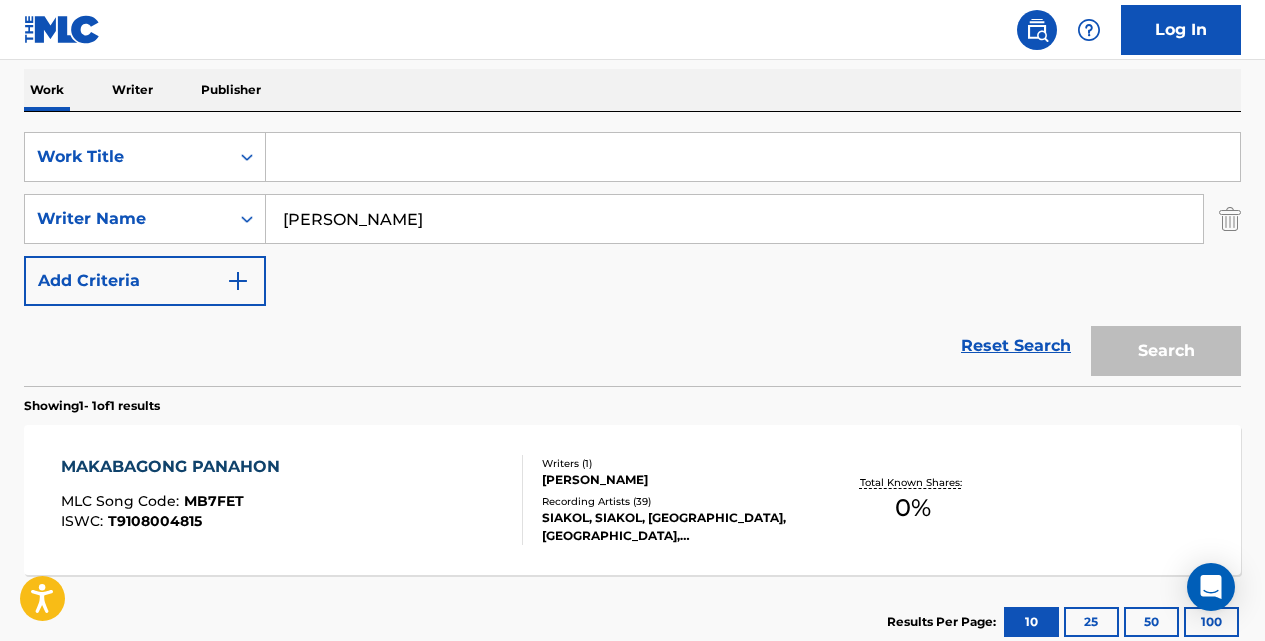 paste on "MALAPIT NA" 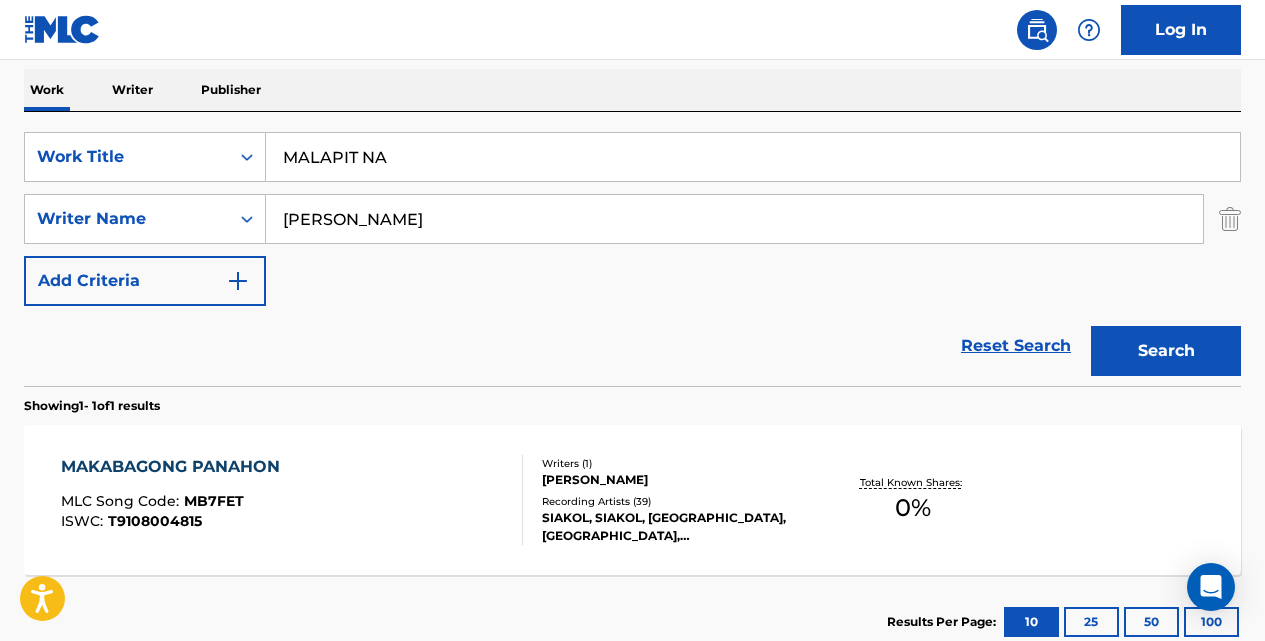 click on "Search" at bounding box center [1166, 351] 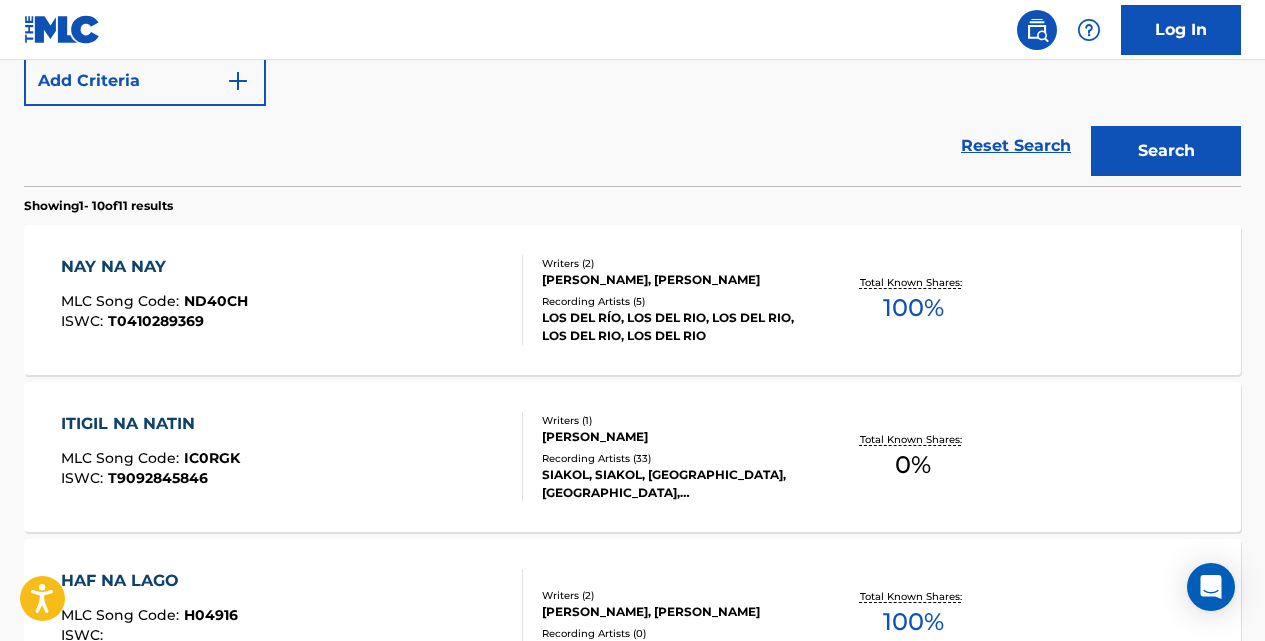 scroll, scrollTop: 520, scrollLeft: 0, axis: vertical 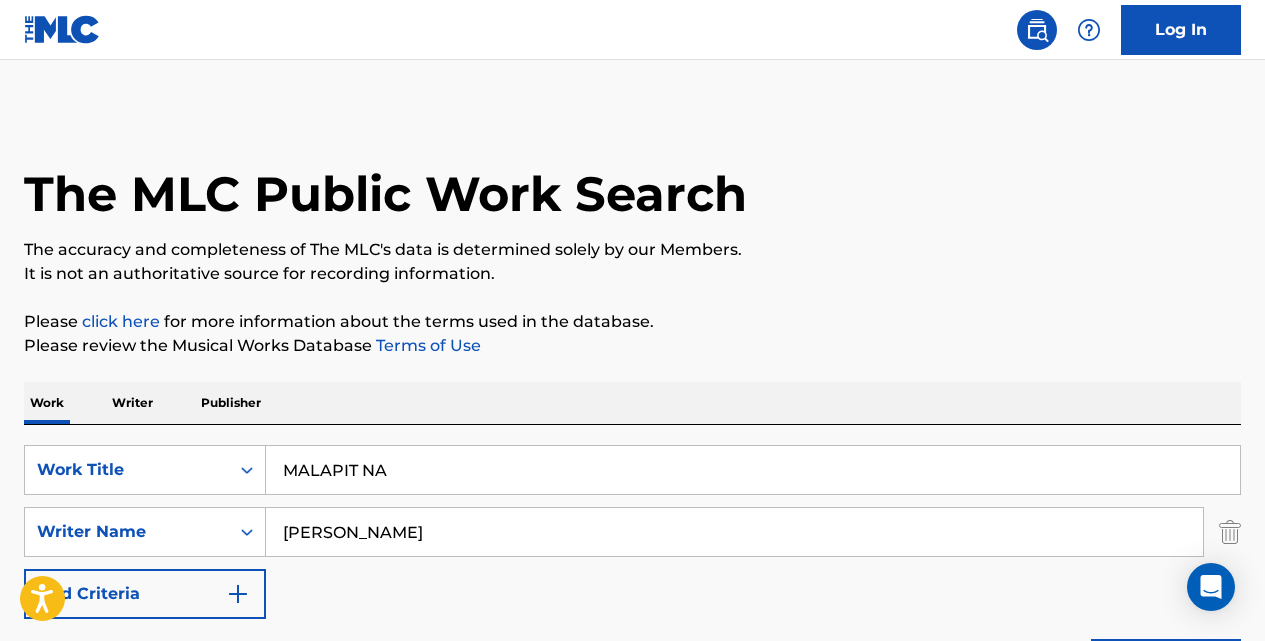click on "MALAPIT NA" at bounding box center (753, 470) 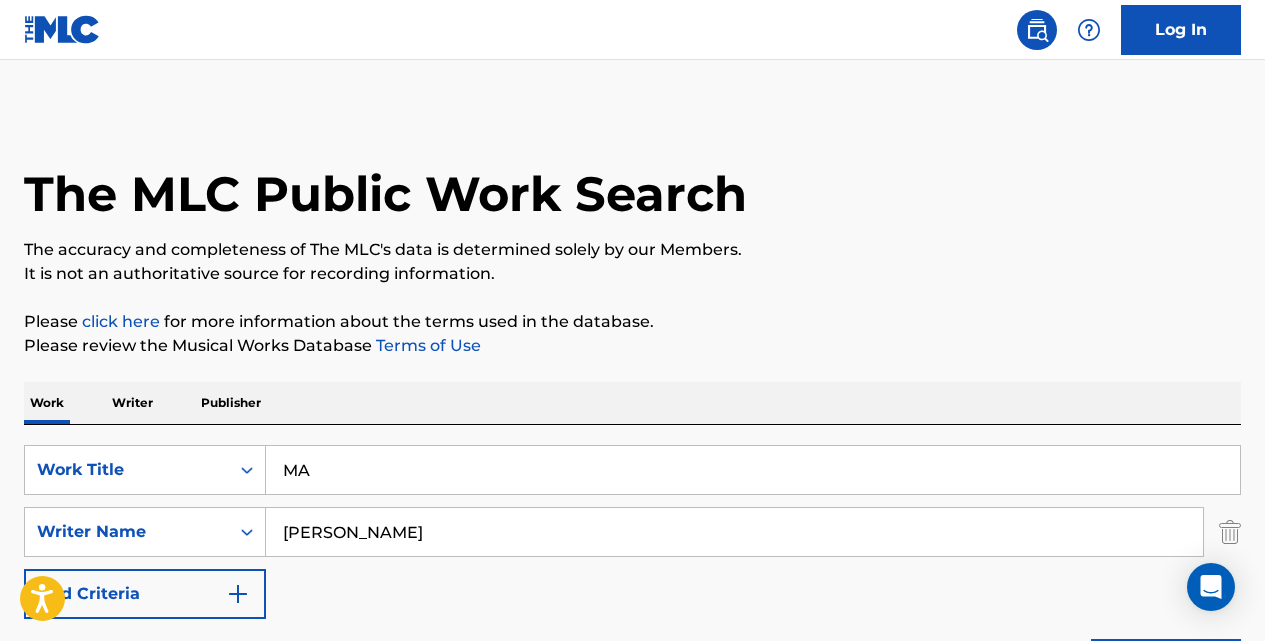 type on "M" 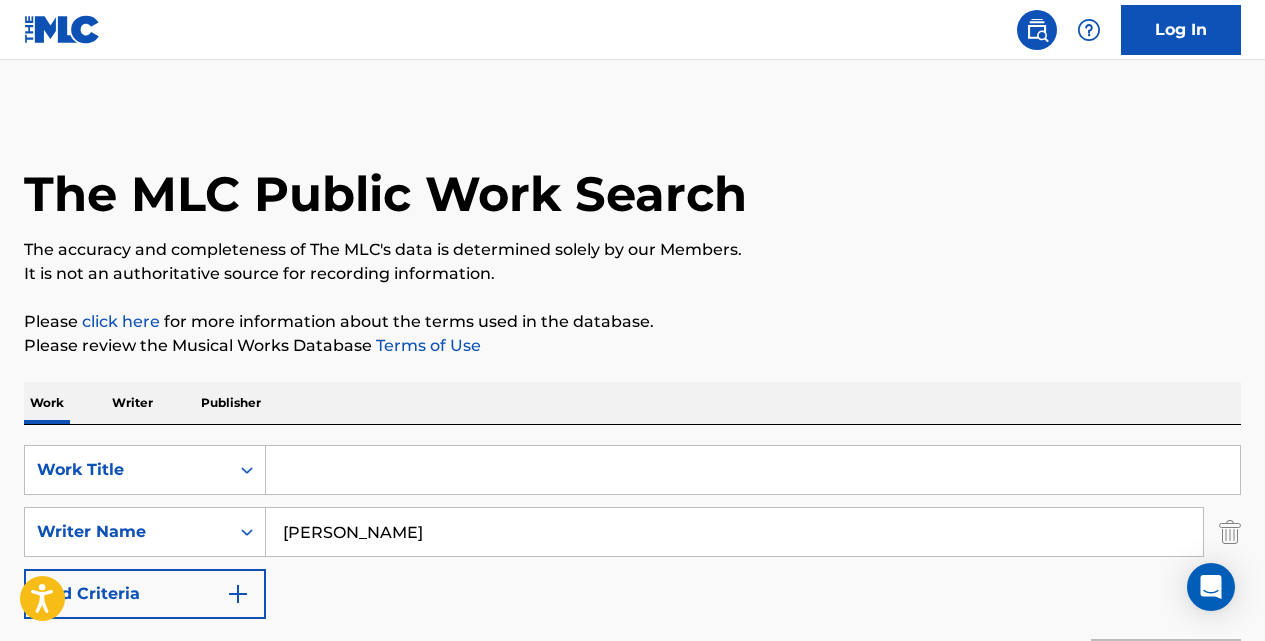 paste on "MANIBELA" 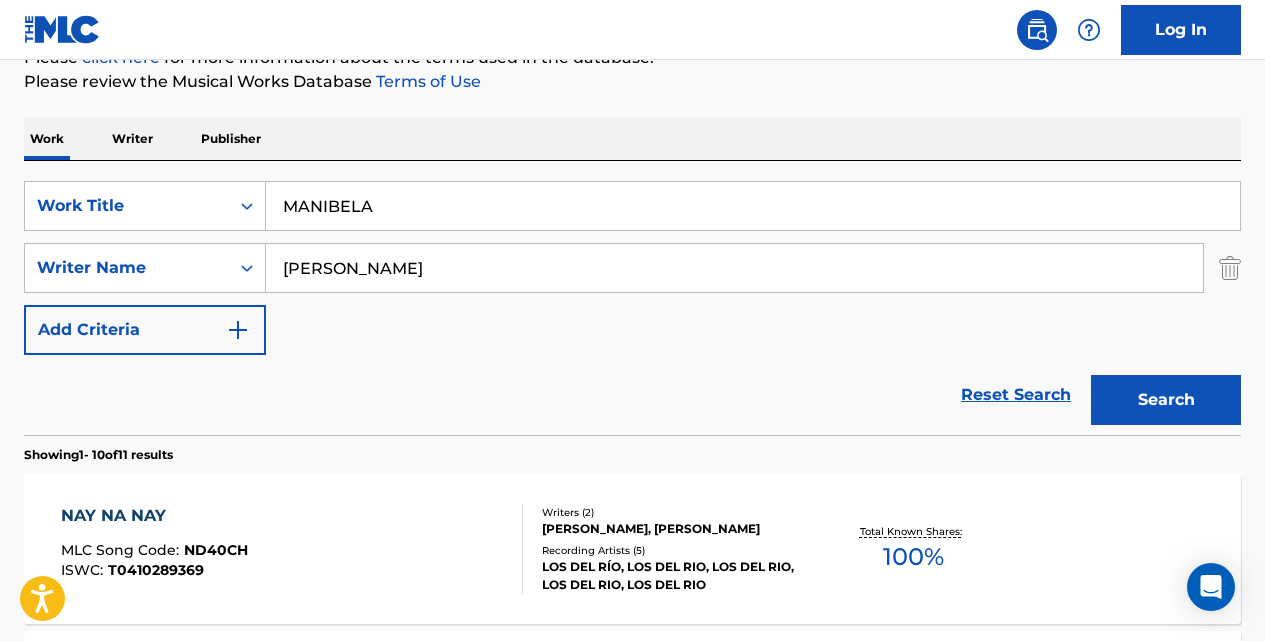 scroll, scrollTop: 300, scrollLeft: 0, axis: vertical 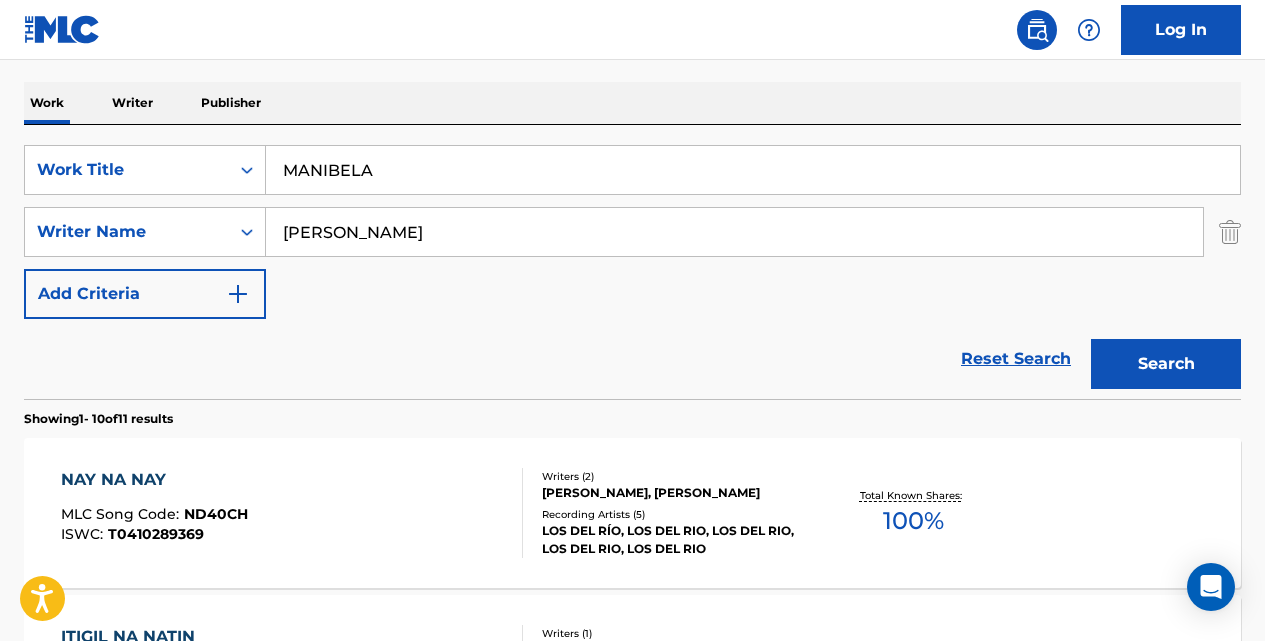 click on "Search" at bounding box center (1166, 364) 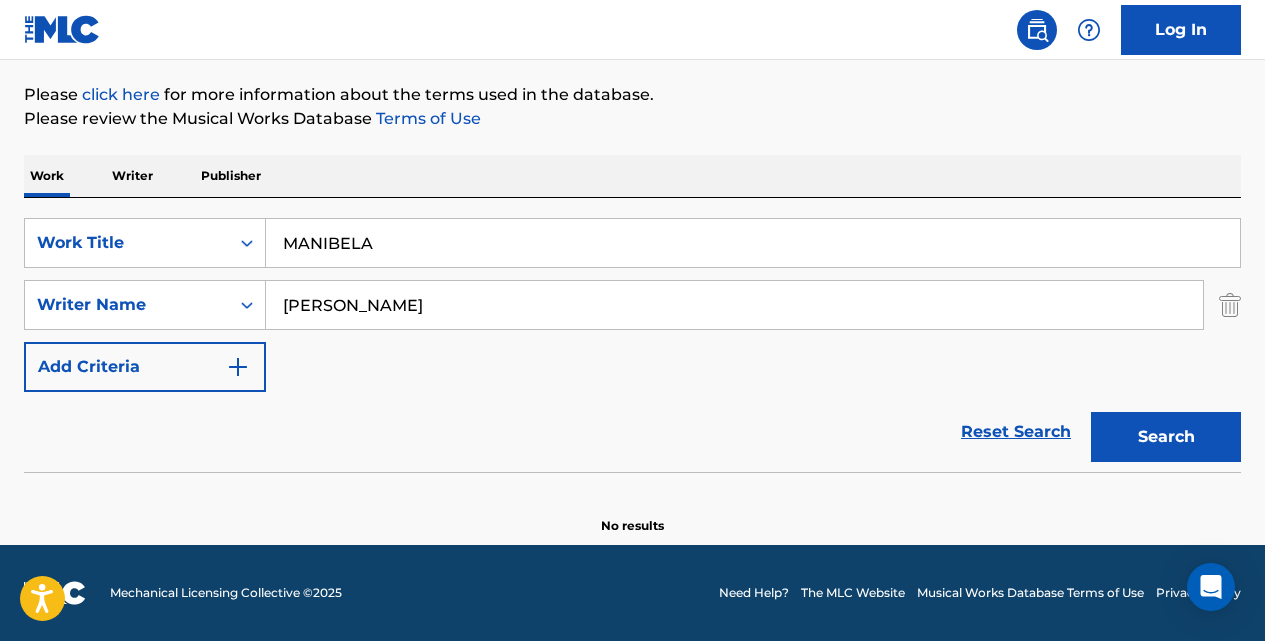 scroll, scrollTop: 227, scrollLeft: 0, axis: vertical 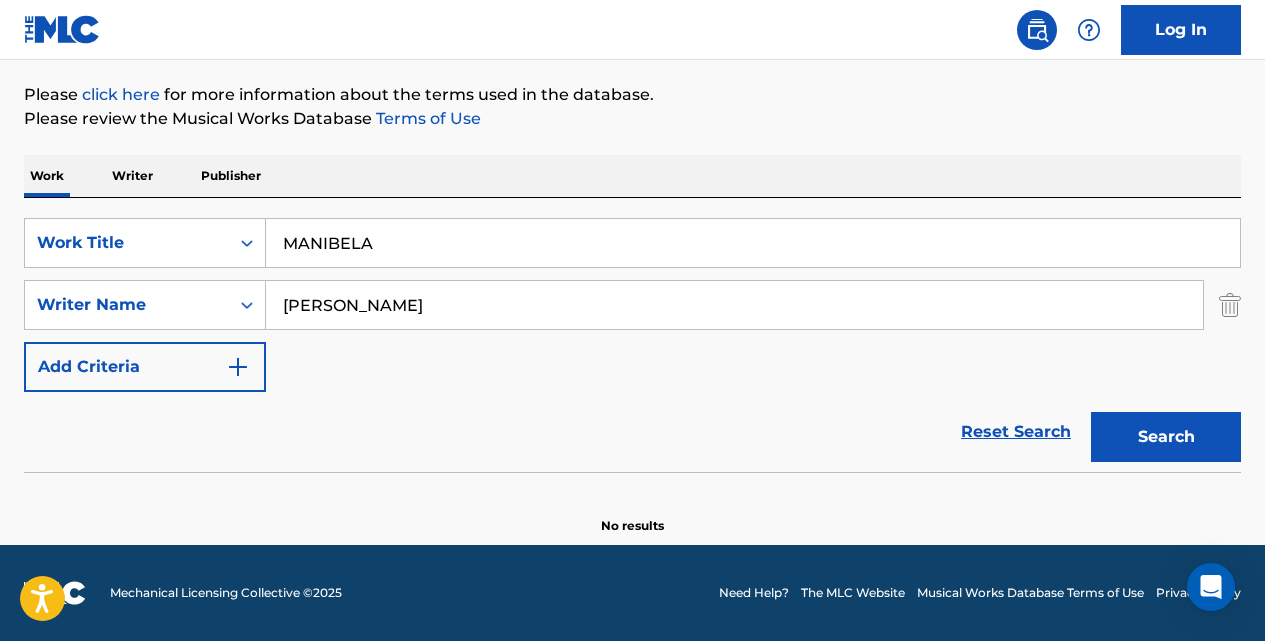 click on "MANIBELA" at bounding box center (753, 243) 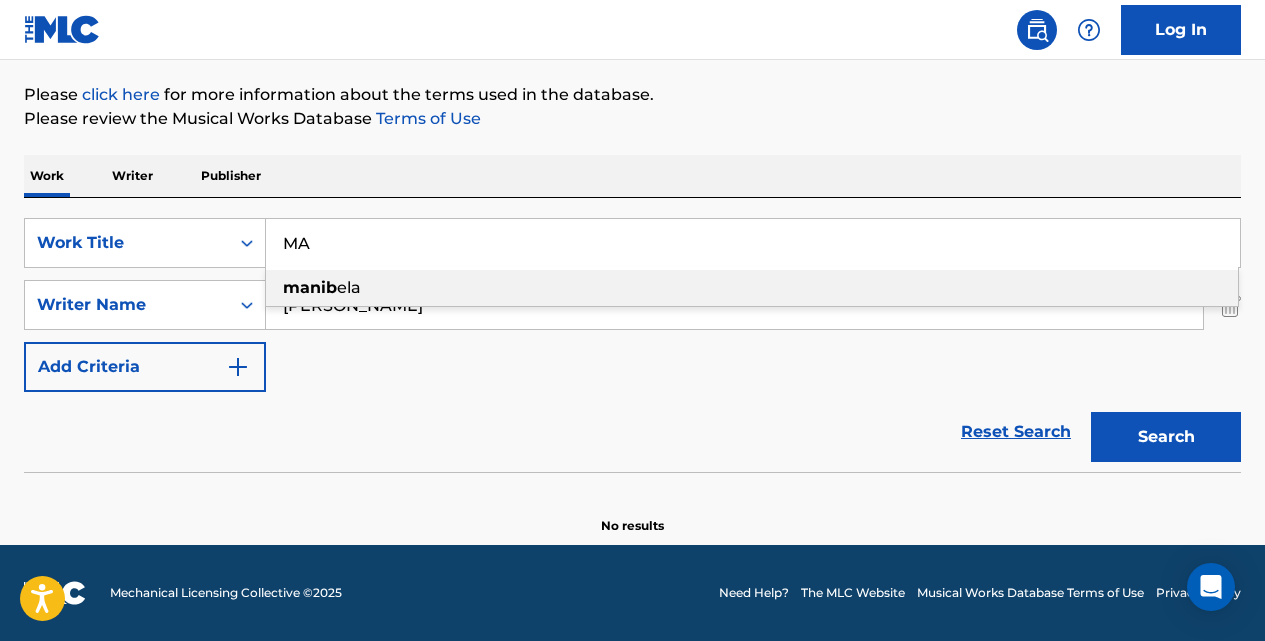type on "M" 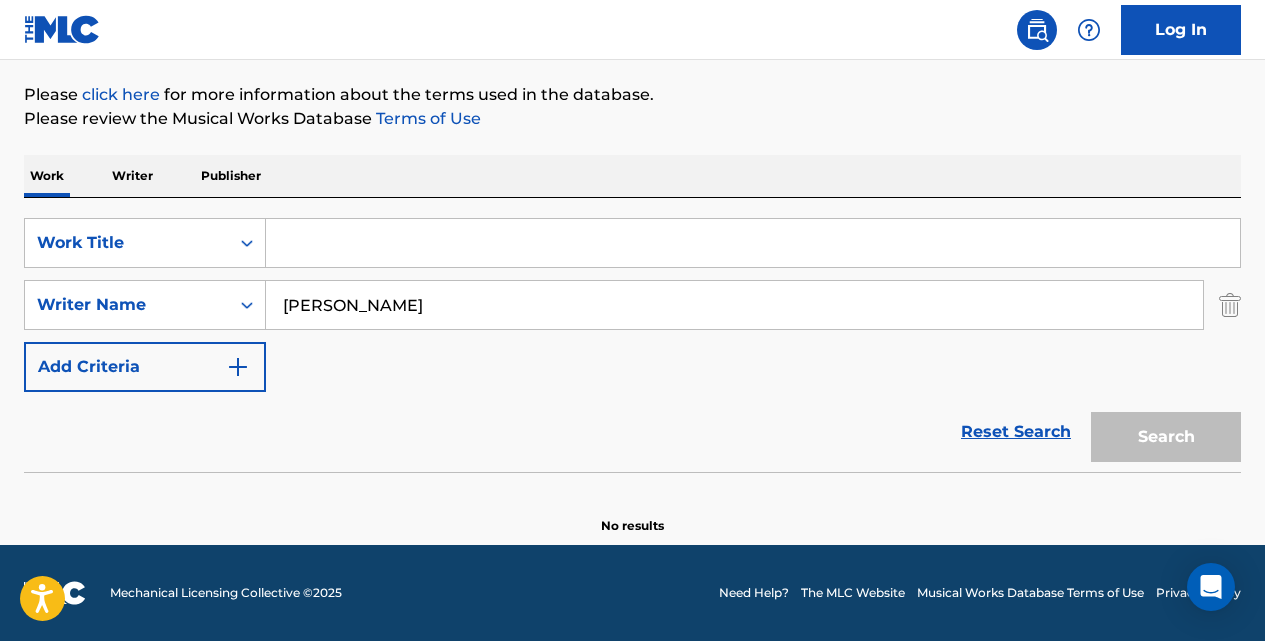 paste on "MAY PAGBABAGO" 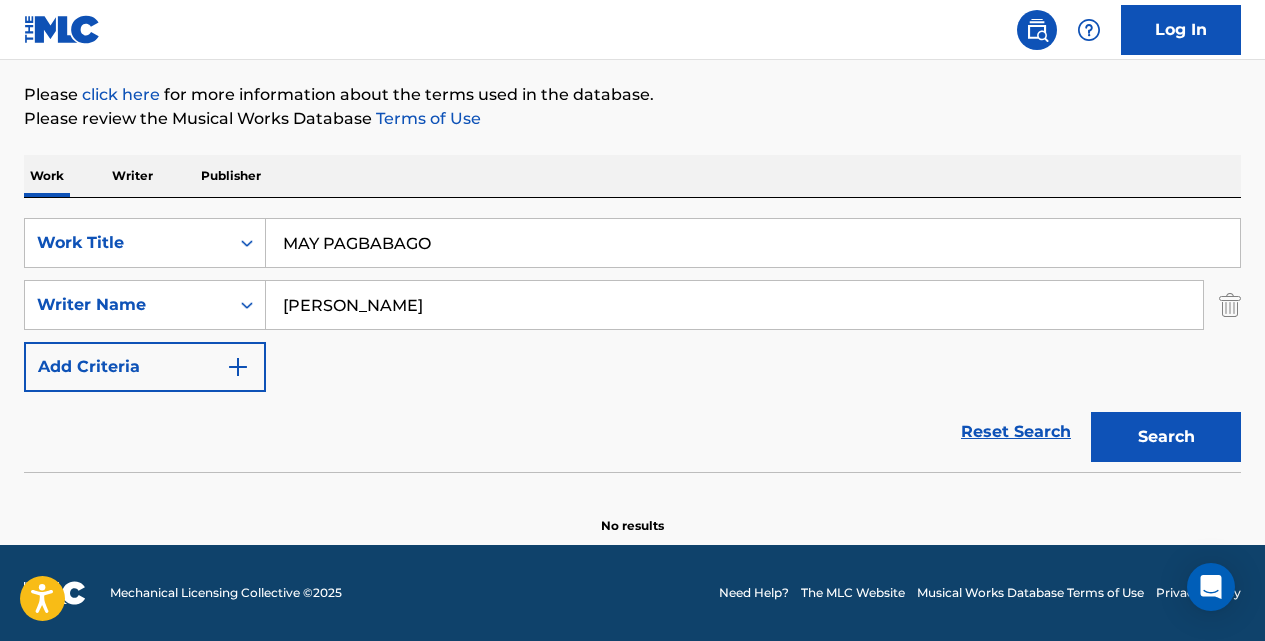 click on "Search" at bounding box center [1166, 437] 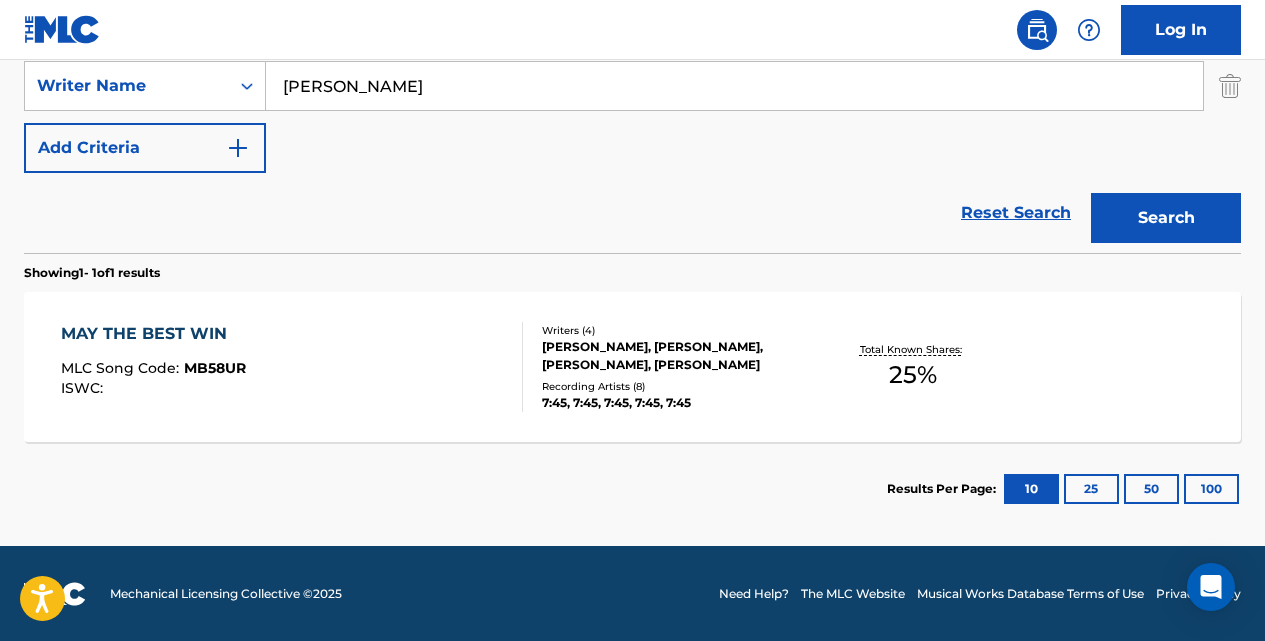 scroll, scrollTop: 447, scrollLeft: 0, axis: vertical 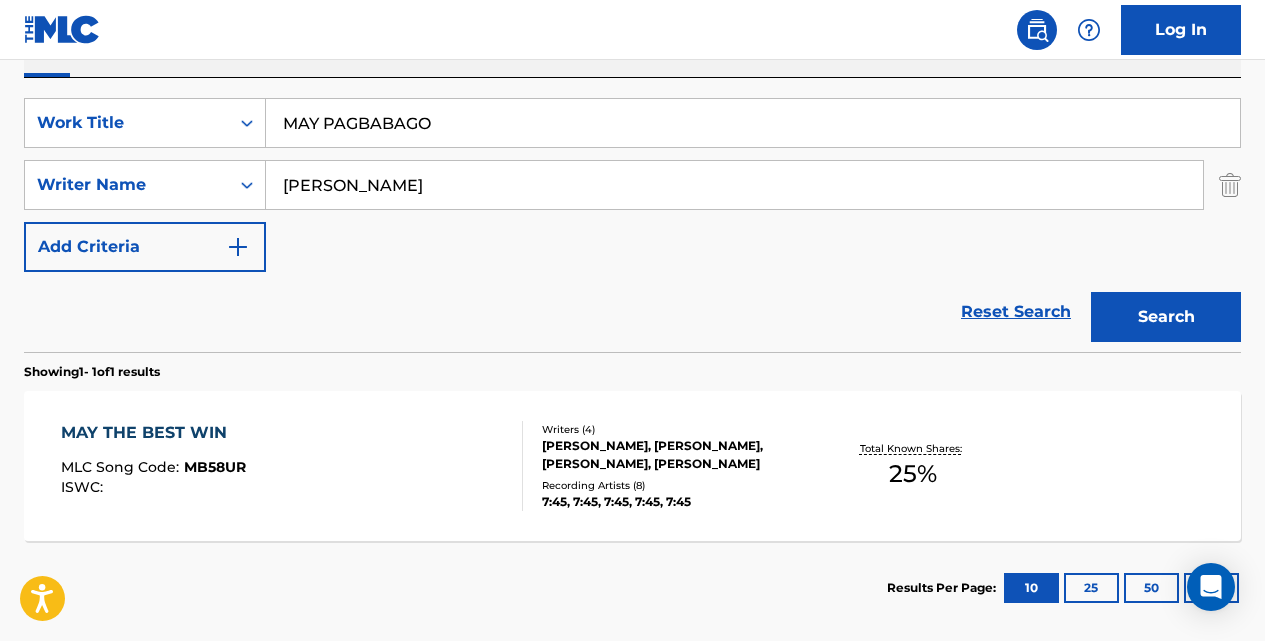 click on "MAY PAGBABAGO" at bounding box center [753, 123] 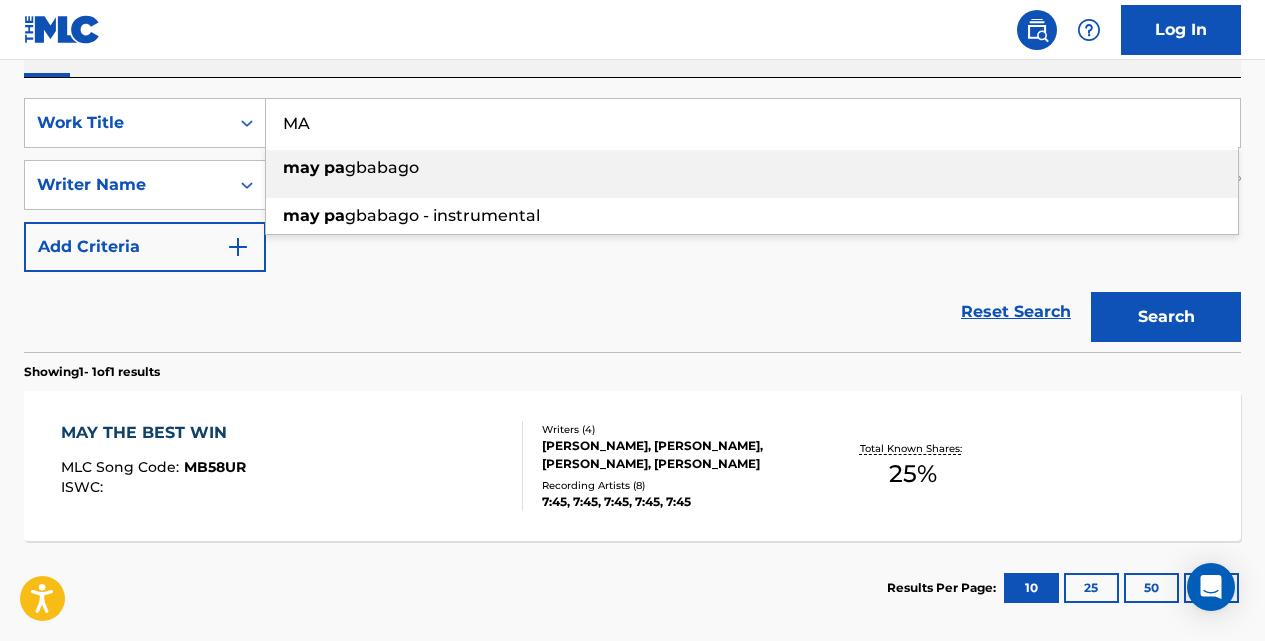 type on "M" 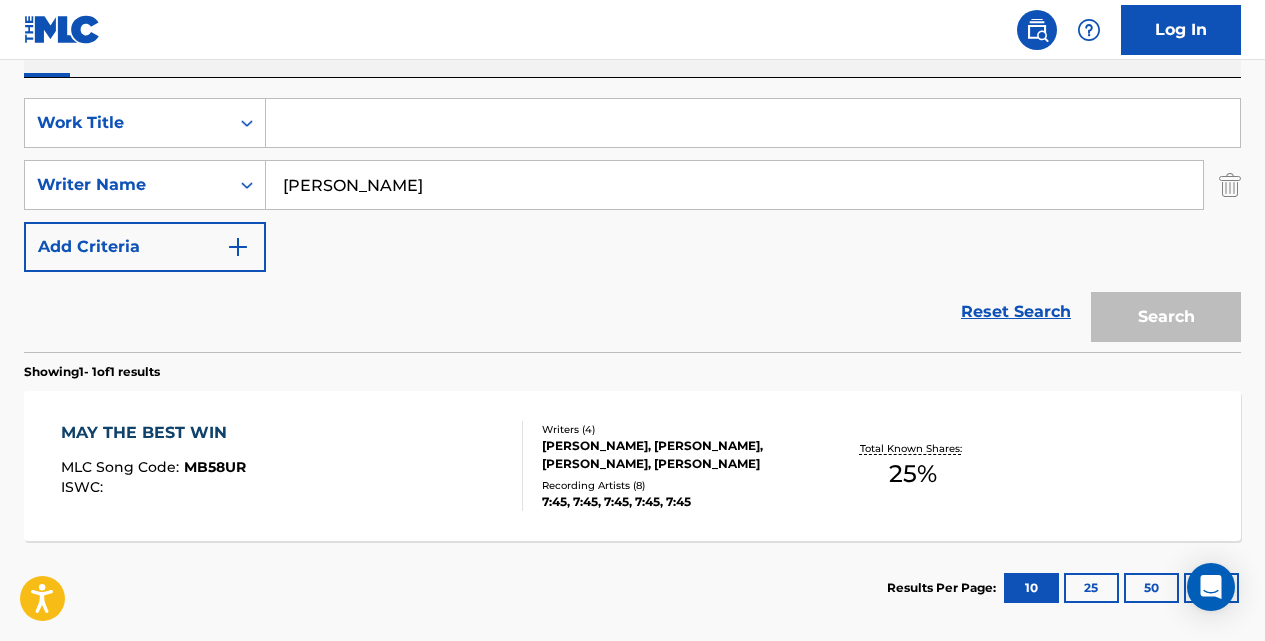 paste on "MERON PA" 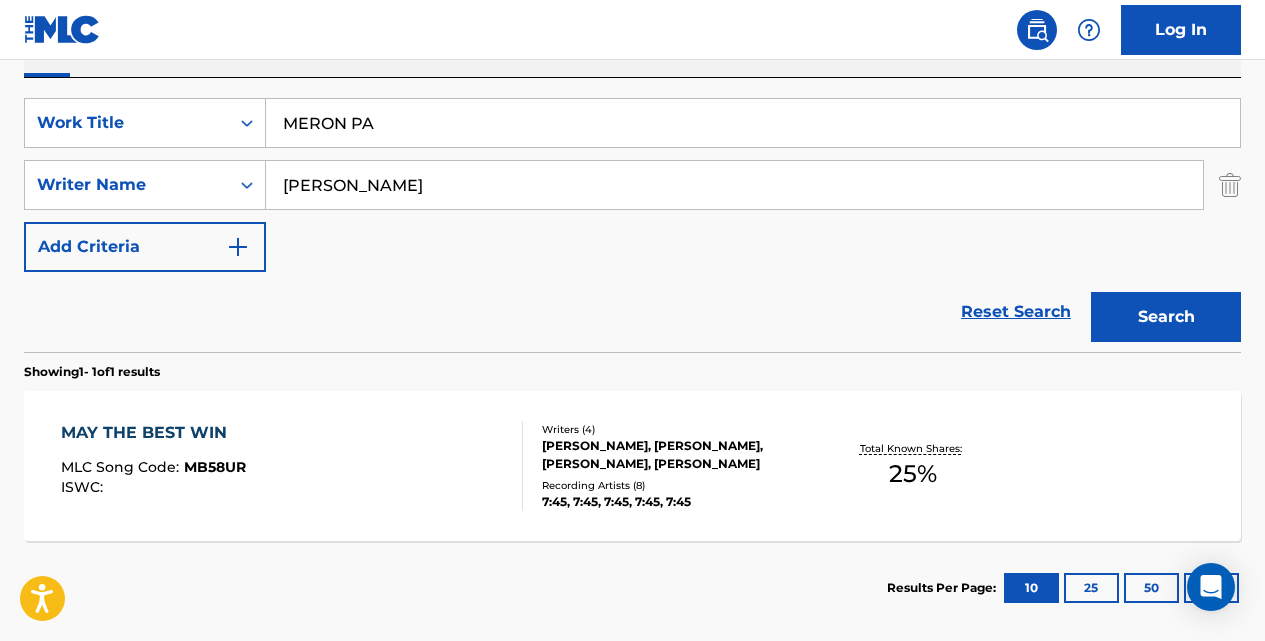 click on "Search" at bounding box center [1166, 317] 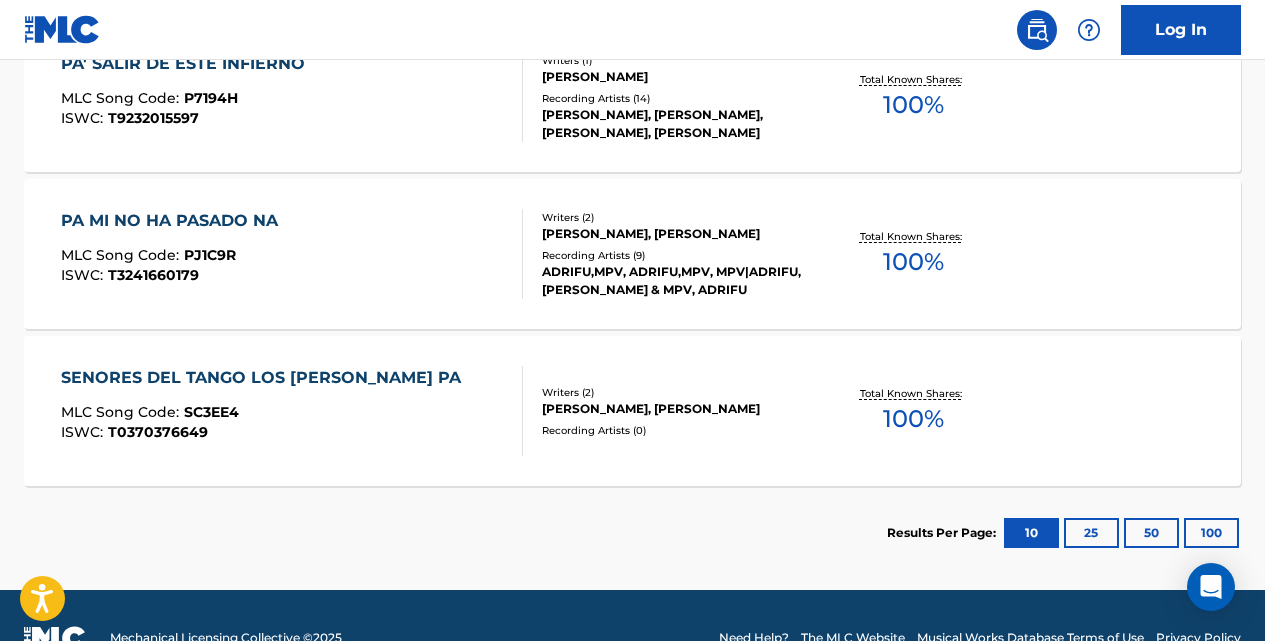 scroll, scrollTop: 733, scrollLeft: 0, axis: vertical 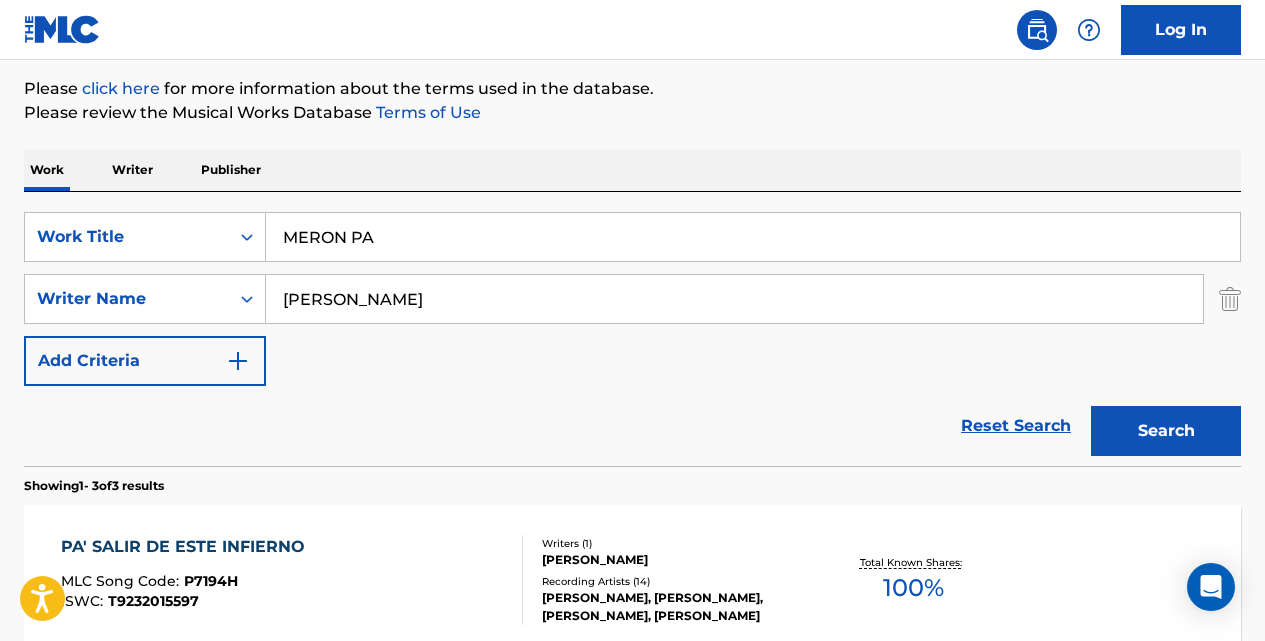 click on "MERON PA" at bounding box center (753, 237) 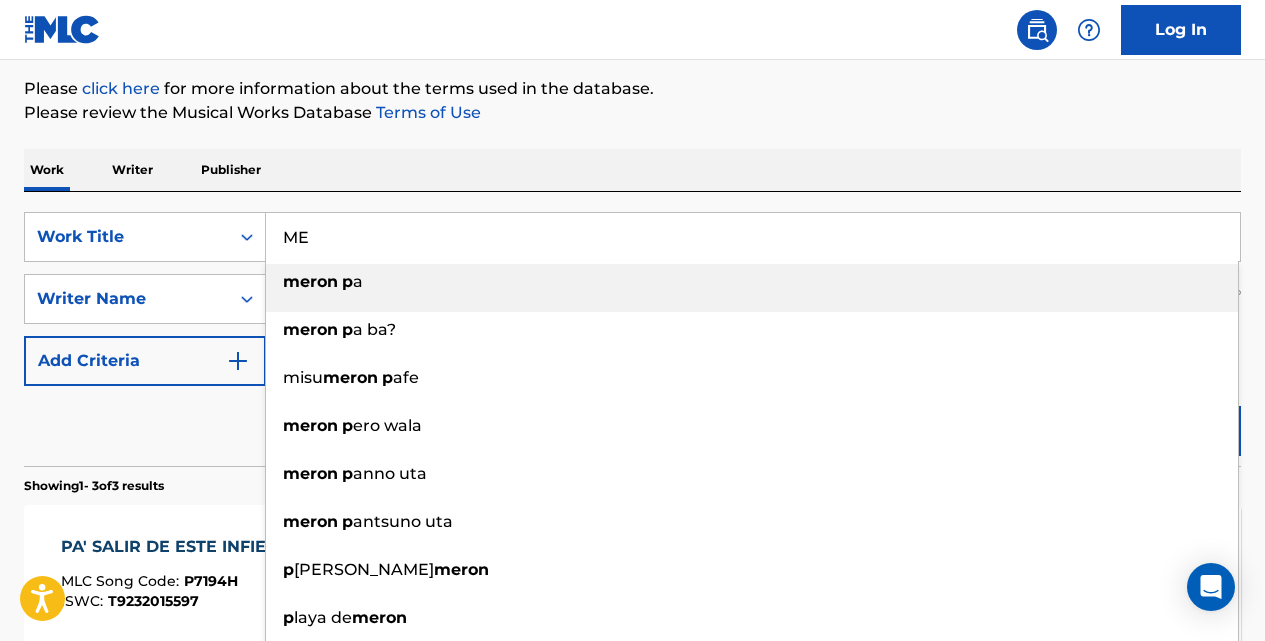 type on "M" 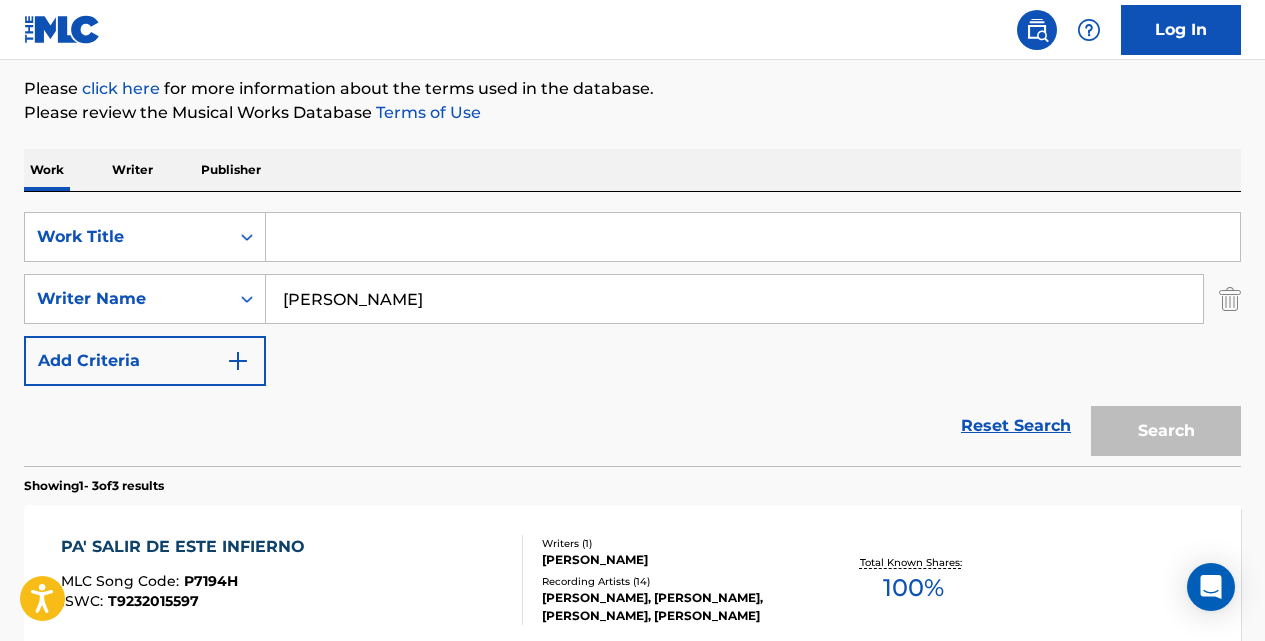 paste on "MULI BANG" 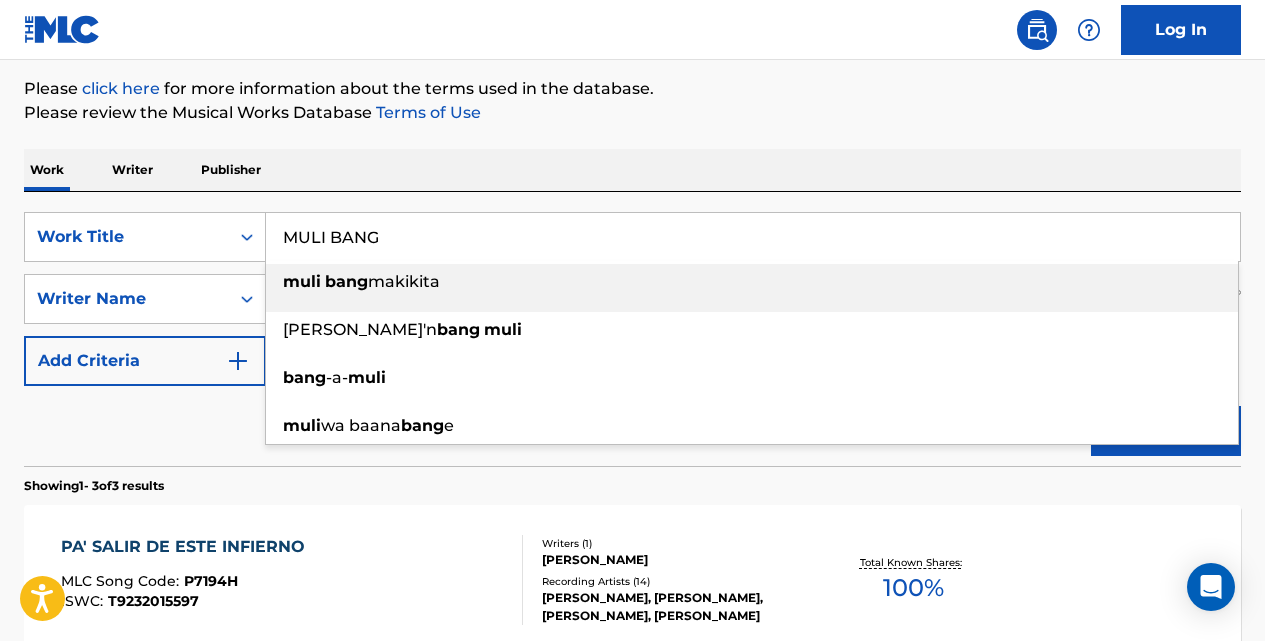 type on "MULI BANG" 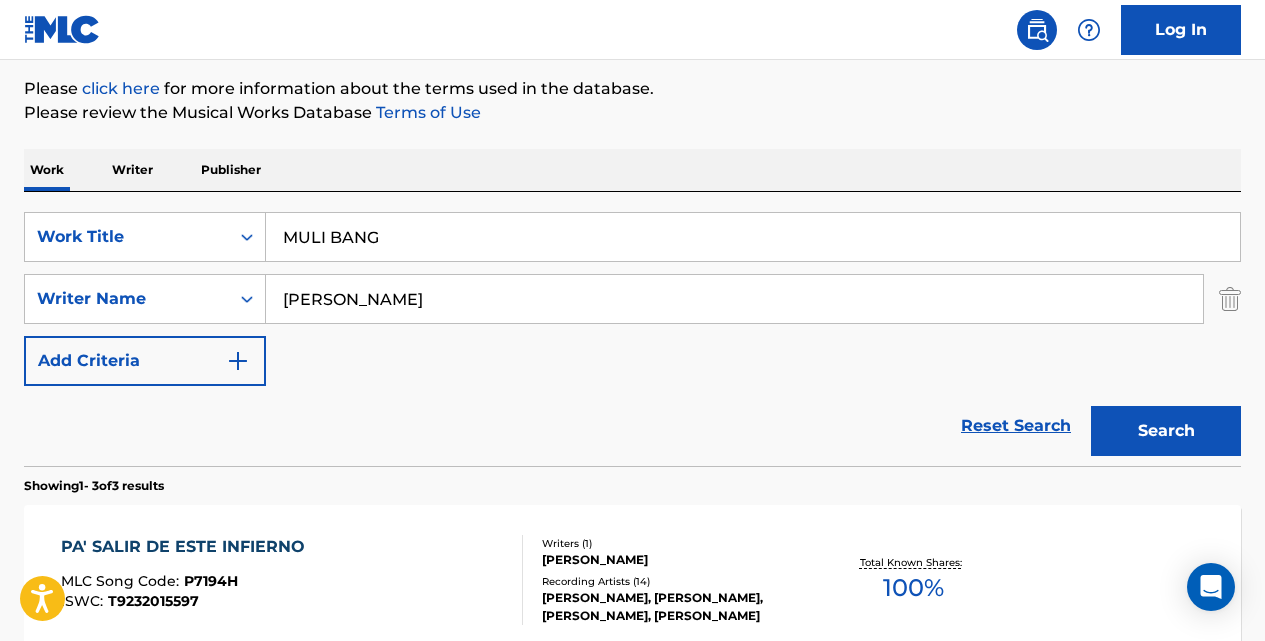 click on "Search" at bounding box center (1166, 431) 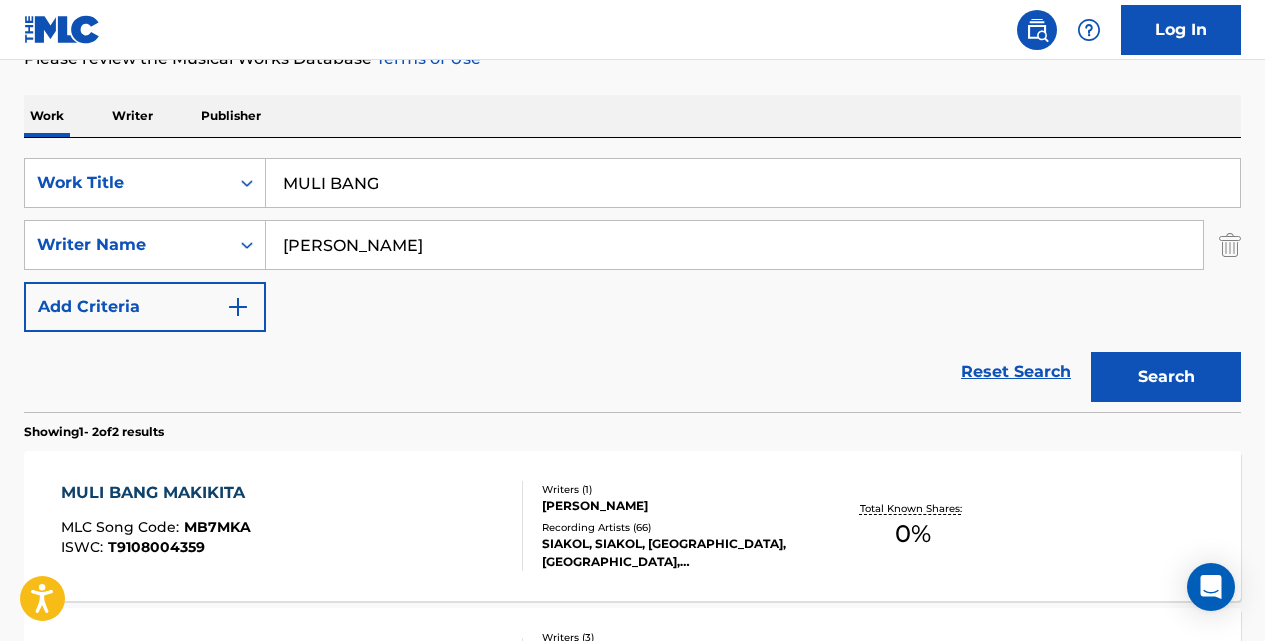scroll, scrollTop: 293, scrollLeft: 0, axis: vertical 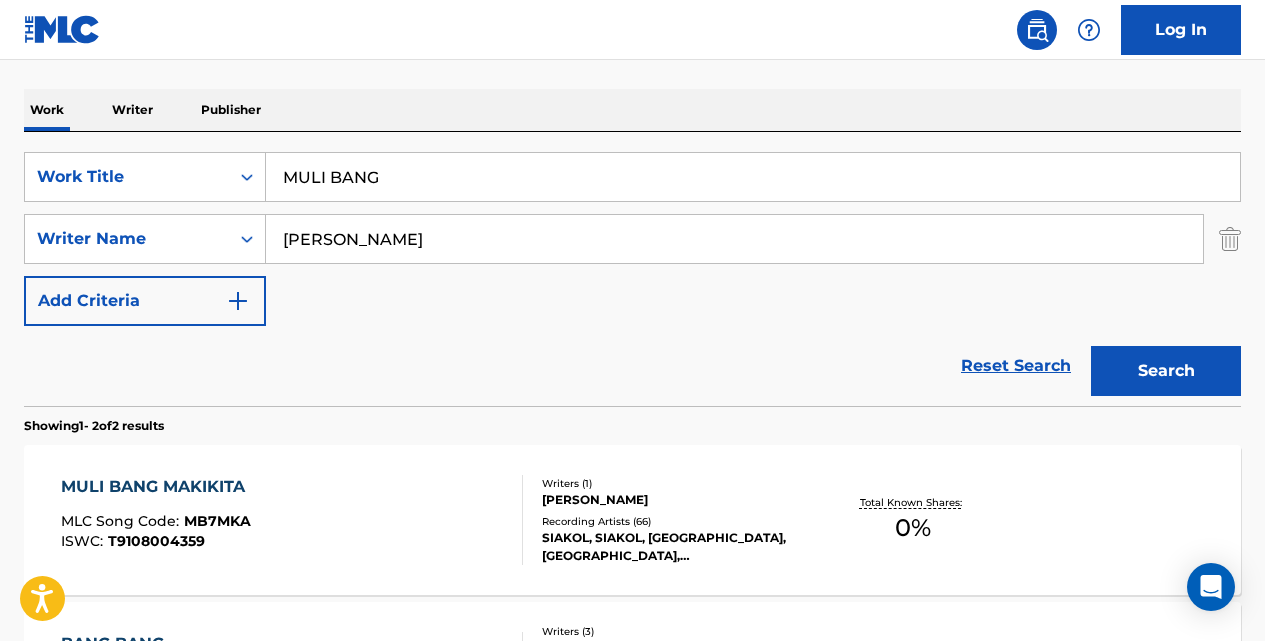 click on "MULI BANG MAKIKITA" at bounding box center [158, 487] 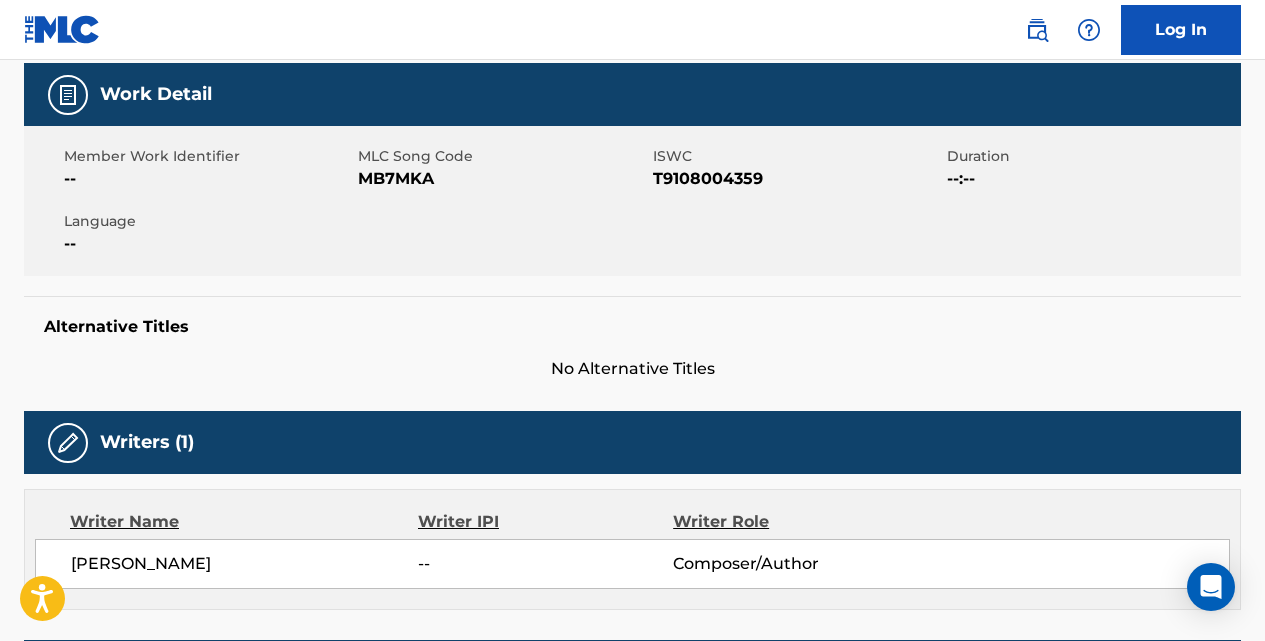 scroll, scrollTop: 0, scrollLeft: 0, axis: both 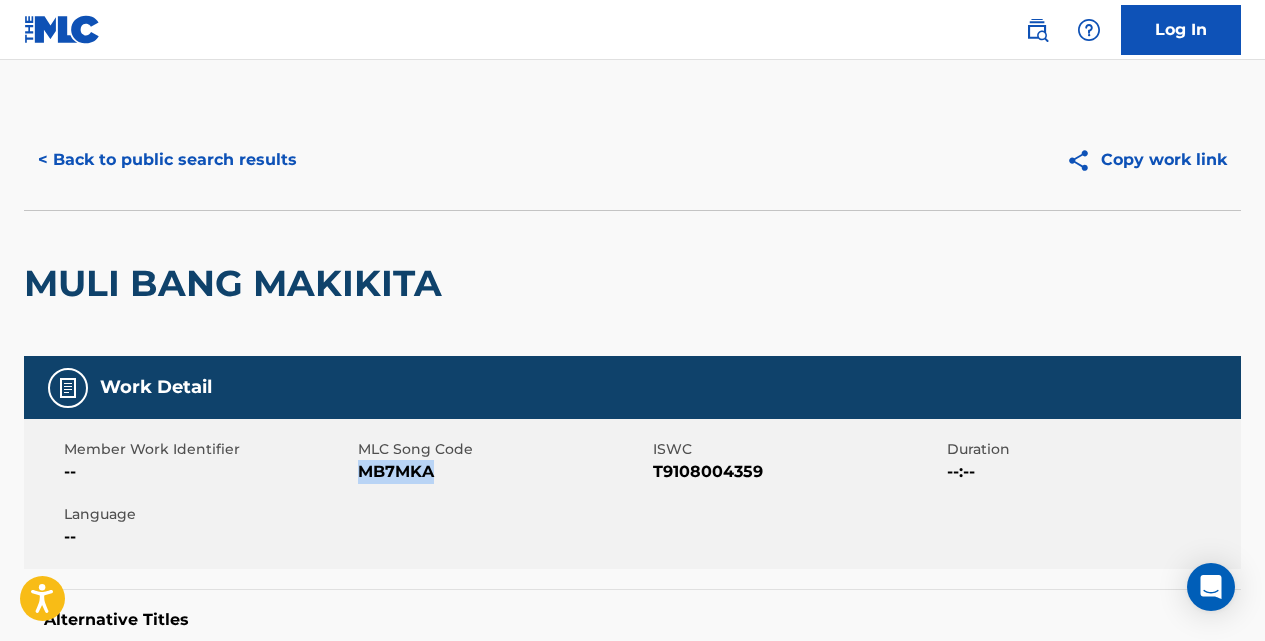 drag, startPoint x: 437, startPoint y: 467, endPoint x: 365, endPoint y: 468, distance: 72.00694 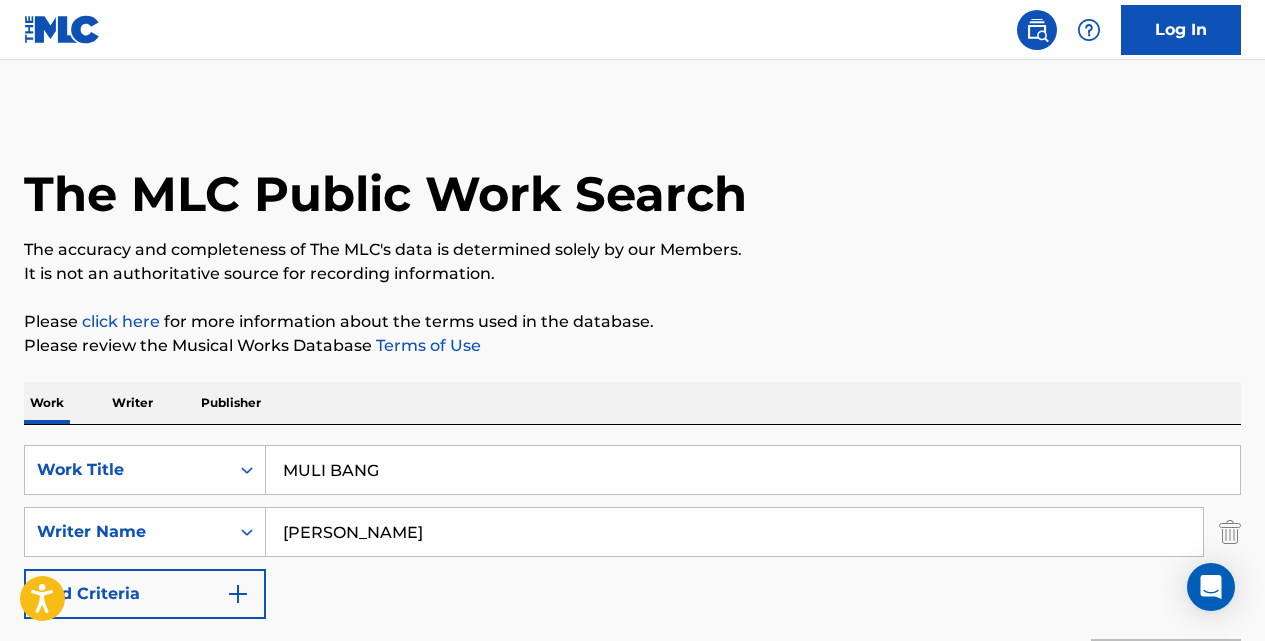 scroll, scrollTop: 293, scrollLeft: 0, axis: vertical 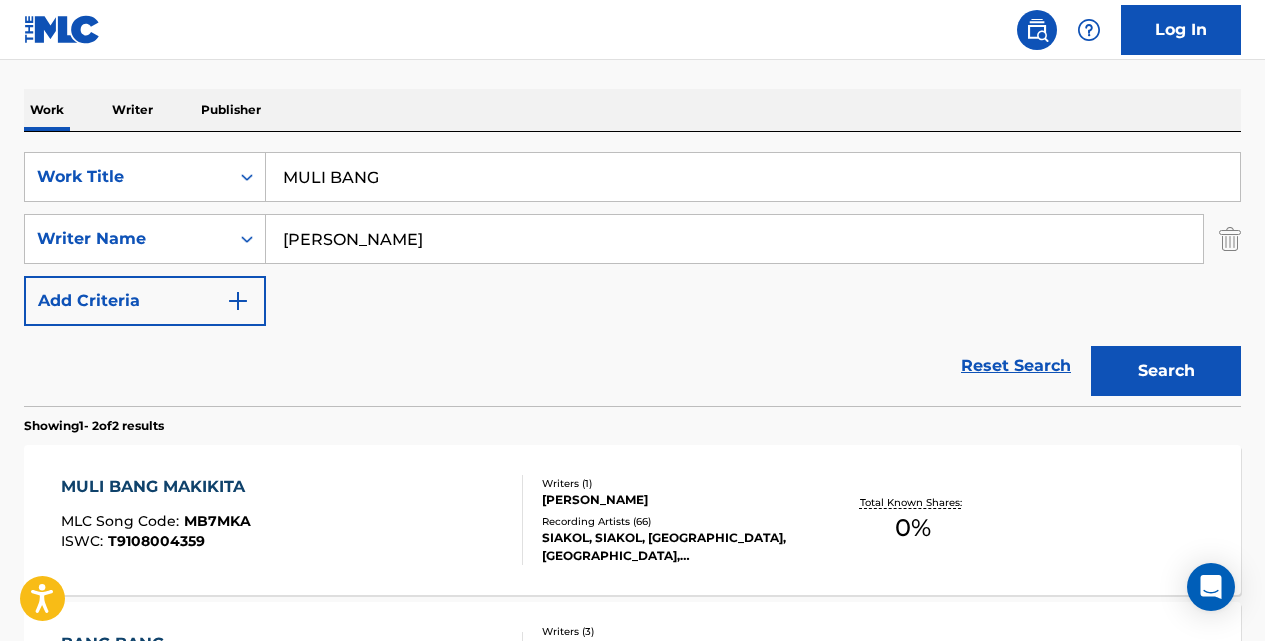 click on "MULI BANG" at bounding box center (753, 177) 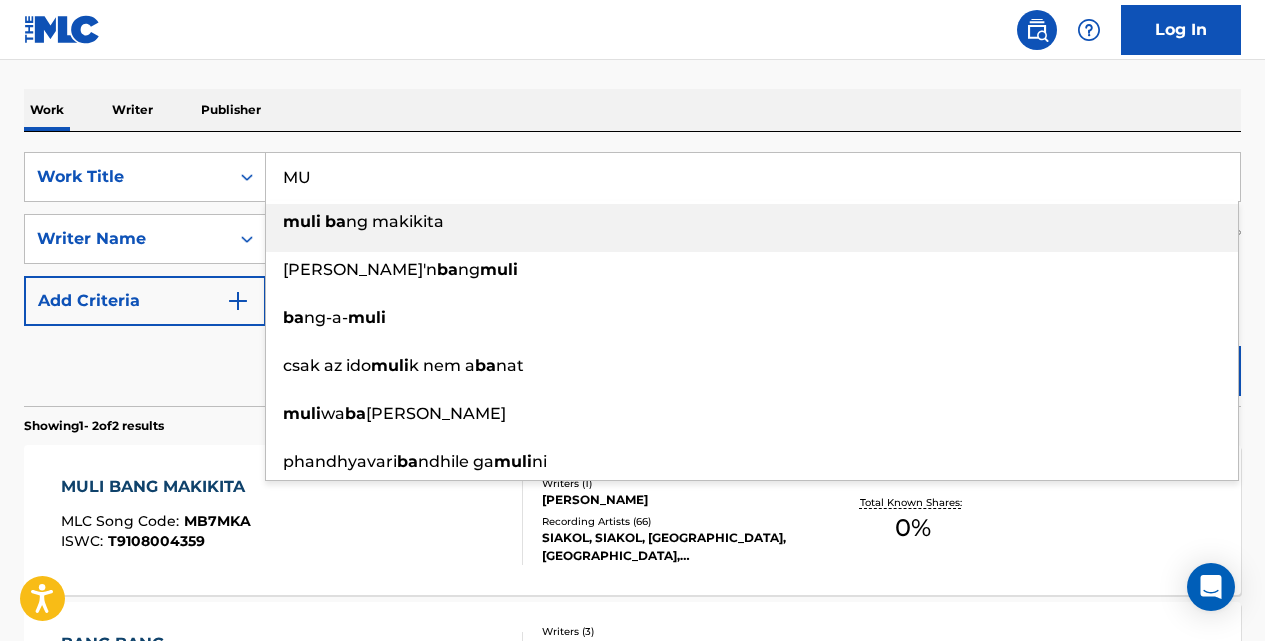 type on "M" 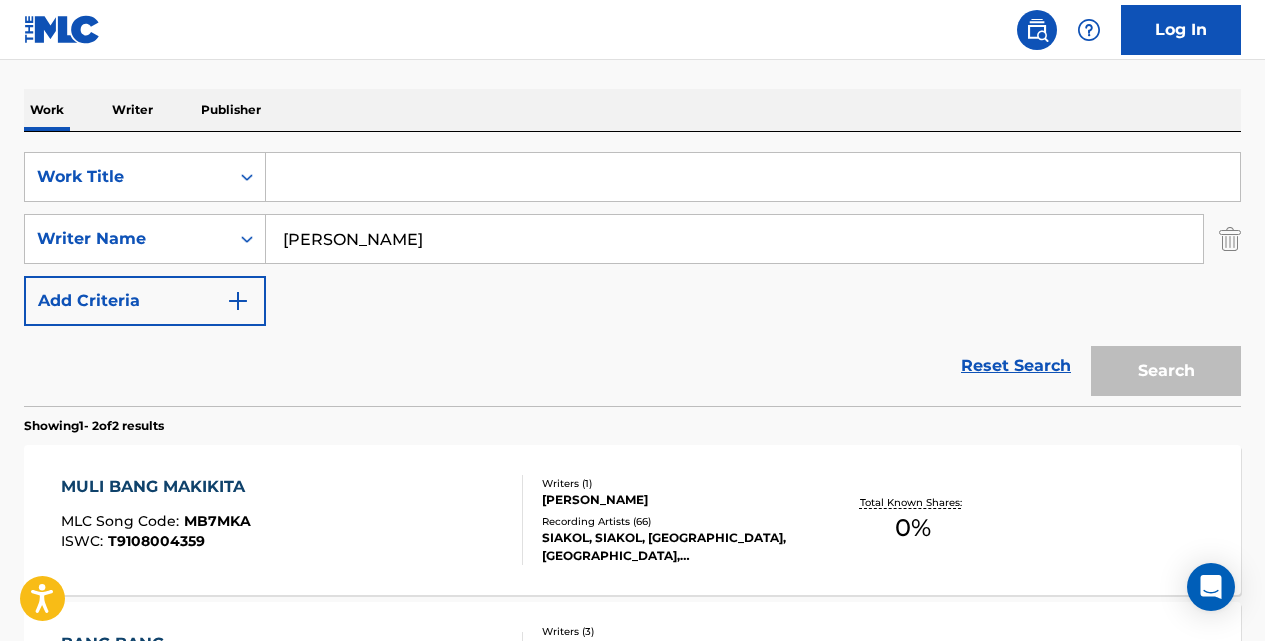 paste on "NGAYONG [DATE]" 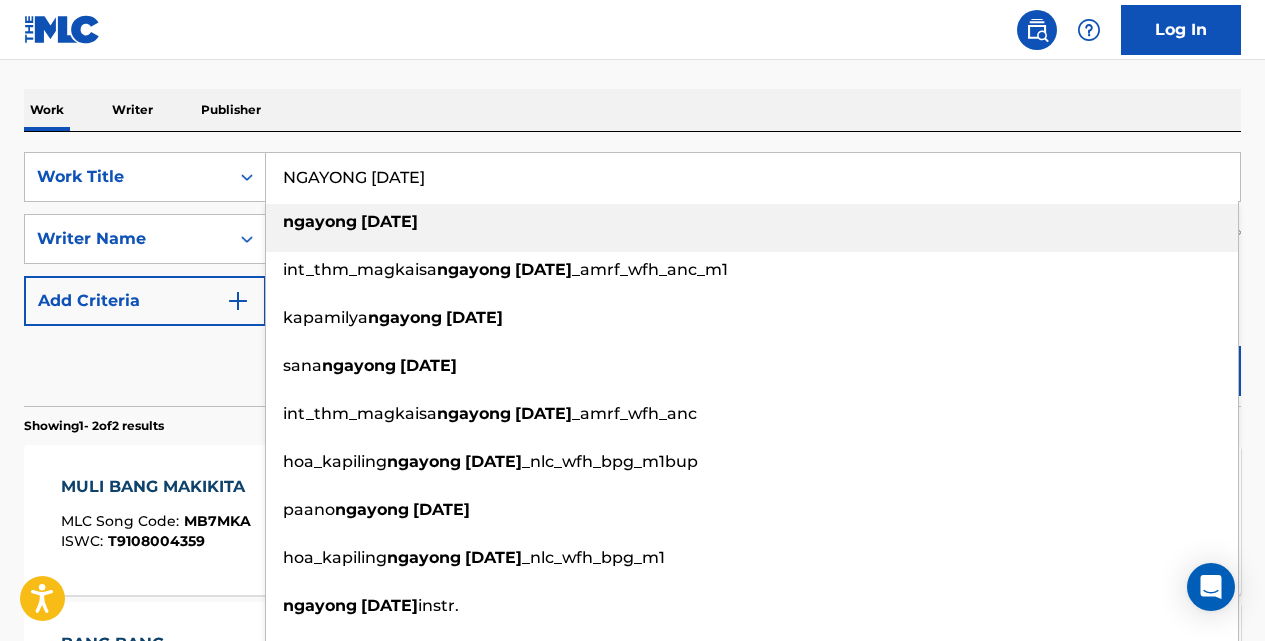 type on "NGAYONG [DATE]" 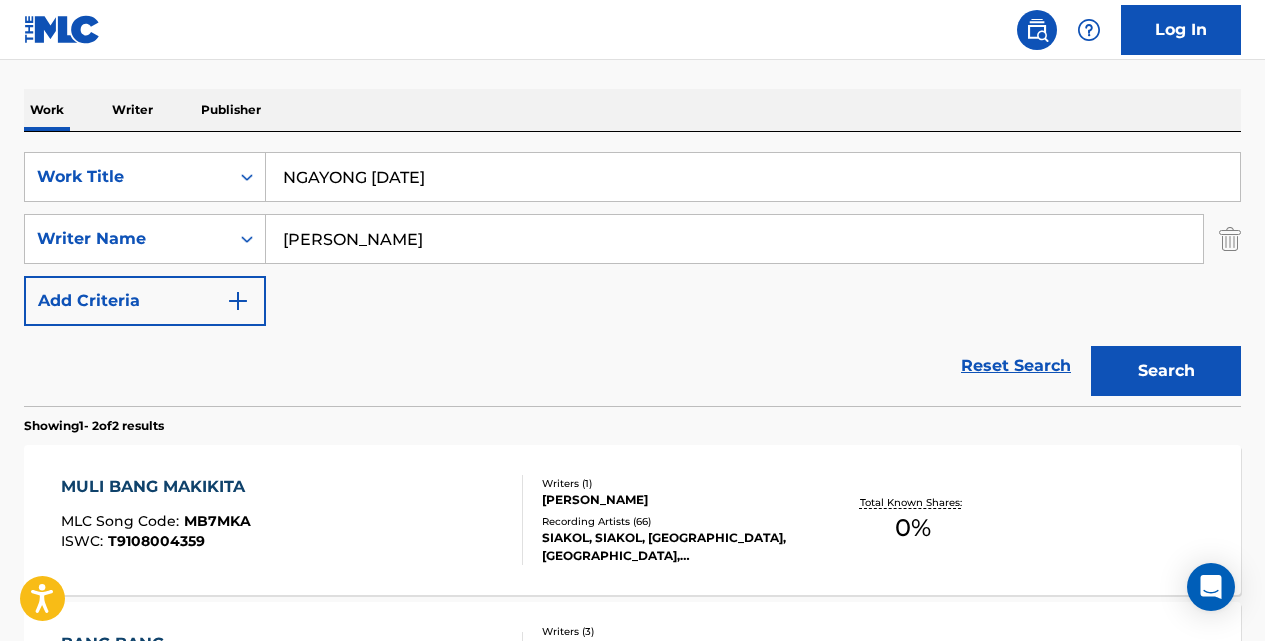 click on "Search" at bounding box center [1166, 371] 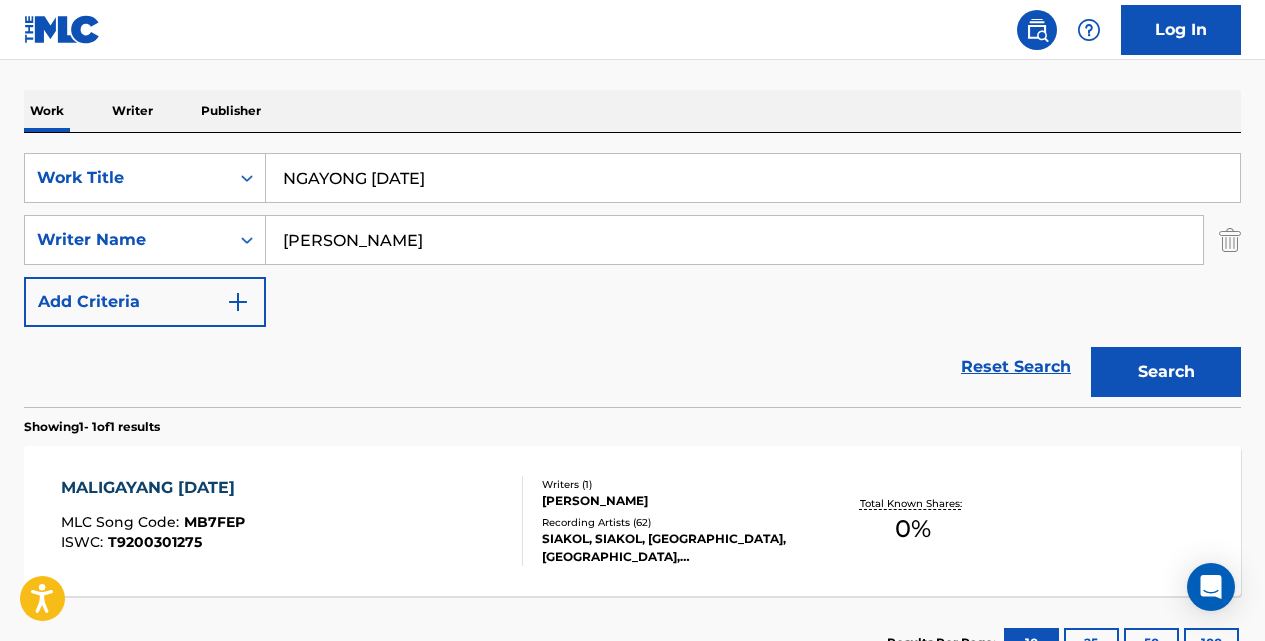 scroll, scrollTop: 293, scrollLeft: 0, axis: vertical 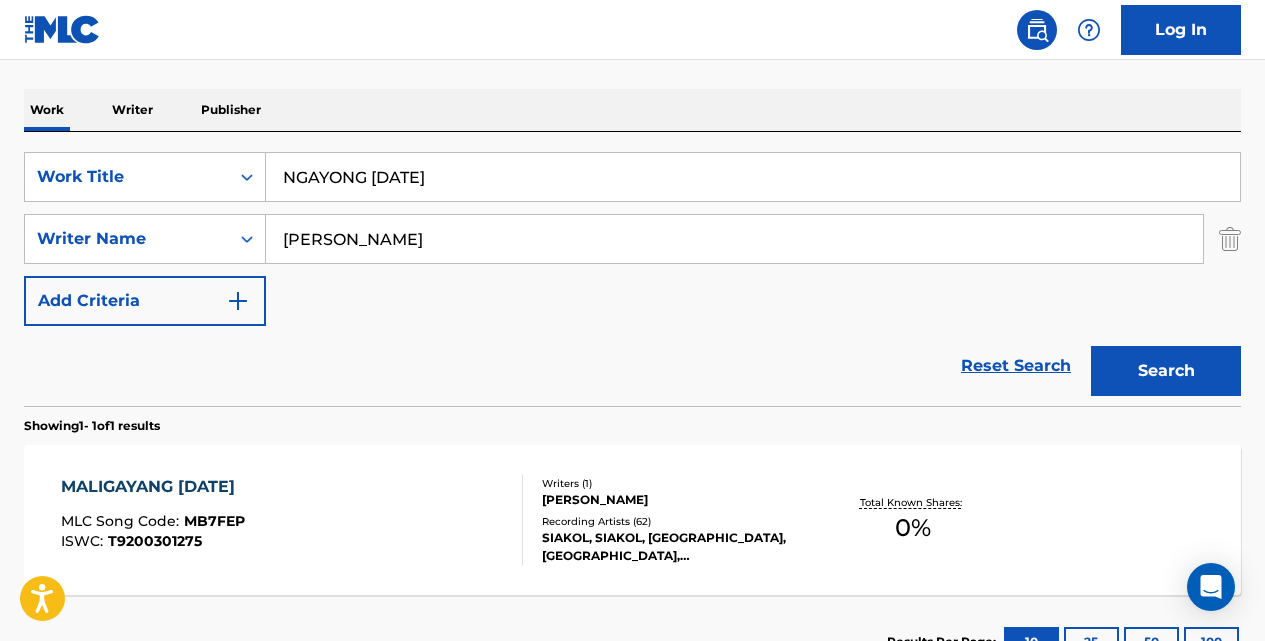 click on "MALIGAYANG [DATE]" at bounding box center [153, 487] 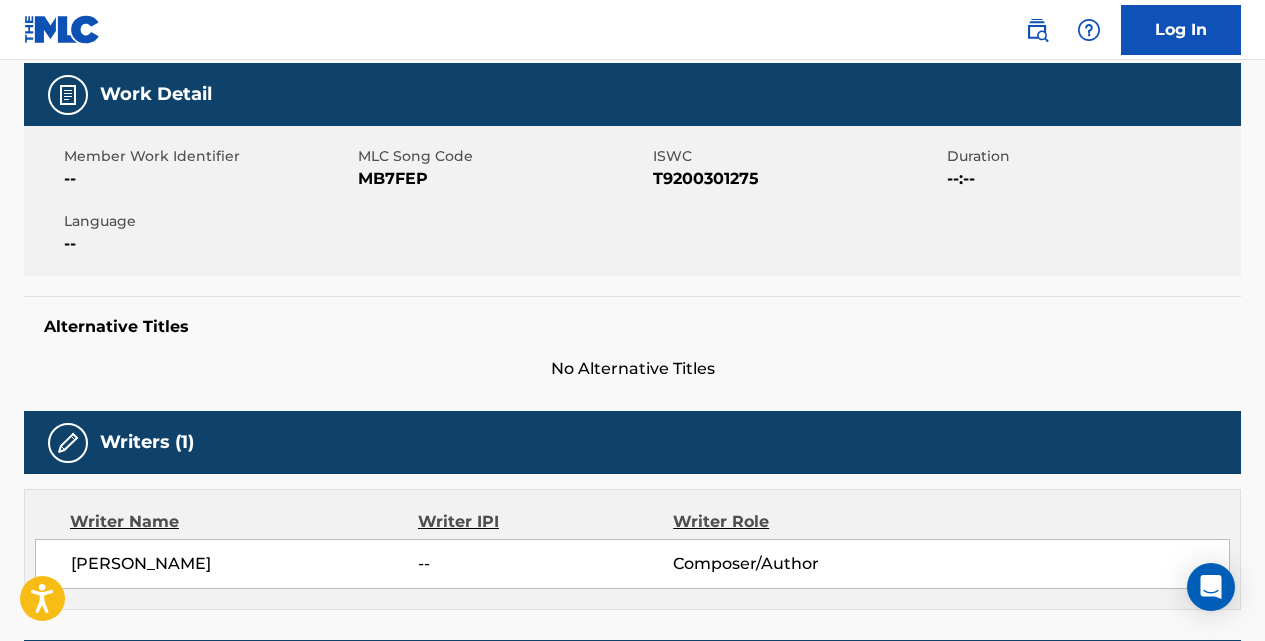 scroll, scrollTop: 0, scrollLeft: 0, axis: both 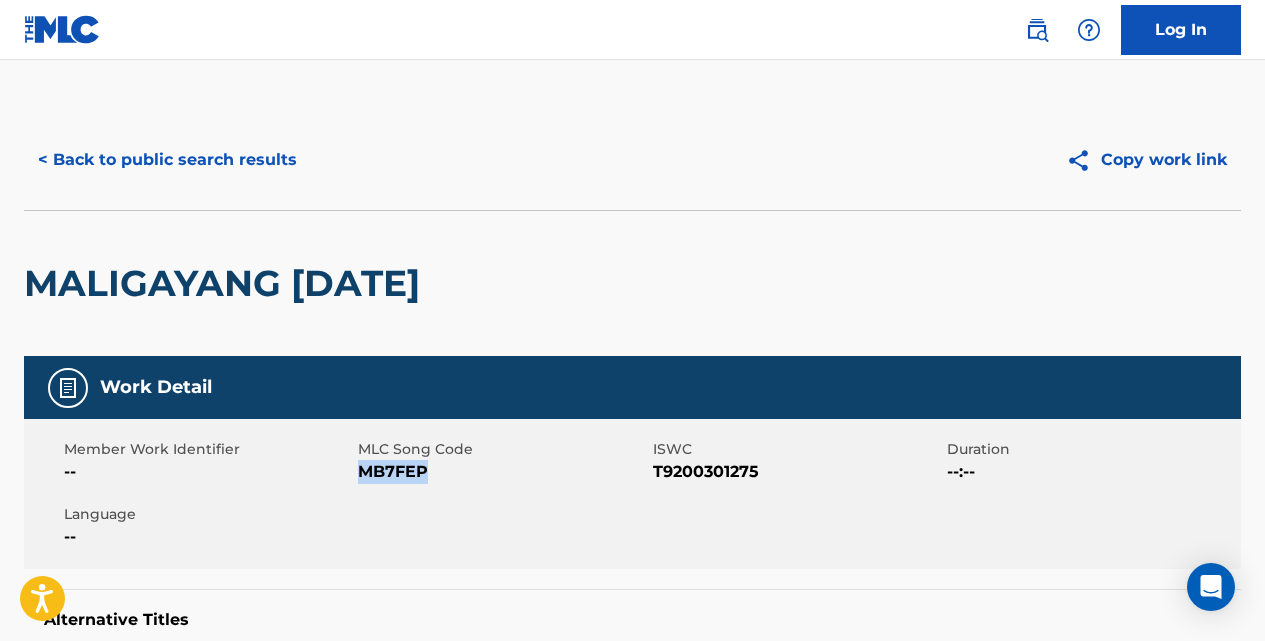 drag, startPoint x: 430, startPoint y: 469, endPoint x: 359, endPoint y: 468, distance: 71.00704 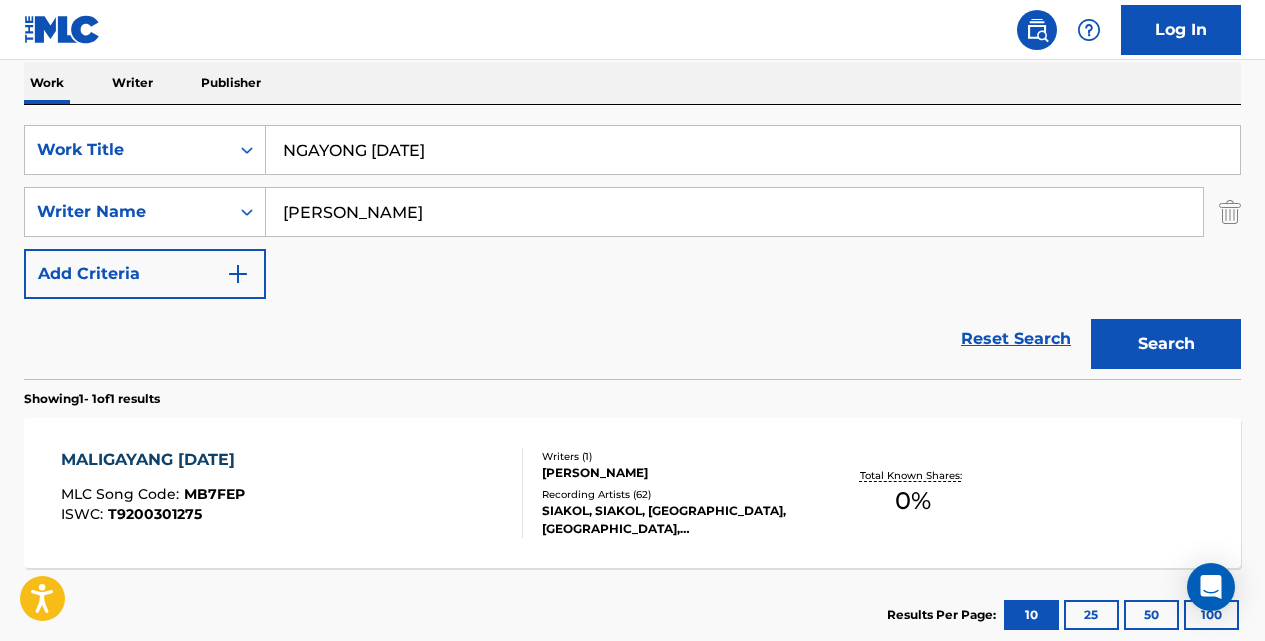 scroll, scrollTop: 320, scrollLeft: 0, axis: vertical 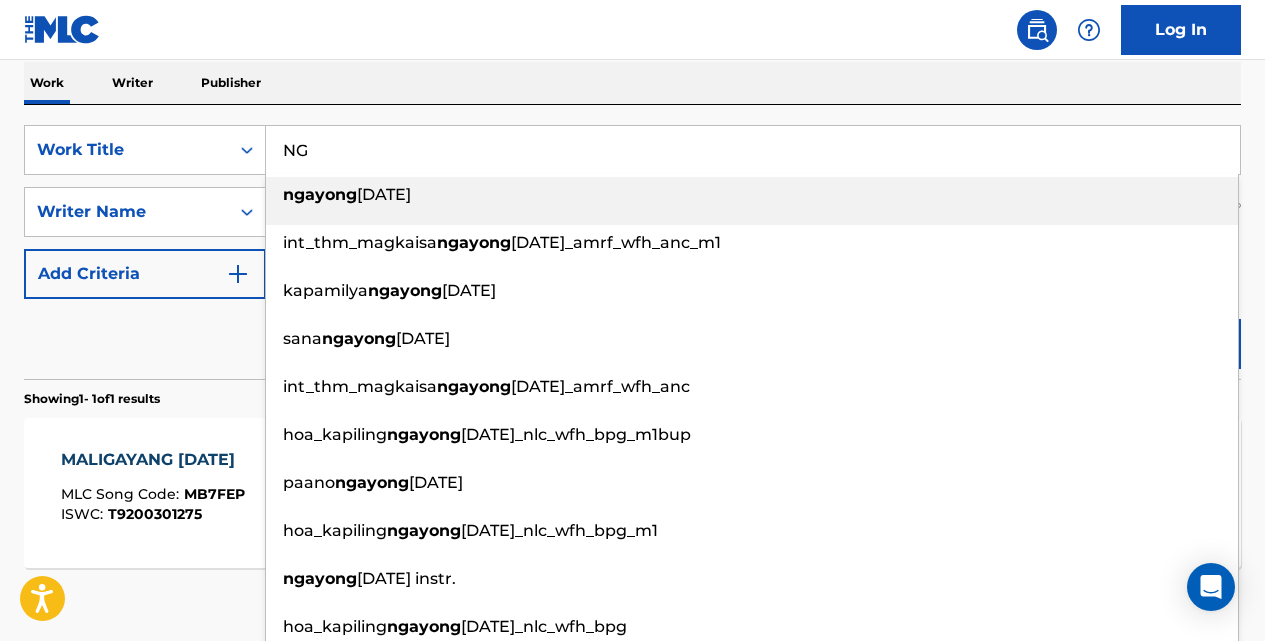 type on "N" 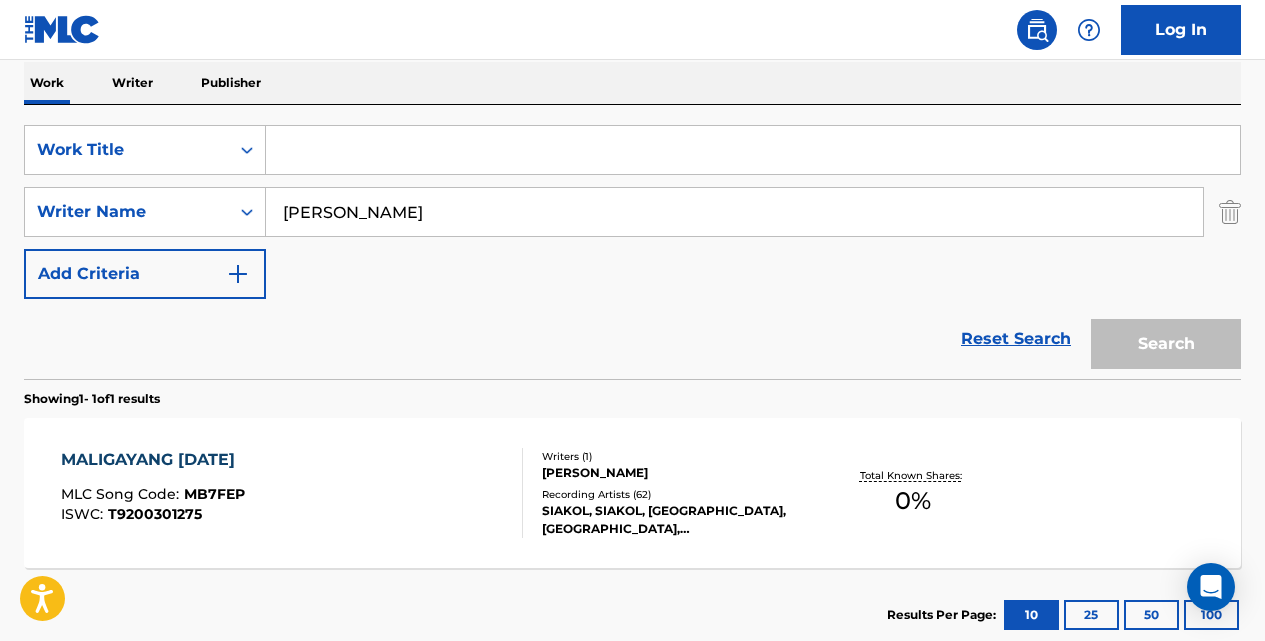 paste on "NILALANG" 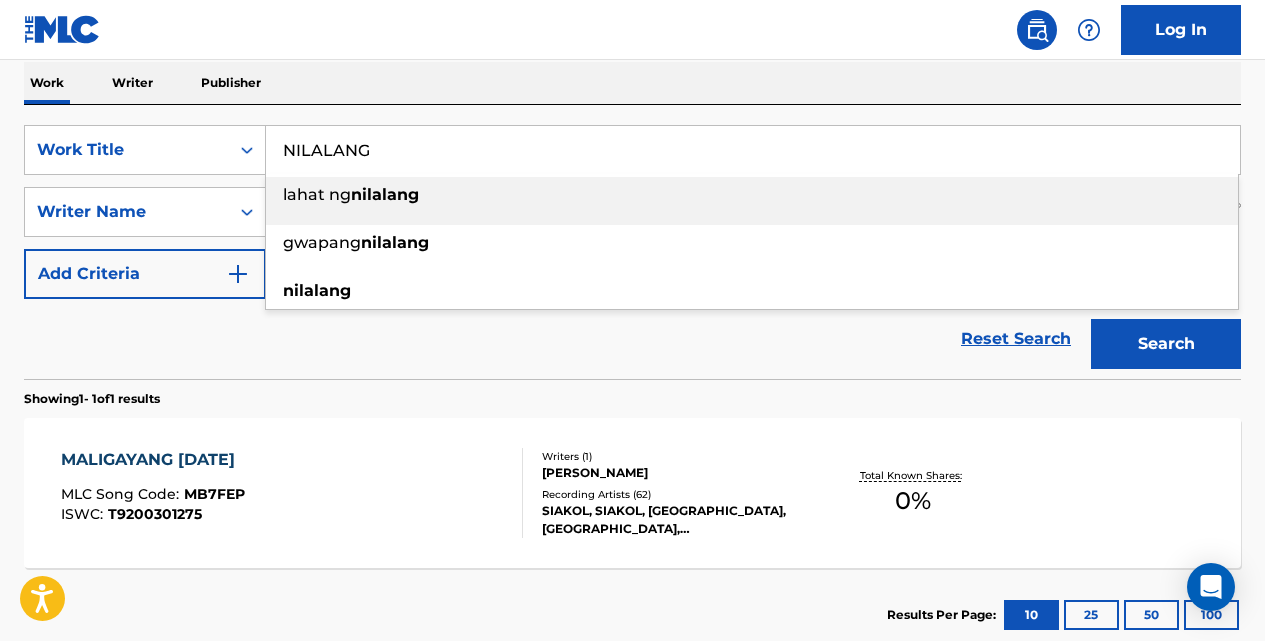 type on "NILALANG" 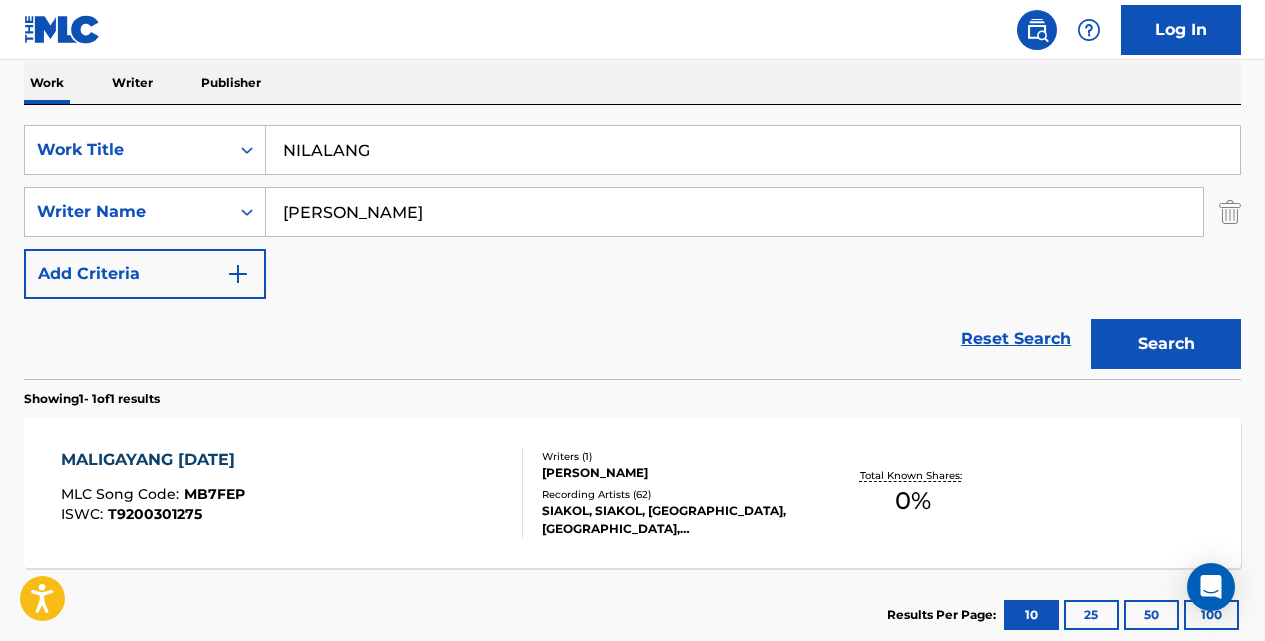 click on "Search" at bounding box center (1166, 344) 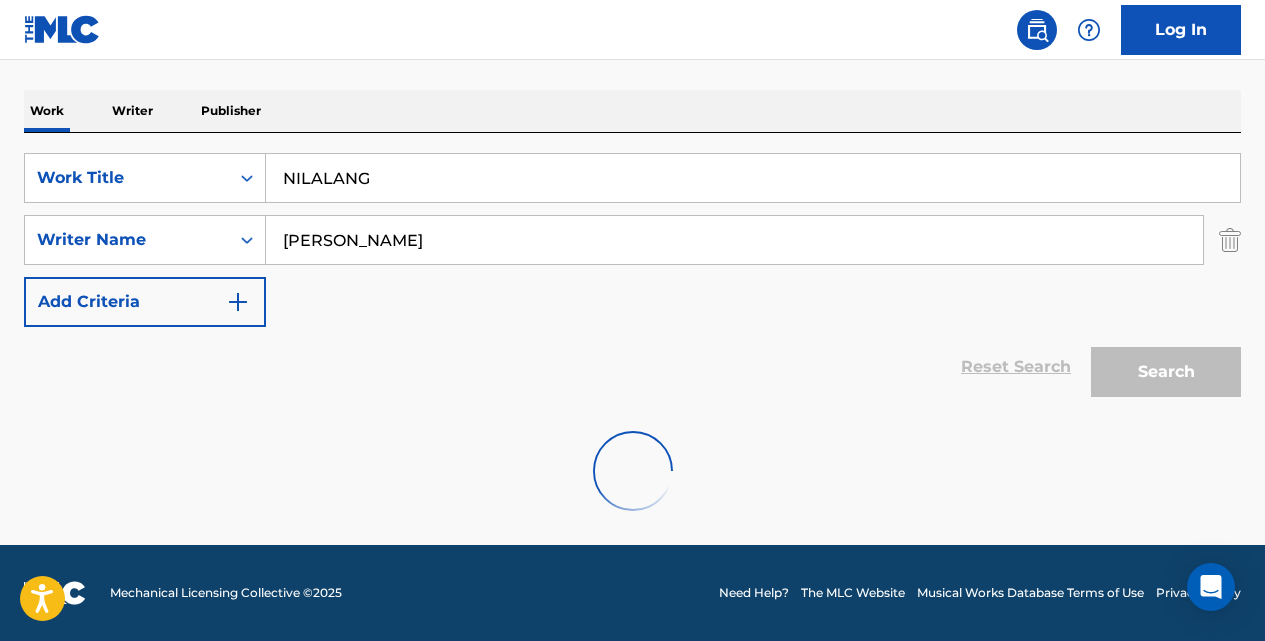 scroll, scrollTop: 320, scrollLeft: 0, axis: vertical 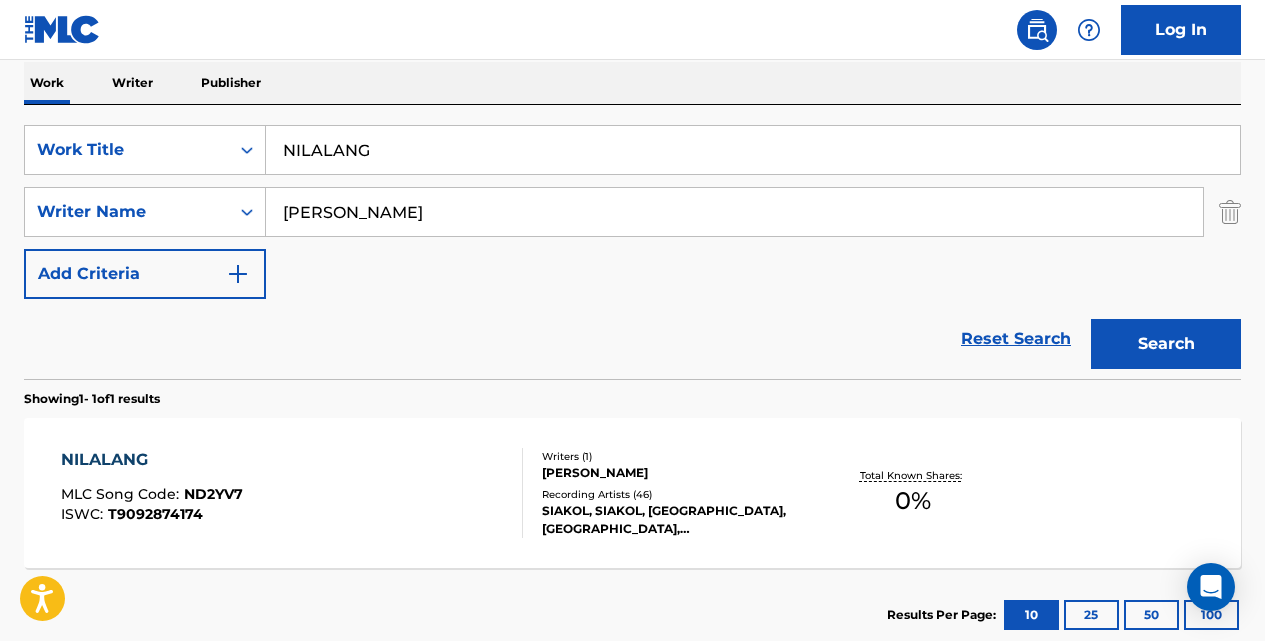 click on "NILALANG" at bounding box center [152, 460] 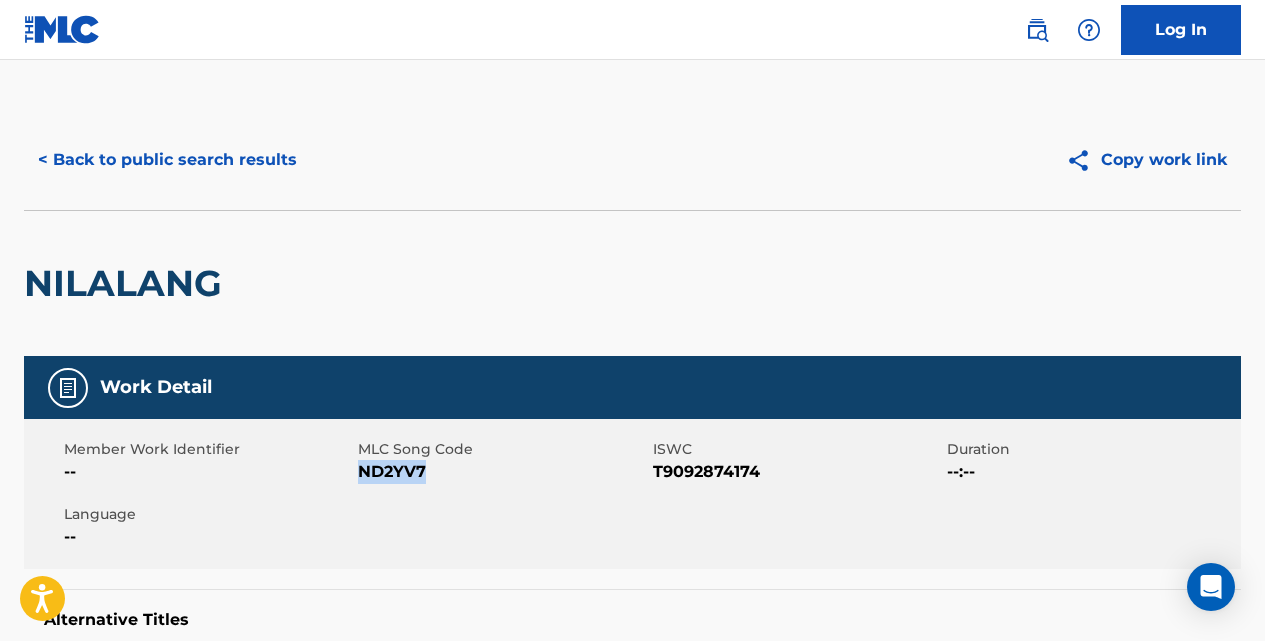drag, startPoint x: 428, startPoint y: 473, endPoint x: 363, endPoint y: 471, distance: 65.03076 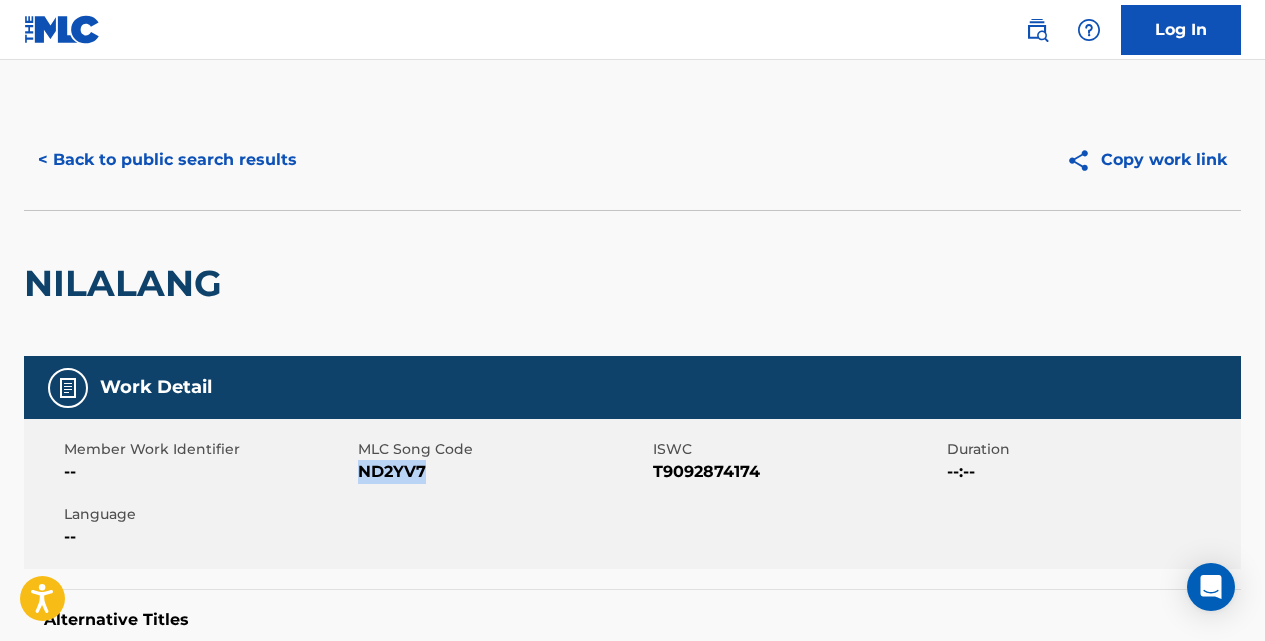 click on "< Back to public search results" at bounding box center (167, 160) 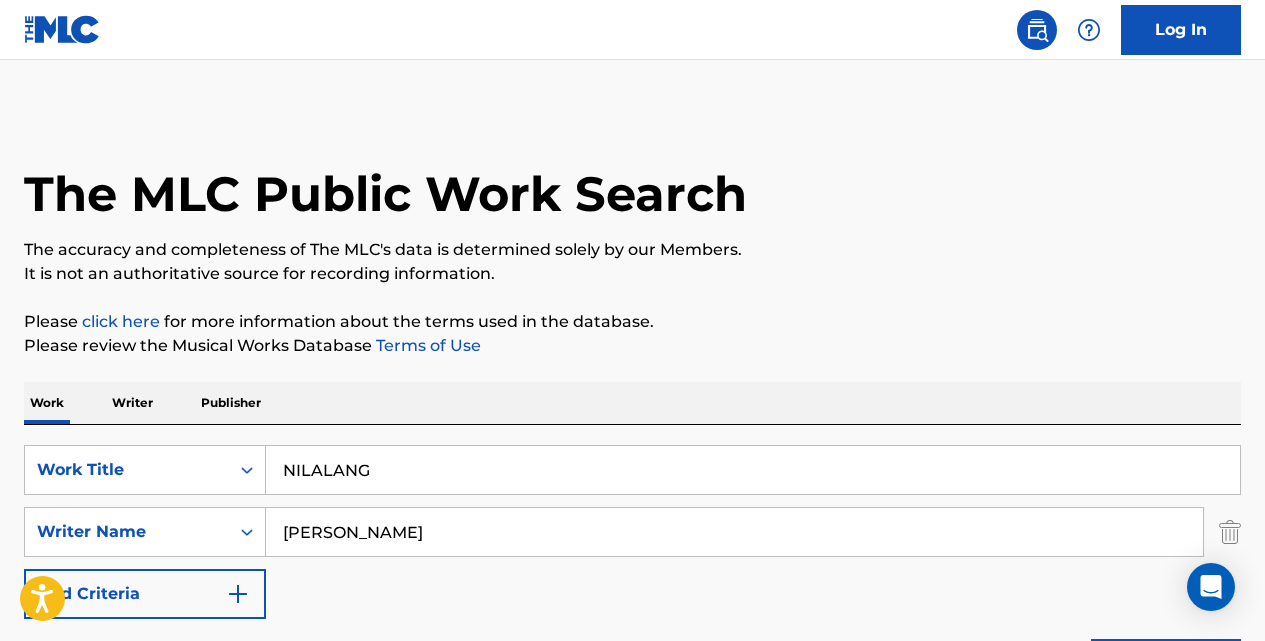 scroll, scrollTop: 320, scrollLeft: 0, axis: vertical 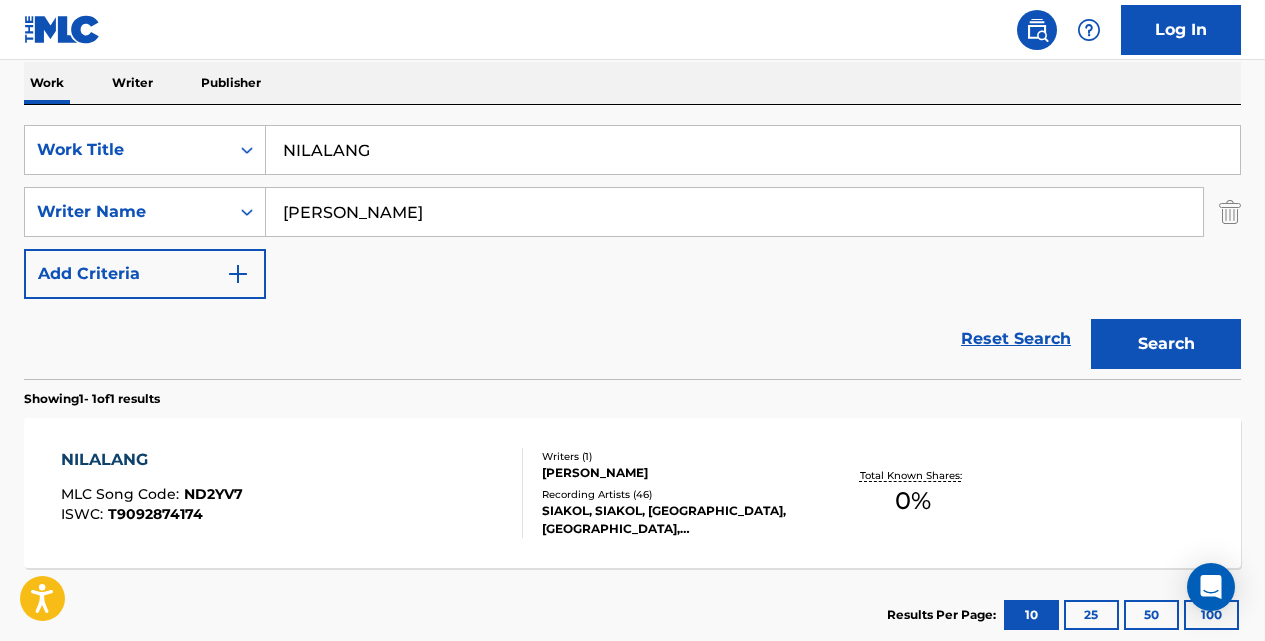 click on "NILALANG" at bounding box center (753, 150) 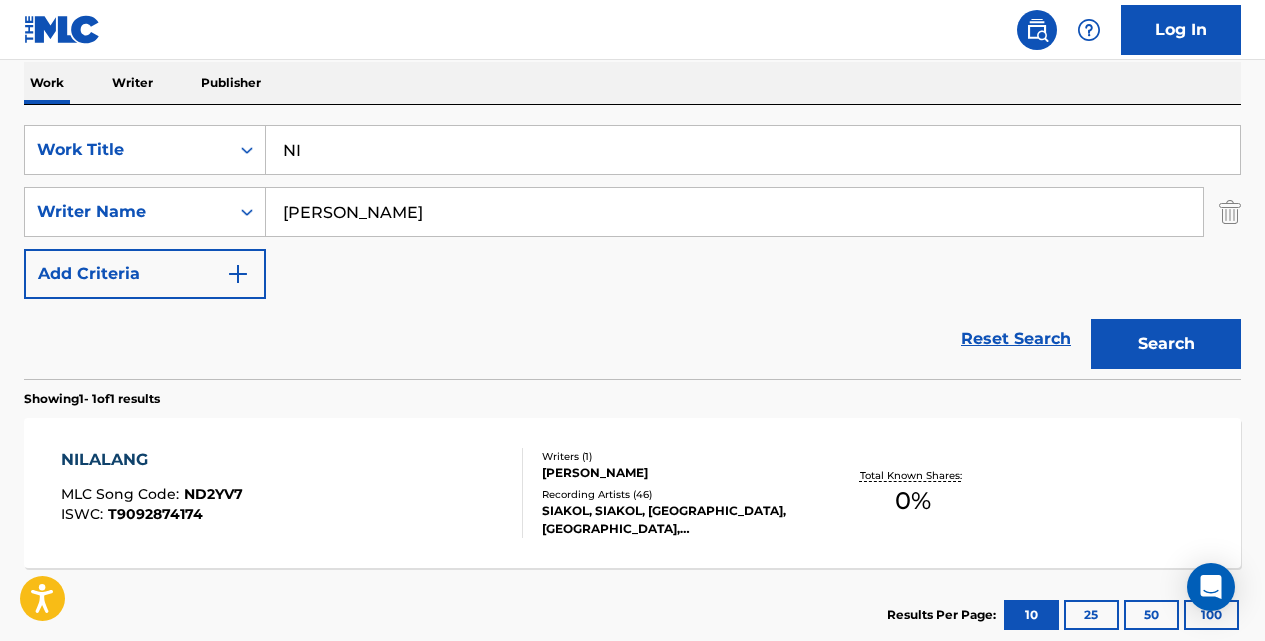 type on "N" 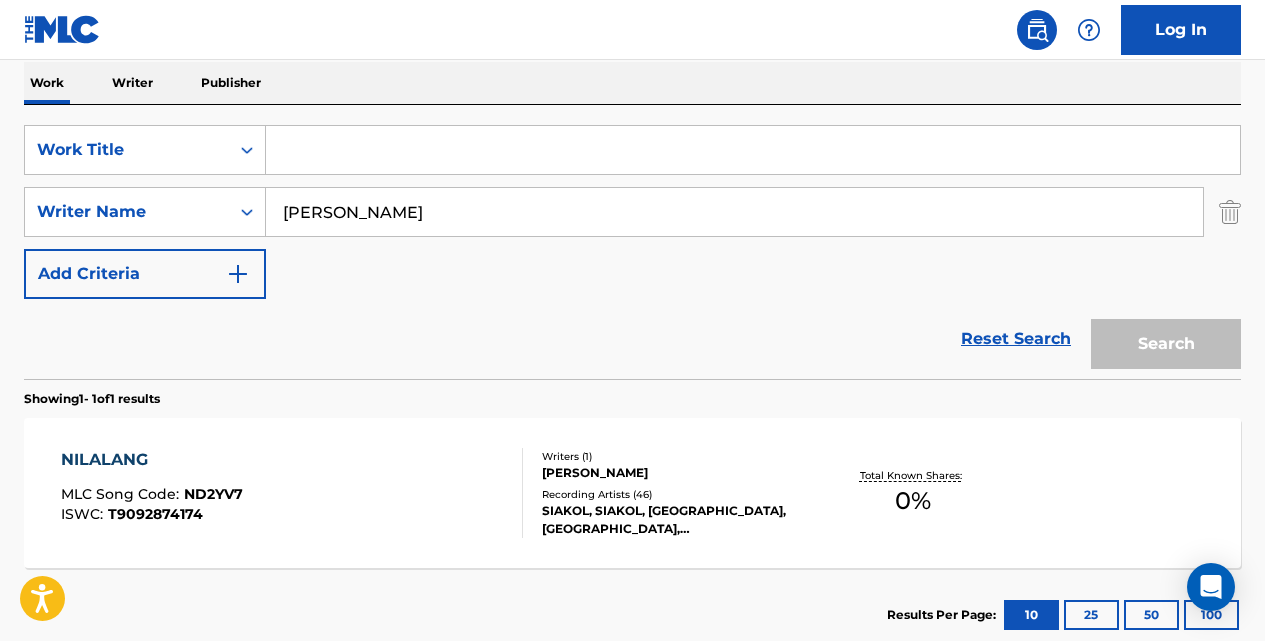 paste on "NO PROBLEM (KAPAG IKAW ANG KASAMA)" 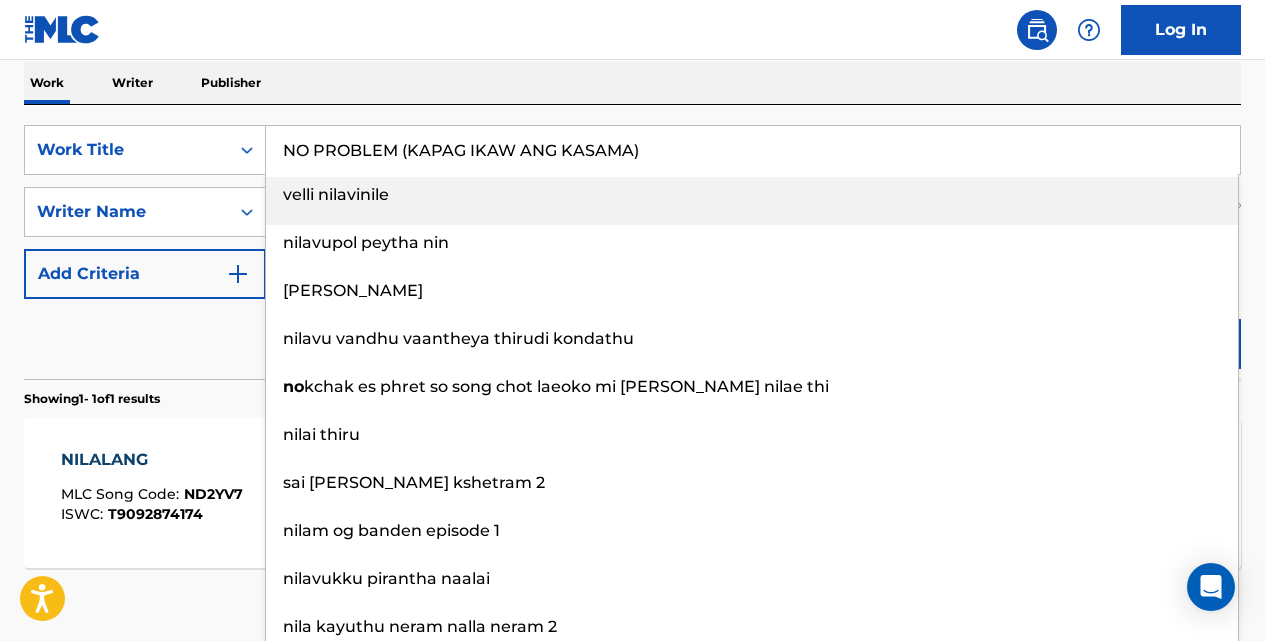 type on "NO PROBLEM (KAPAG IKAW ANG KASAMA)" 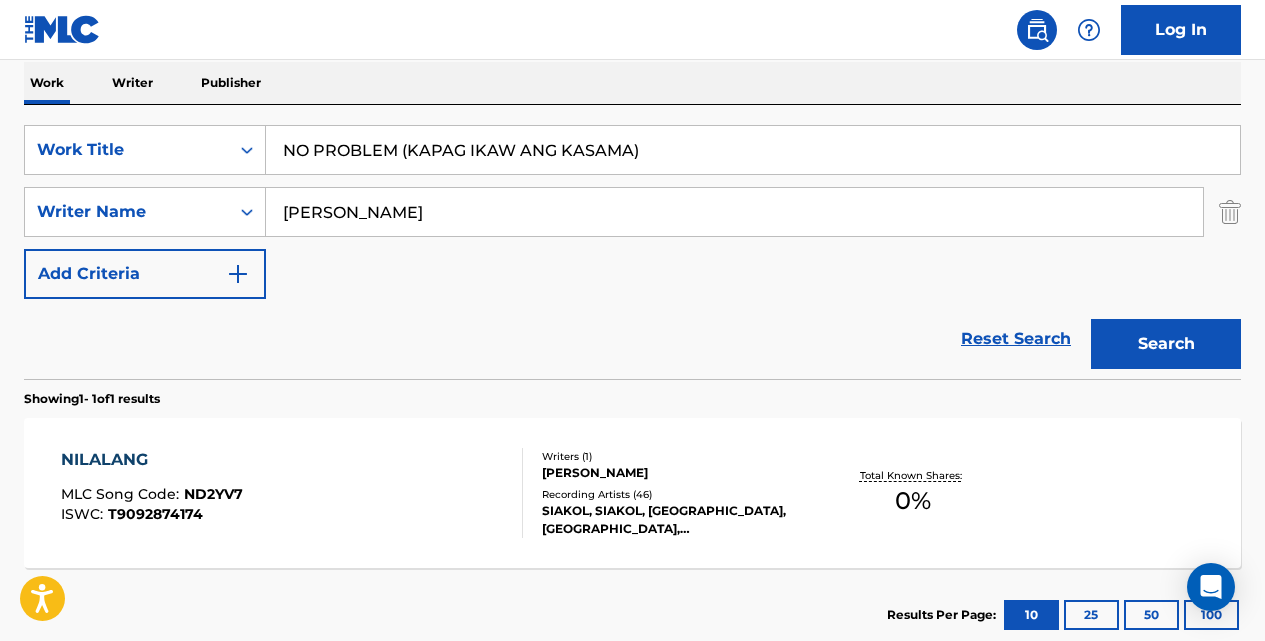 click on "Search" at bounding box center (1166, 344) 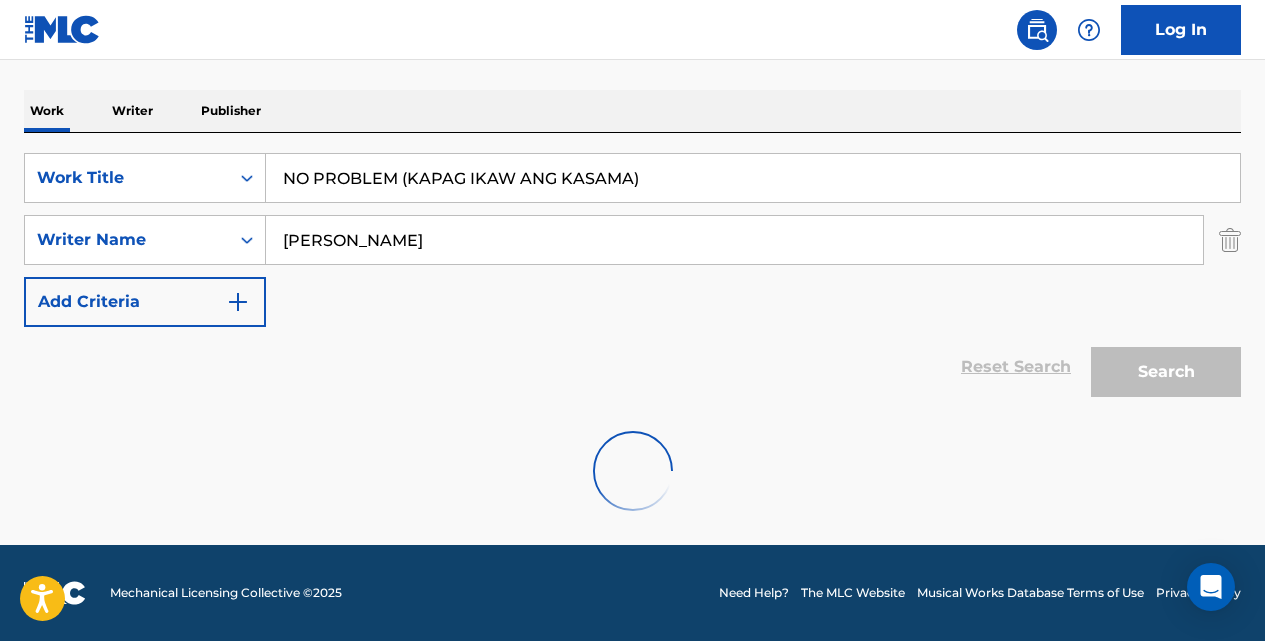 scroll, scrollTop: 320, scrollLeft: 0, axis: vertical 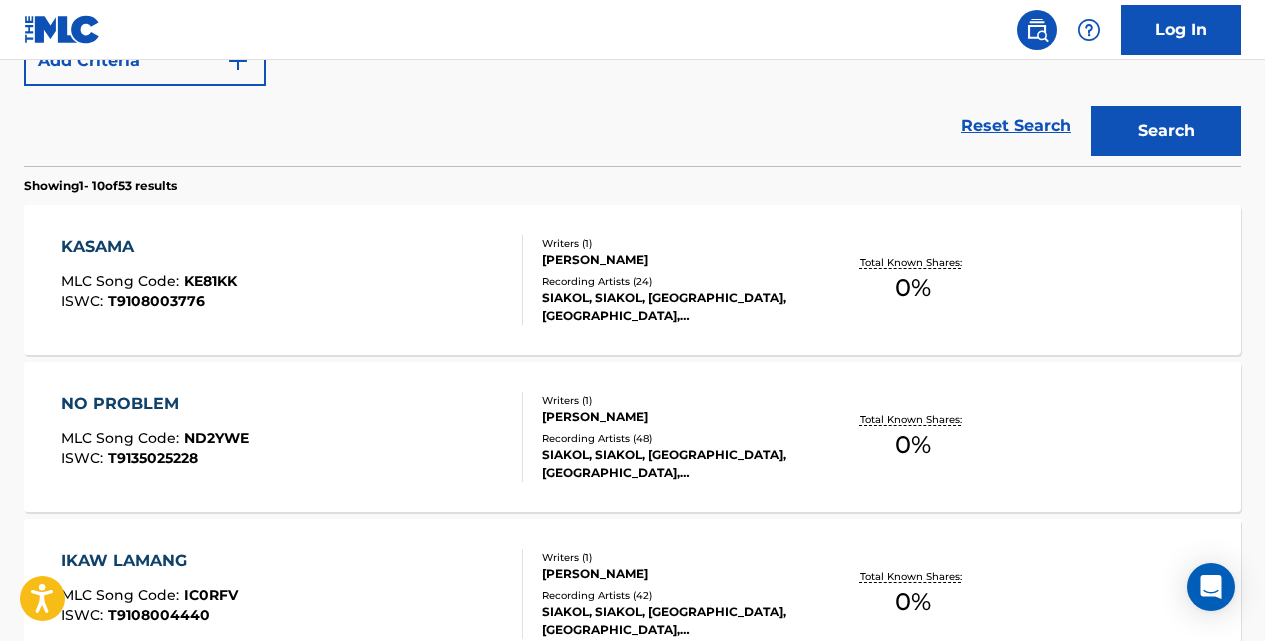 click on "NO PROBLEM" at bounding box center (155, 404) 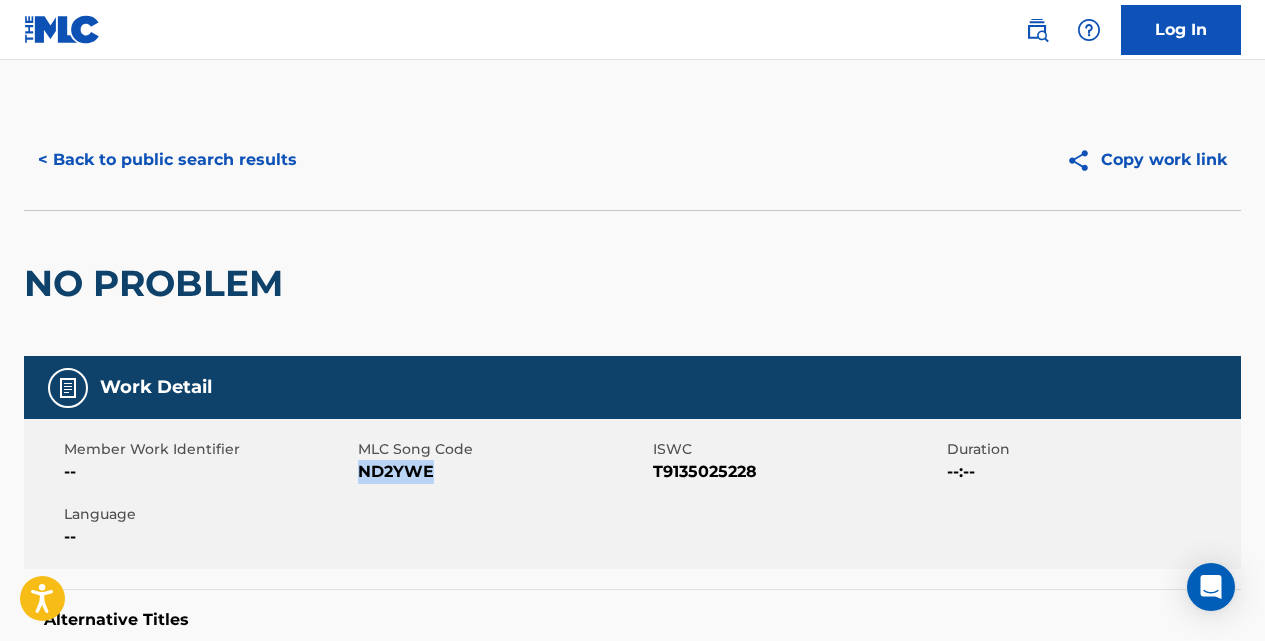 drag, startPoint x: 435, startPoint y: 471, endPoint x: 363, endPoint y: 466, distance: 72.1734 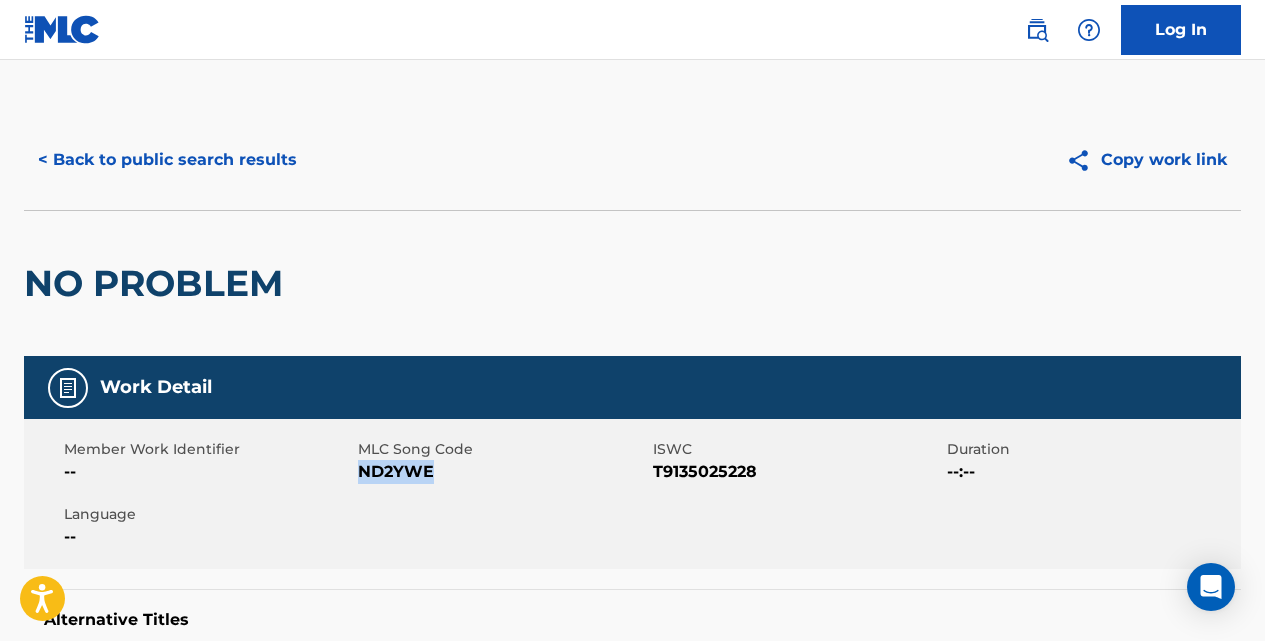 click on "< Back to public search results" at bounding box center [167, 160] 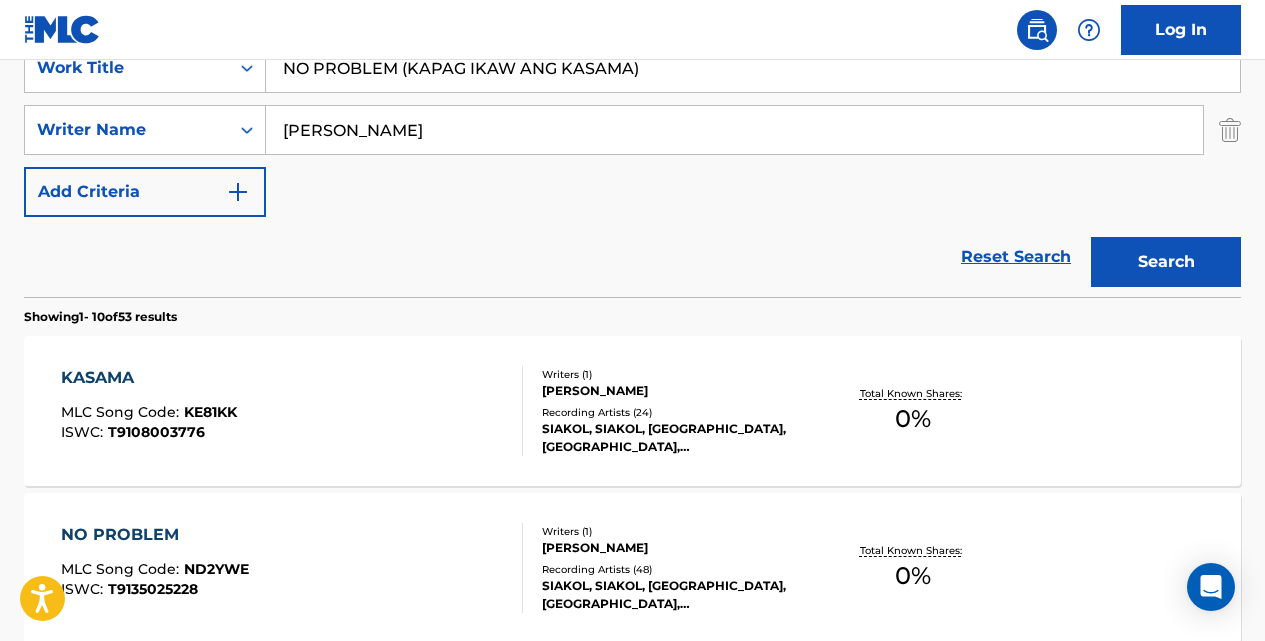 scroll, scrollTop: 0, scrollLeft: 0, axis: both 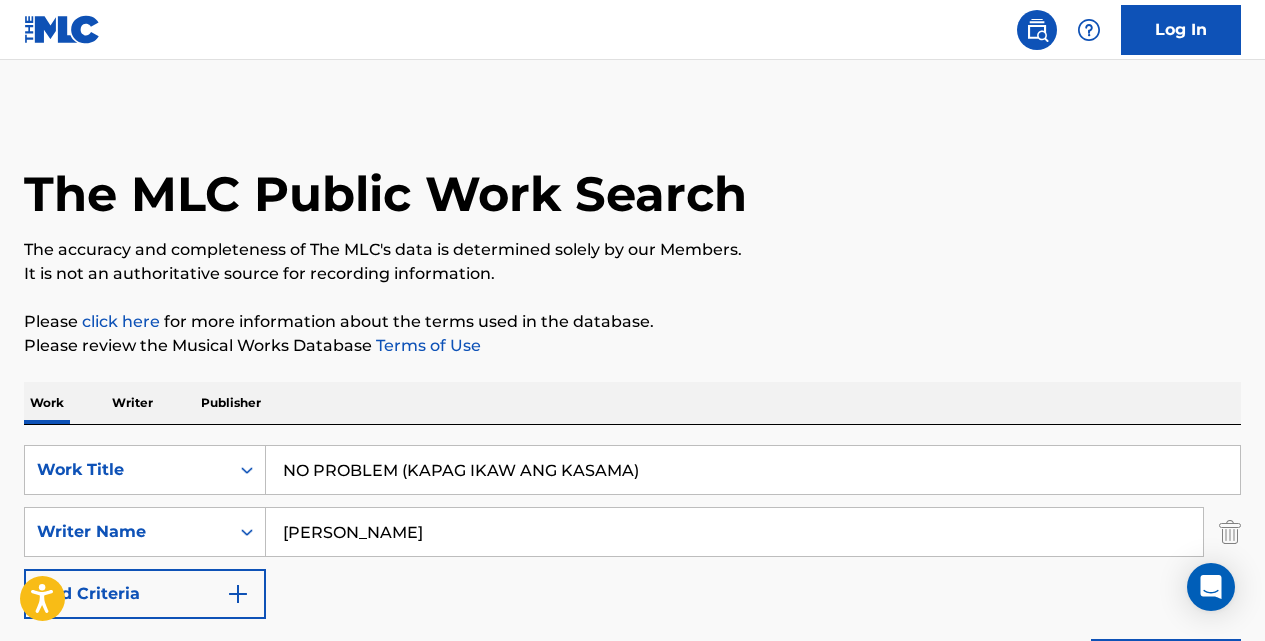 click on "NO PROBLEM (KAPAG IKAW ANG KASAMA)" at bounding box center [753, 470] 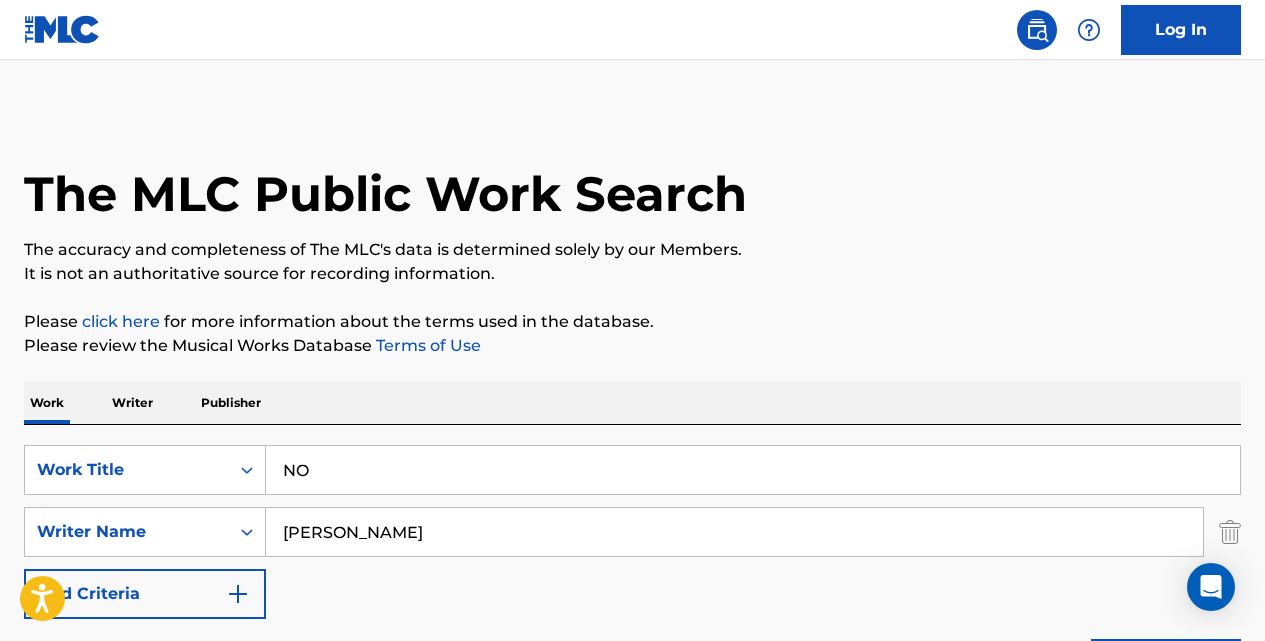 type on "N" 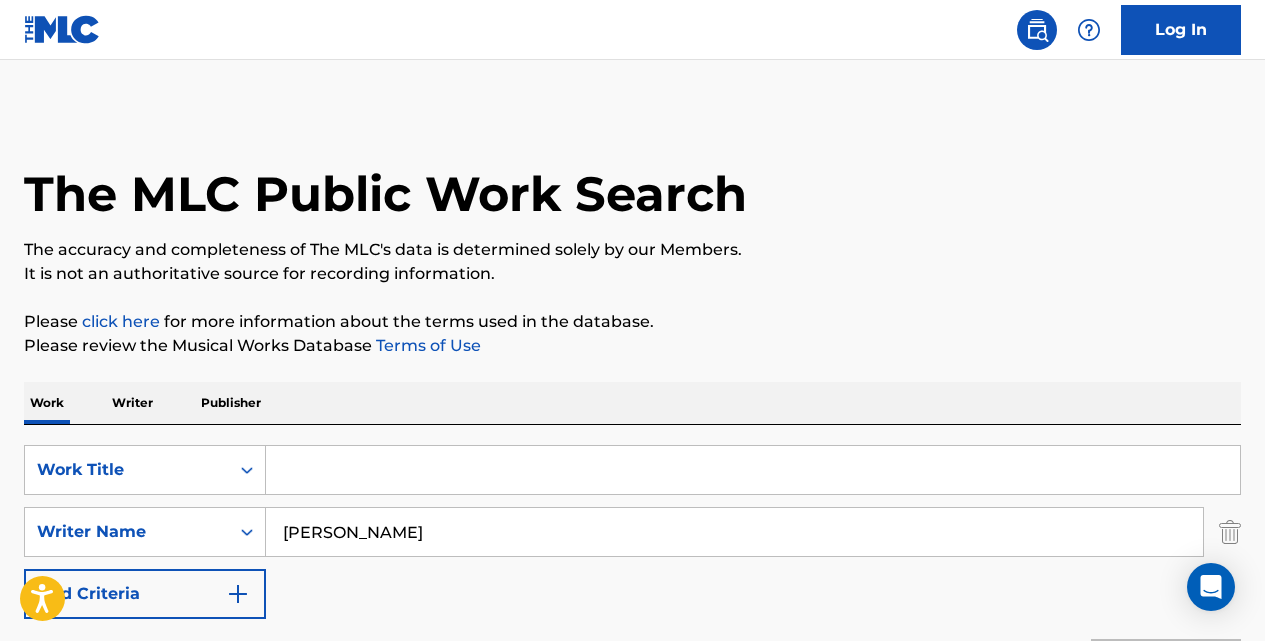 paste on "PAGMAMAHAL" 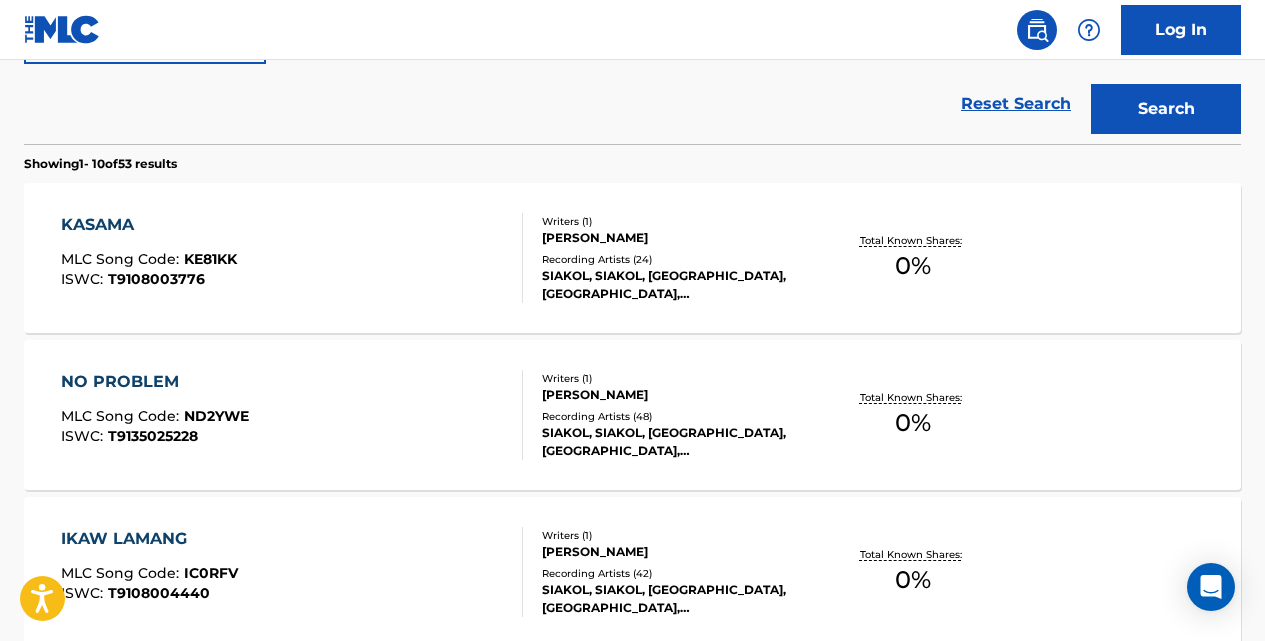 scroll, scrollTop: 553, scrollLeft: 0, axis: vertical 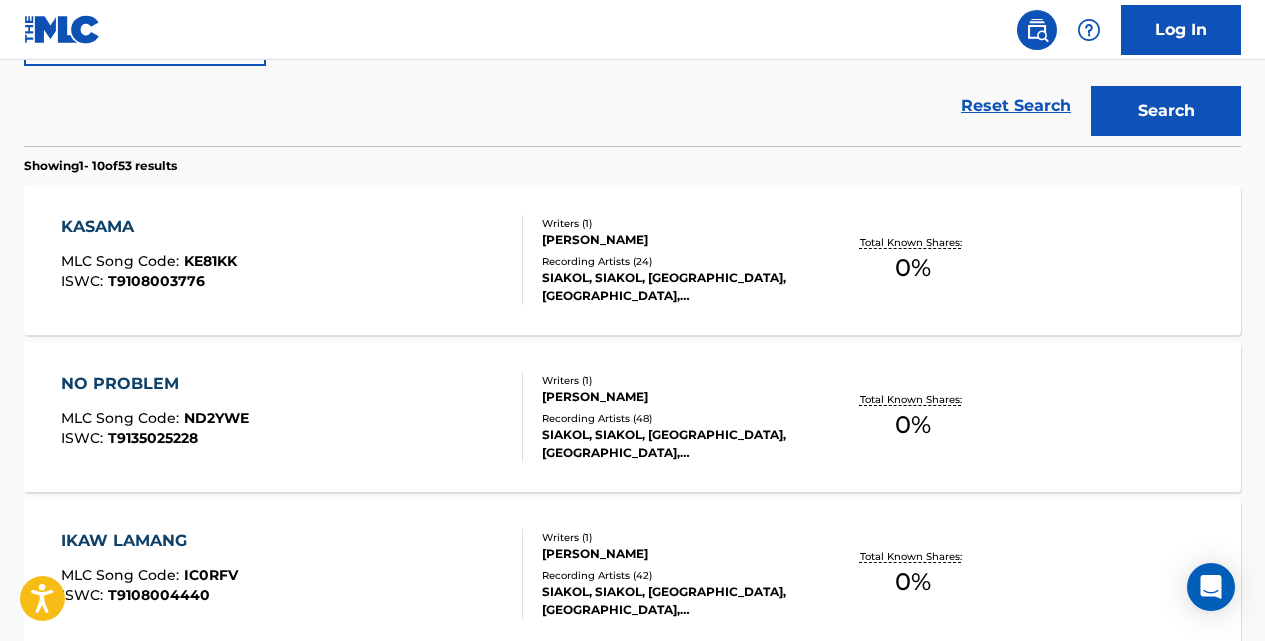 click on "Search" at bounding box center (1166, 111) 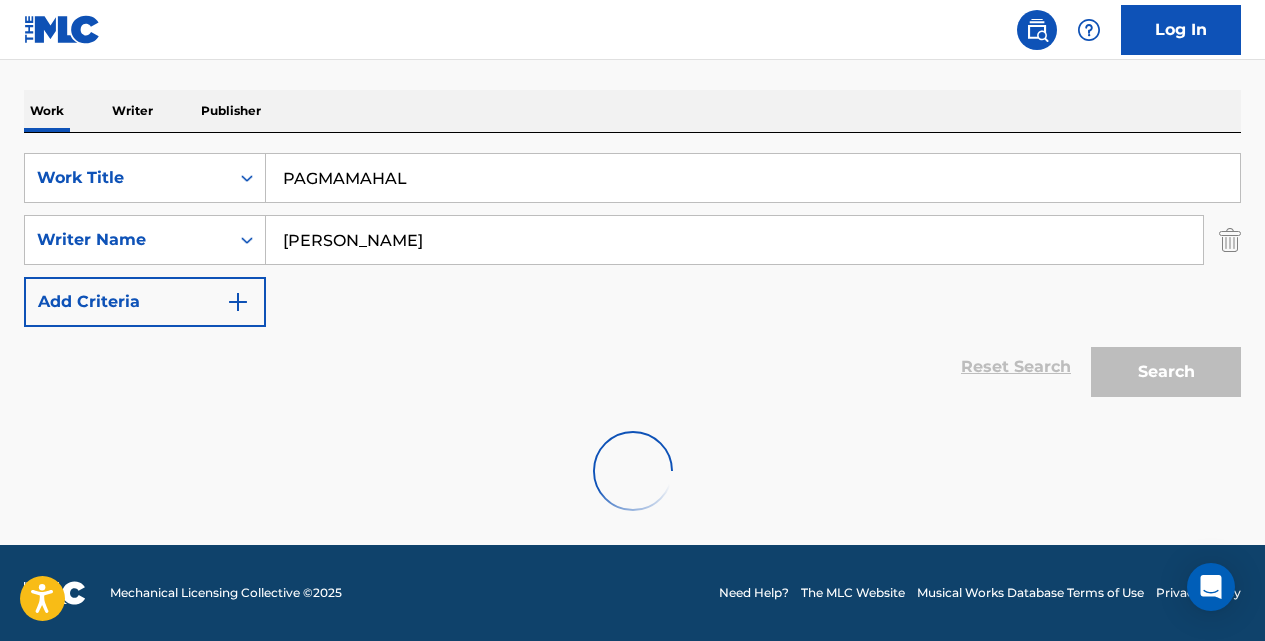 scroll, scrollTop: 227, scrollLeft: 0, axis: vertical 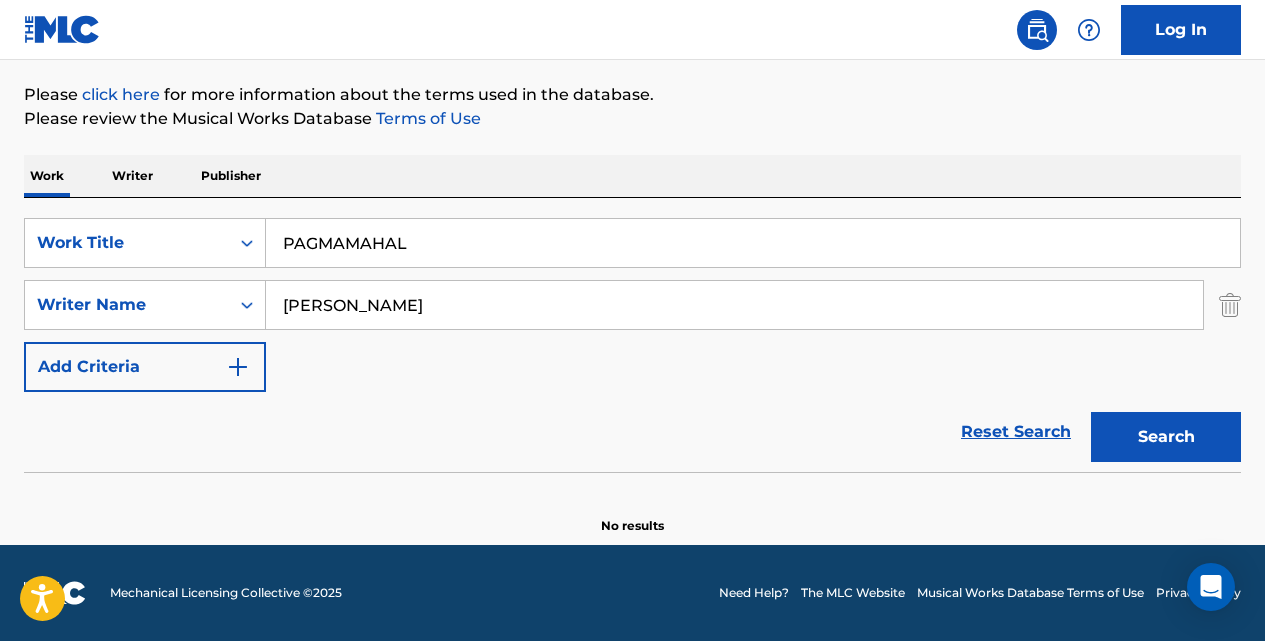 click on "PAGMAMAHAL" at bounding box center [753, 243] 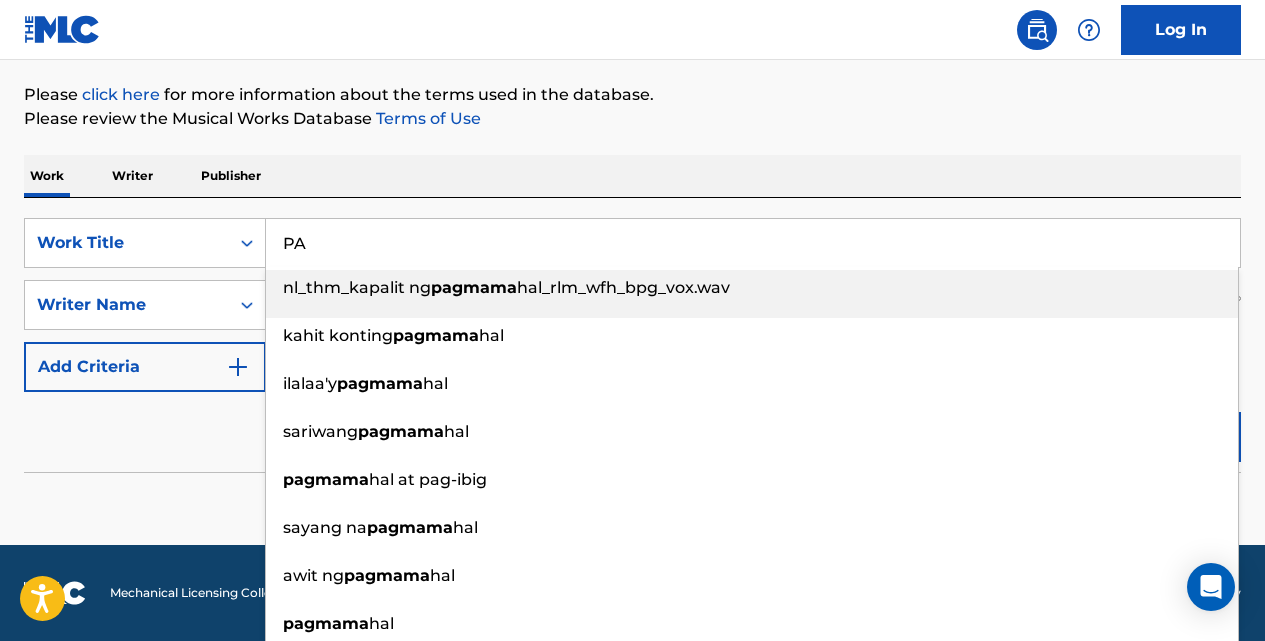 type on "P" 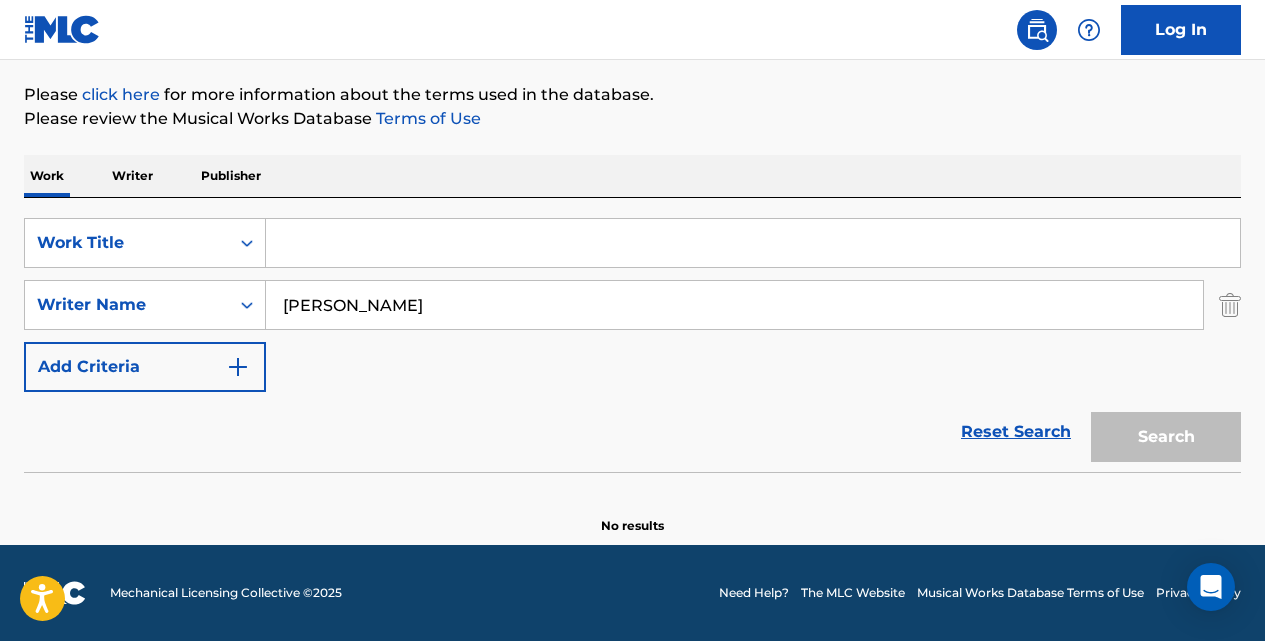 paste on "PANAGINIP" 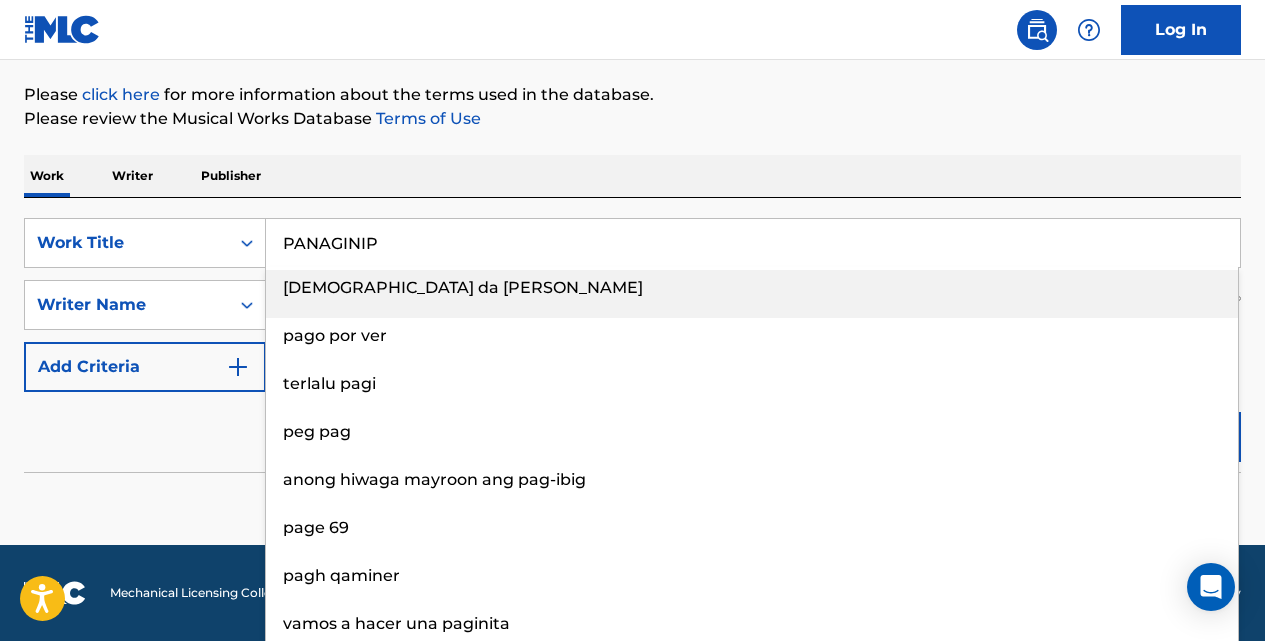 type on "PANAGINIP" 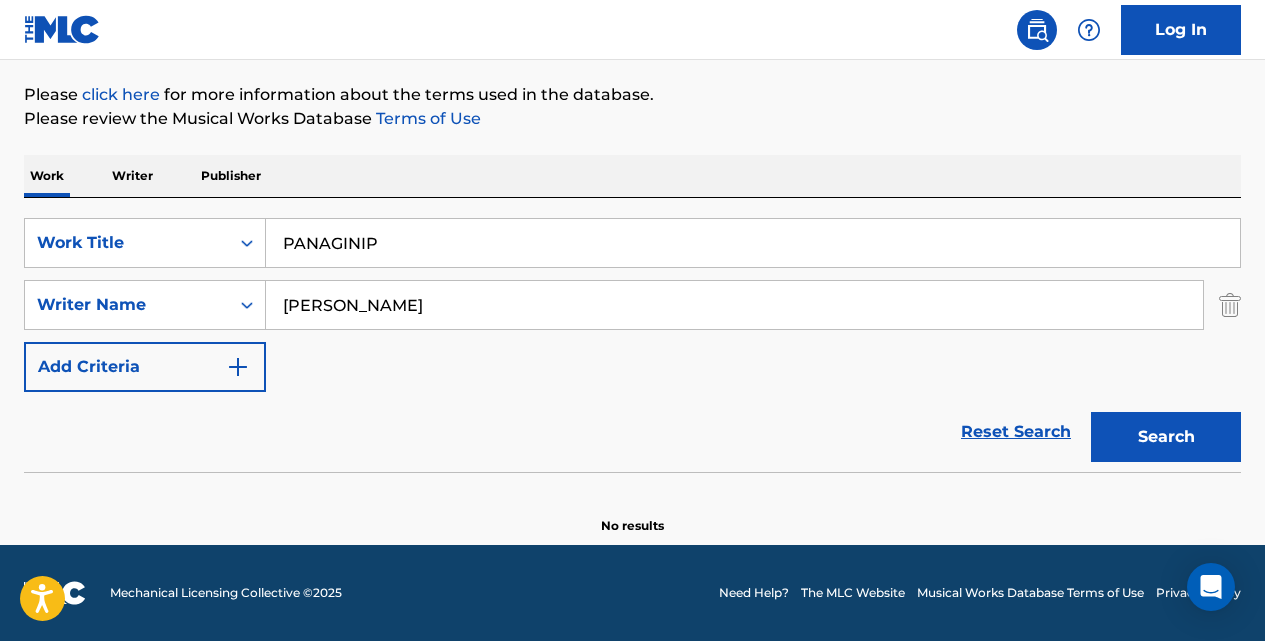 click on "Search" at bounding box center [1166, 437] 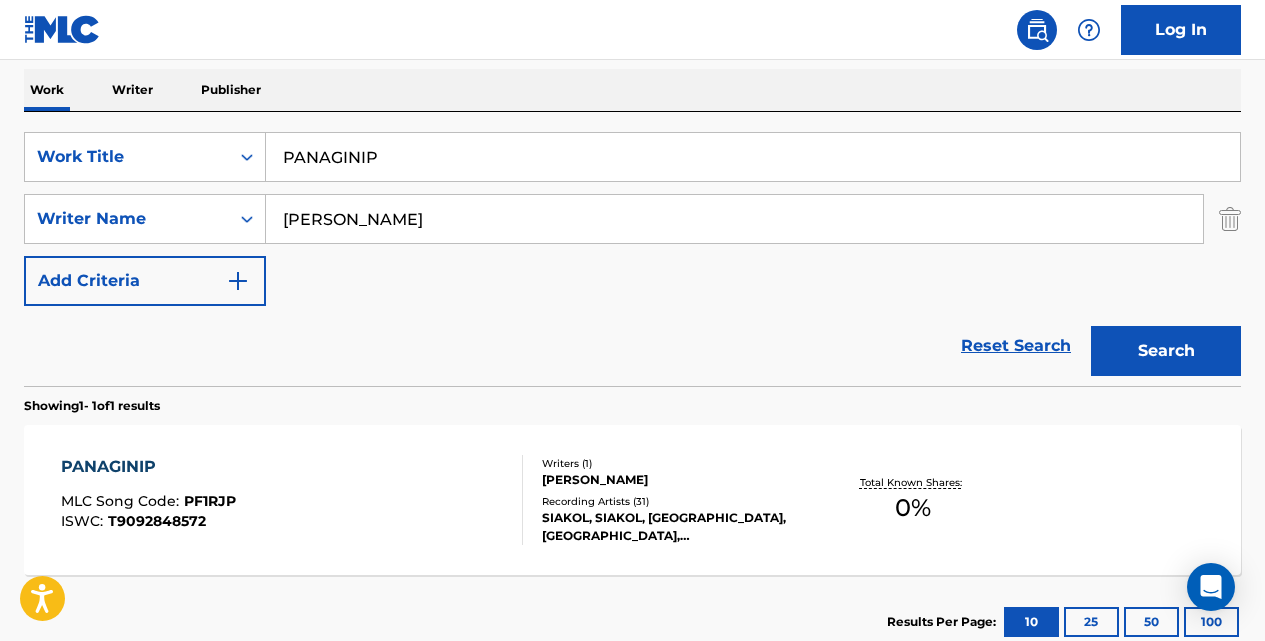 scroll, scrollTop: 333, scrollLeft: 0, axis: vertical 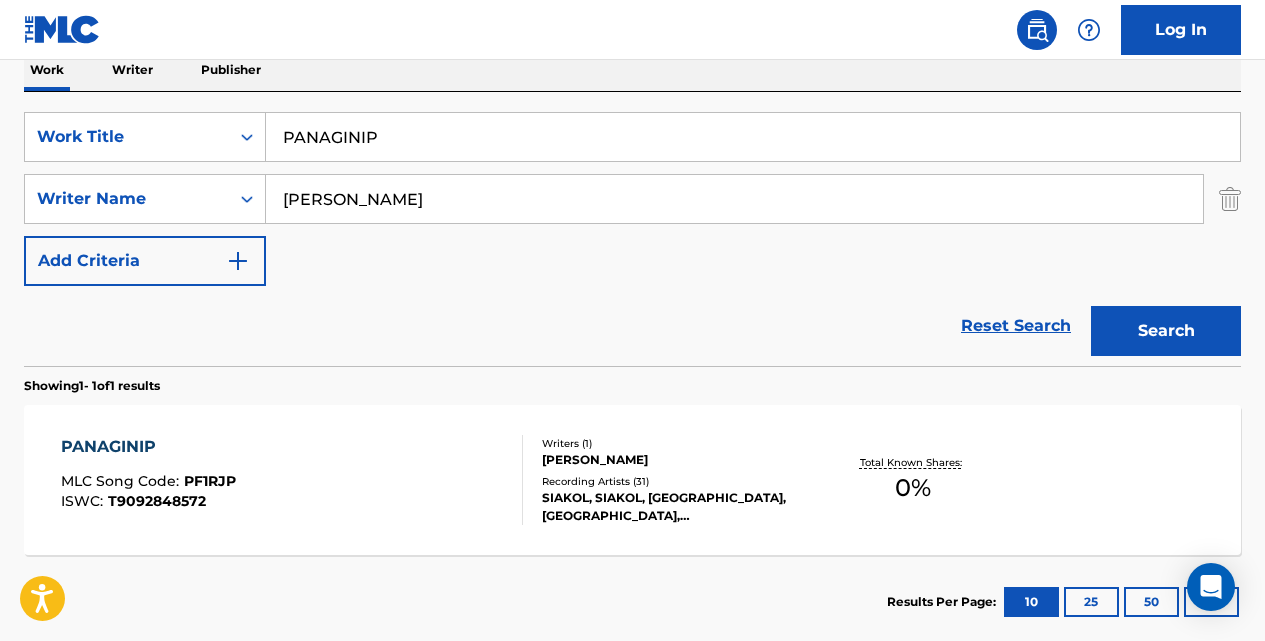 click on "PANAGINIP" at bounding box center [148, 447] 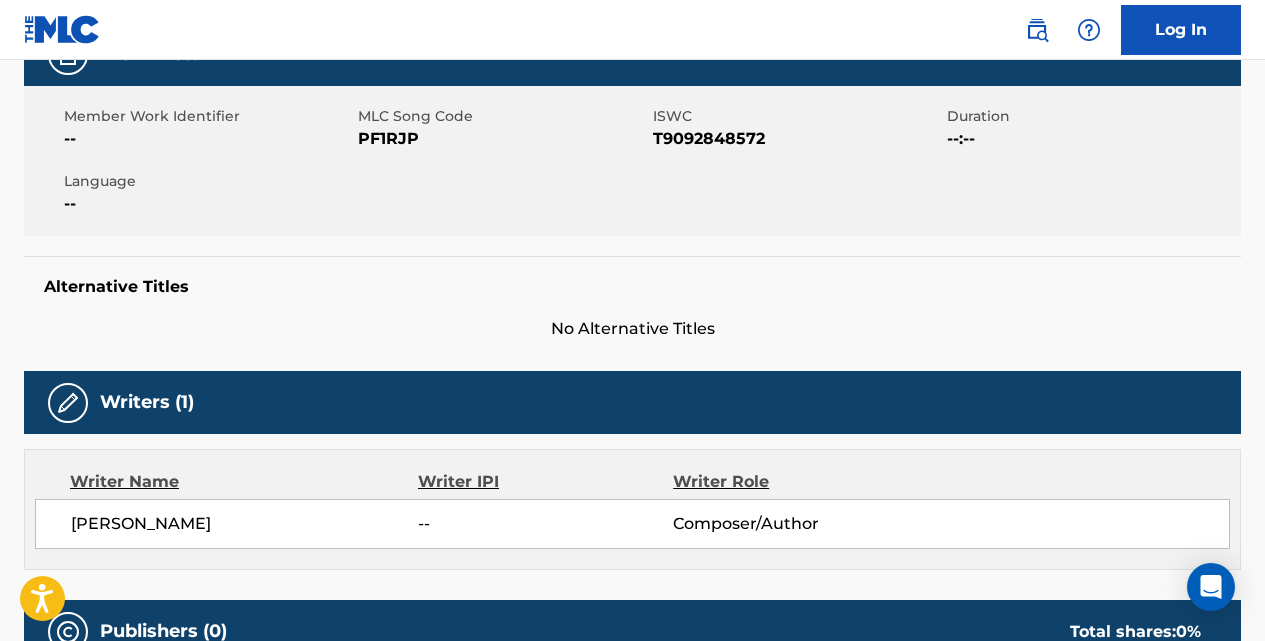 scroll, scrollTop: 0, scrollLeft: 0, axis: both 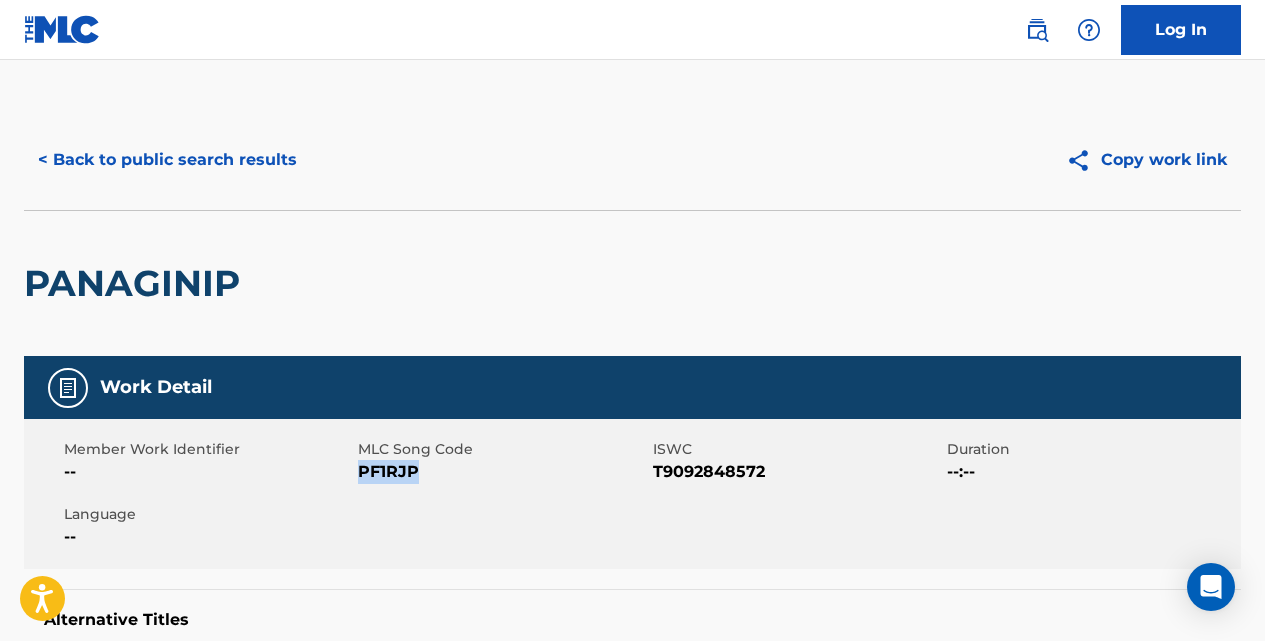 drag, startPoint x: 420, startPoint y: 468, endPoint x: 362, endPoint y: 466, distance: 58.034473 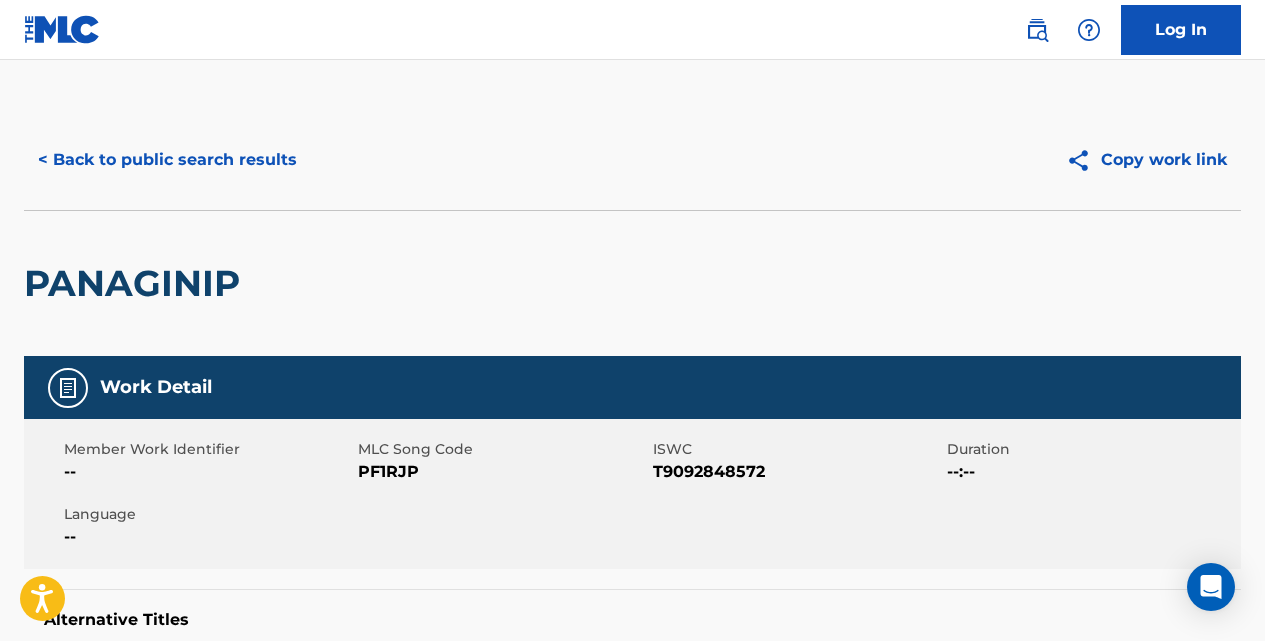scroll, scrollTop: 333, scrollLeft: 0, axis: vertical 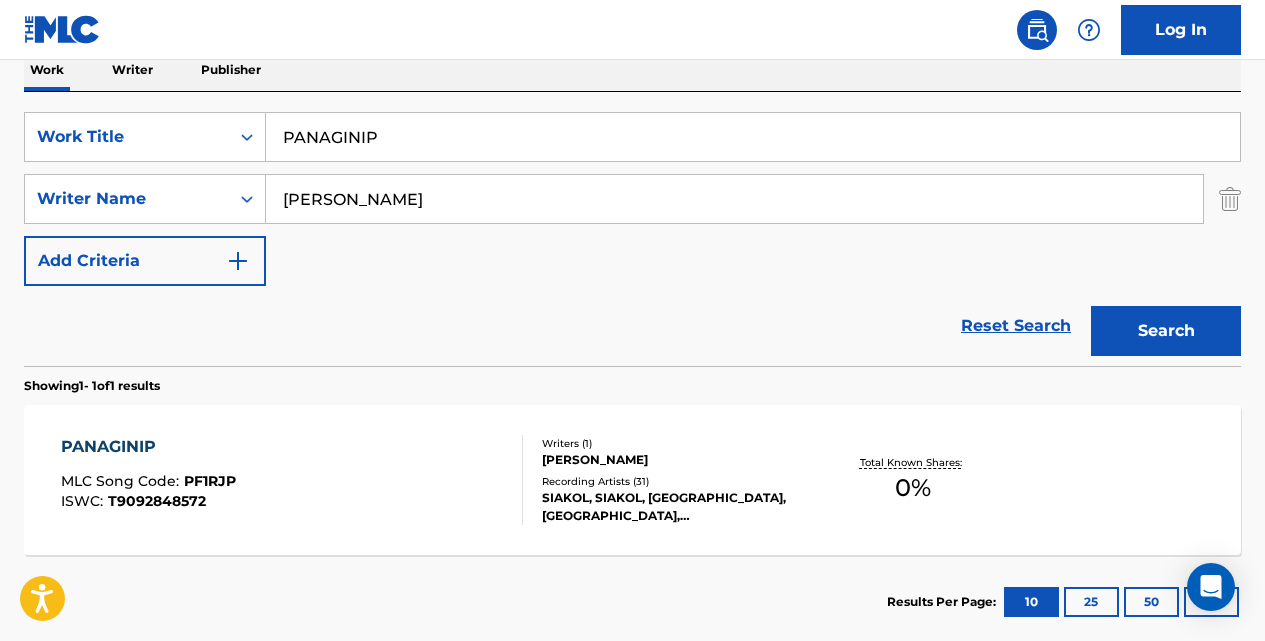 click on "PANAGINIP" at bounding box center (753, 137) 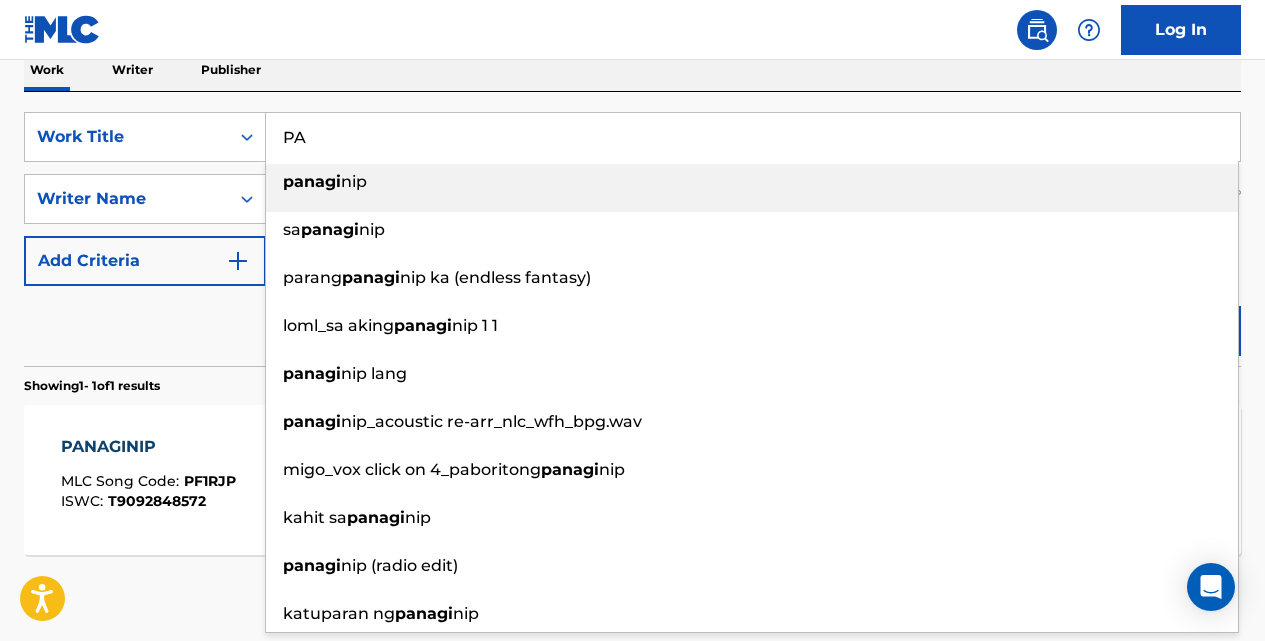 type on "P" 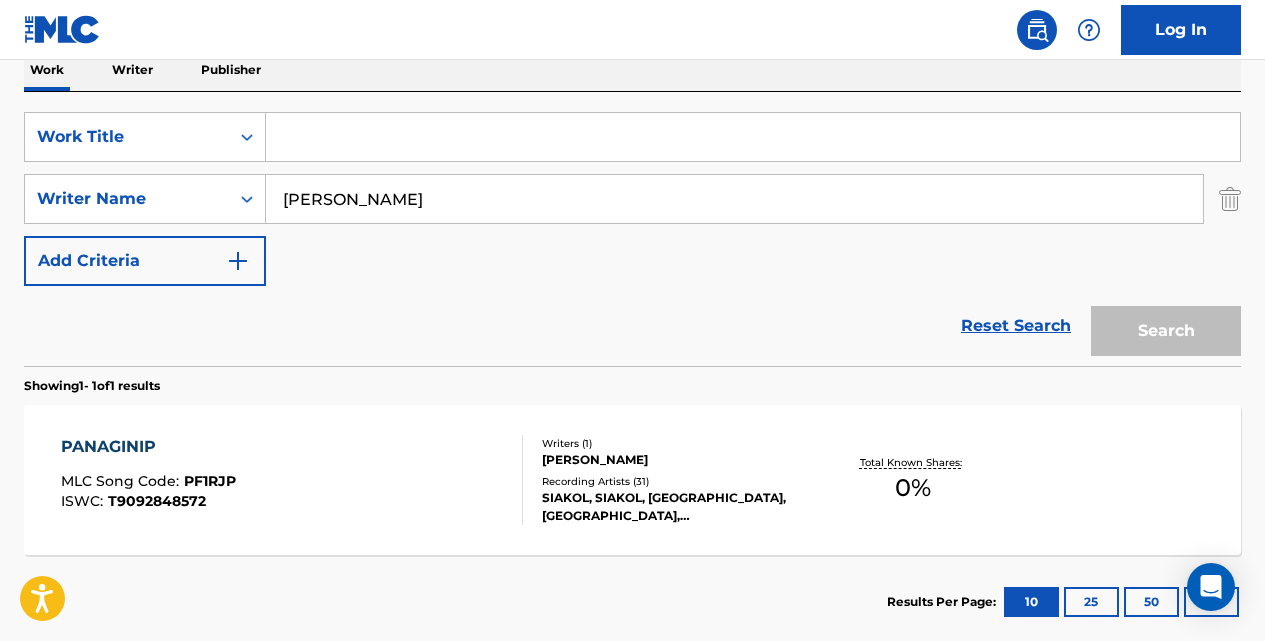 paste on "PANTASYA" 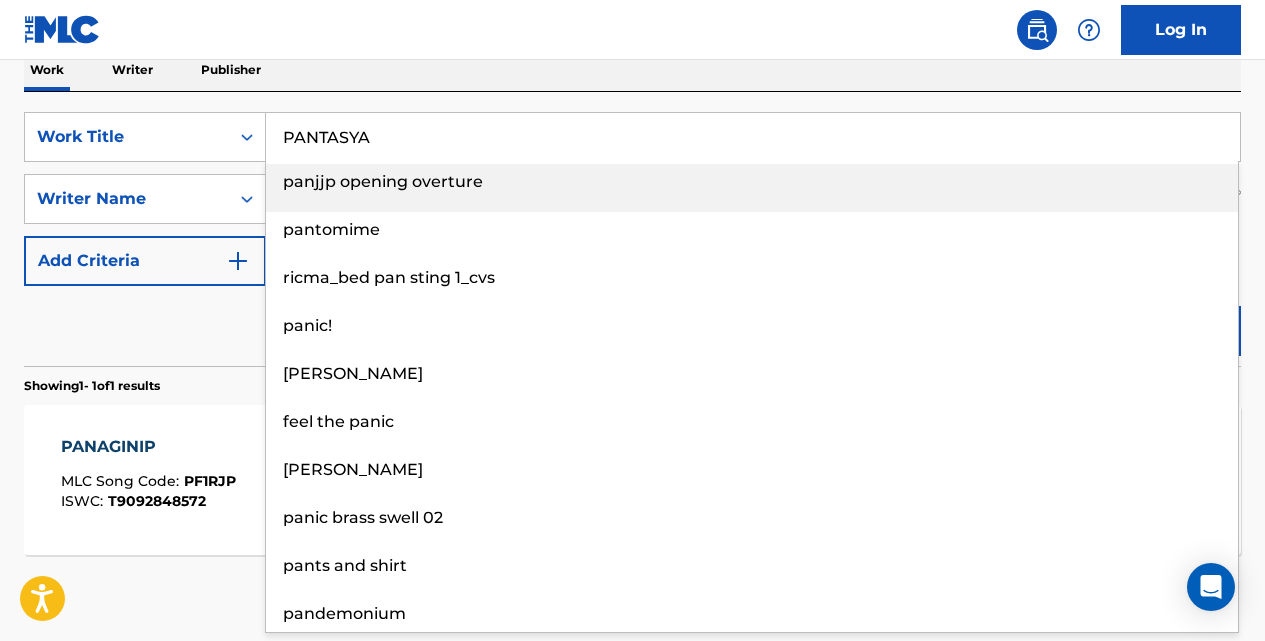 type on "PANTASYA" 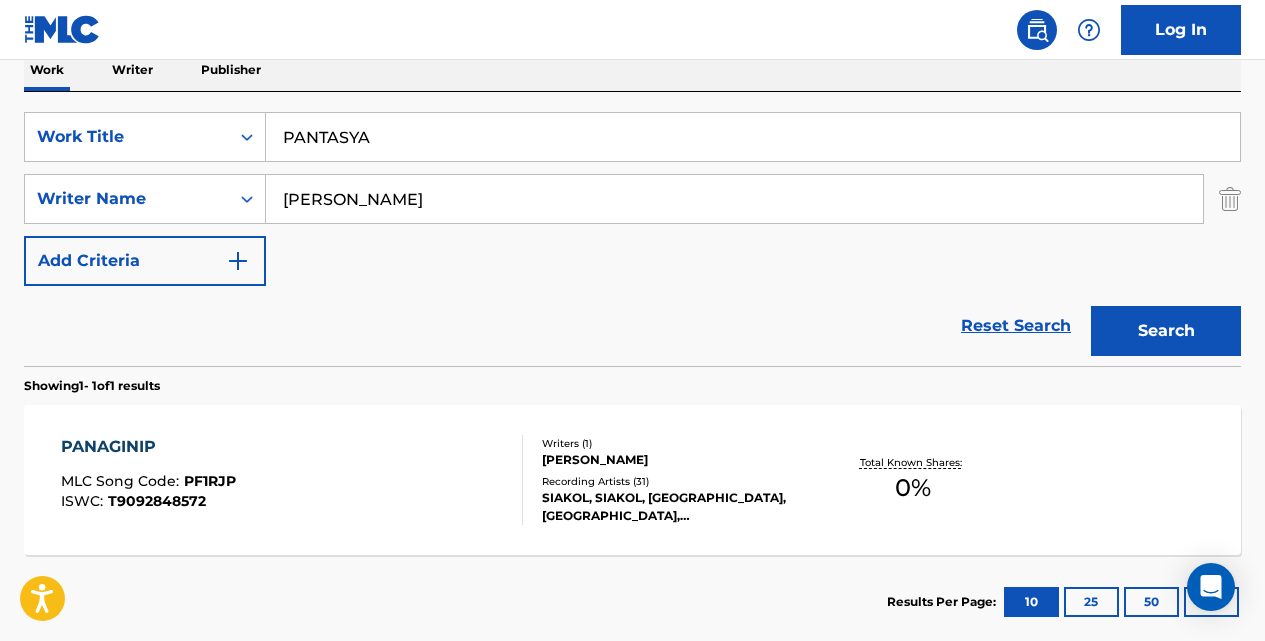 click on "Search" at bounding box center [1166, 331] 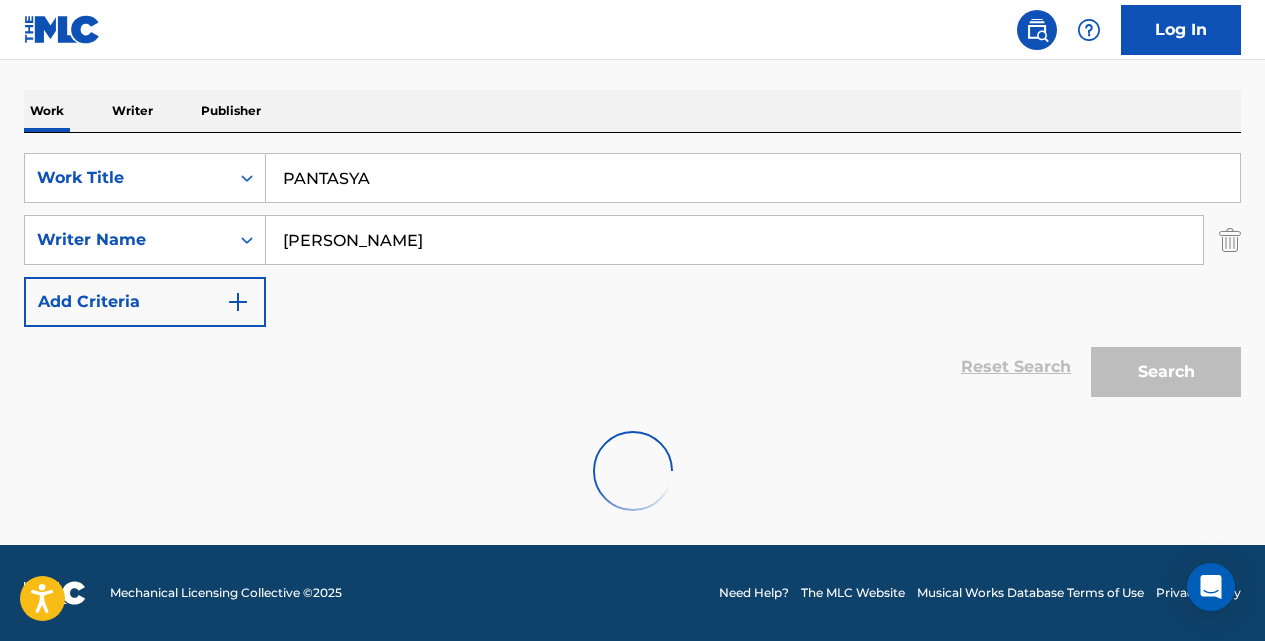 scroll, scrollTop: 333, scrollLeft: 0, axis: vertical 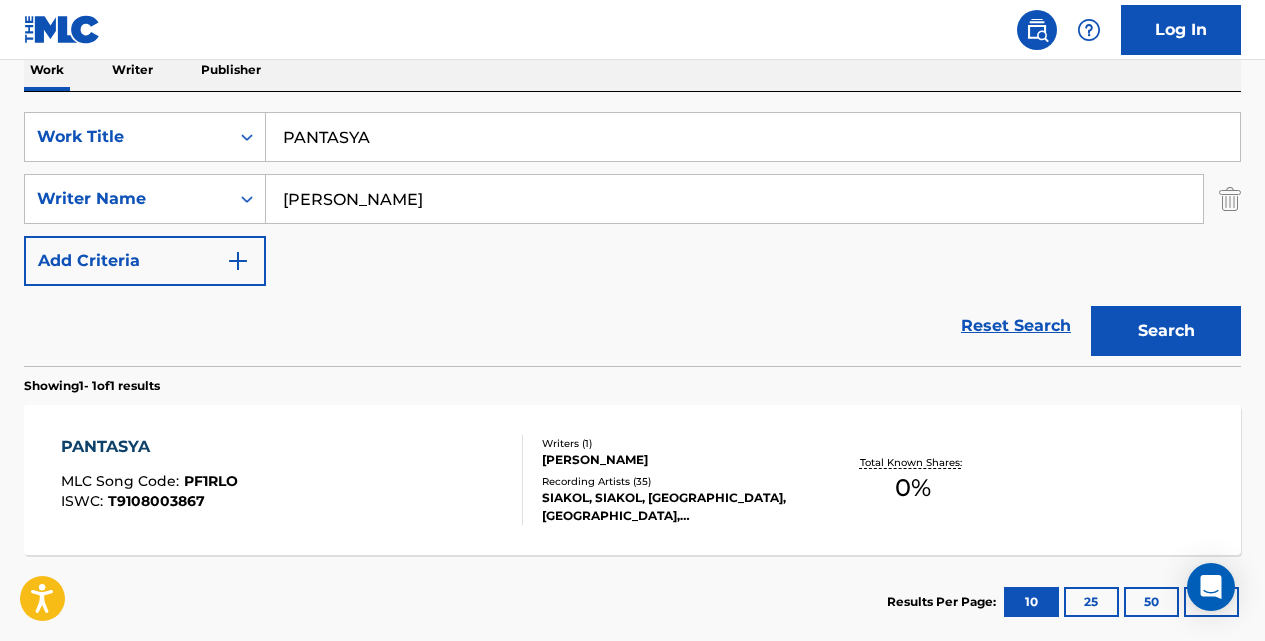 click on "PANTASYA" at bounding box center [149, 447] 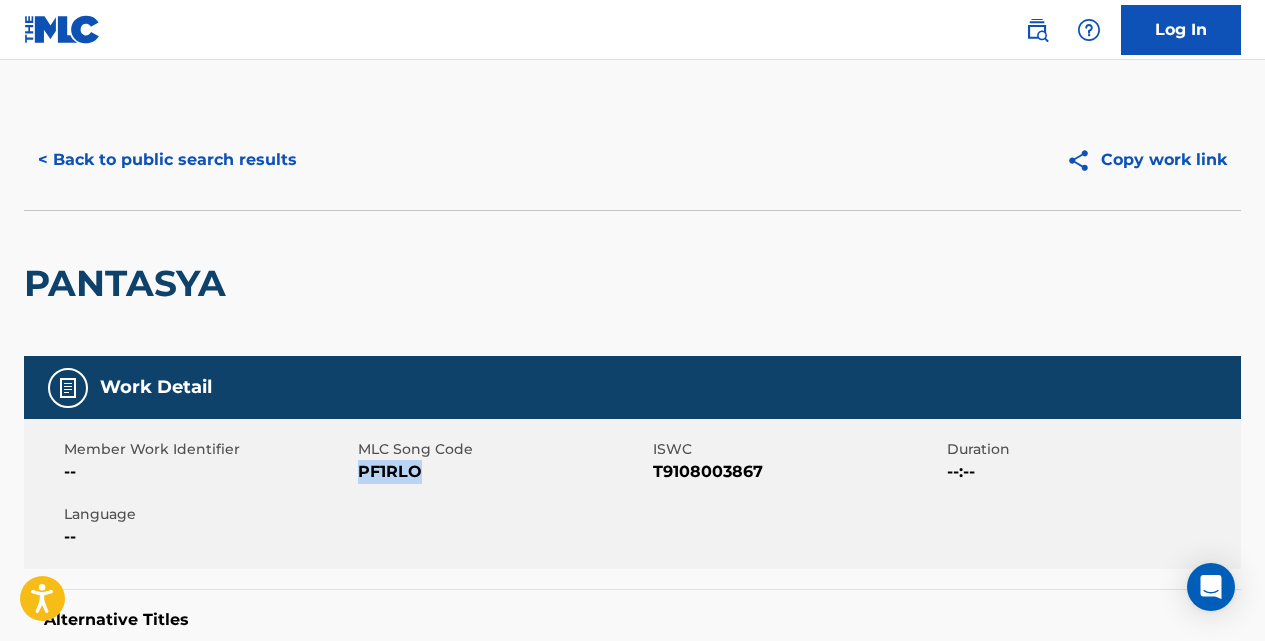 drag, startPoint x: 424, startPoint y: 470, endPoint x: 363, endPoint y: 466, distance: 61.13101 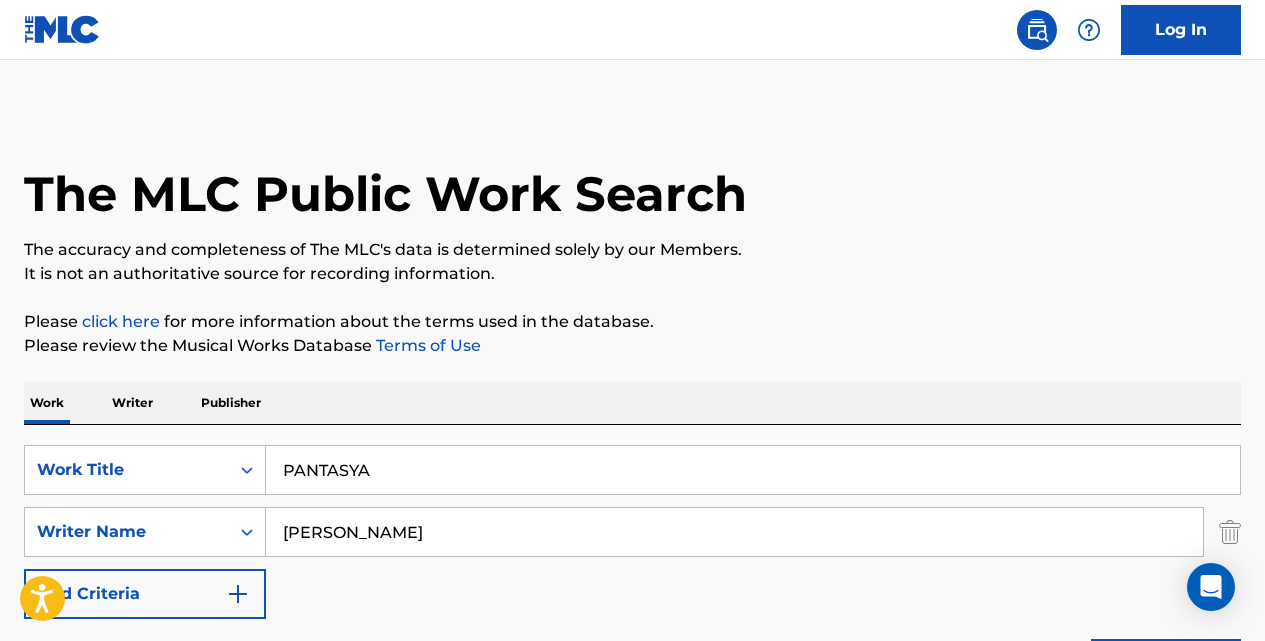 scroll, scrollTop: 333, scrollLeft: 0, axis: vertical 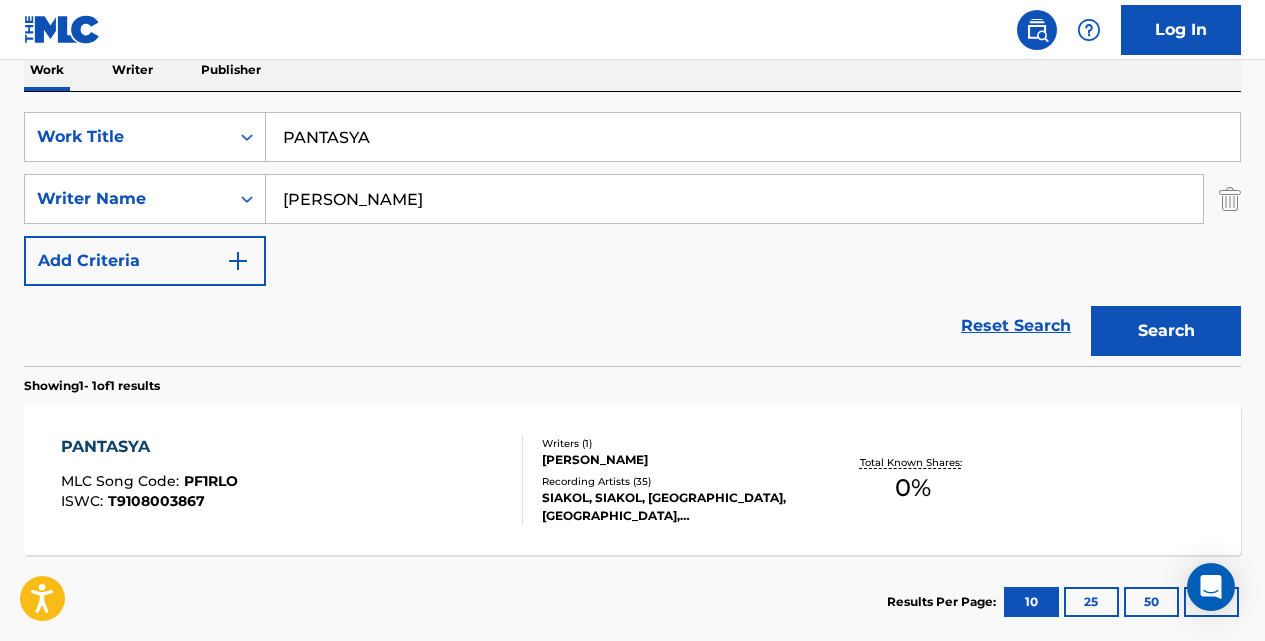 click on "PANTASYA" at bounding box center (753, 137) 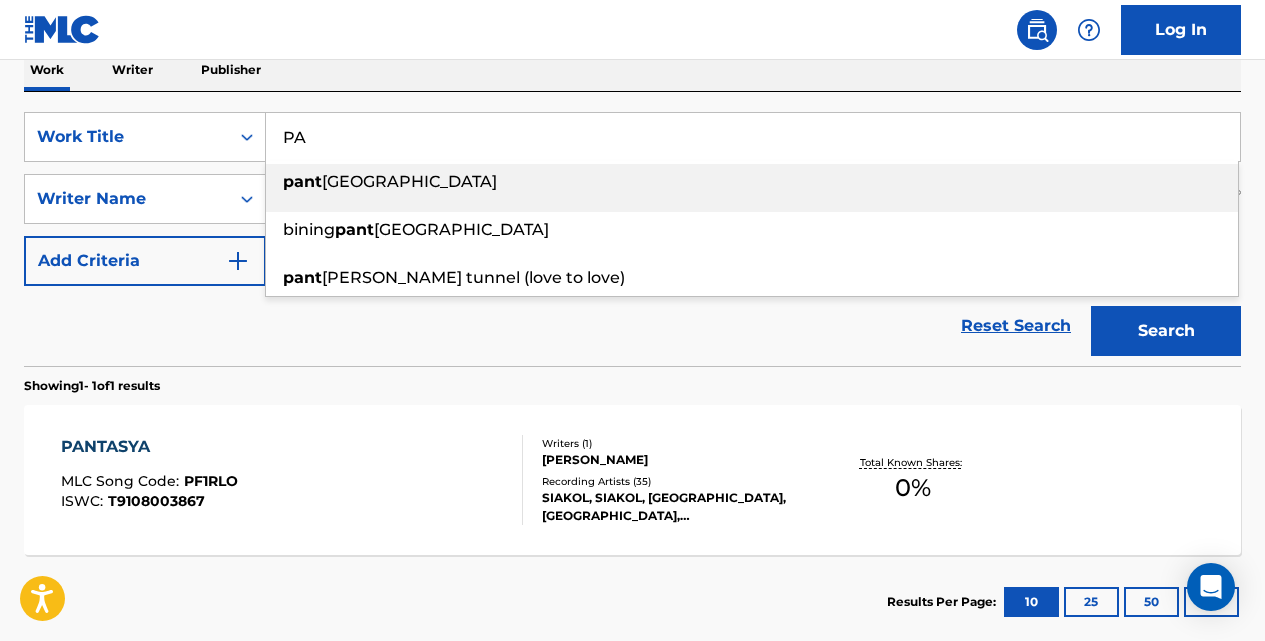 type on "P" 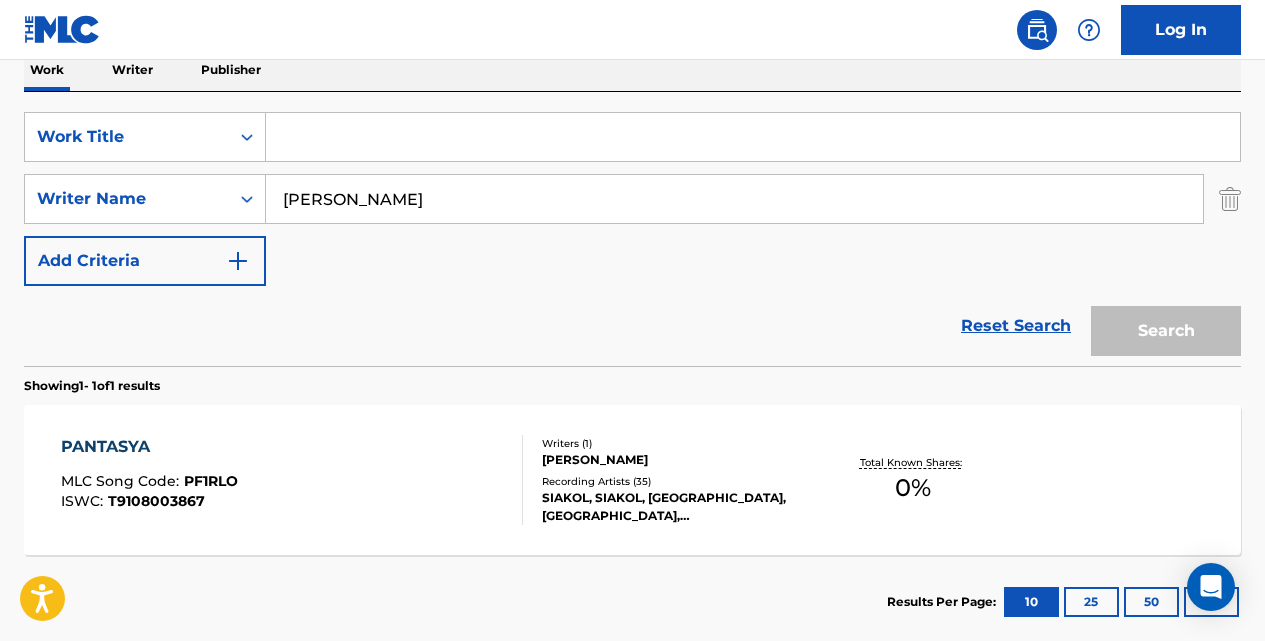 paste on "[DATE] ANG ARAW NG PAG-IBIG" 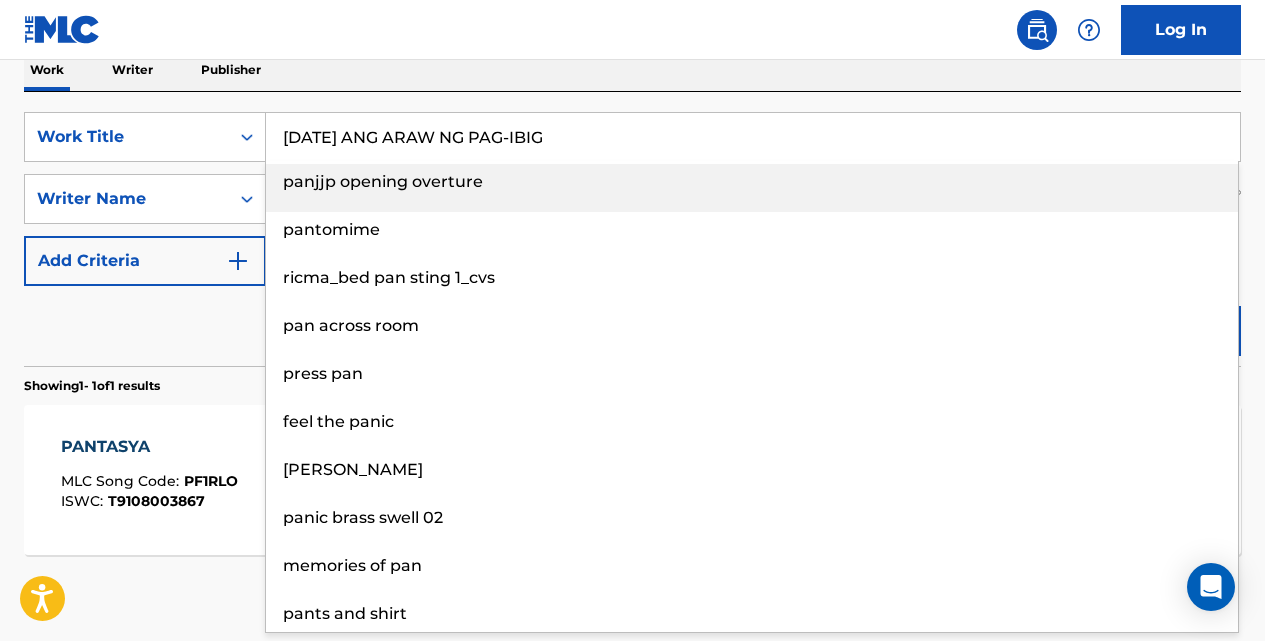 type on "[DATE] ANG ARAW NG PAG-IBIG" 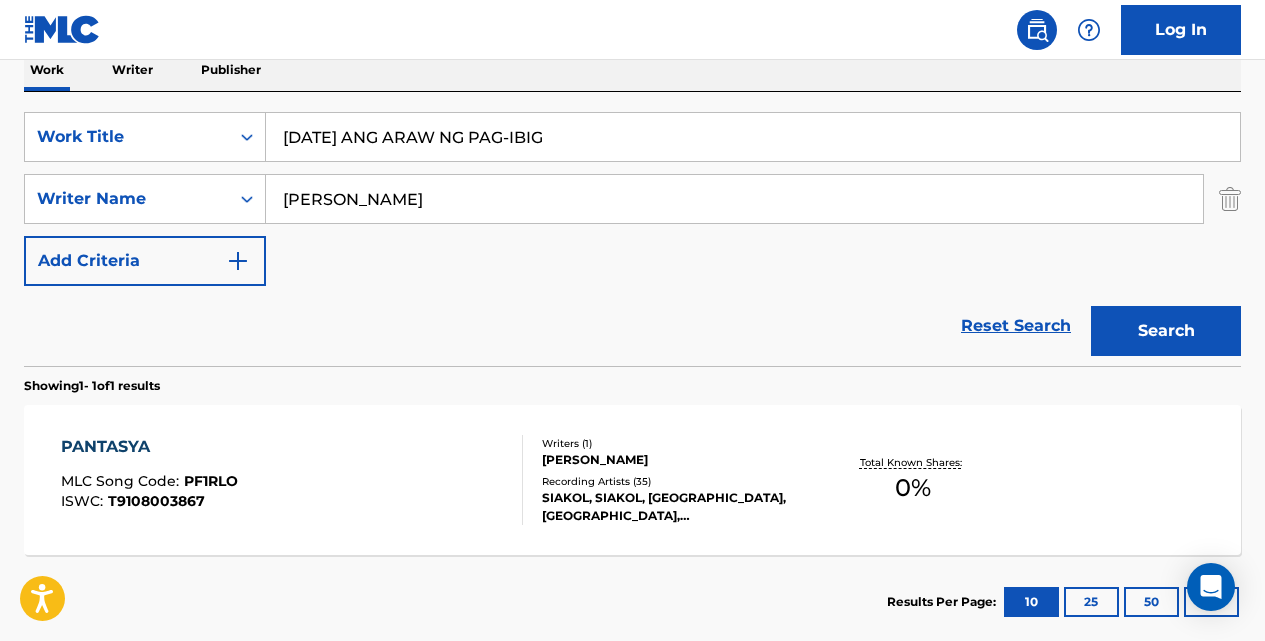 click on "Search" at bounding box center [1166, 331] 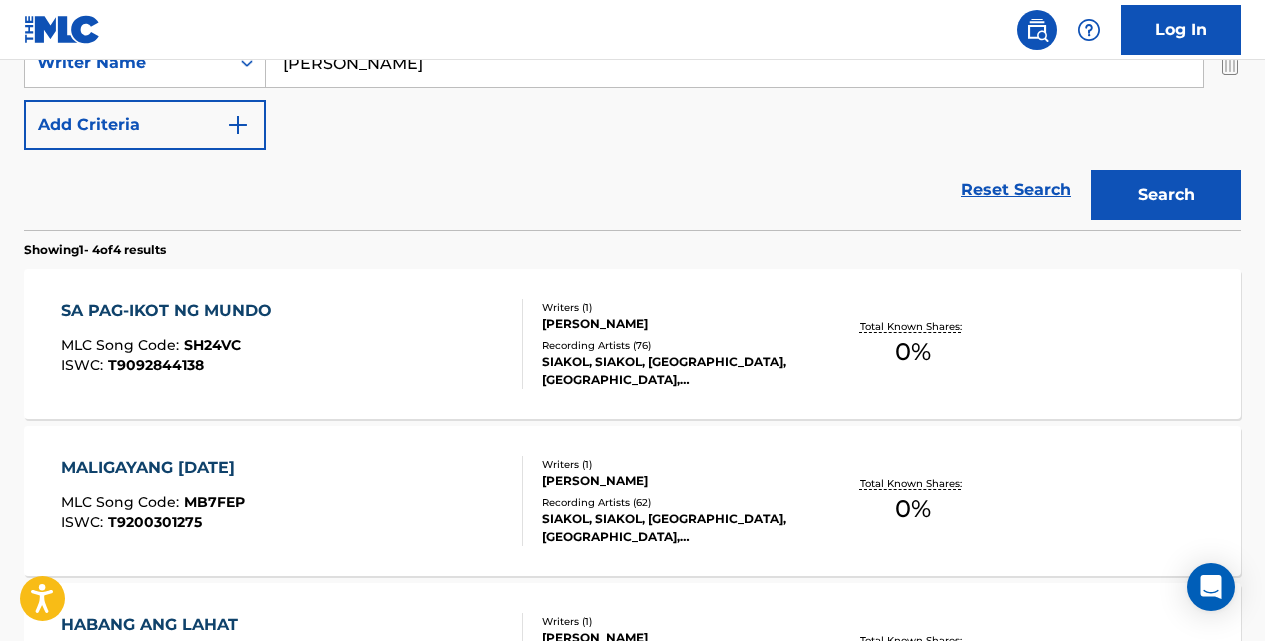 scroll, scrollTop: 473, scrollLeft: 0, axis: vertical 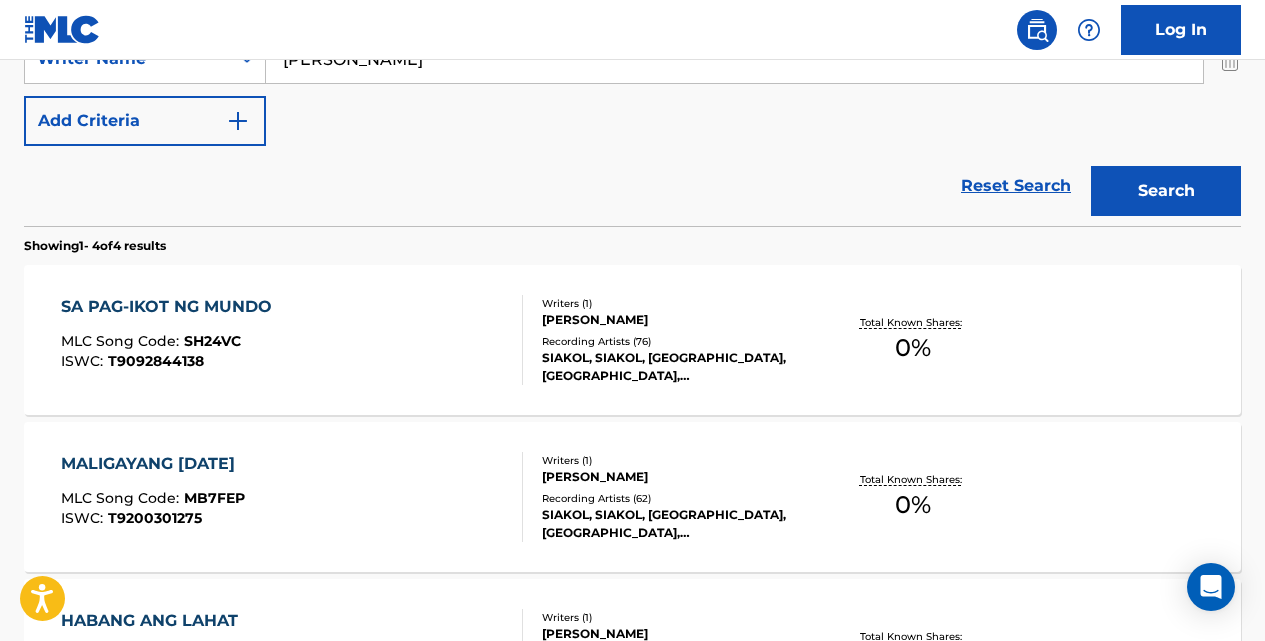 click on "SA PAG-IKOT NG MUNDO" at bounding box center [171, 307] 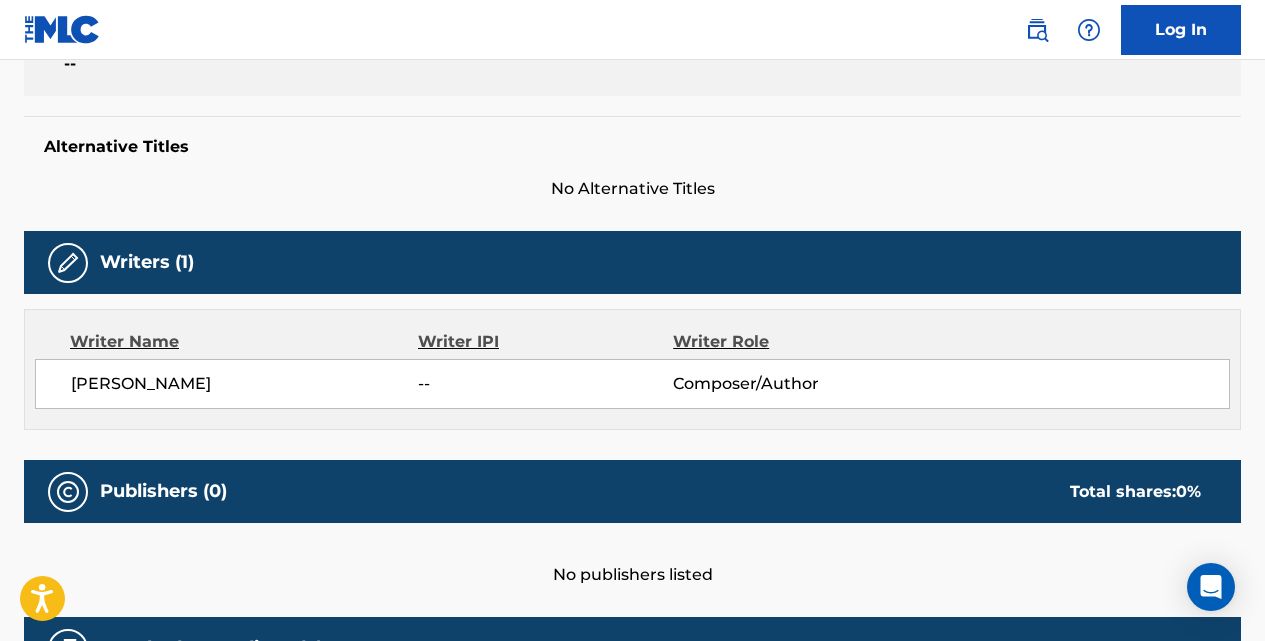 scroll, scrollTop: 0, scrollLeft: 0, axis: both 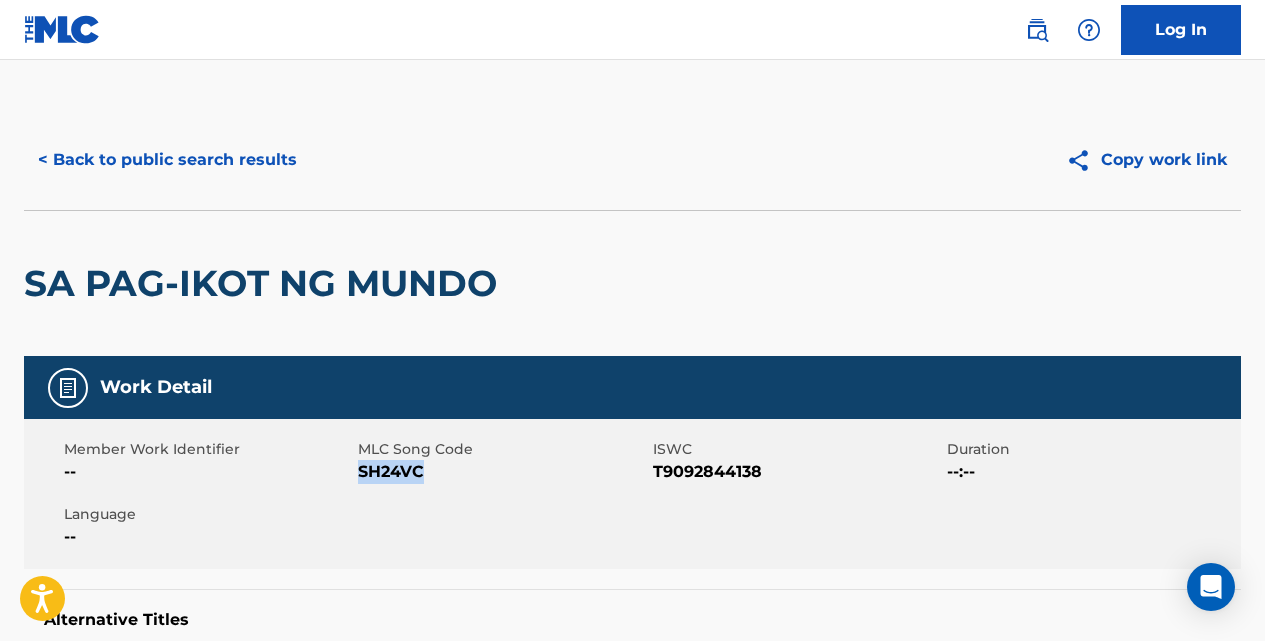 drag, startPoint x: 434, startPoint y: 466, endPoint x: 359, endPoint y: 466, distance: 75 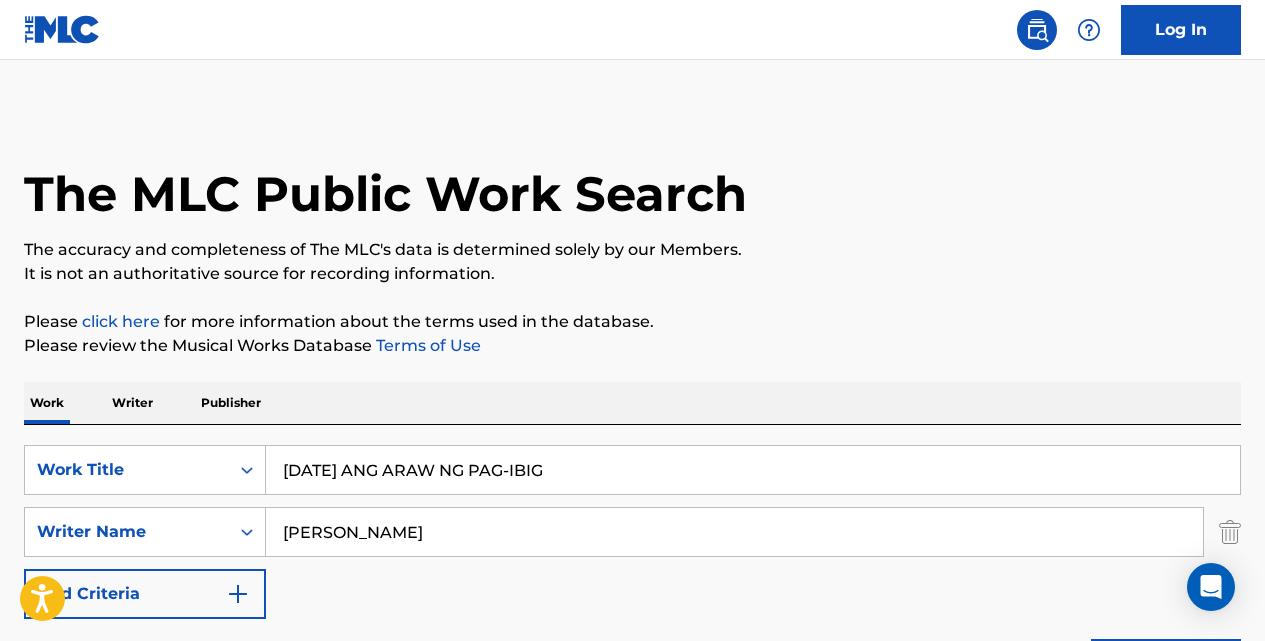 scroll, scrollTop: 6, scrollLeft: 0, axis: vertical 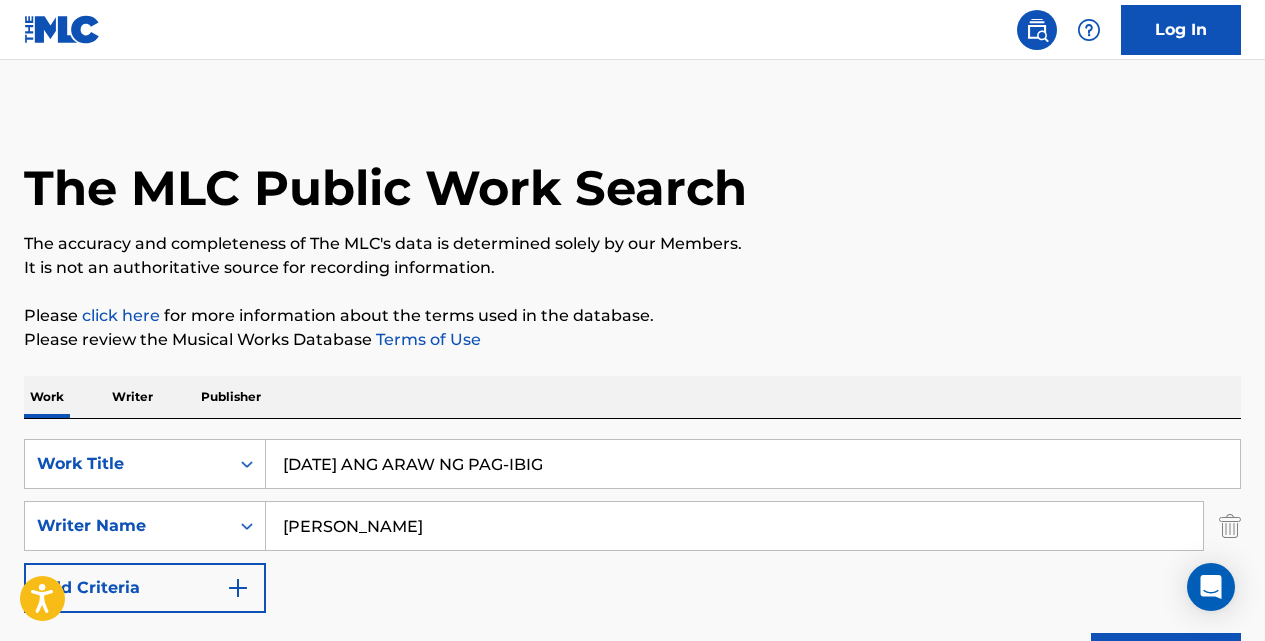 click on "[DATE] ANG ARAW NG PAG-IBIG" at bounding box center (753, 464) 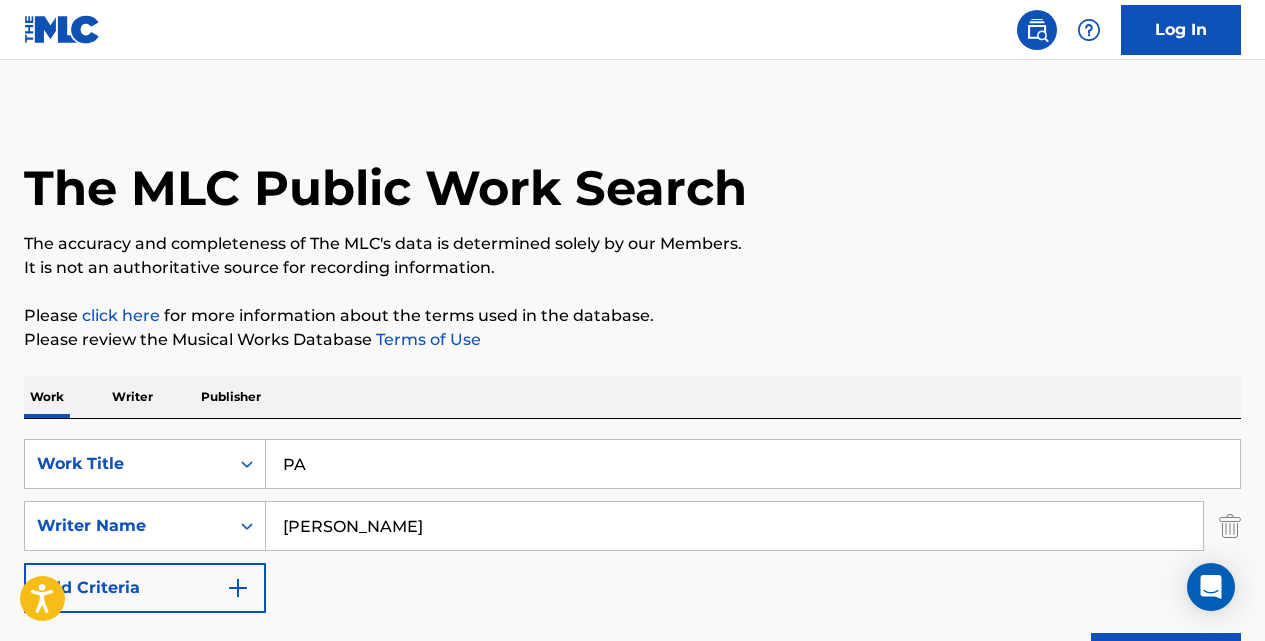 type on "P" 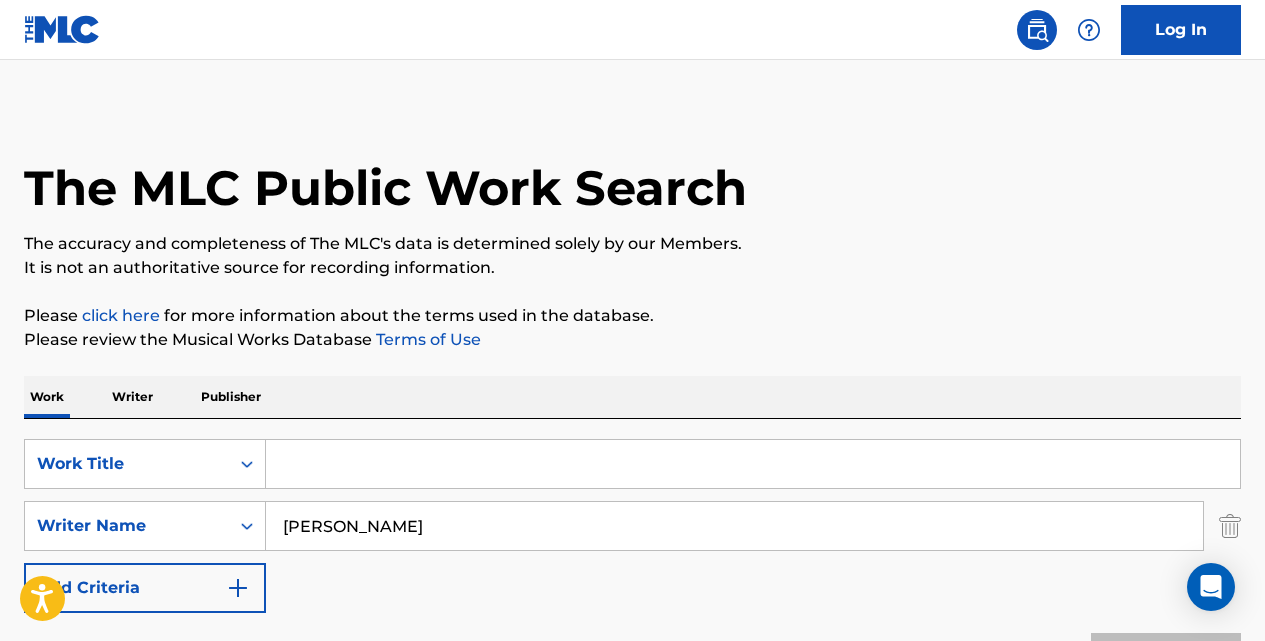 paste on "PEKSMAN" 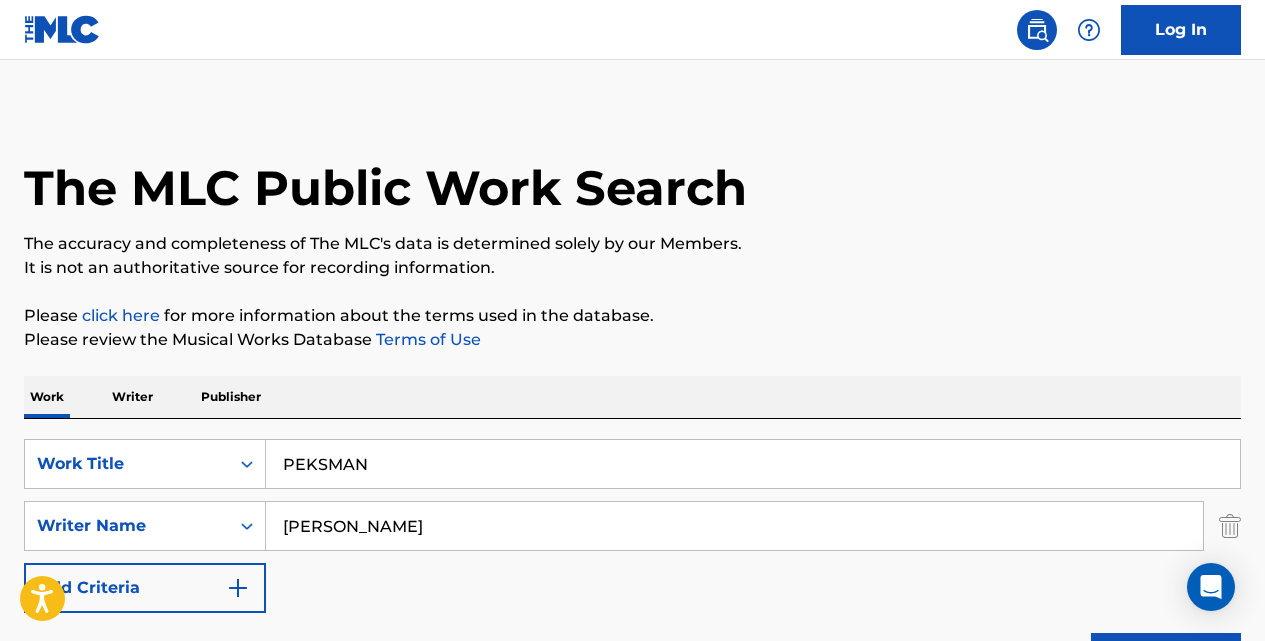 click on "Search" at bounding box center (1166, 658) 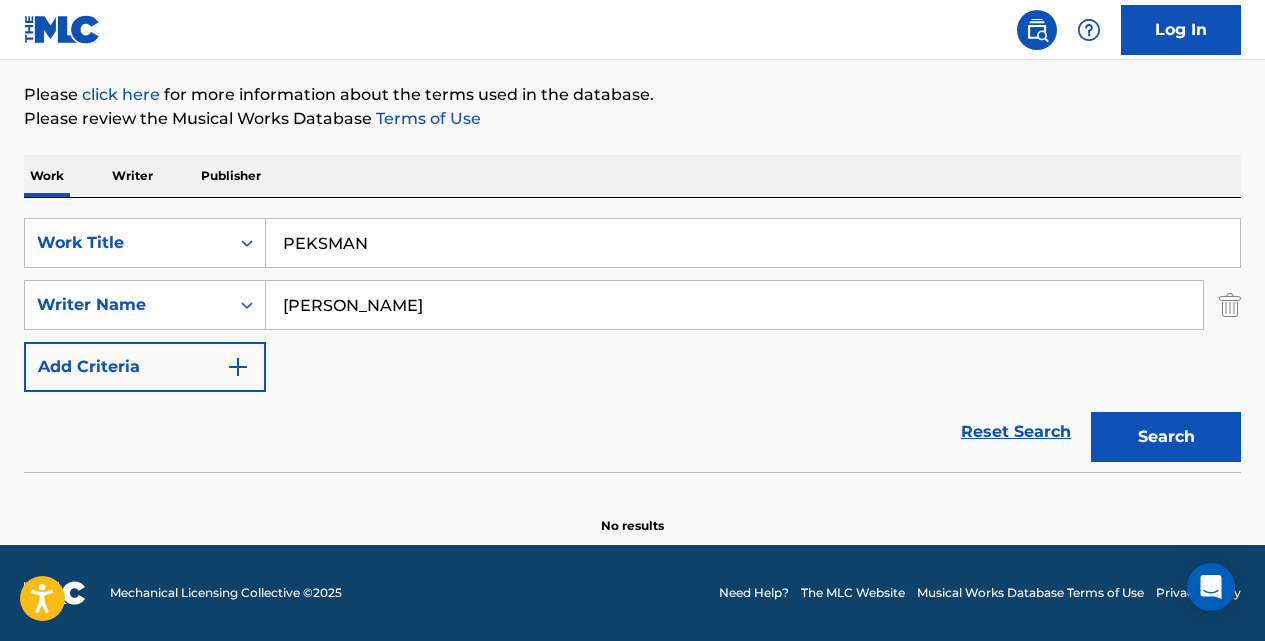 scroll, scrollTop: 220, scrollLeft: 0, axis: vertical 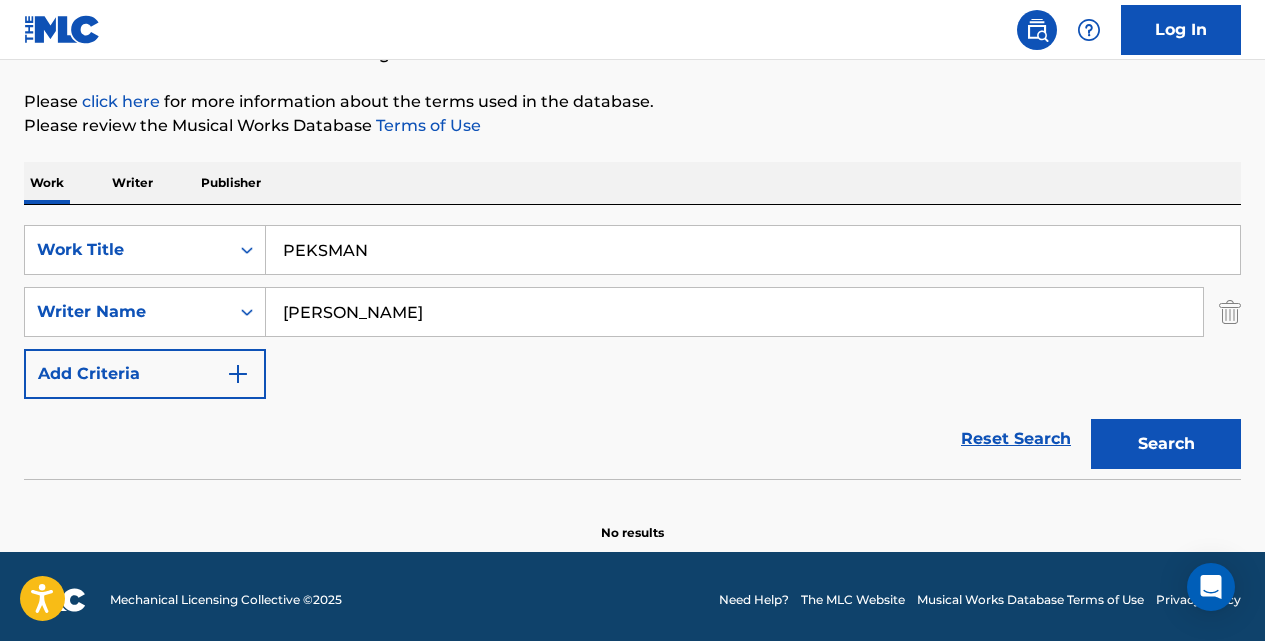 click on "PEKSMAN" at bounding box center (753, 250) 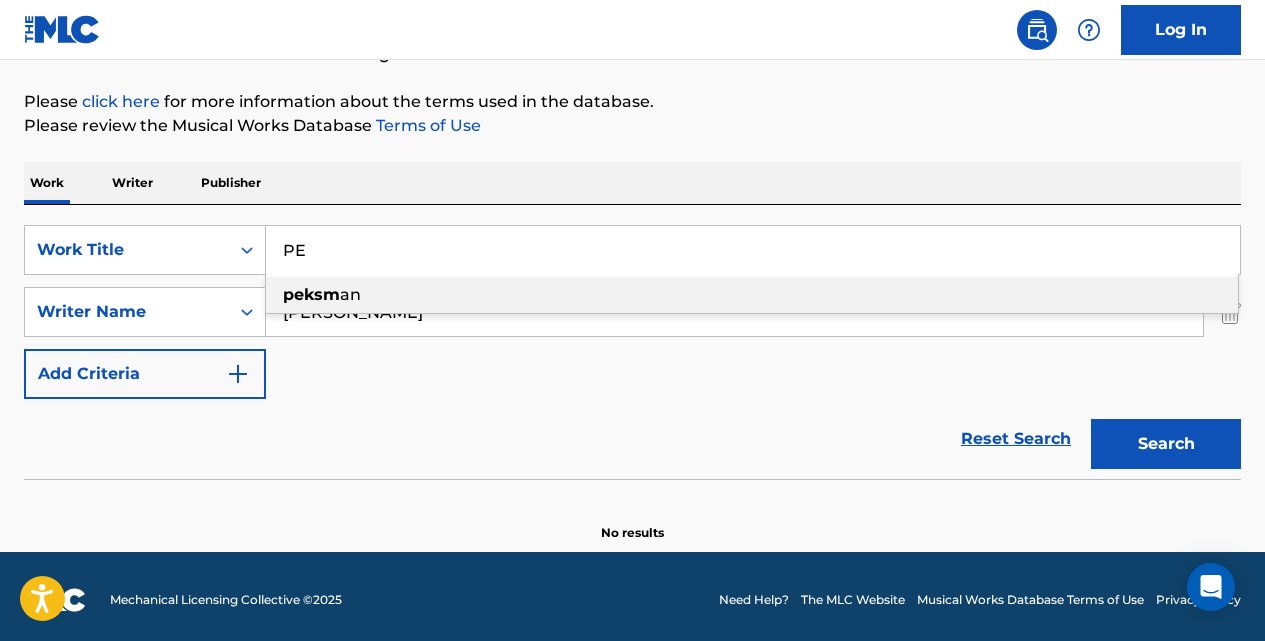 type on "P" 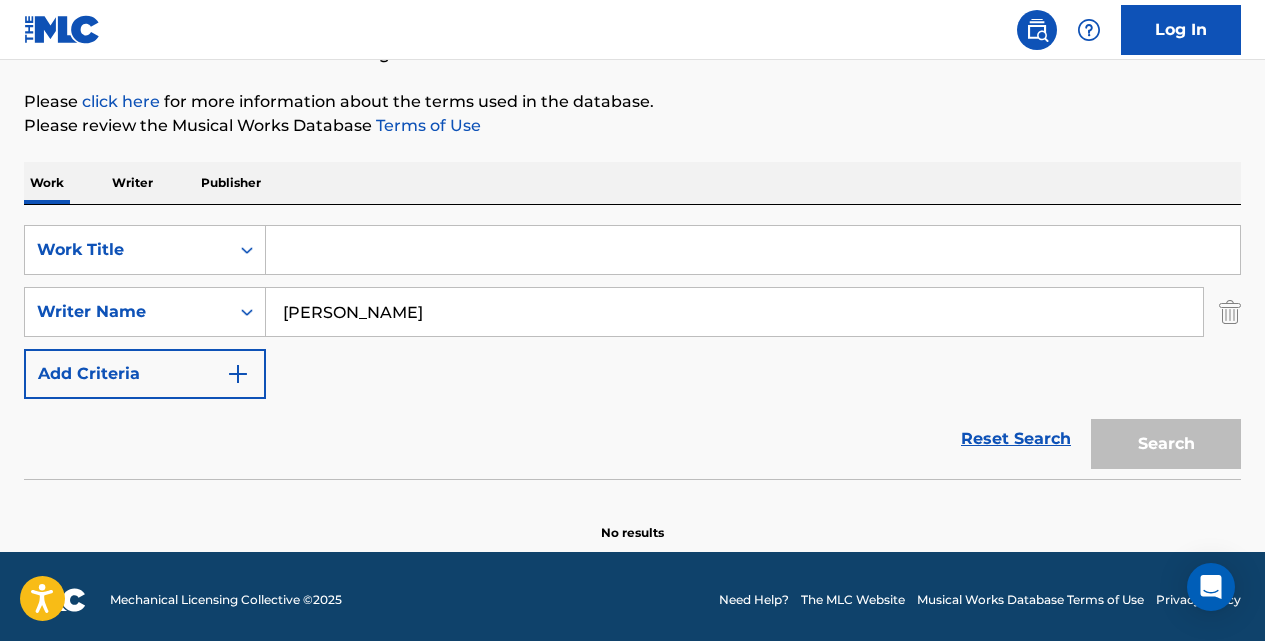 paste on "PLASTIK" 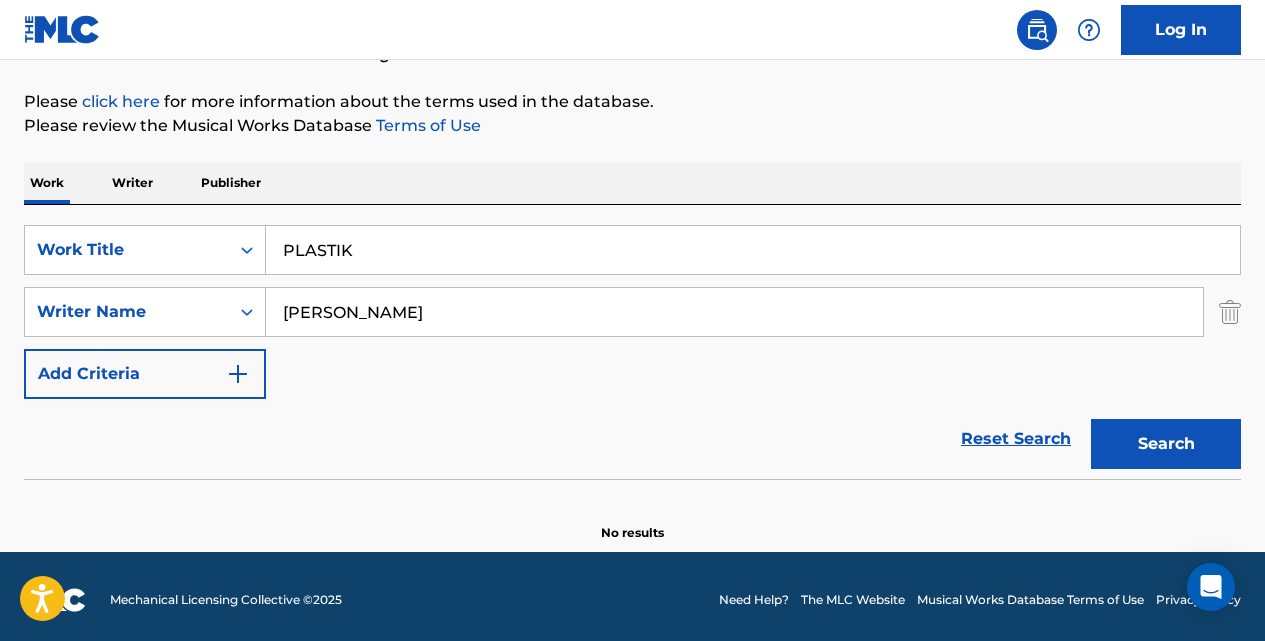 click on "Search" at bounding box center [1166, 444] 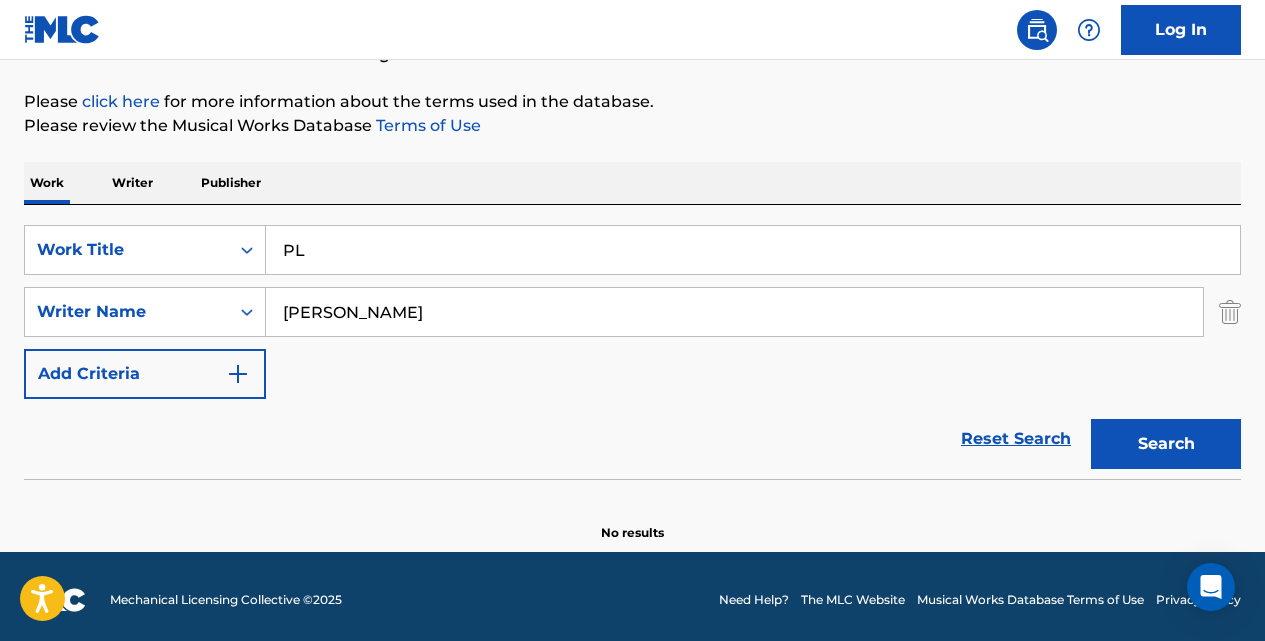 type on "P" 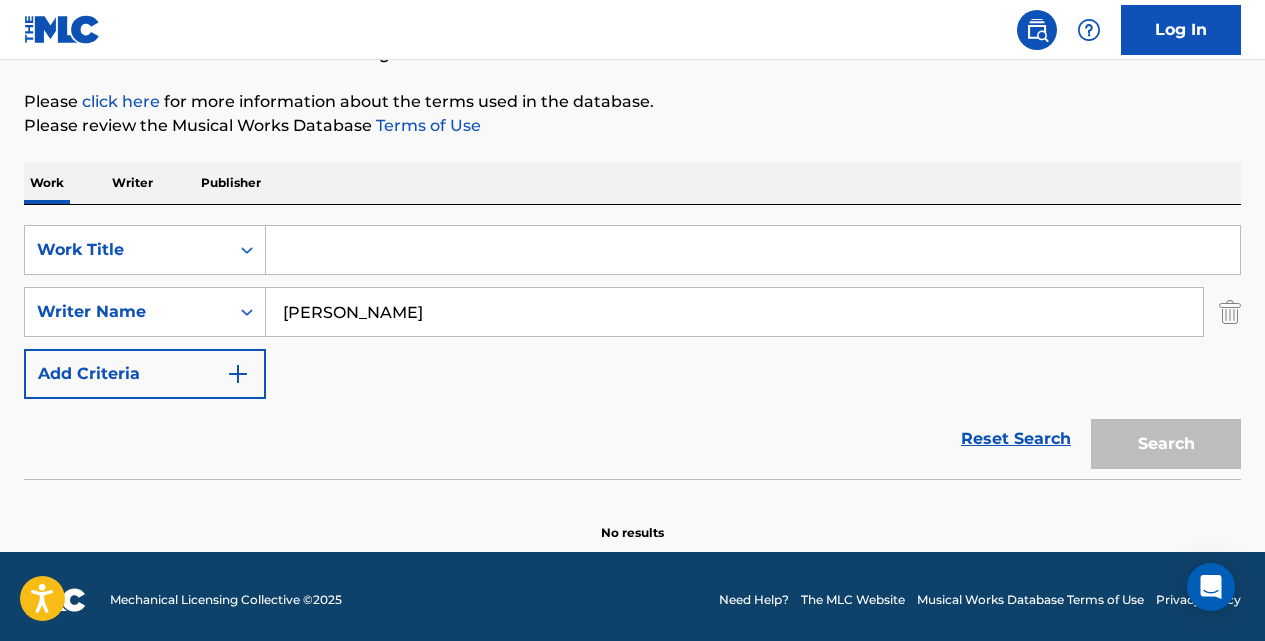 paste on "REKTA" 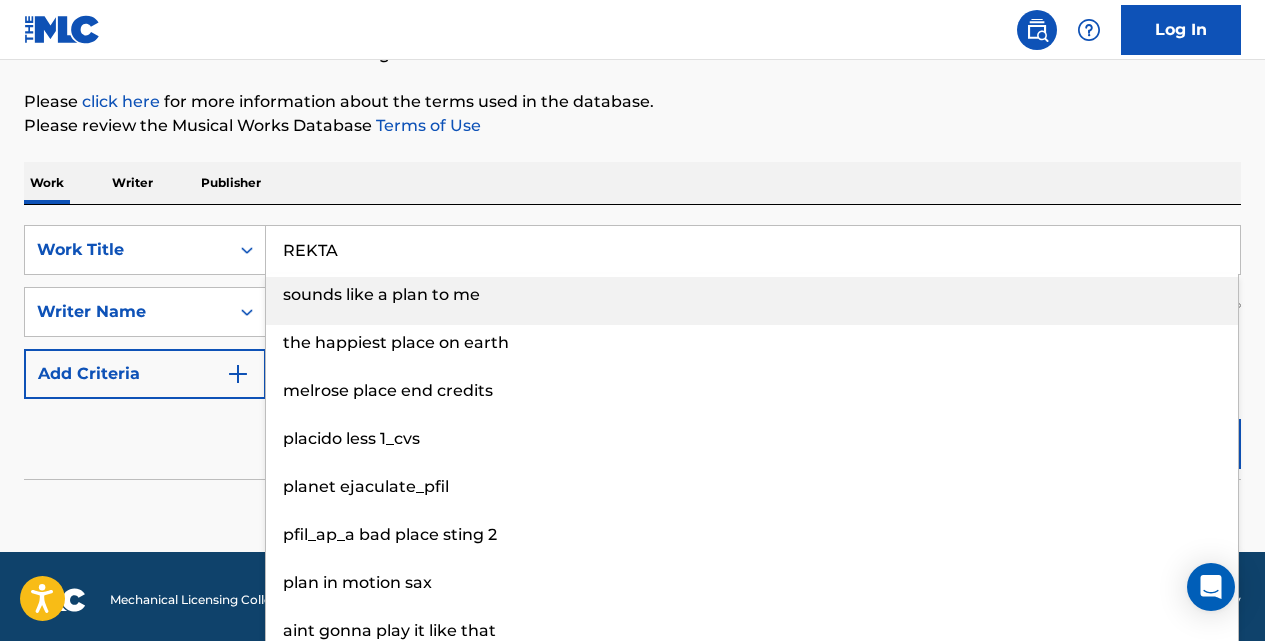 type on "REKTA" 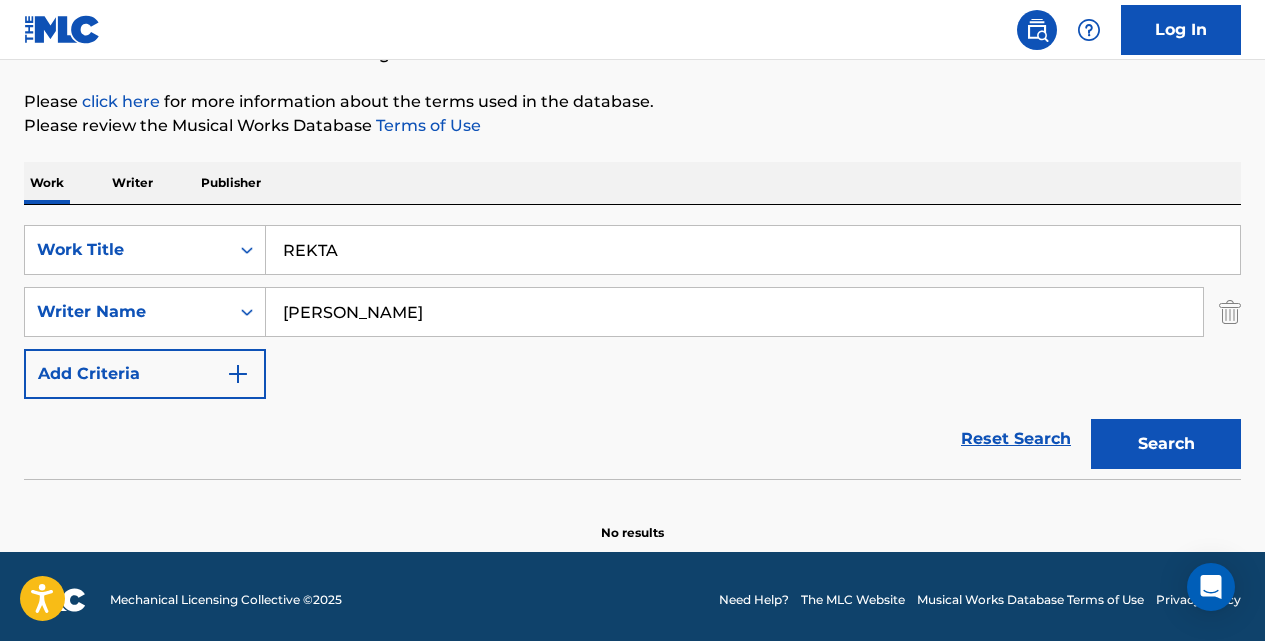 click on "Search" at bounding box center [1166, 444] 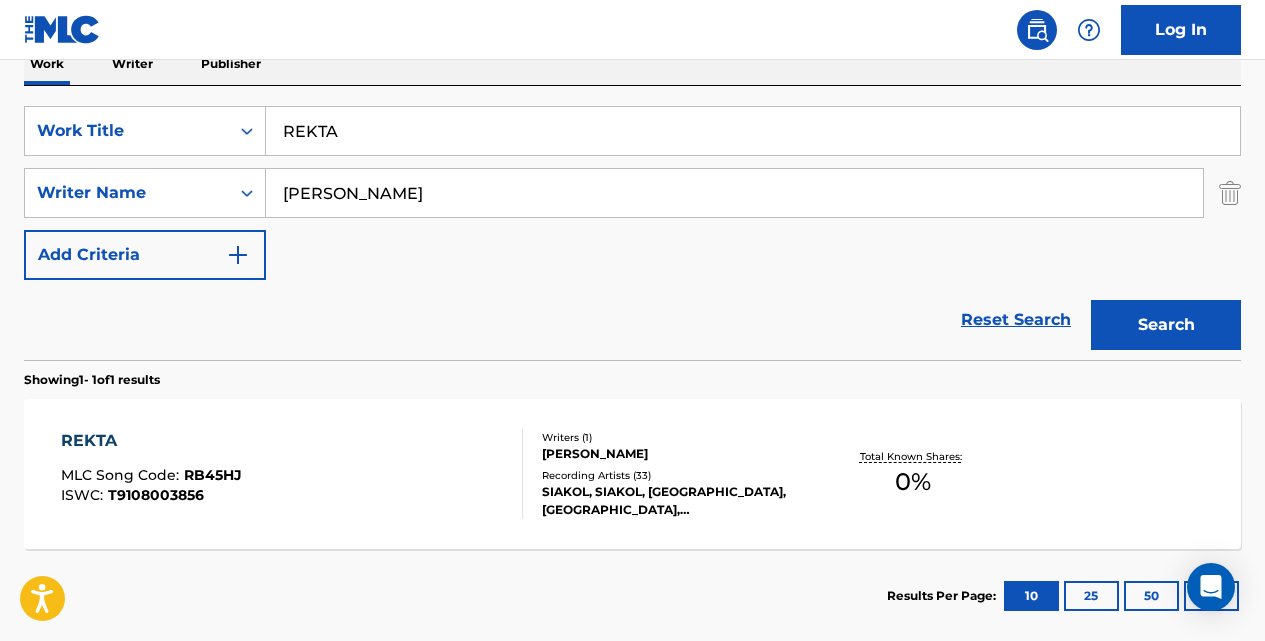 scroll, scrollTop: 353, scrollLeft: 0, axis: vertical 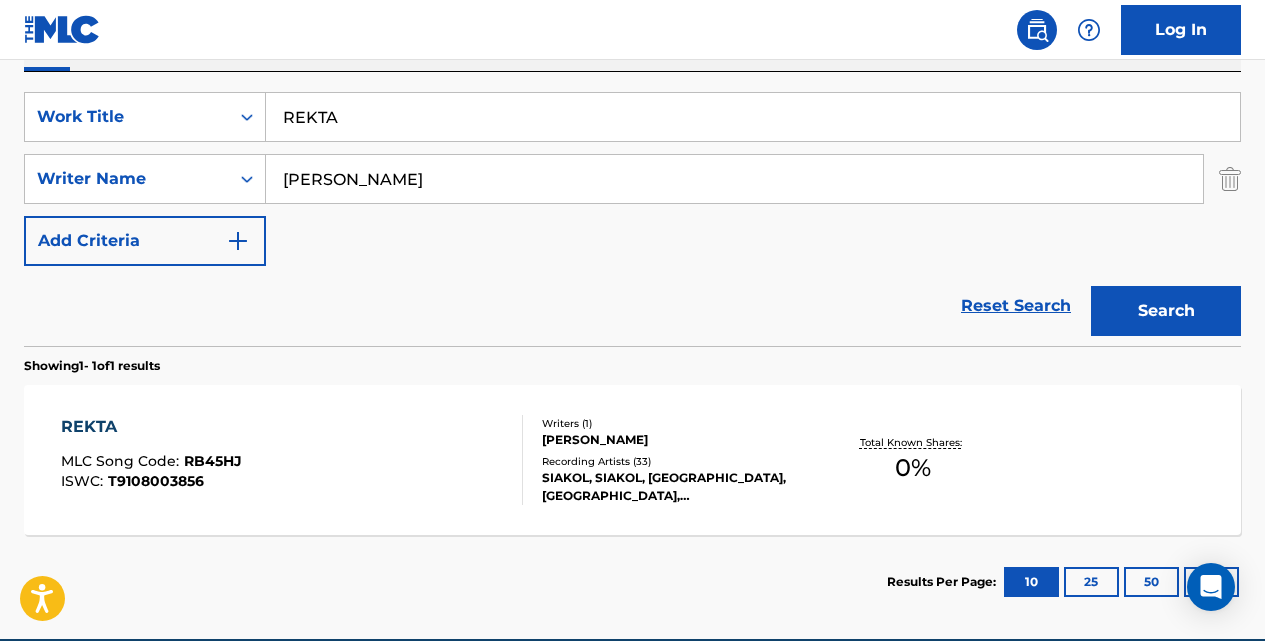 click on "REKTA" at bounding box center (151, 427) 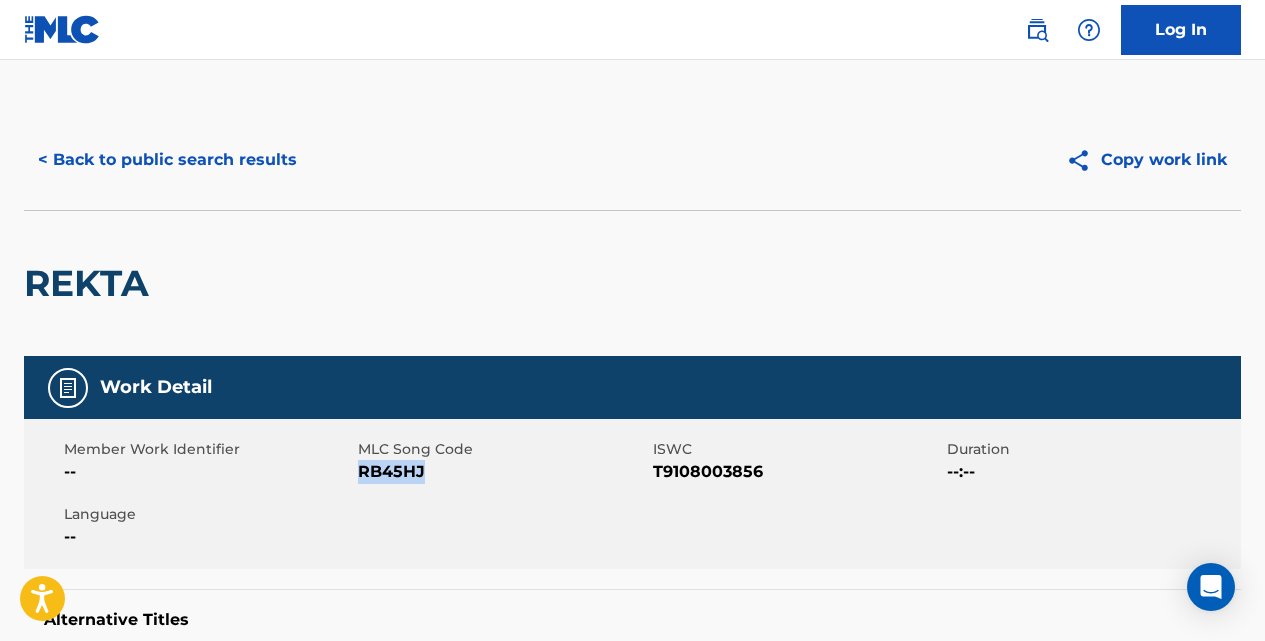 drag, startPoint x: 424, startPoint y: 469, endPoint x: 363, endPoint y: 469, distance: 61 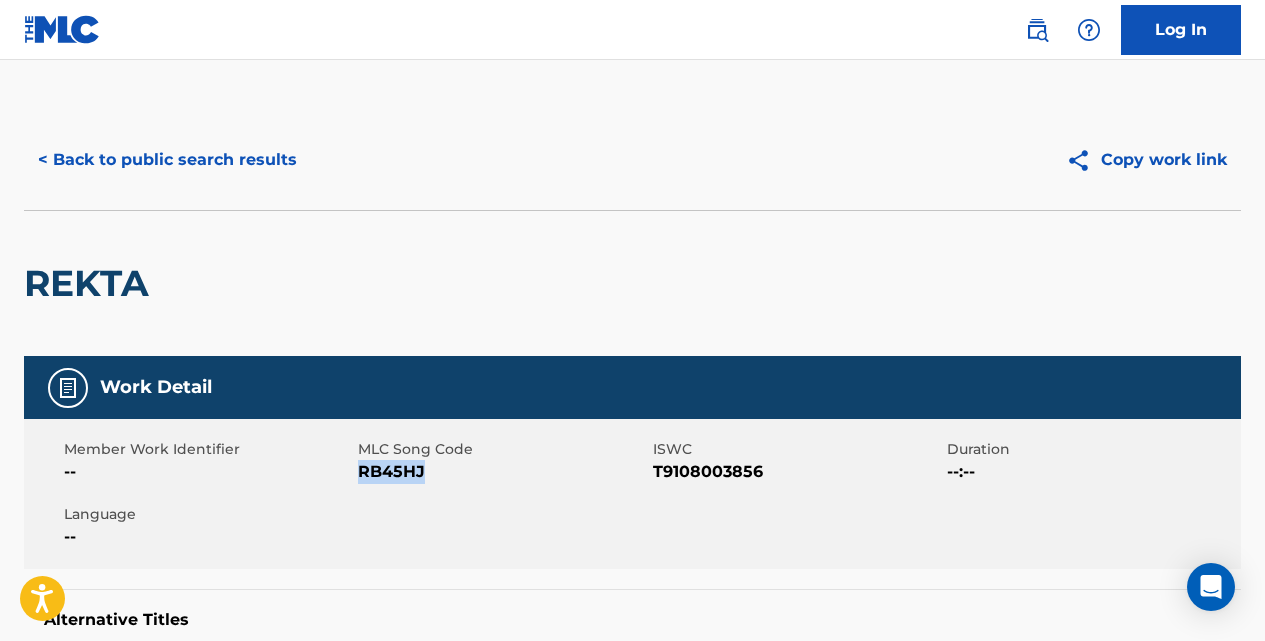 click on "< Back to public search results" at bounding box center (167, 160) 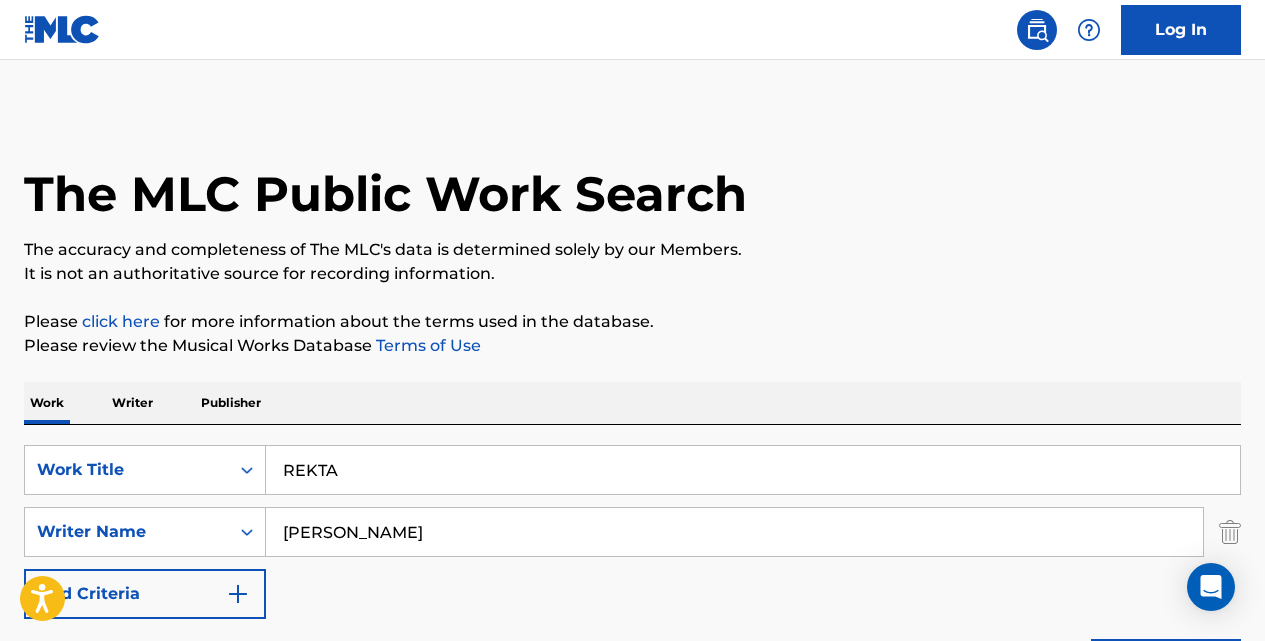 scroll, scrollTop: 333, scrollLeft: 0, axis: vertical 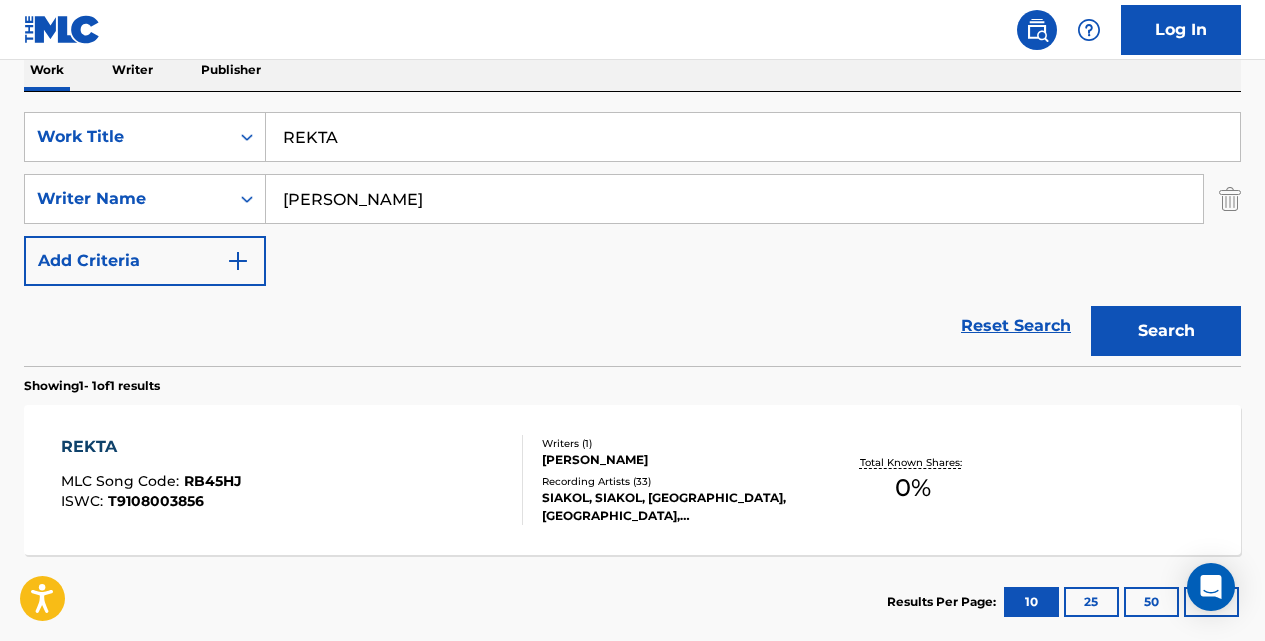 click on "REKTA" at bounding box center (753, 137) 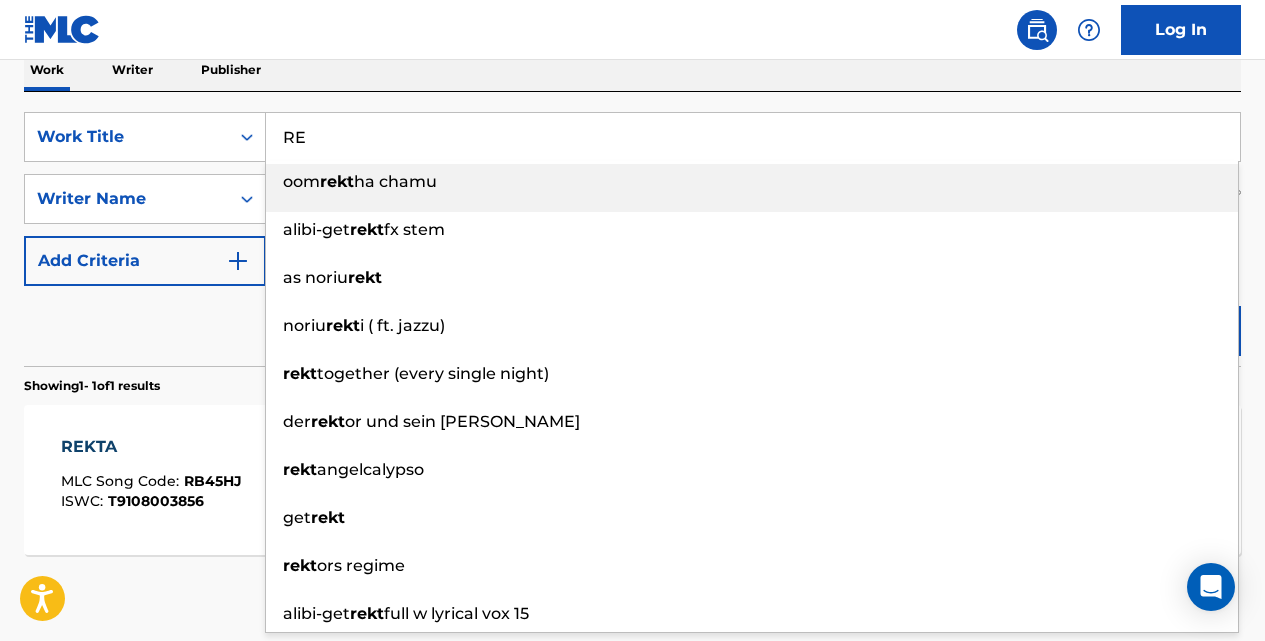 type on "R" 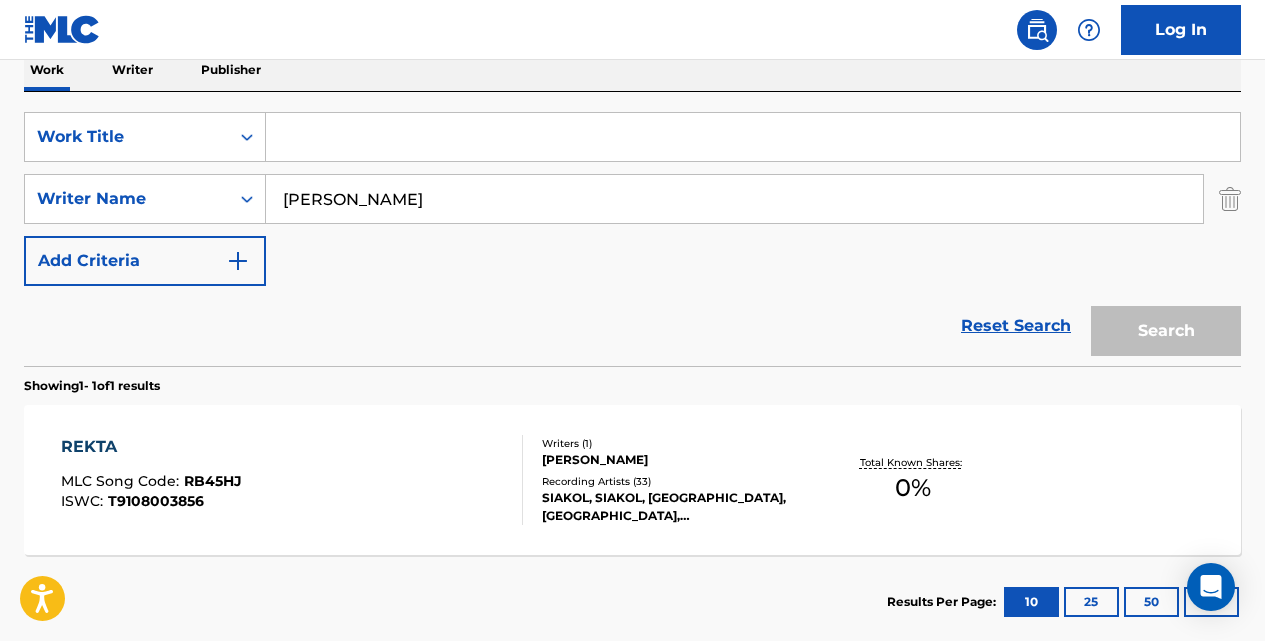 paste on "SA ISANG BOTE NG ALAK" 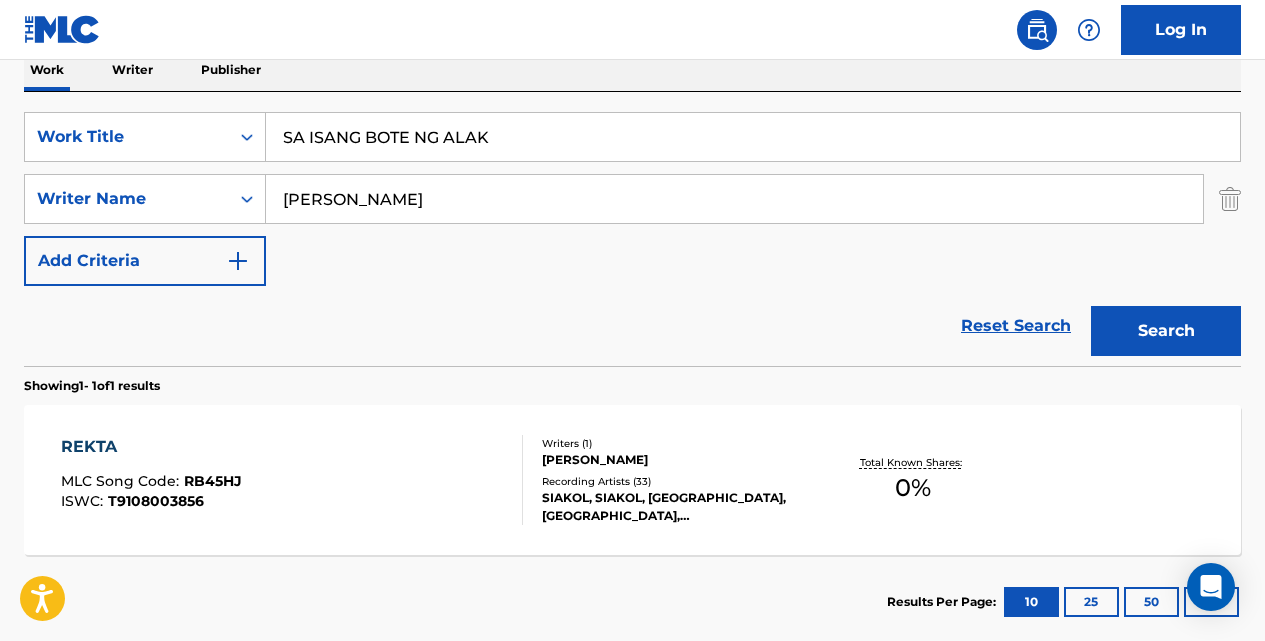click on "Search" at bounding box center (1166, 331) 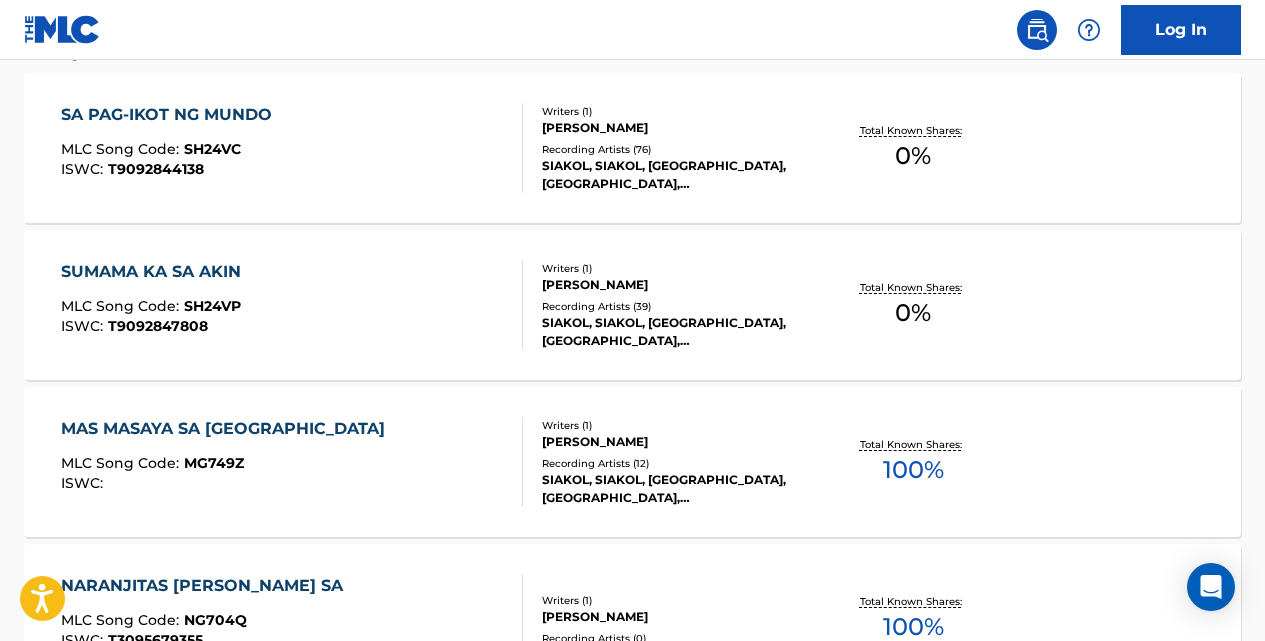 scroll, scrollTop: 666, scrollLeft: 0, axis: vertical 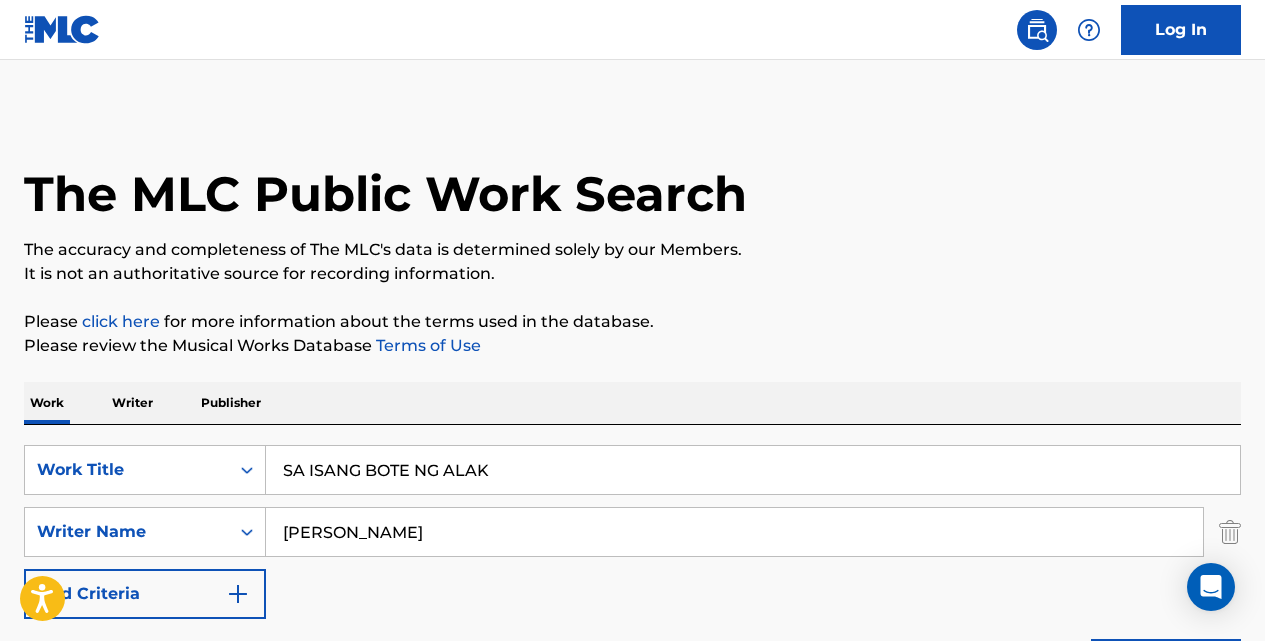 click on "SA ISANG BOTE NG ALAK" at bounding box center [753, 470] 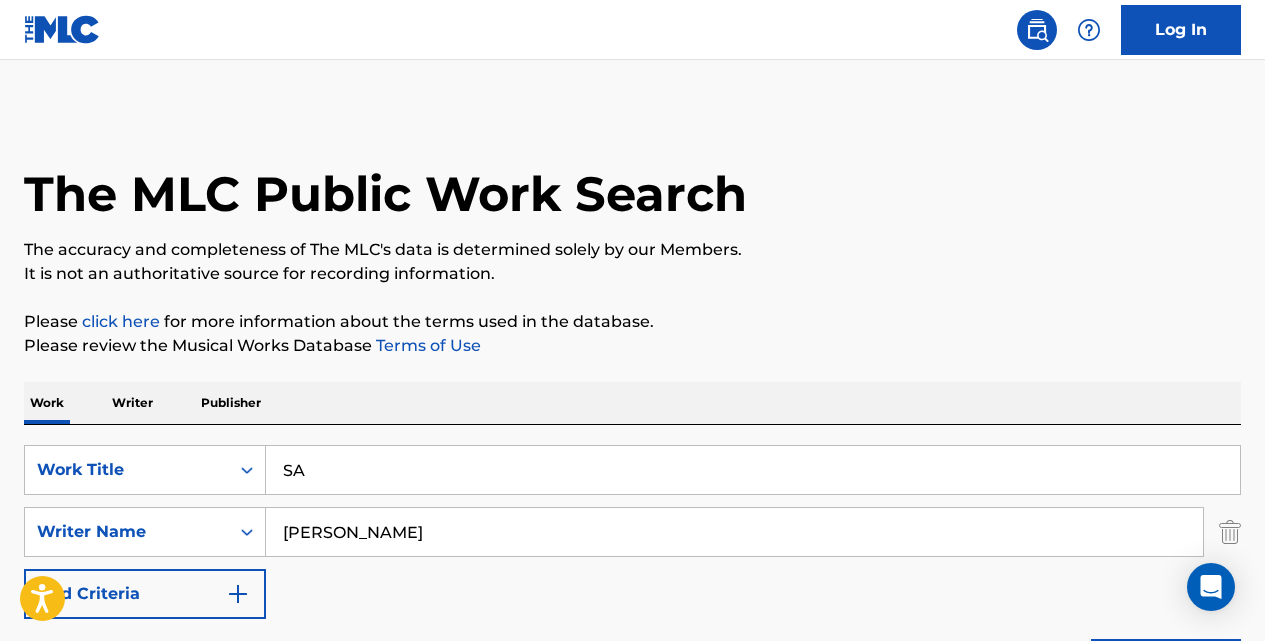 type on "S" 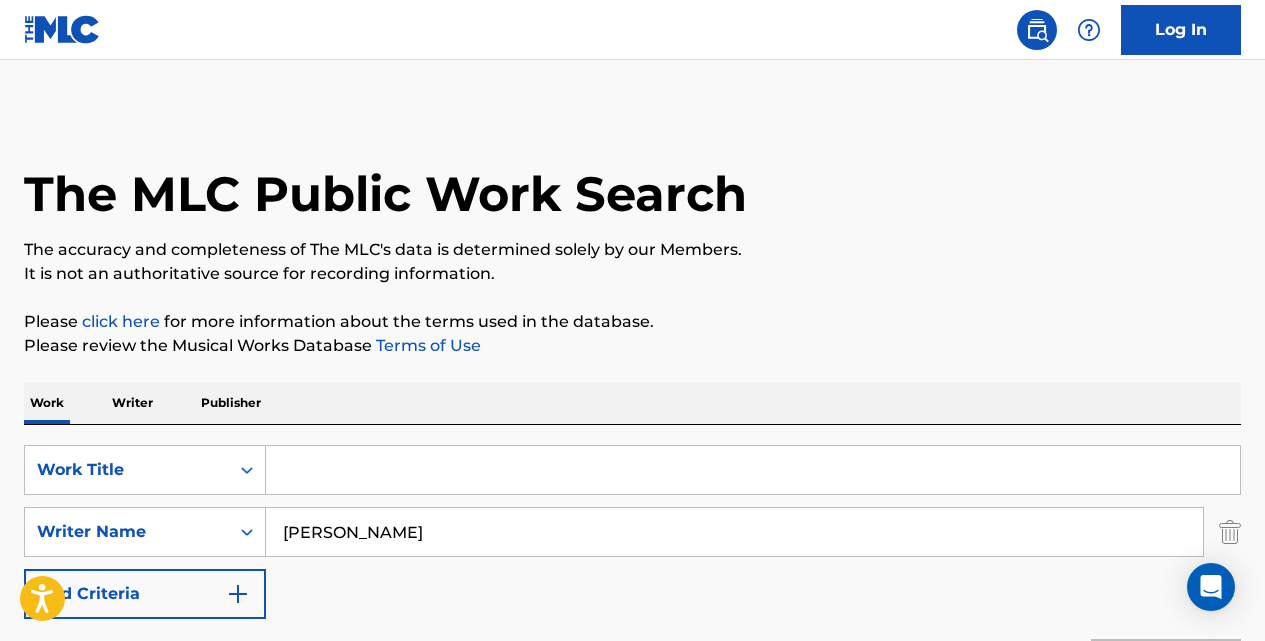 paste on "SA PAGSAPIT NG KAPASKUHAN" 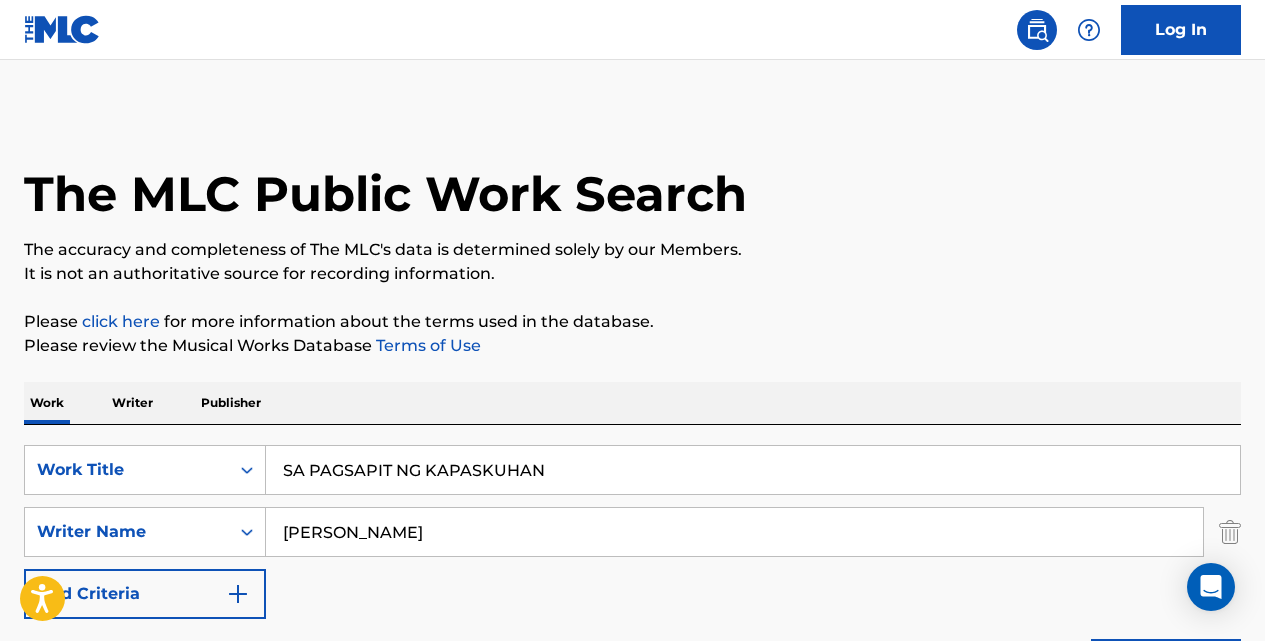 click on "Search" at bounding box center (1166, 664) 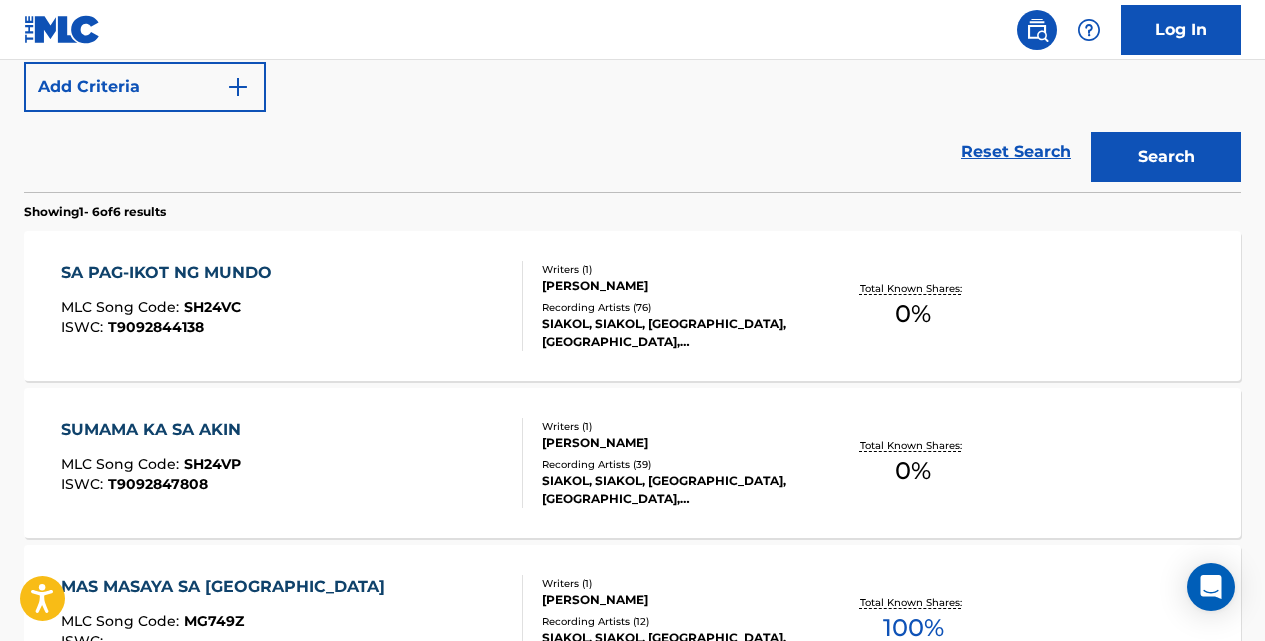 scroll, scrollTop: 513, scrollLeft: 0, axis: vertical 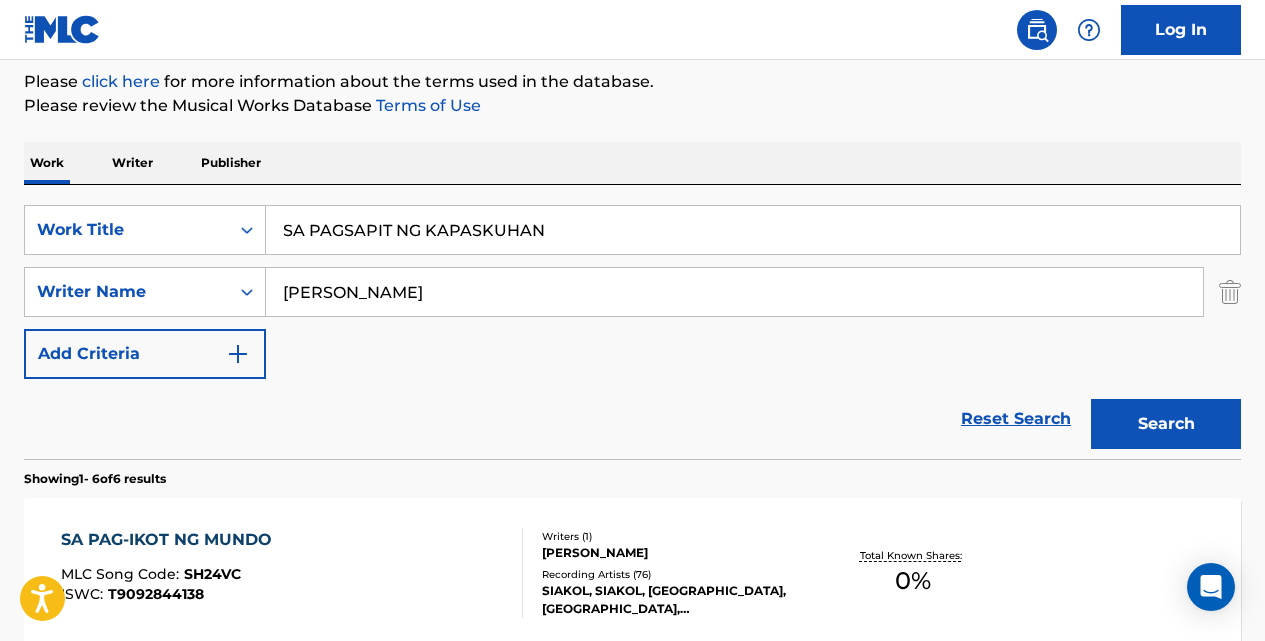 click on "SA PAGSAPIT NG KAPASKUHAN" at bounding box center (753, 230) 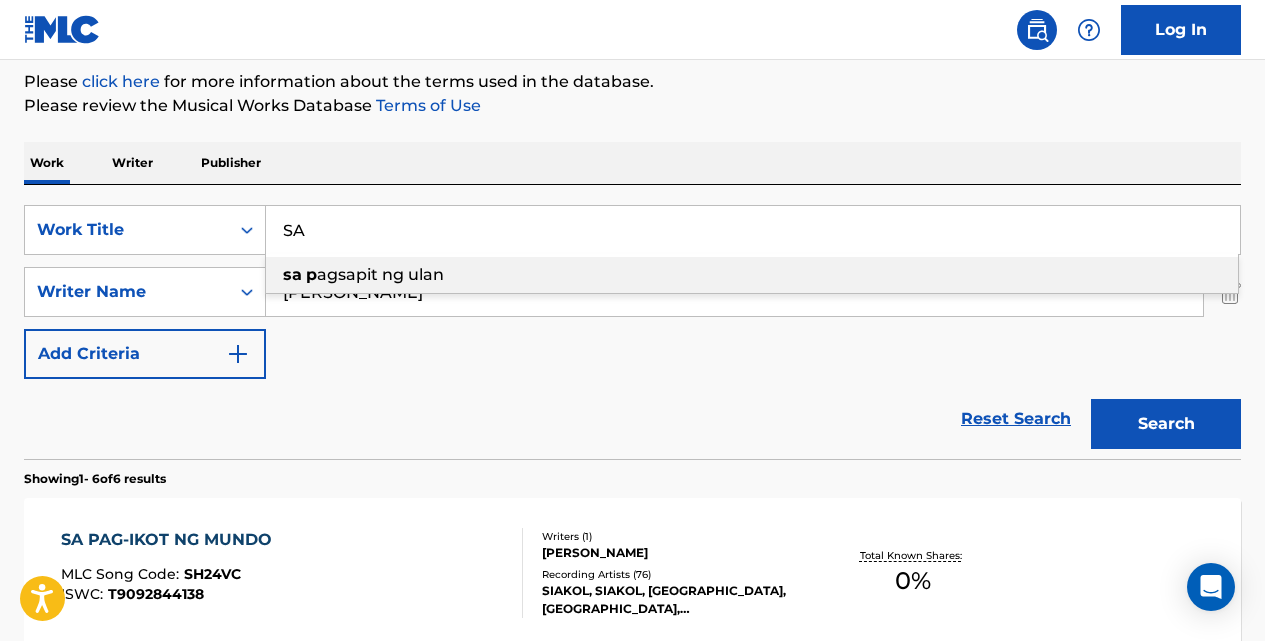 type on "S" 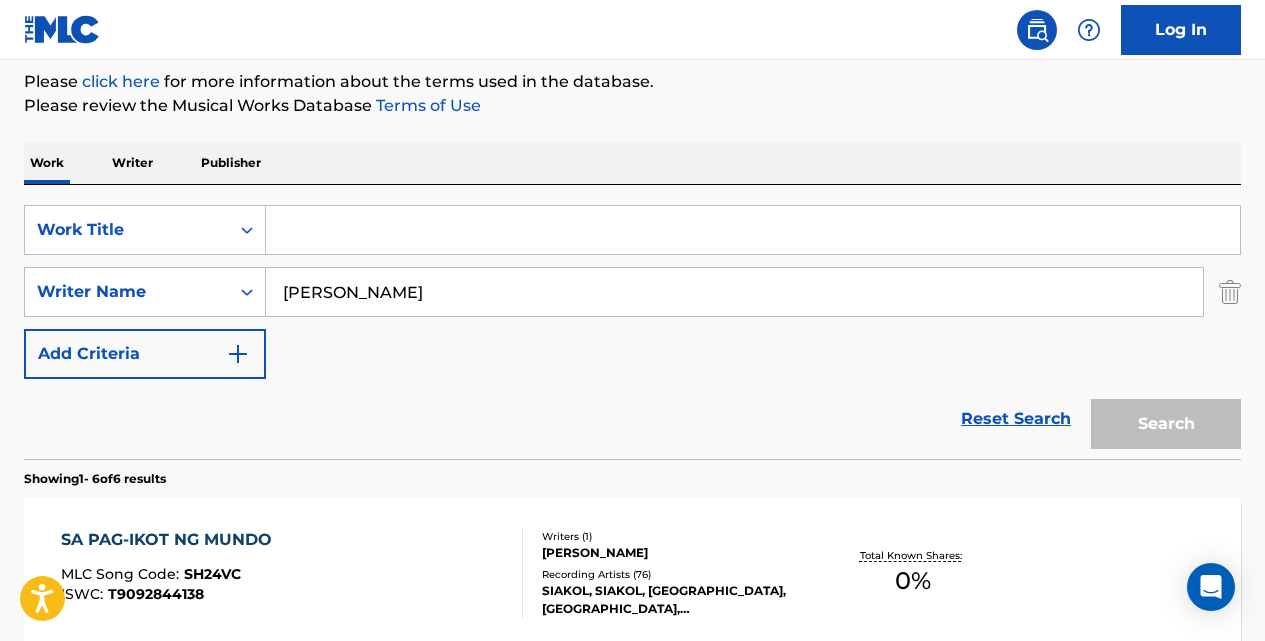 paste on "SALOT" 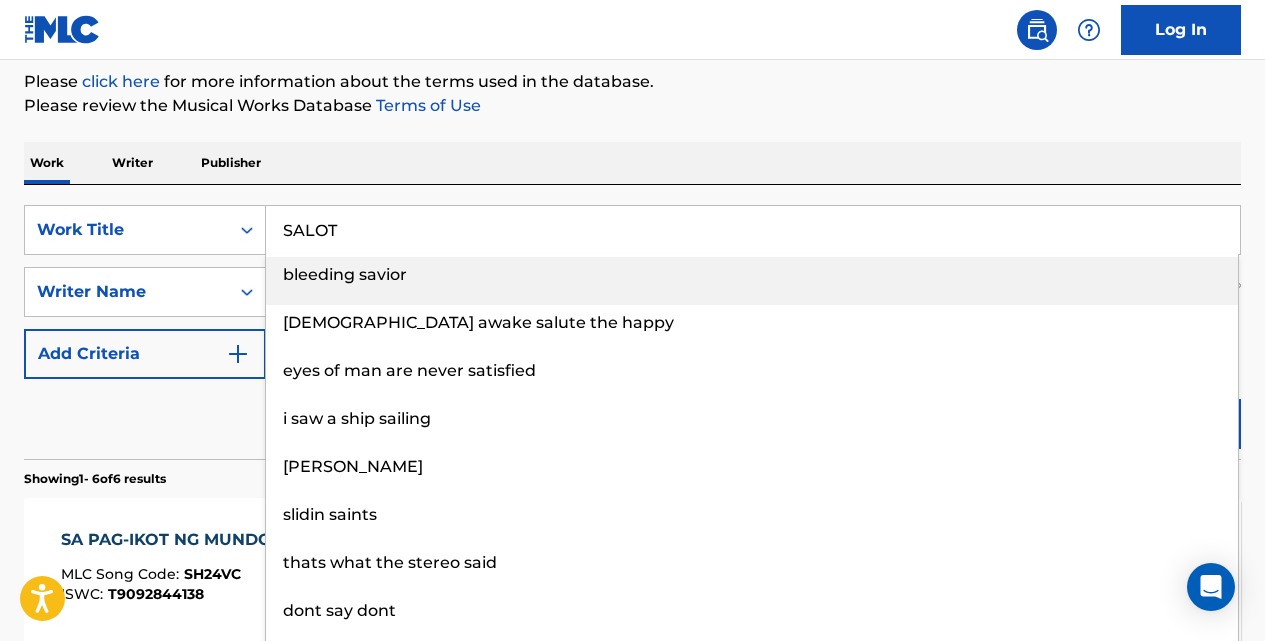 type on "SALOT" 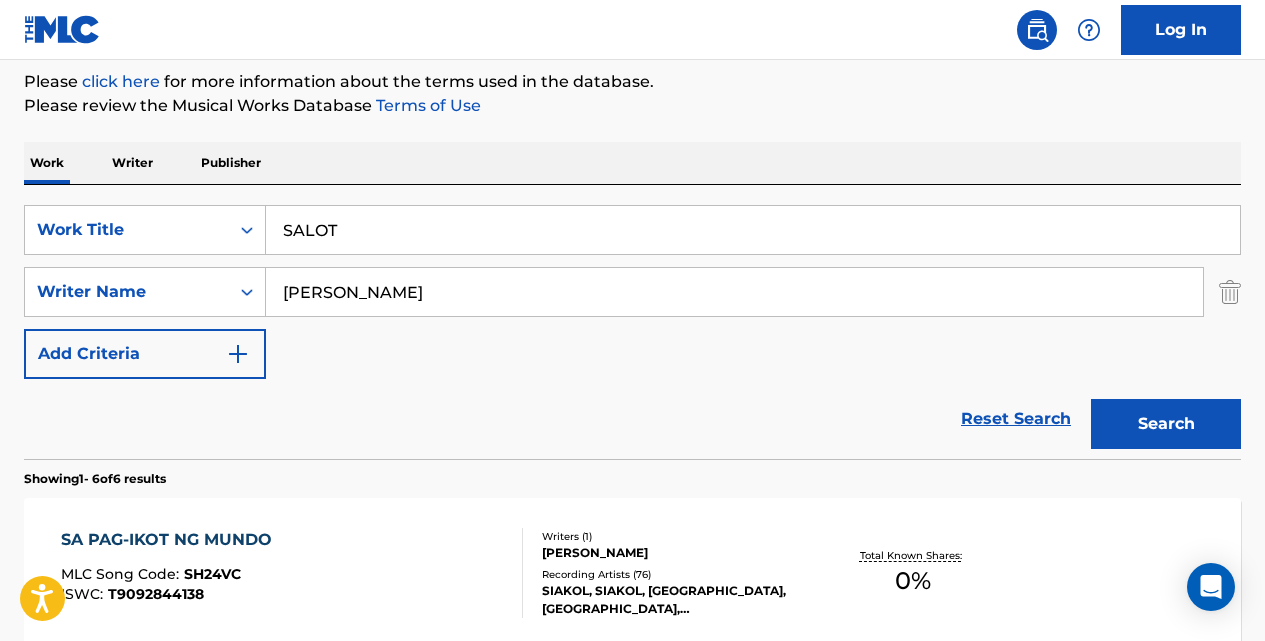 click on "Search" at bounding box center [1166, 424] 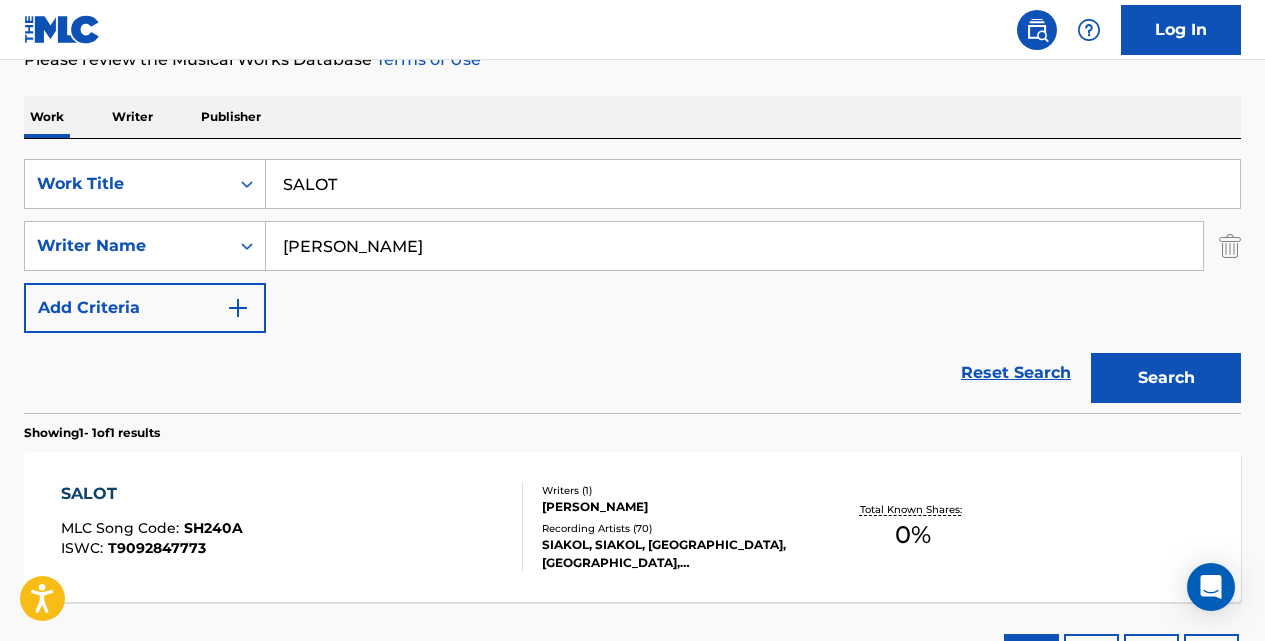 scroll, scrollTop: 286, scrollLeft: 0, axis: vertical 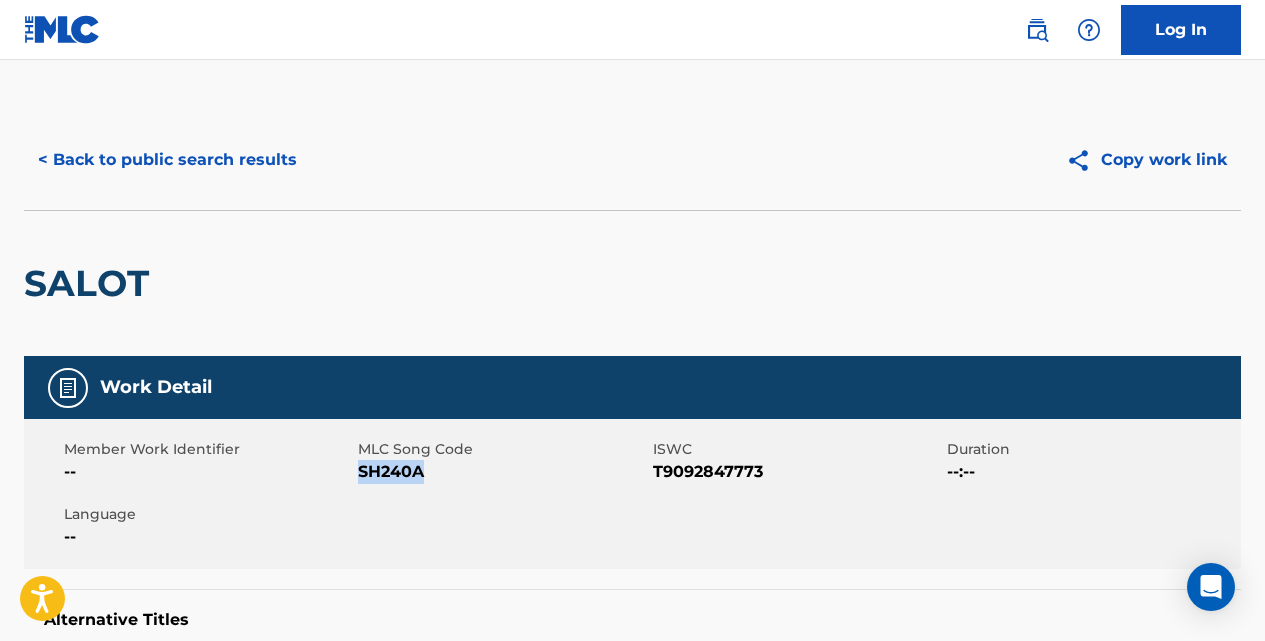 drag, startPoint x: 425, startPoint y: 474, endPoint x: 363, endPoint y: 474, distance: 62 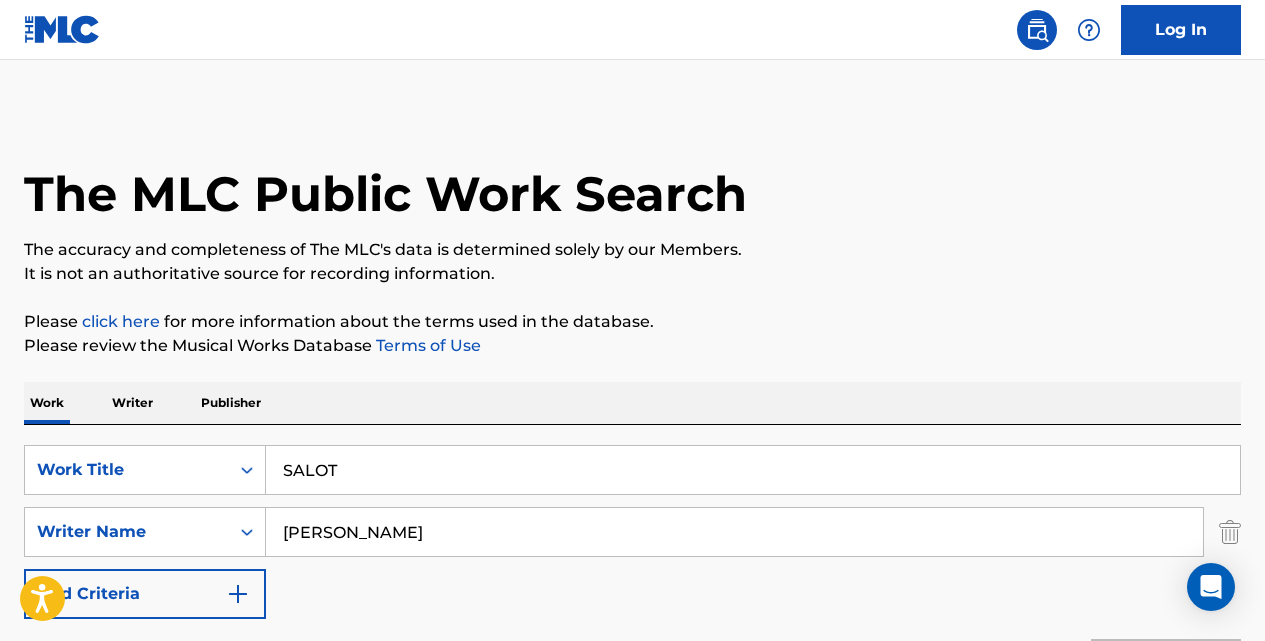 scroll, scrollTop: 286, scrollLeft: 0, axis: vertical 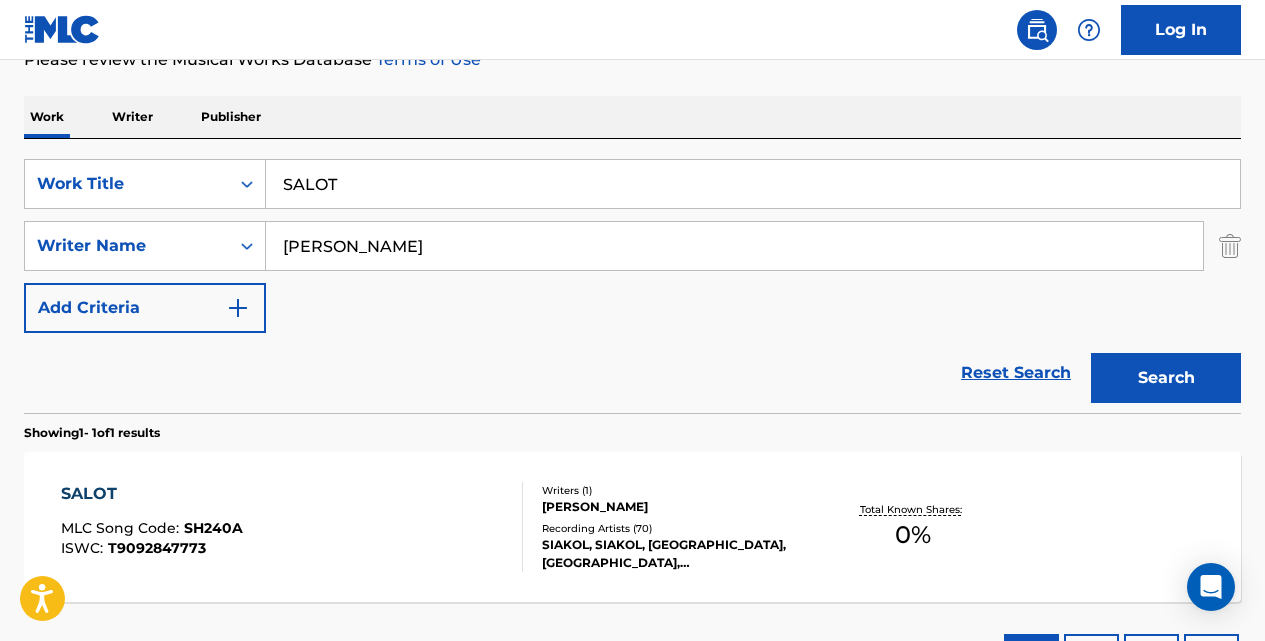 click on "SALOT" at bounding box center [753, 184] 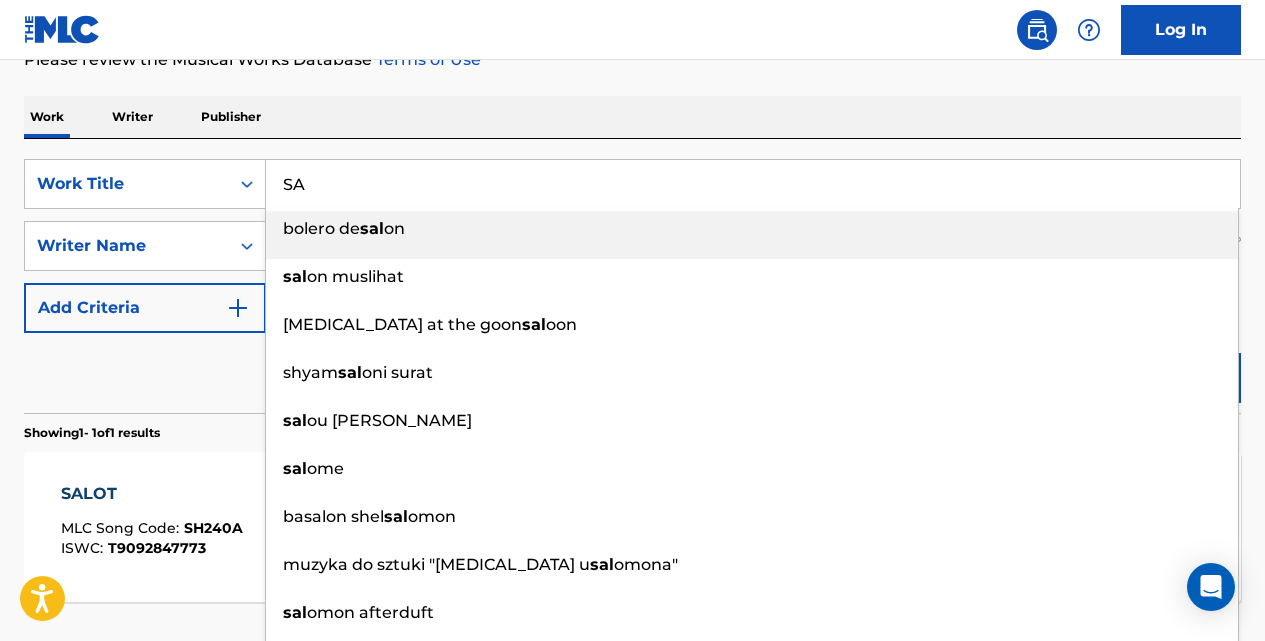 type on "S" 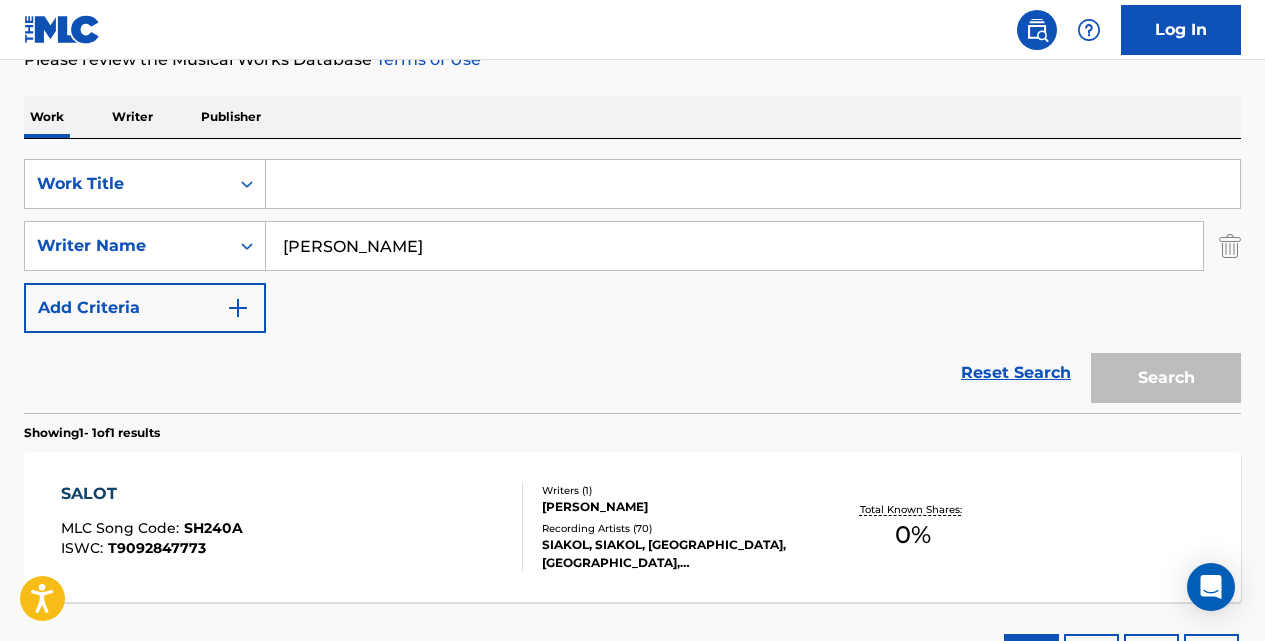 paste on "SANTA KLAWS" 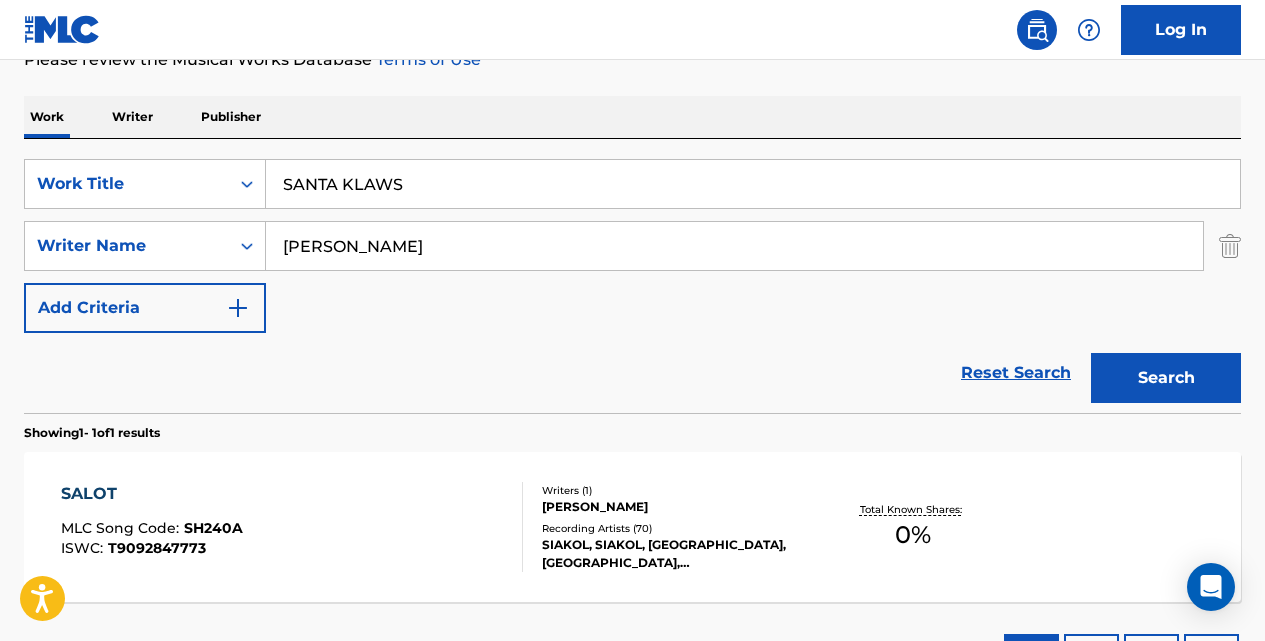click on "Search" at bounding box center [1166, 378] 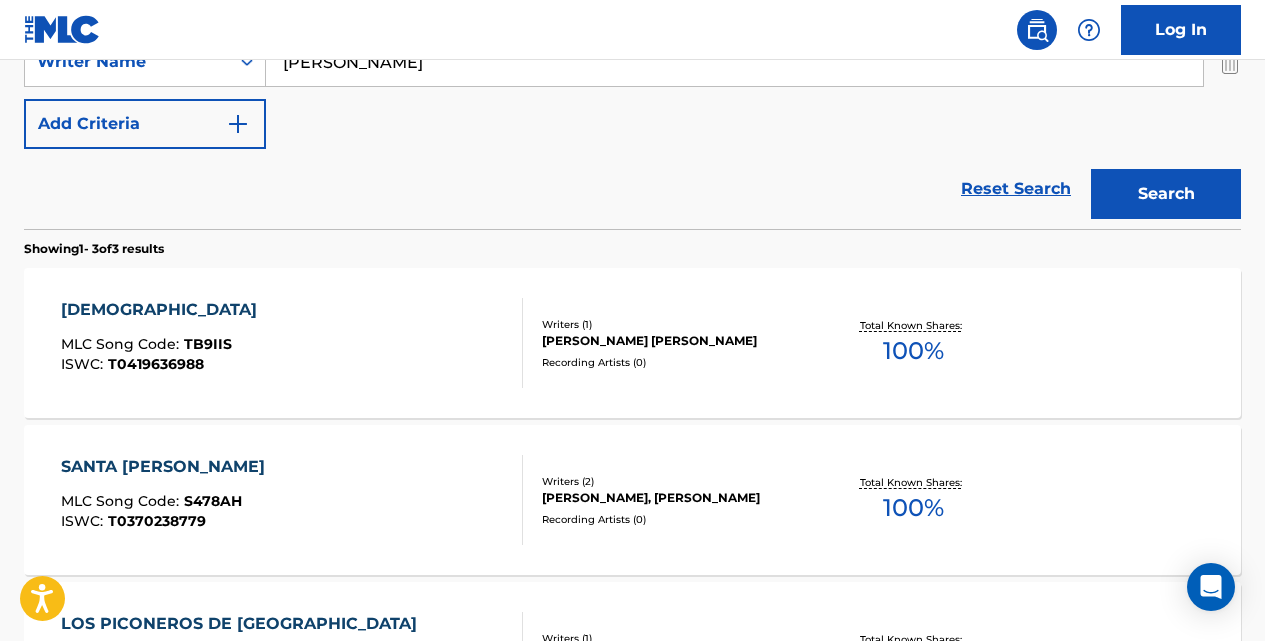 scroll, scrollTop: 600, scrollLeft: 0, axis: vertical 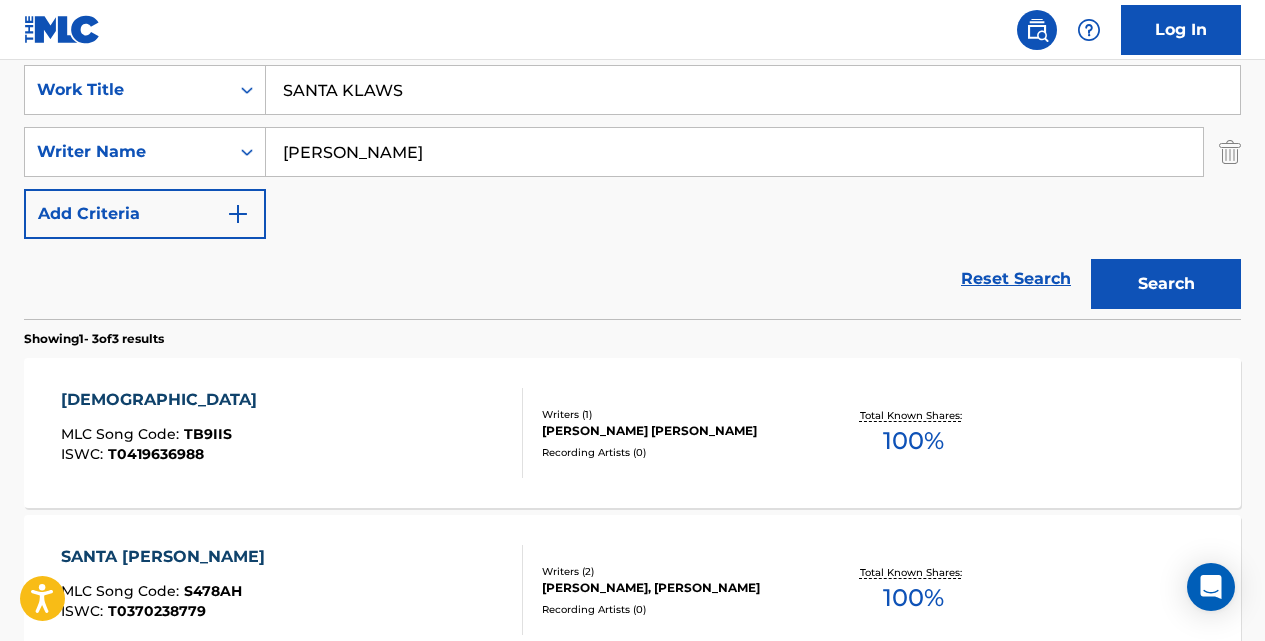 click on "SANTA KLAWS" at bounding box center [753, 90] 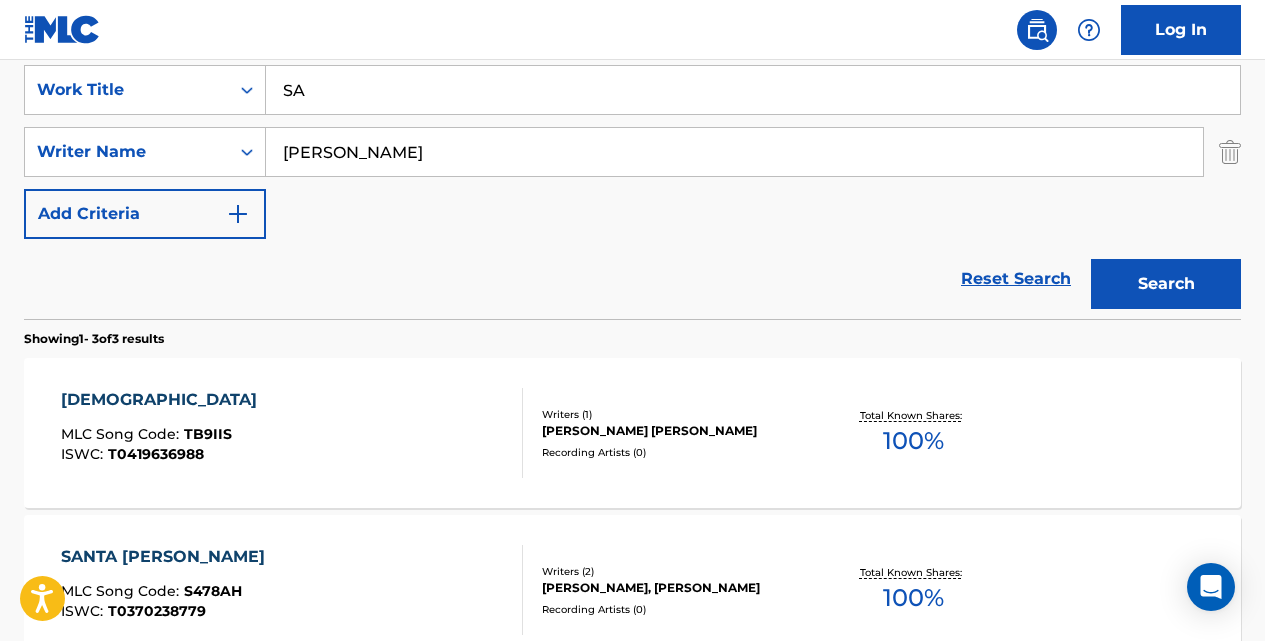 type on "S" 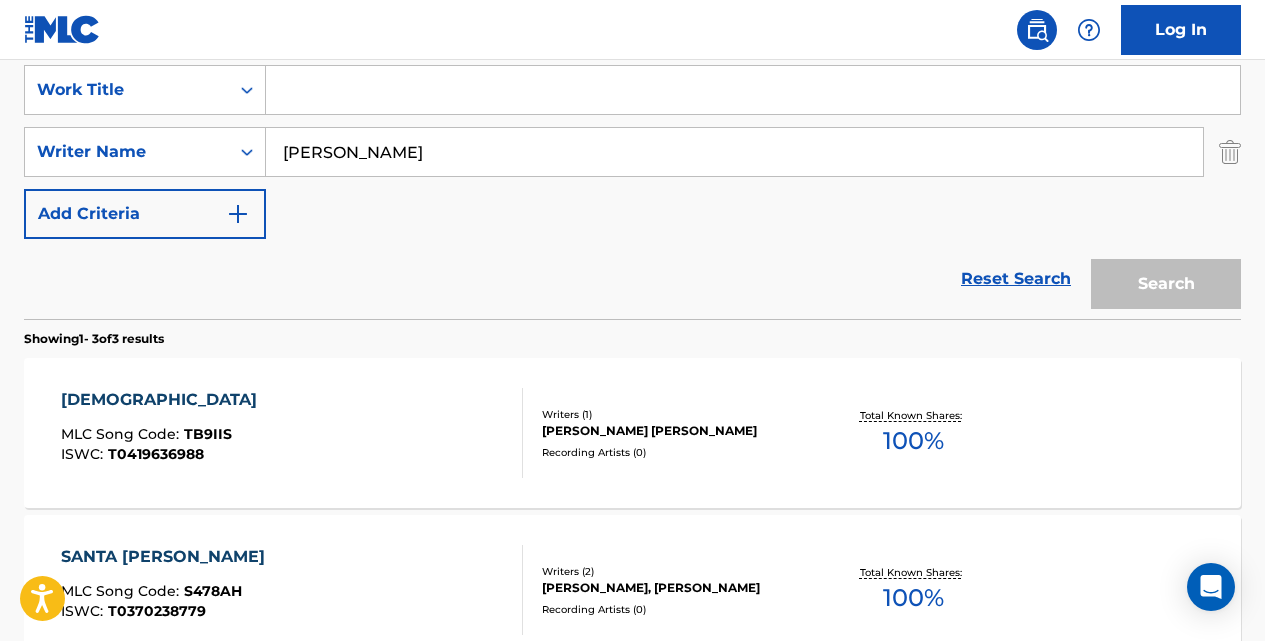 paste on "SIGE NA TULOY PA" 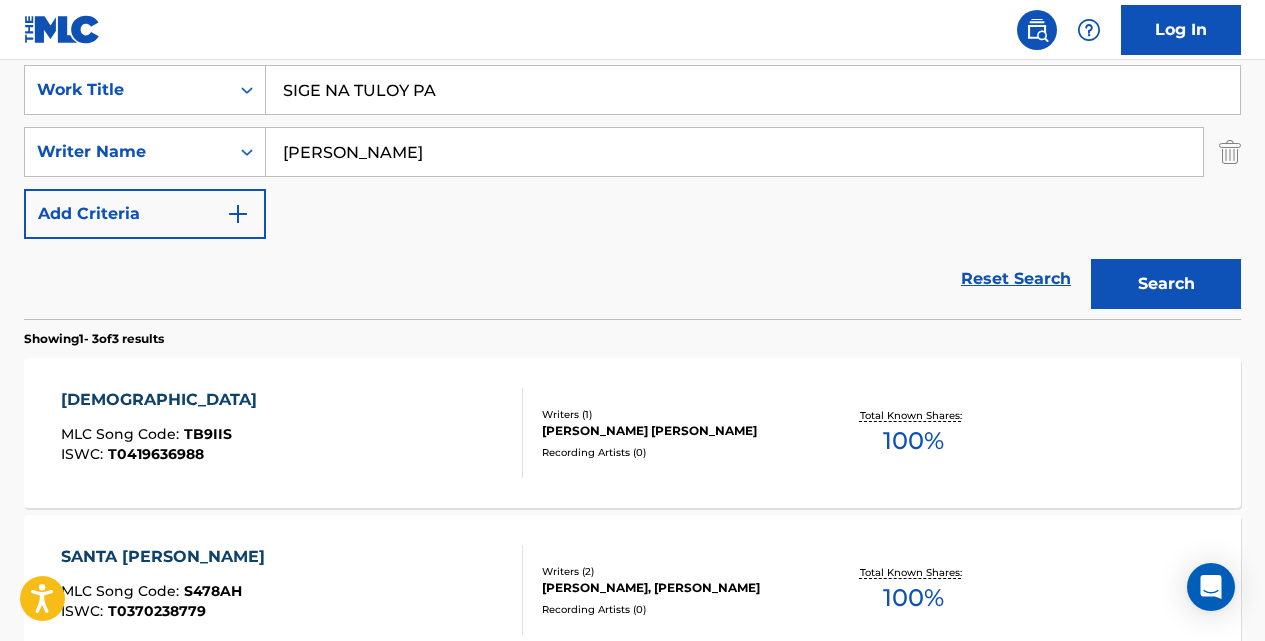 click on "Search" at bounding box center (1166, 284) 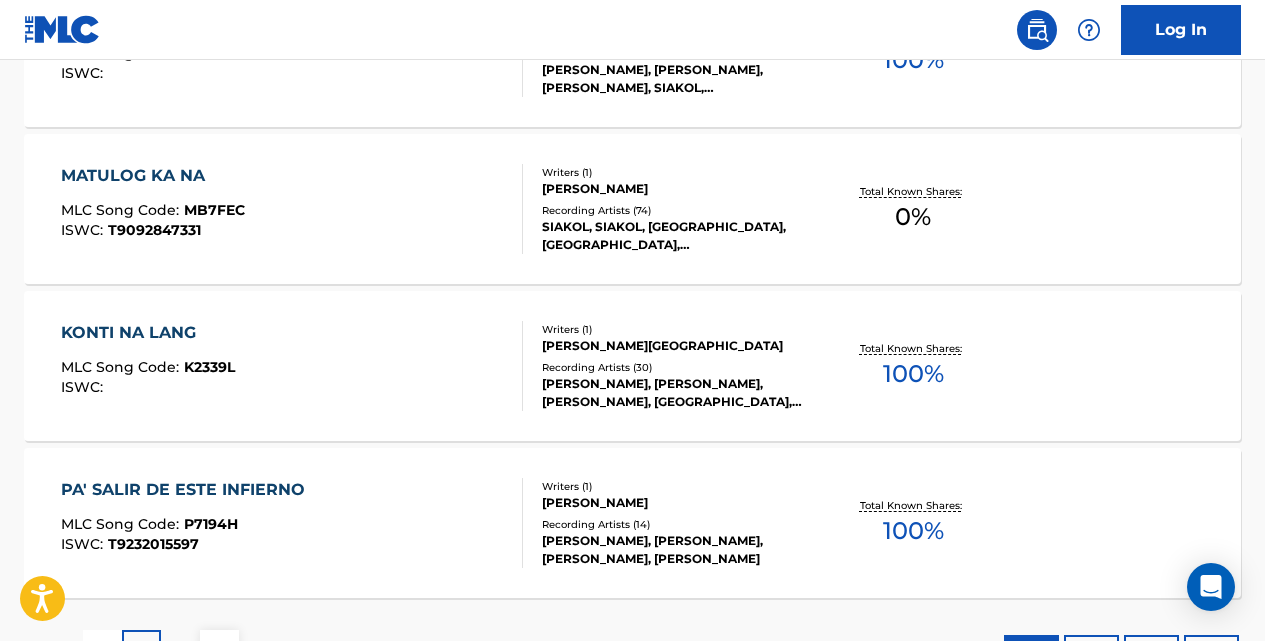 scroll, scrollTop: 1706, scrollLeft: 0, axis: vertical 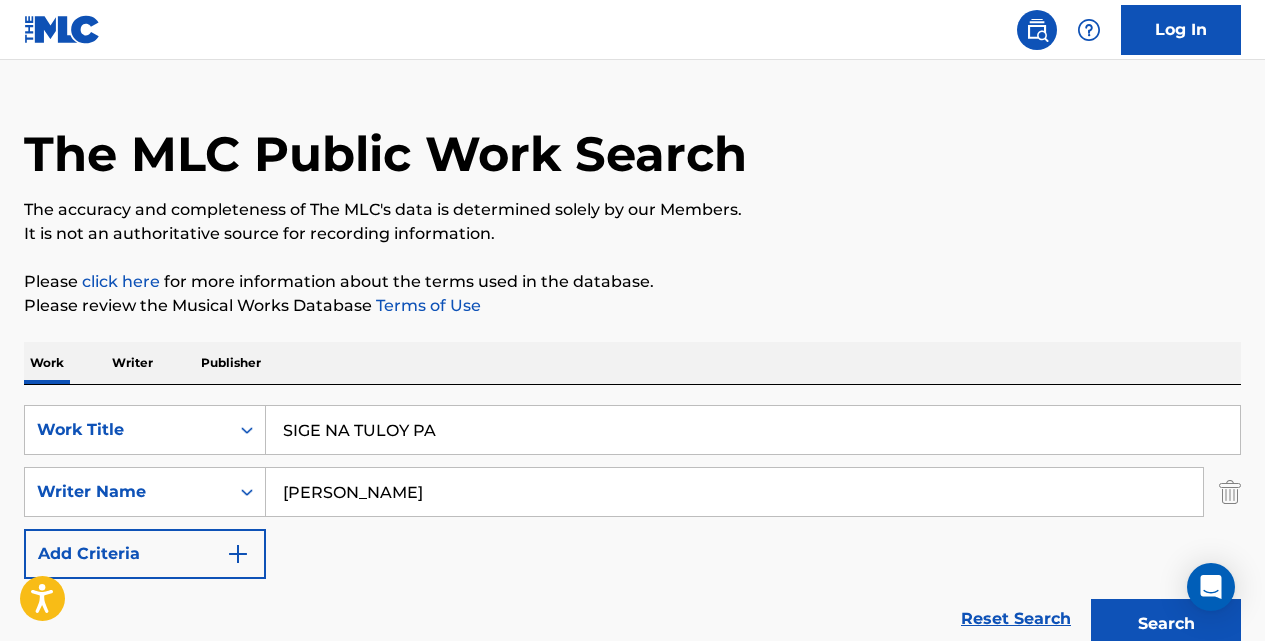 click on "SIGE NA TULOY PA" at bounding box center (753, 430) 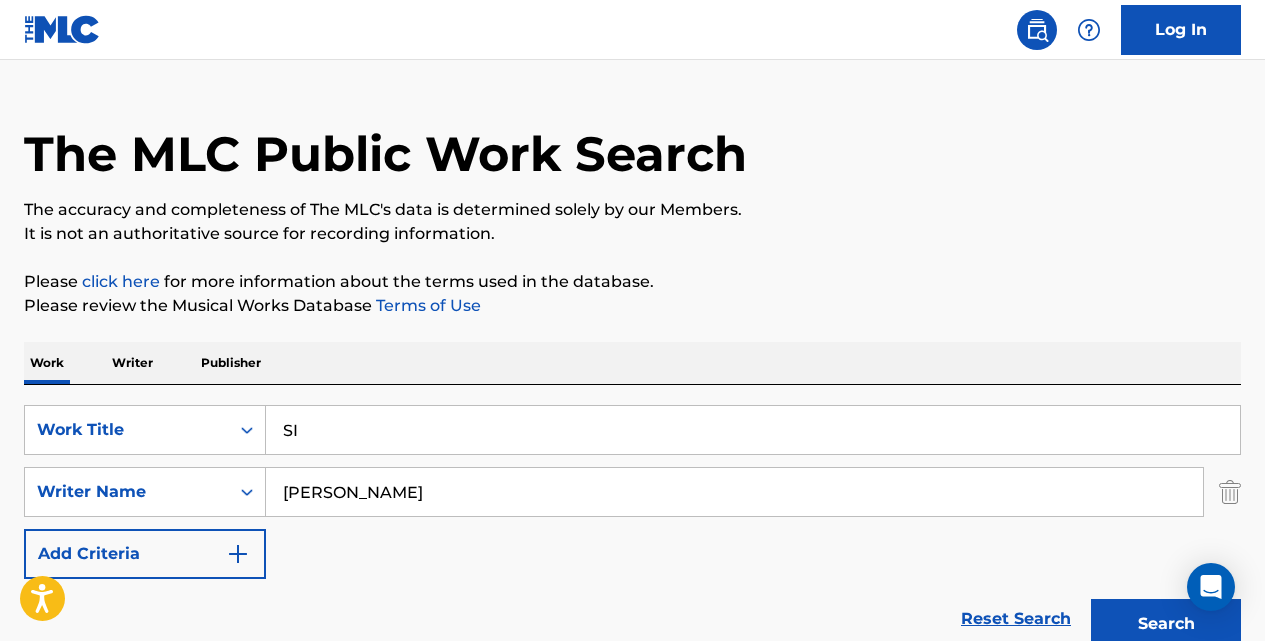 type on "S" 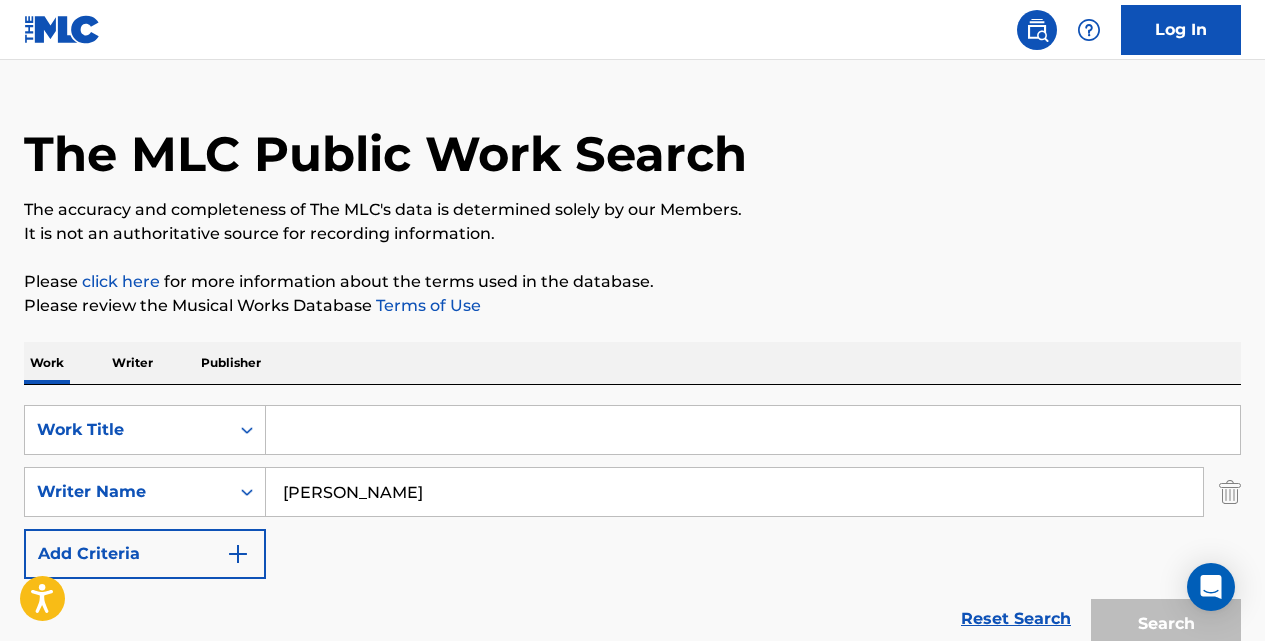 paste on "SIMBANG TABI" 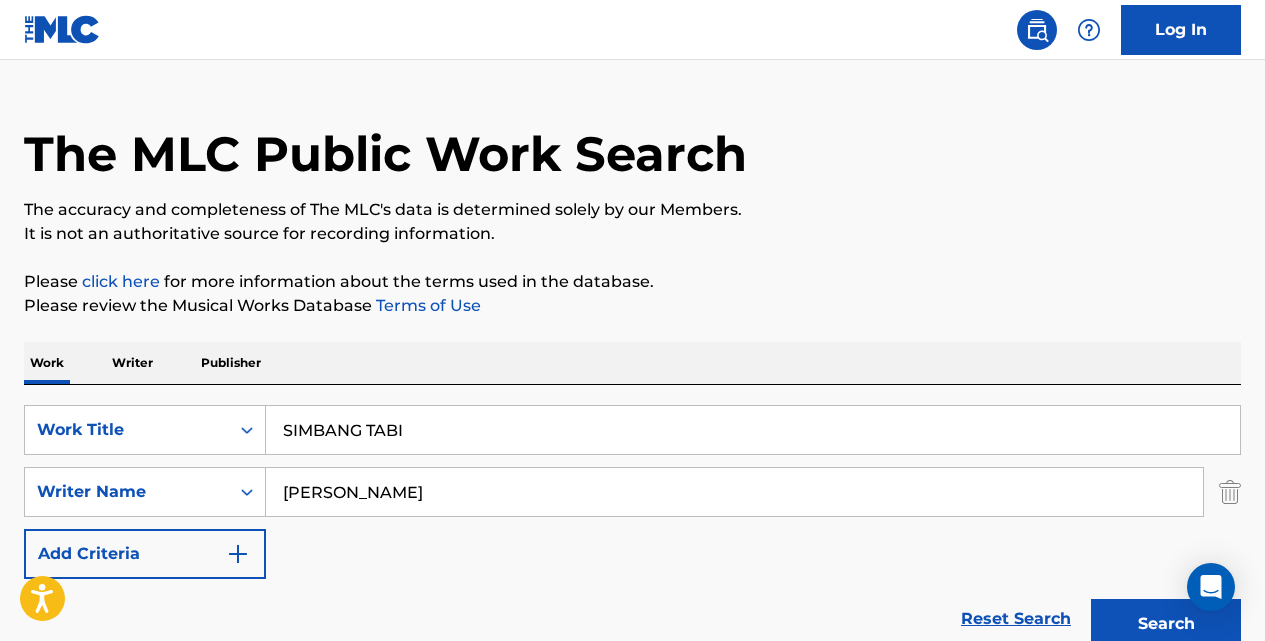 click on "Search" at bounding box center (1166, 624) 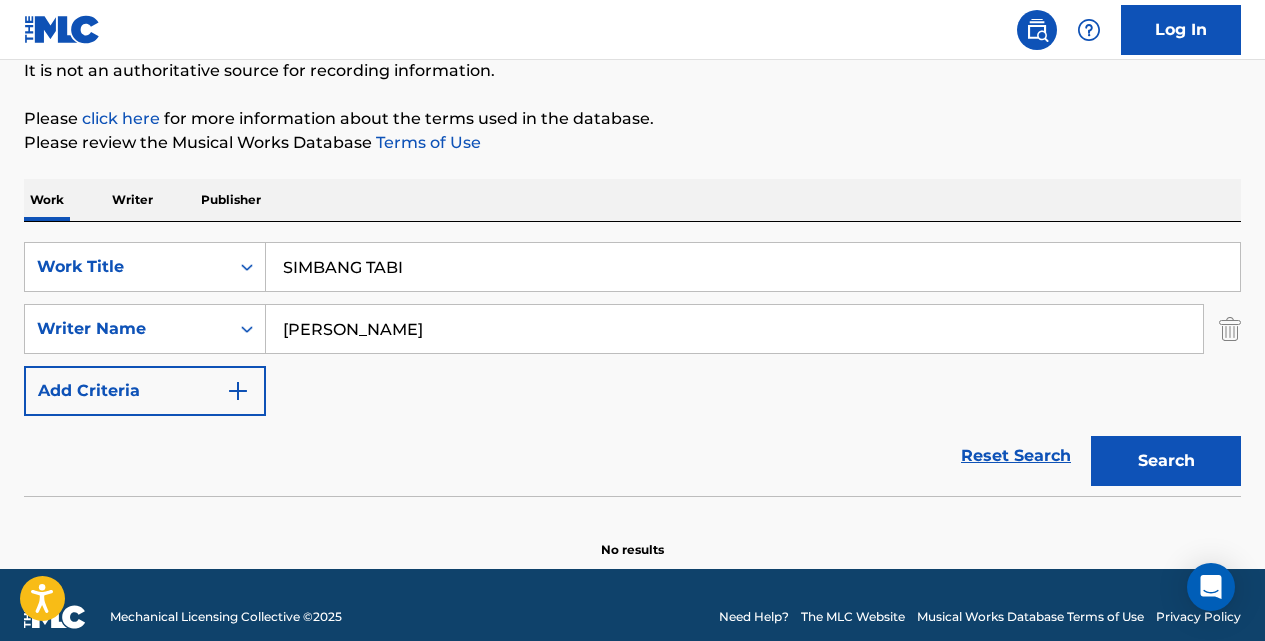 scroll, scrollTop: 227, scrollLeft: 0, axis: vertical 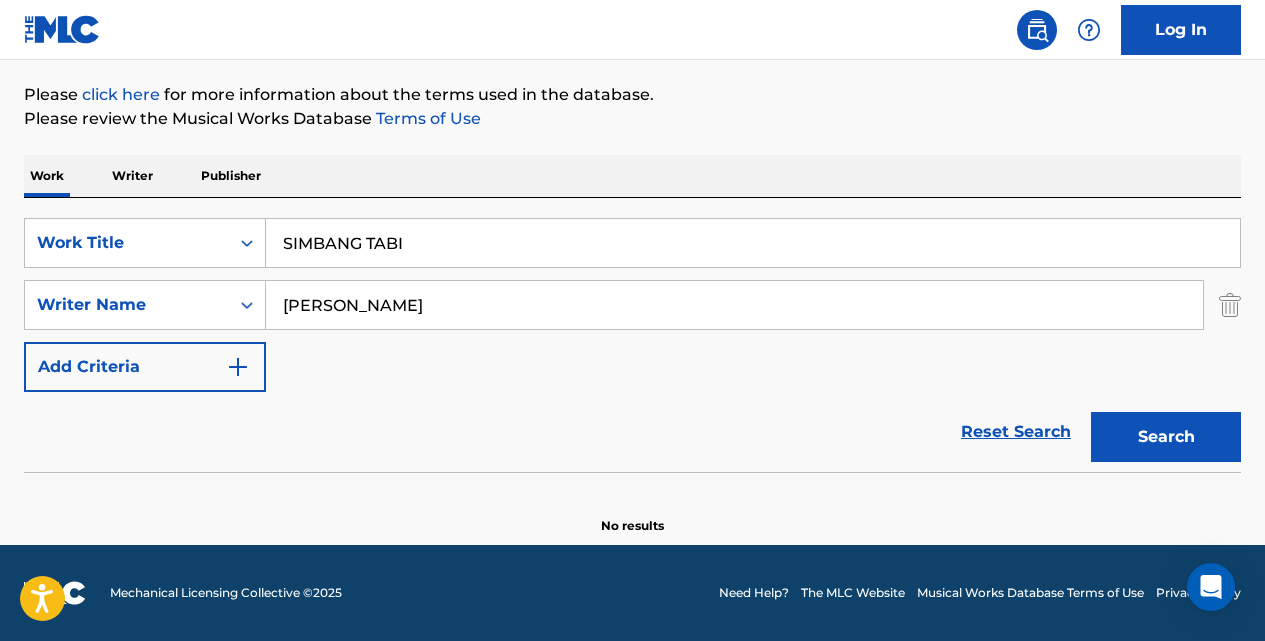 click on "SIMBANG TABI" at bounding box center [753, 243] 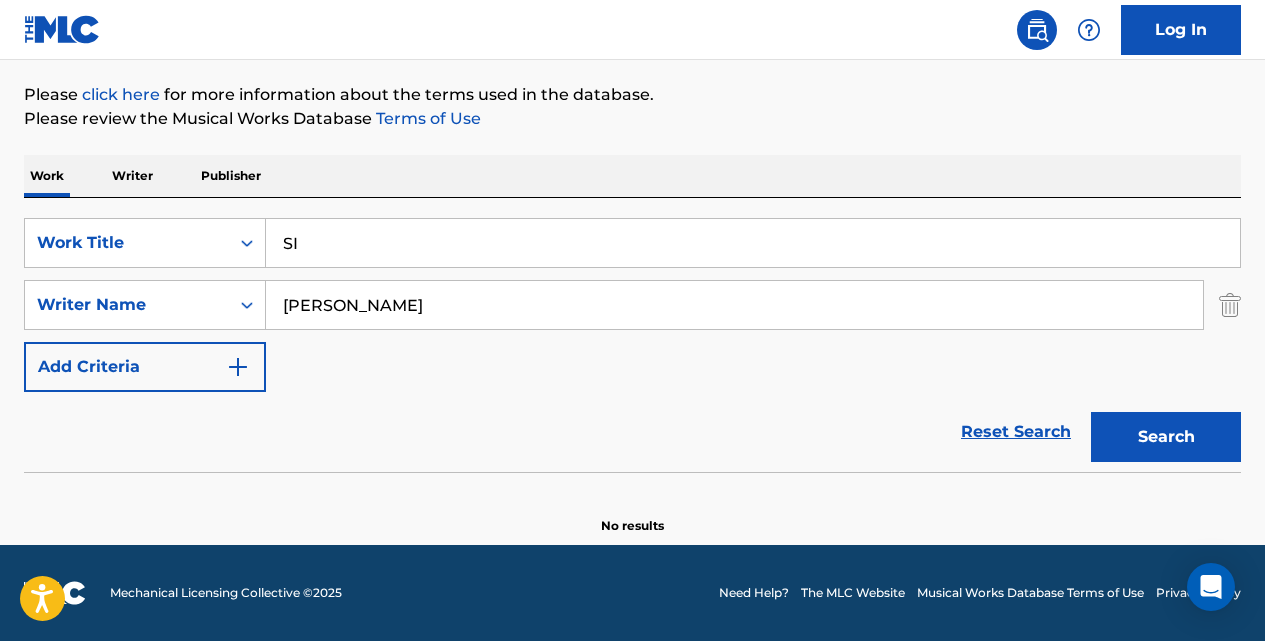 type on "S" 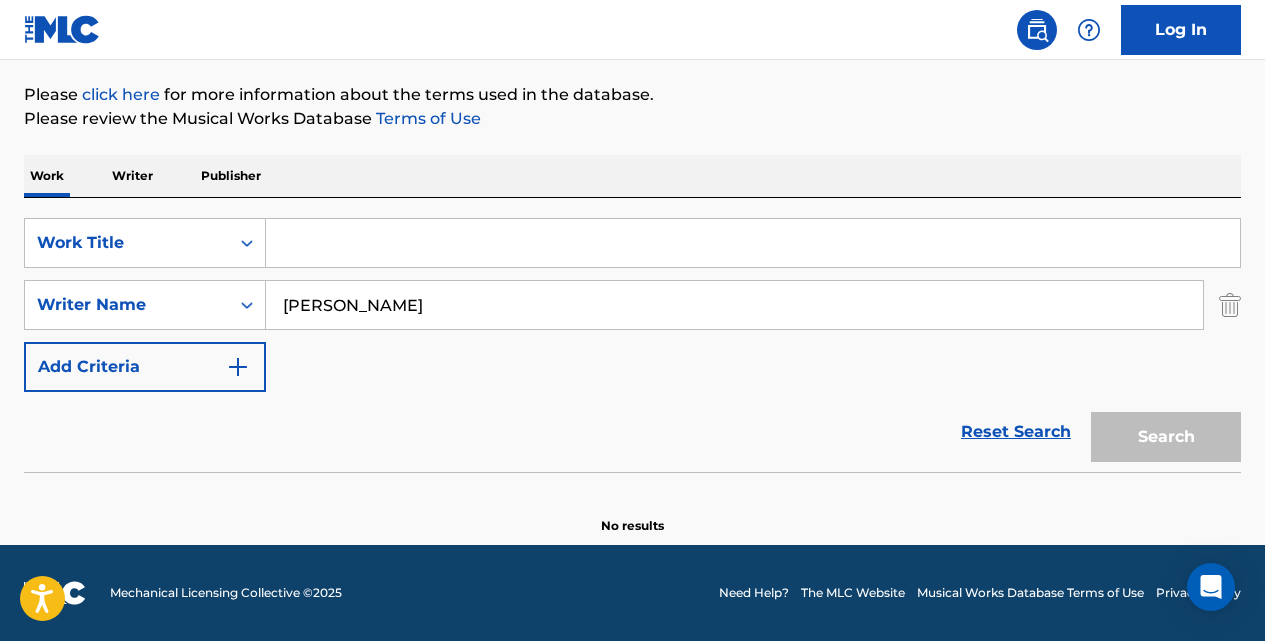 paste on "SISA" 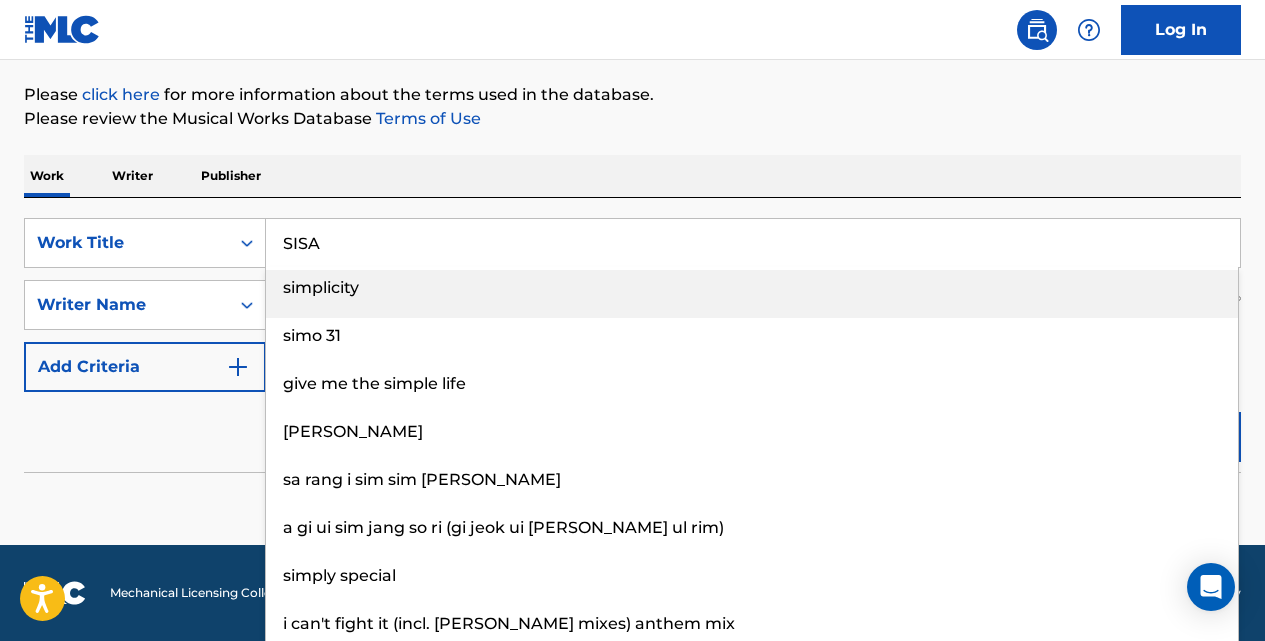 type on "SISA" 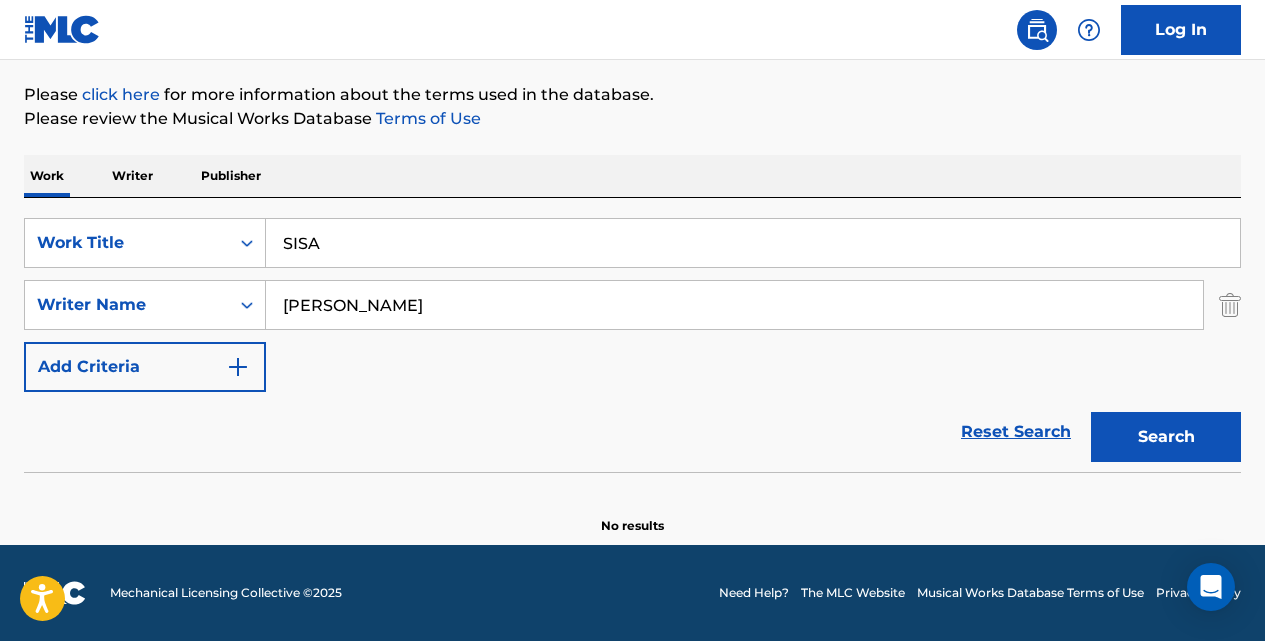 click on "Search" at bounding box center (1166, 437) 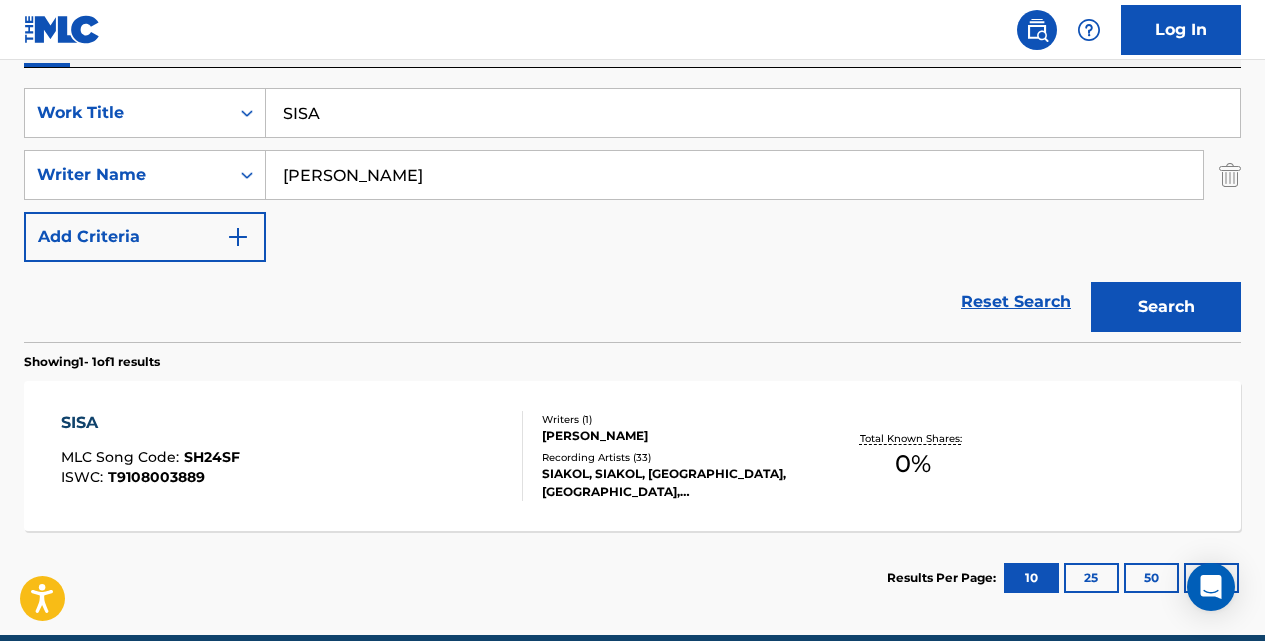 scroll, scrollTop: 367, scrollLeft: 0, axis: vertical 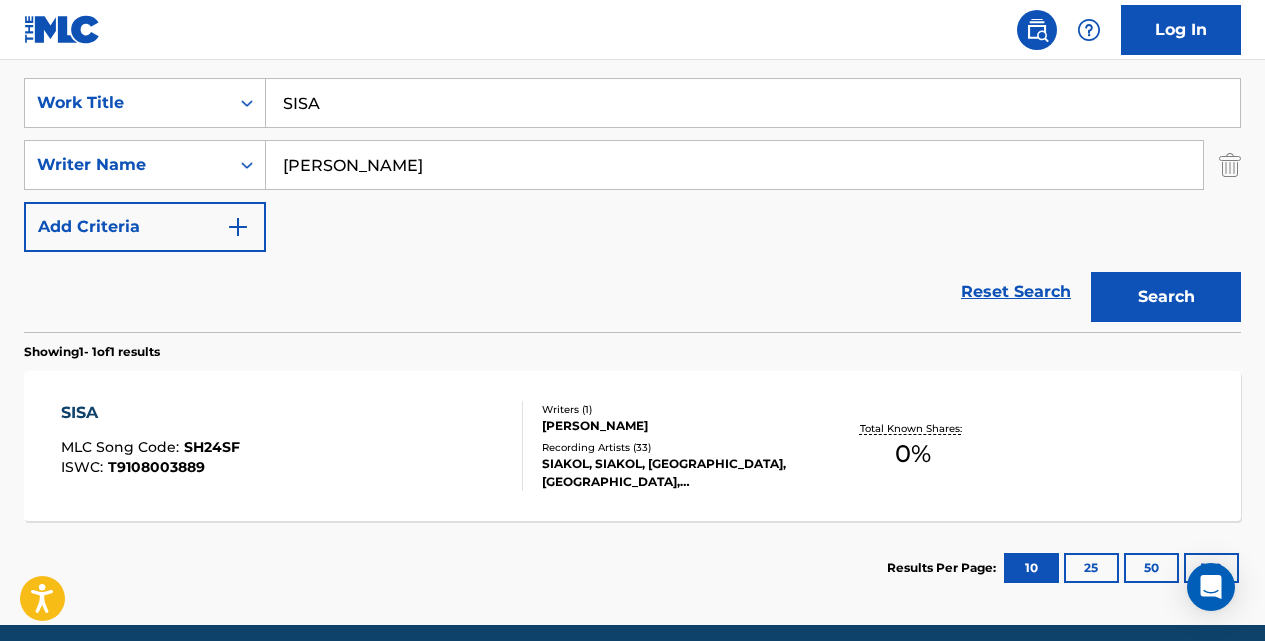 click on "SISA" at bounding box center [150, 413] 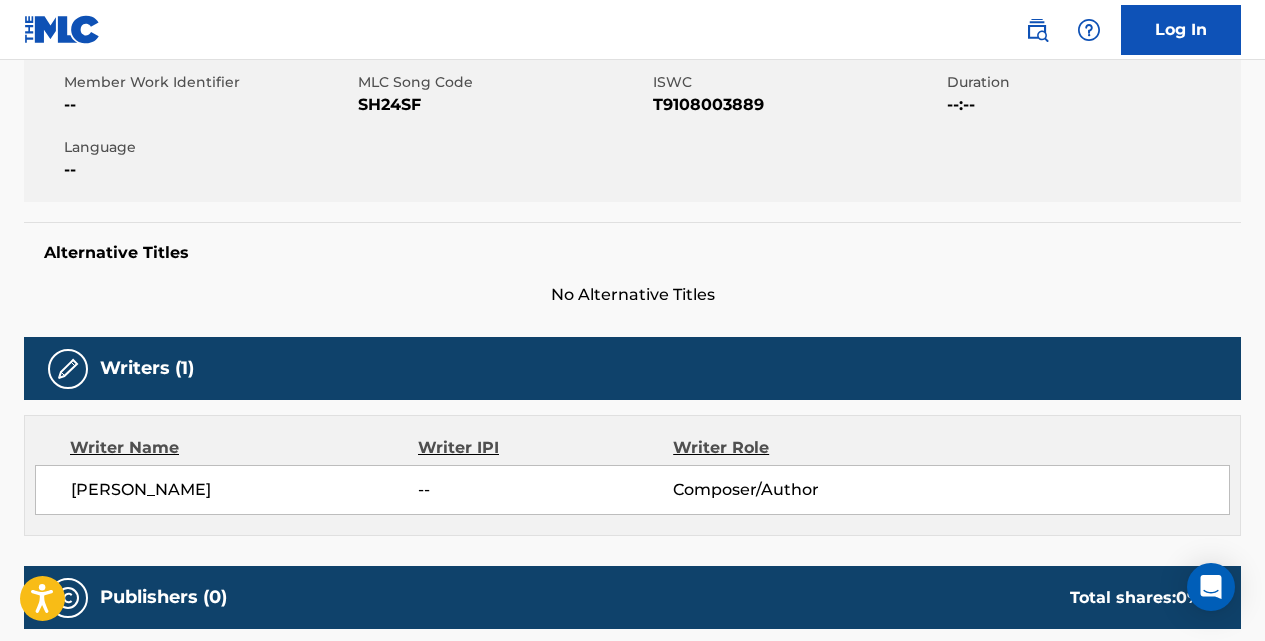 scroll, scrollTop: 0, scrollLeft: 0, axis: both 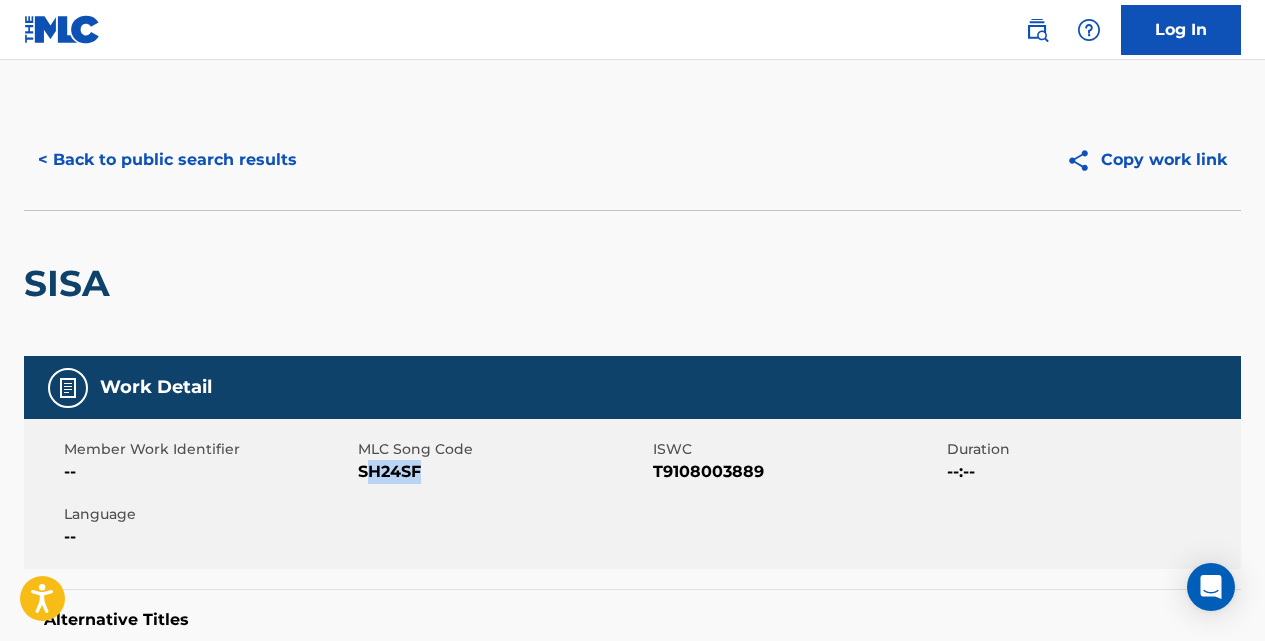 drag, startPoint x: 425, startPoint y: 475, endPoint x: 362, endPoint y: 470, distance: 63.1981 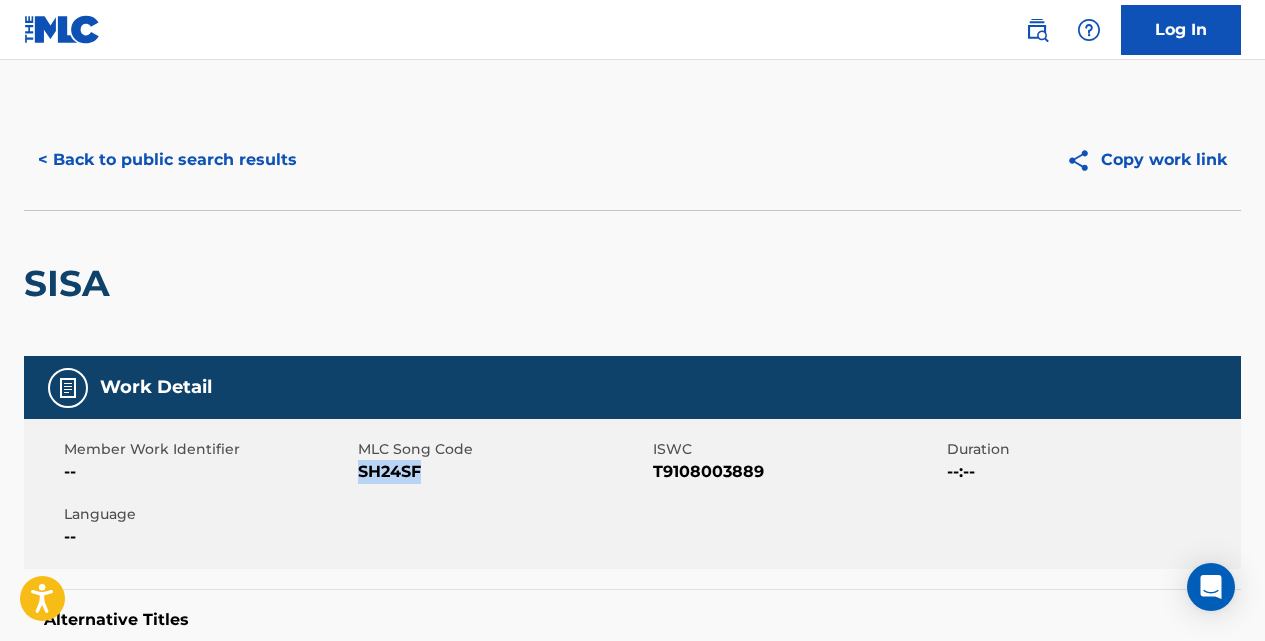 click on "< Back to public search results" at bounding box center [167, 160] 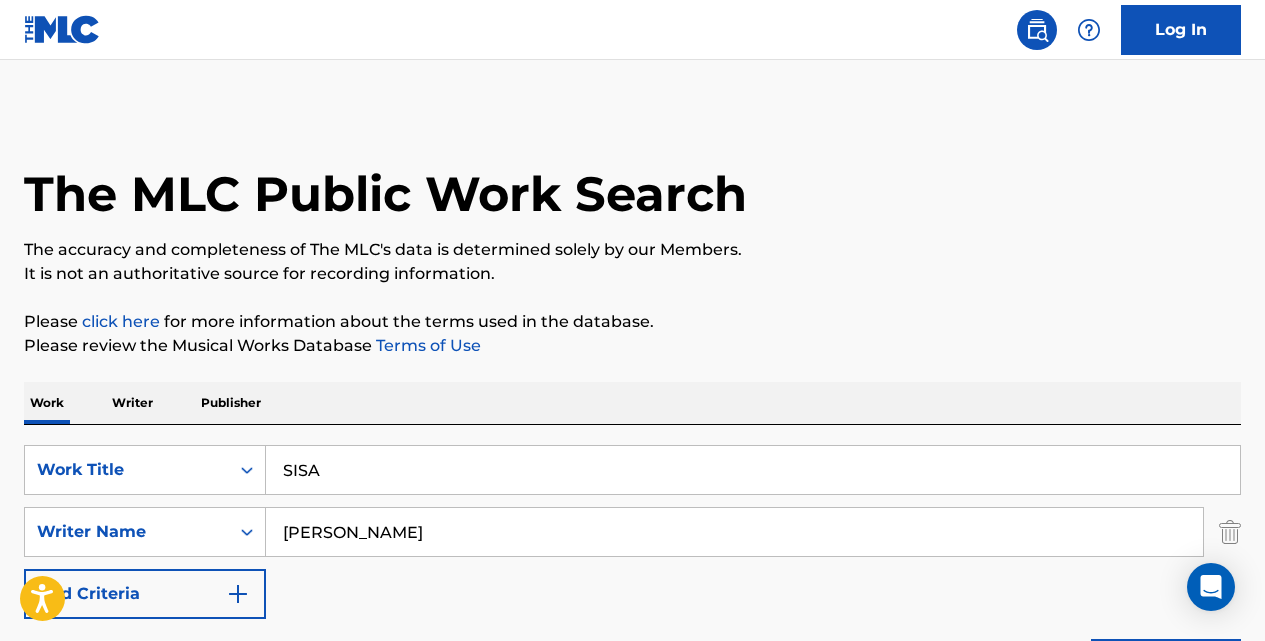 scroll, scrollTop: 333, scrollLeft: 0, axis: vertical 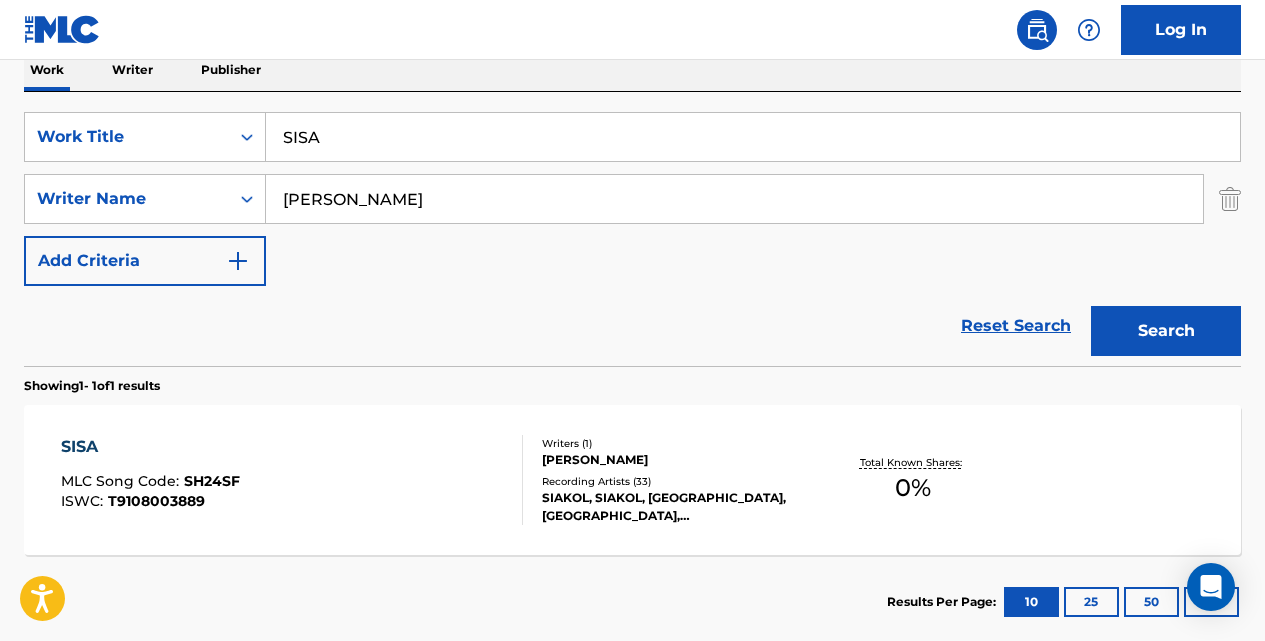 click on "SISA" at bounding box center (753, 137) 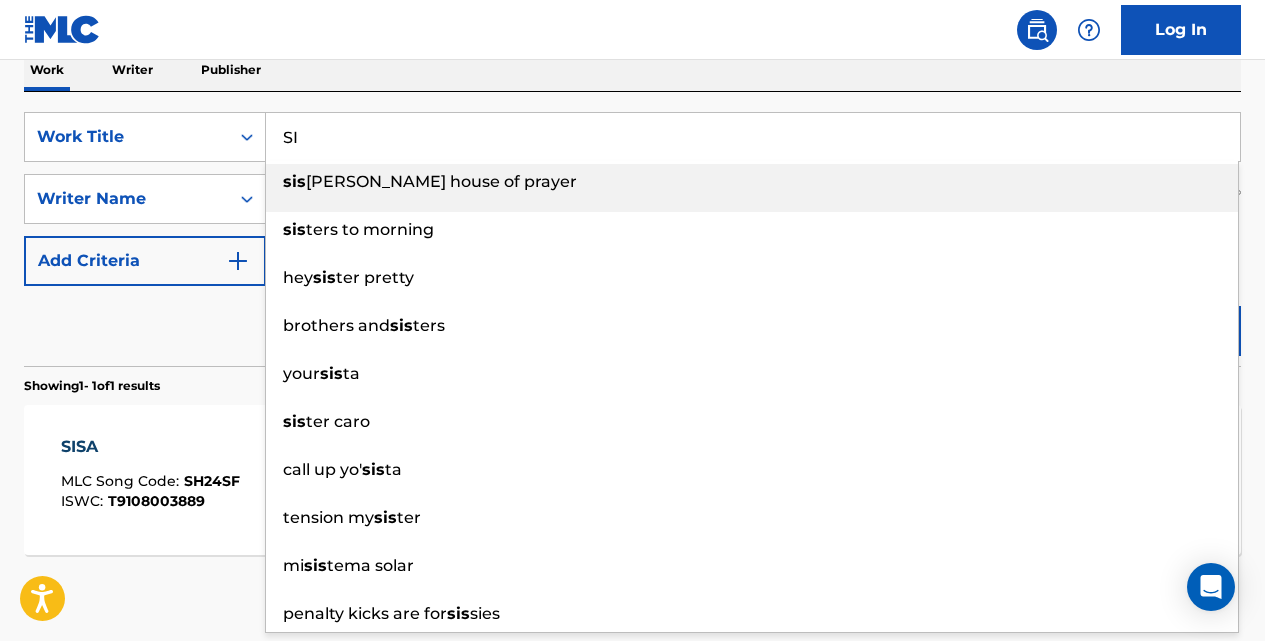 type on "S" 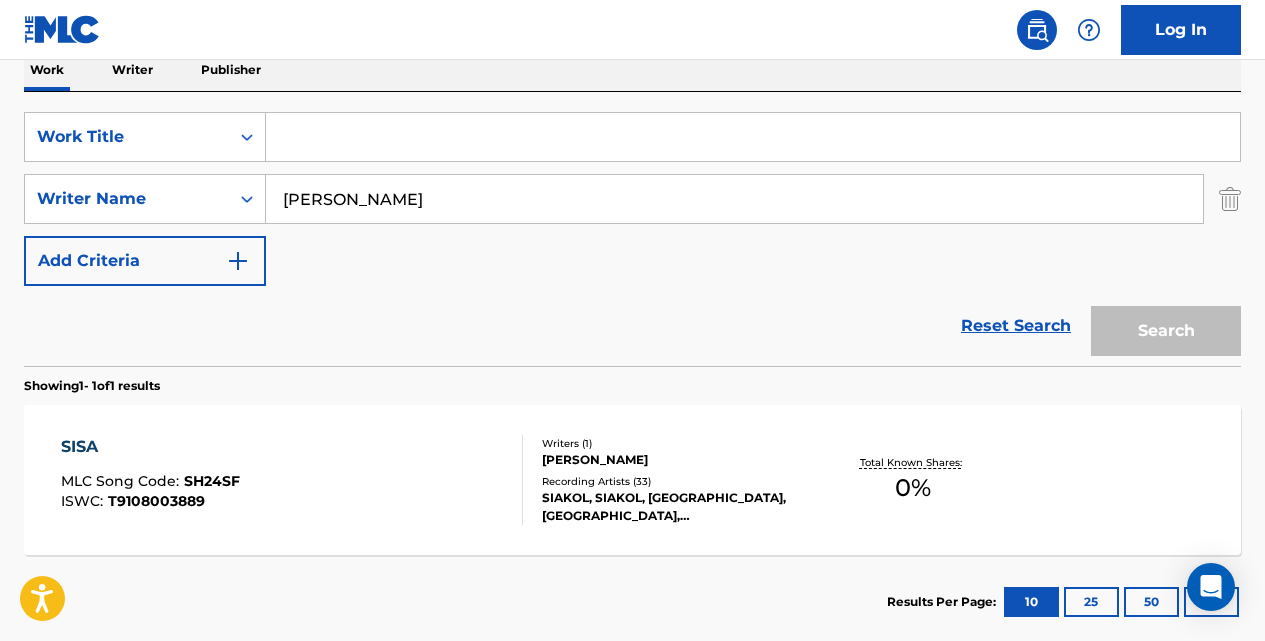 paste on "SISTEMANG BULOK" 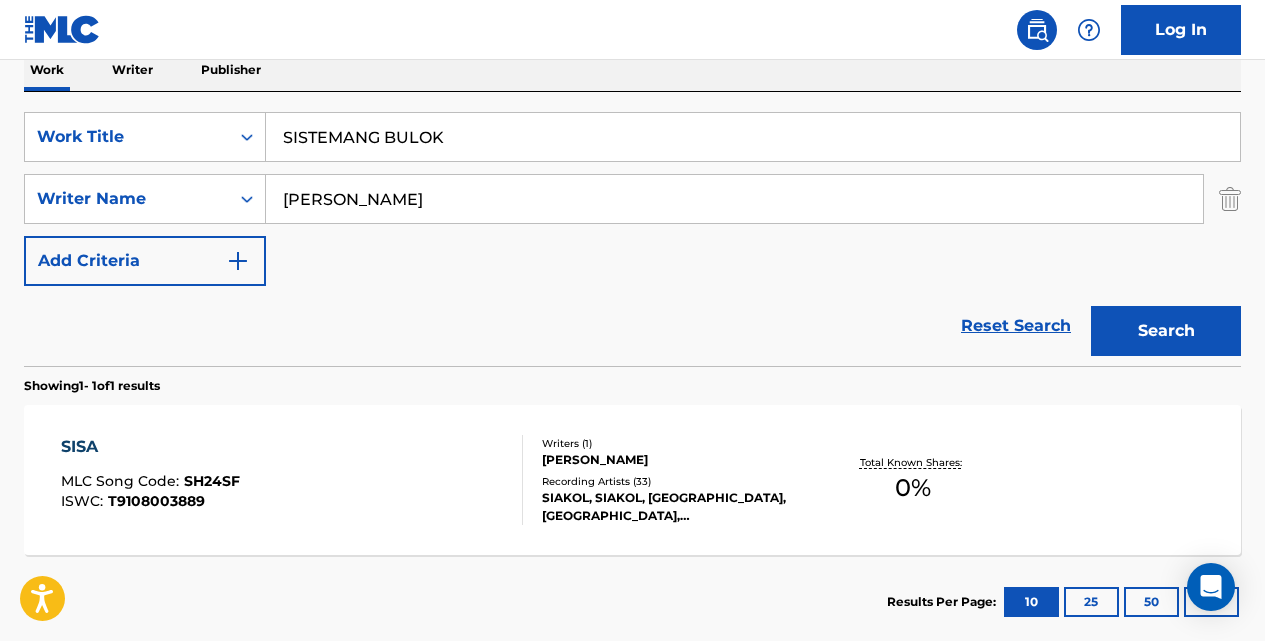 click on "Search" at bounding box center (1166, 331) 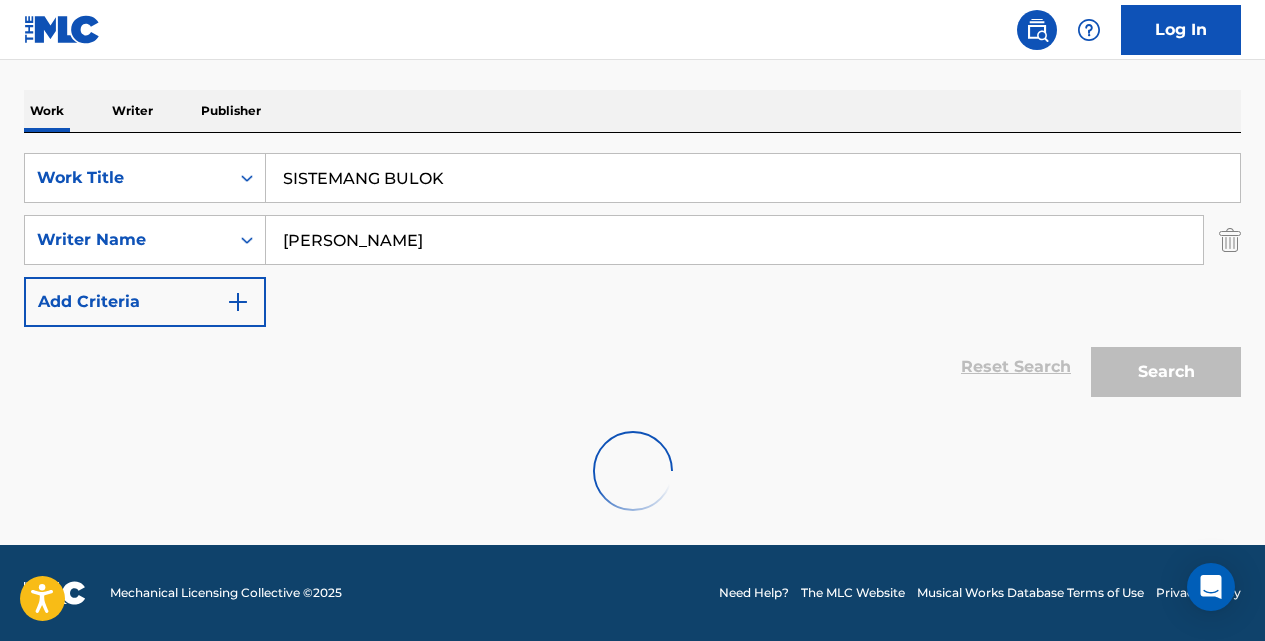 scroll, scrollTop: 227, scrollLeft: 0, axis: vertical 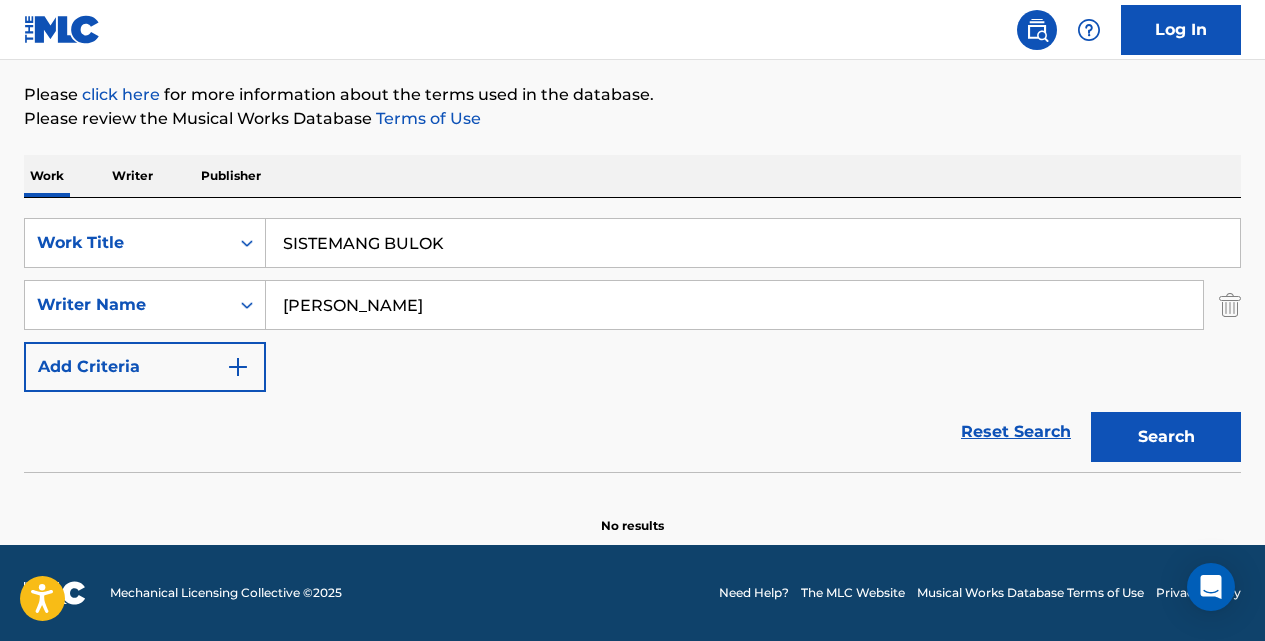 click on "SISTEMANG BULOK" at bounding box center (753, 243) 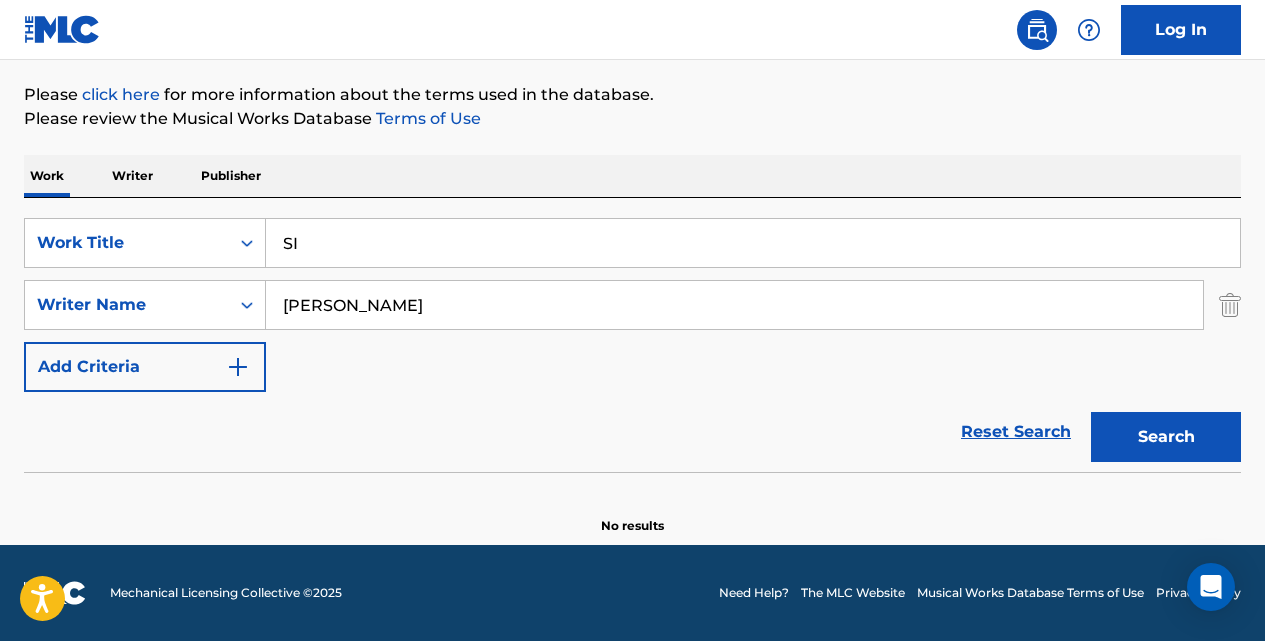 type on "S" 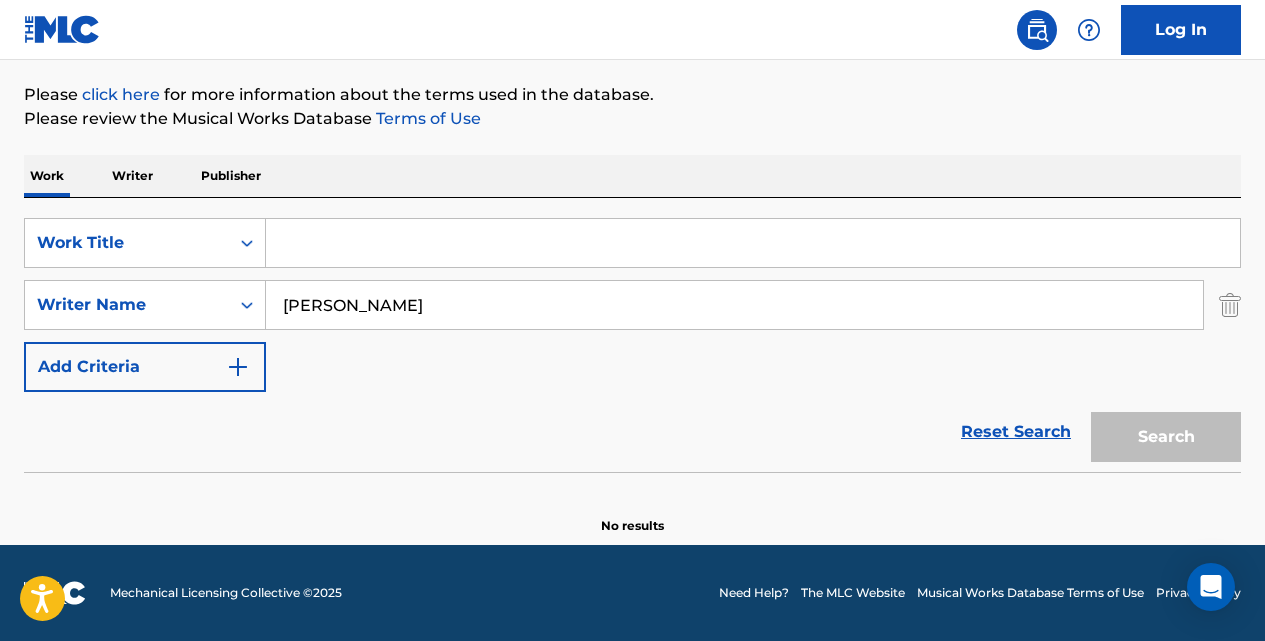 paste on "TAYO NA, TAYO NA!" 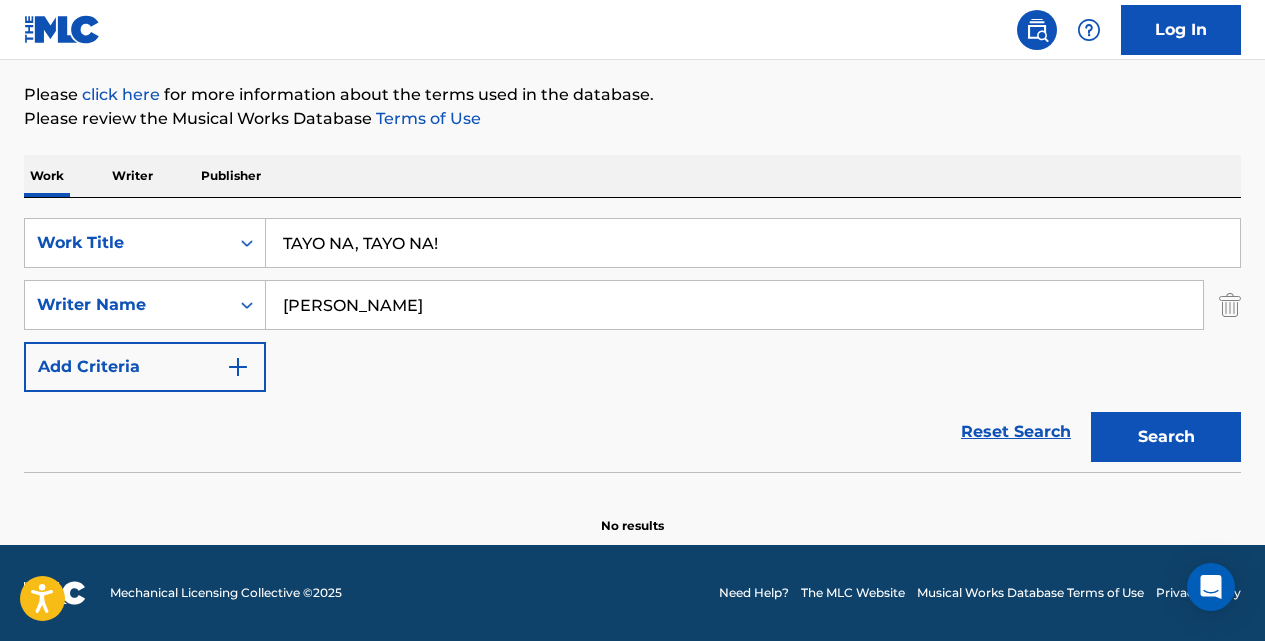click on "Search" at bounding box center [1166, 437] 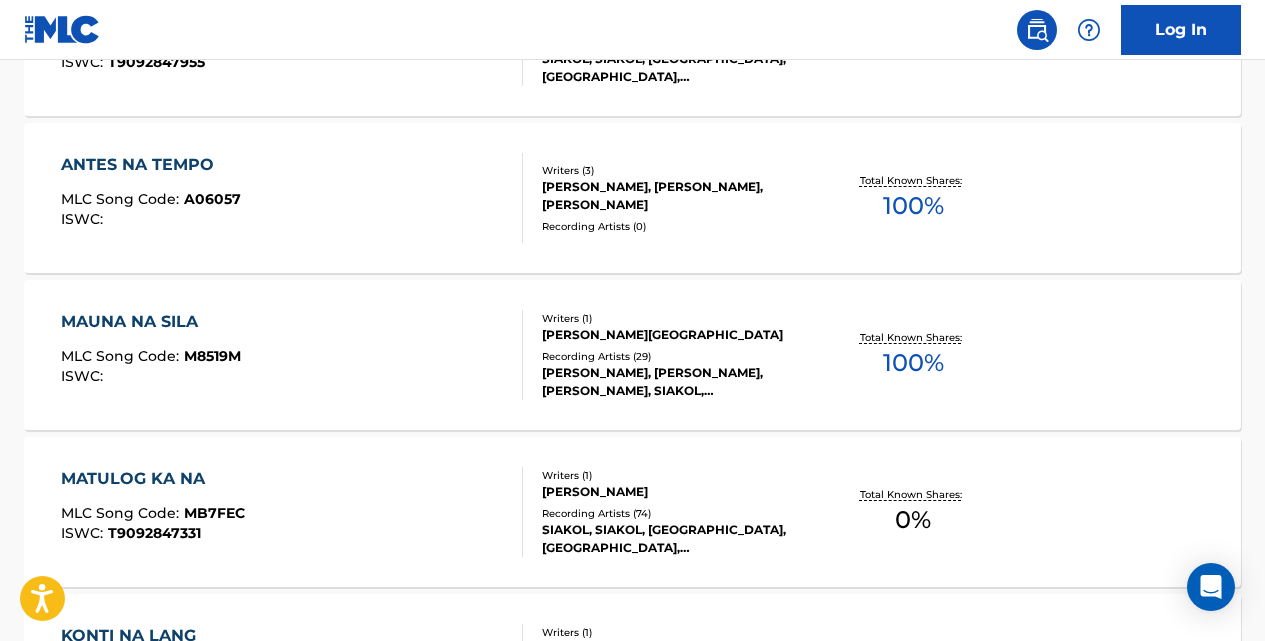 scroll, scrollTop: 1260, scrollLeft: 0, axis: vertical 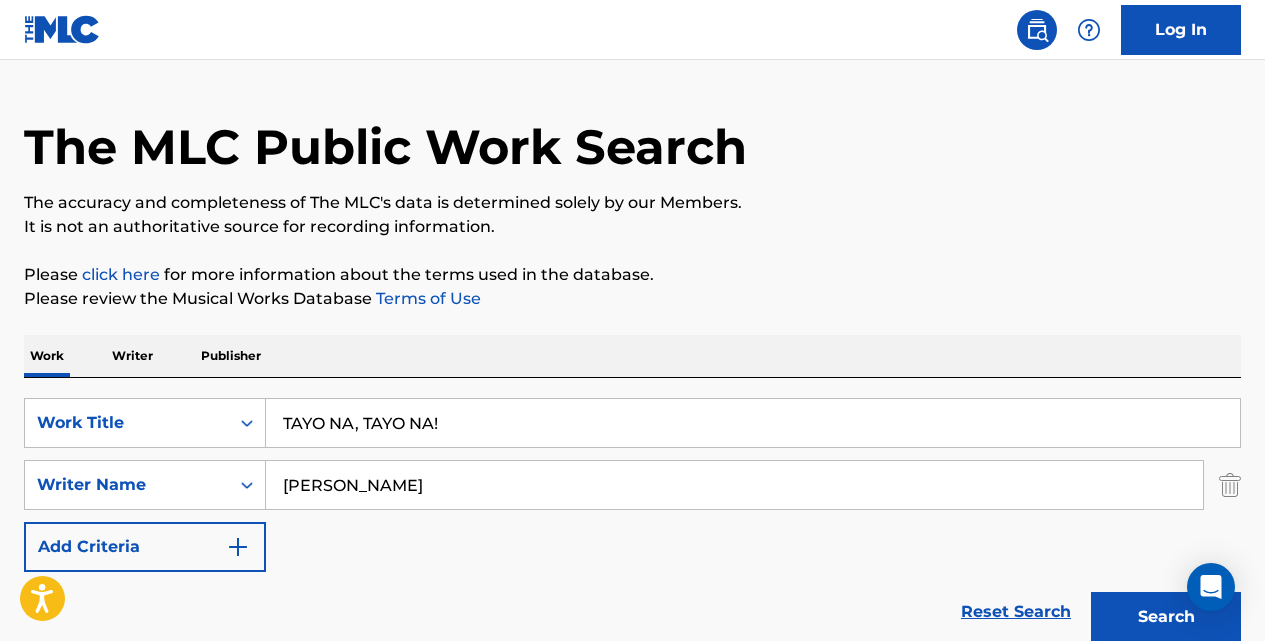 click on "TAYO NA, TAYO NA!" at bounding box center [753, 423] 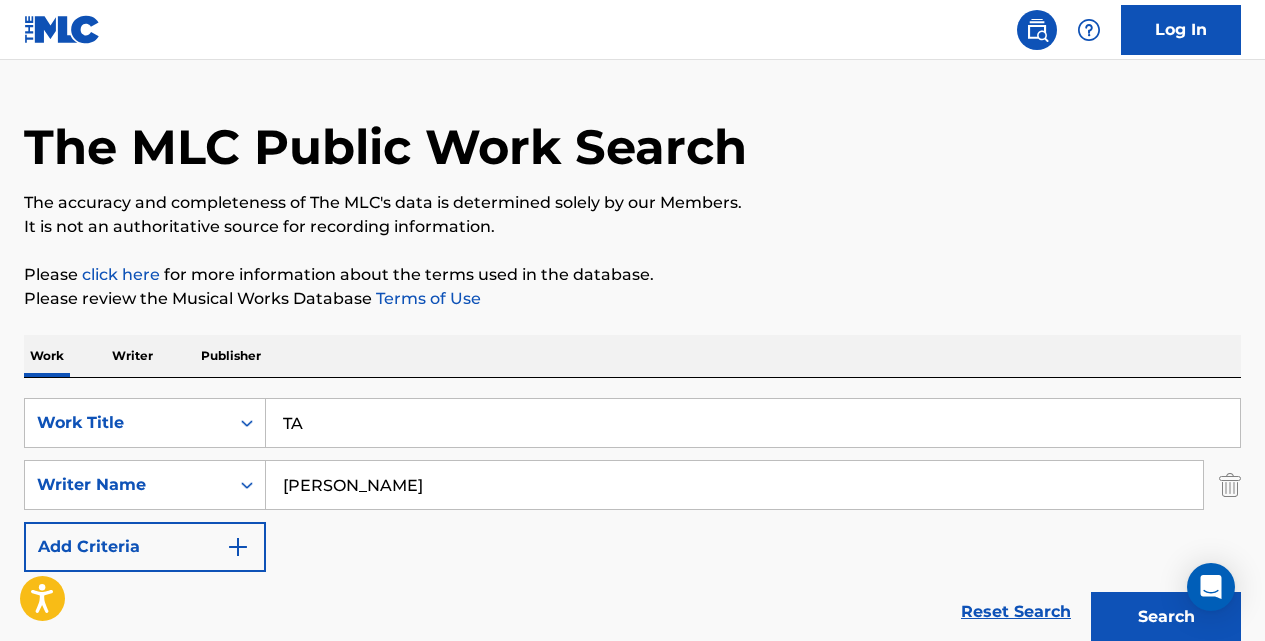 type on "T" 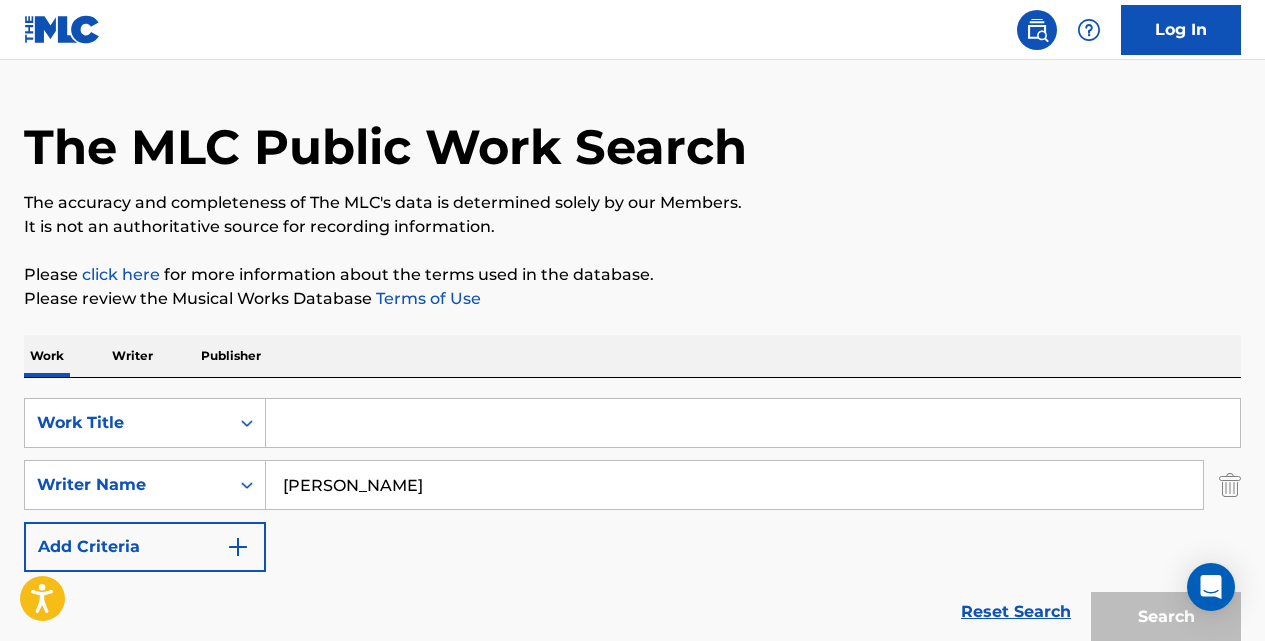 paste on "TSISMIS" 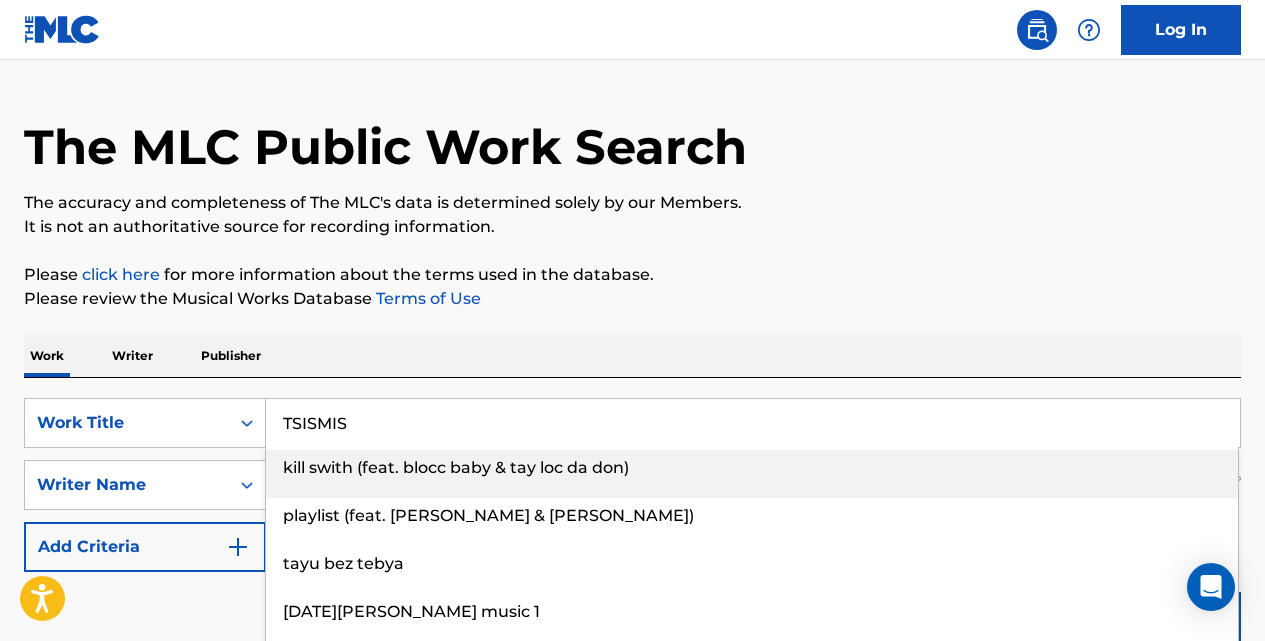 type on "TSISMIS" 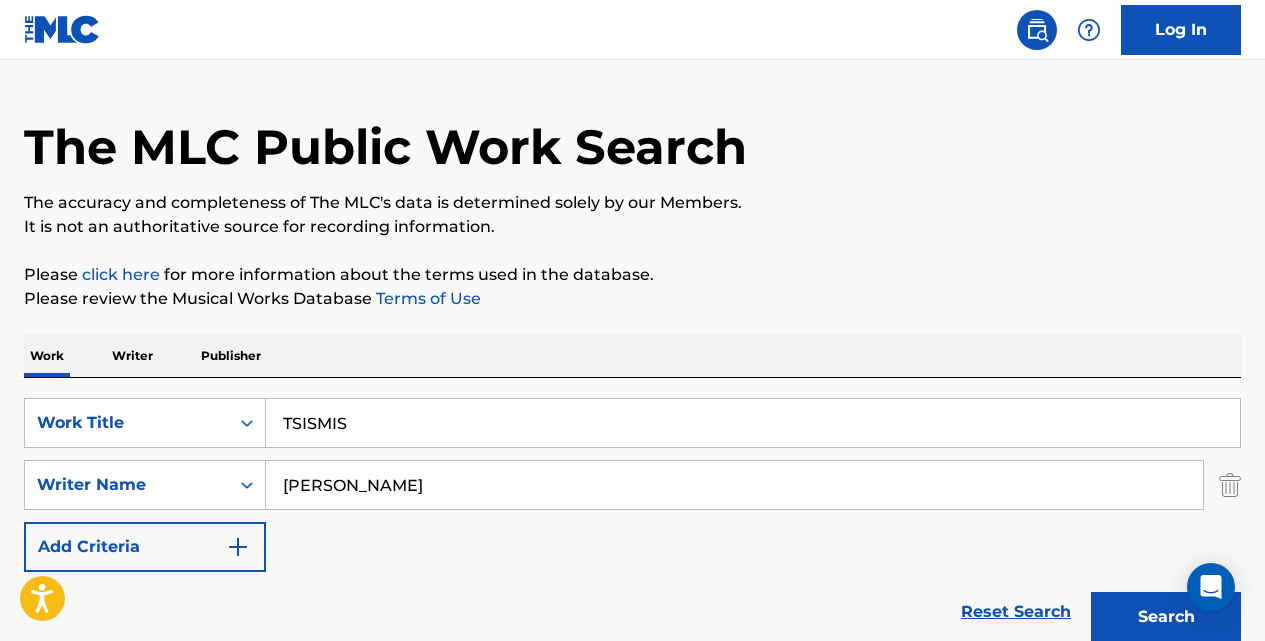 click on "Search" at bounding box center (1166, 617) 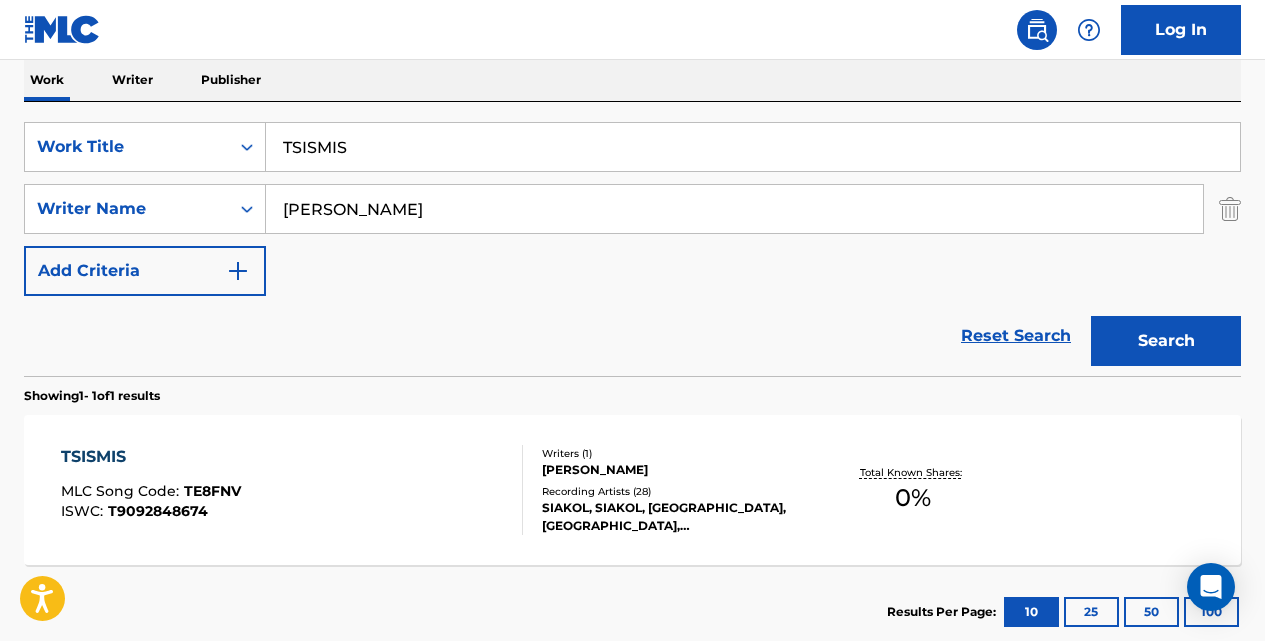 scroll, scrollTop: 327, scrollLeft: 0, axis: vertical 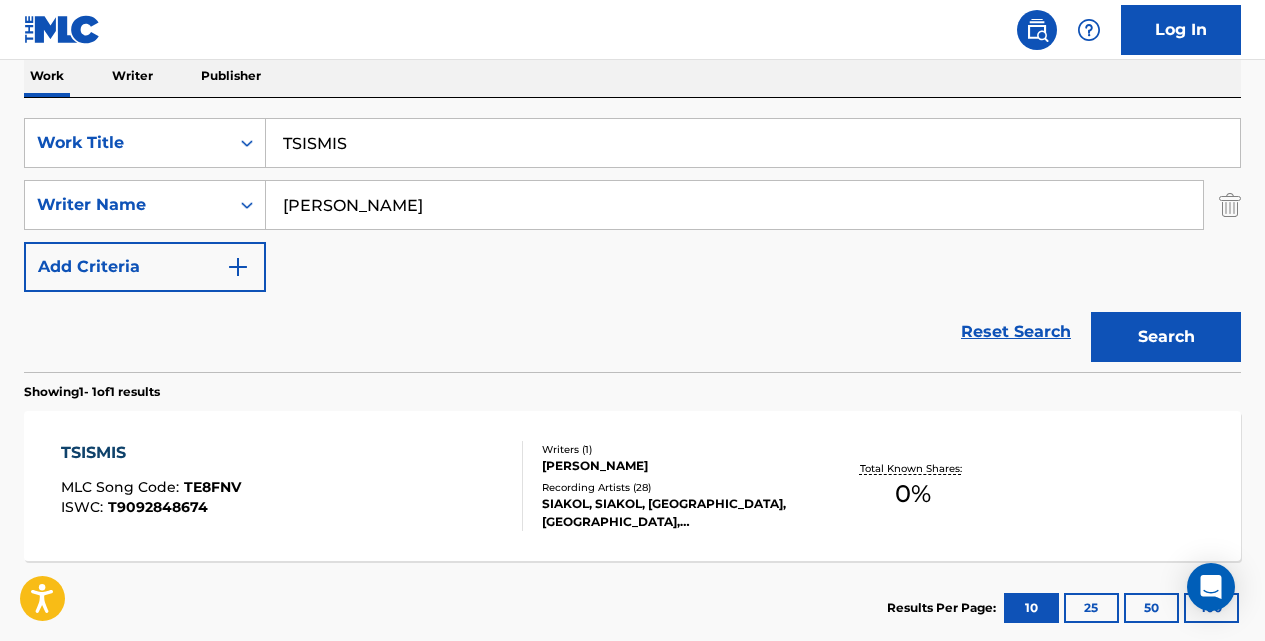 click on "TSISMIS" at bounding box center (151, 453) 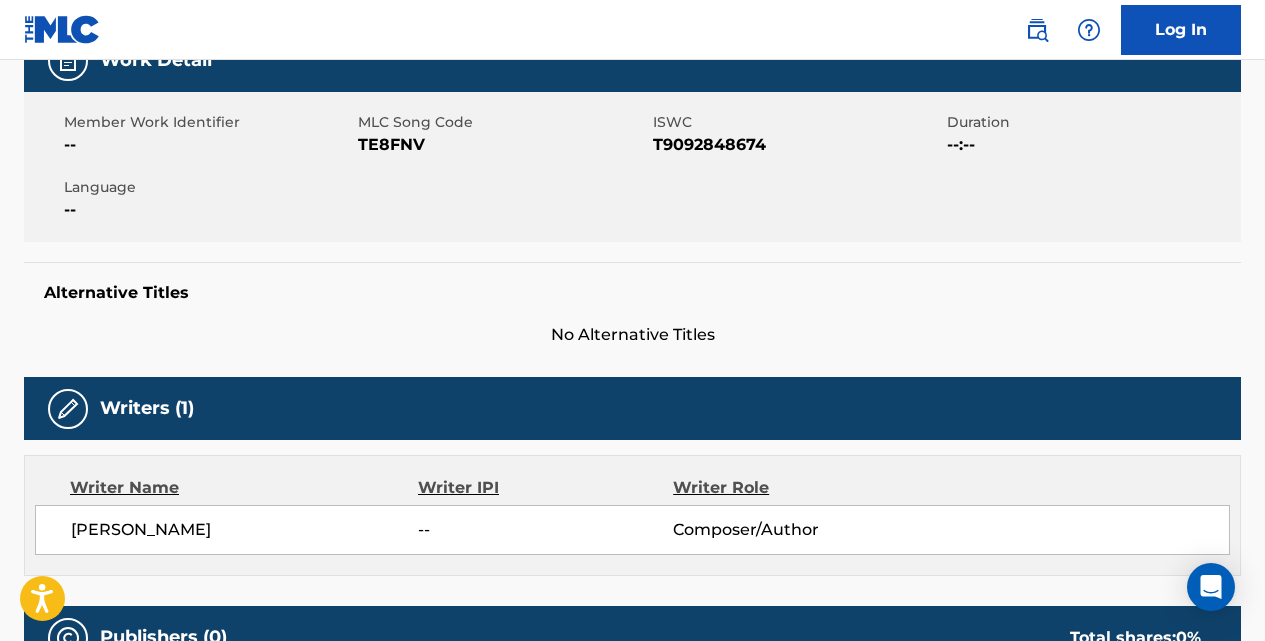 scroll, scrollTop: 0, scrollLeft: 0, axis: both 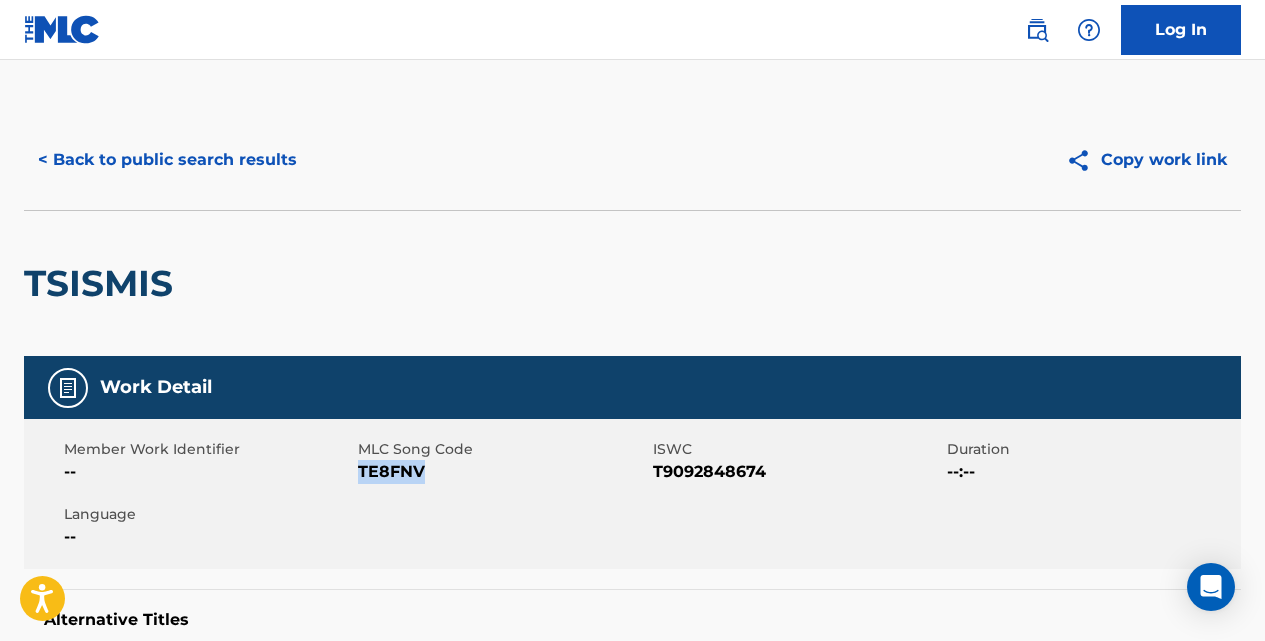 drag, startPoint x: 423, startPoint y: 469, endPoint x: 362, endPoint y: 466, distance: 61.073727 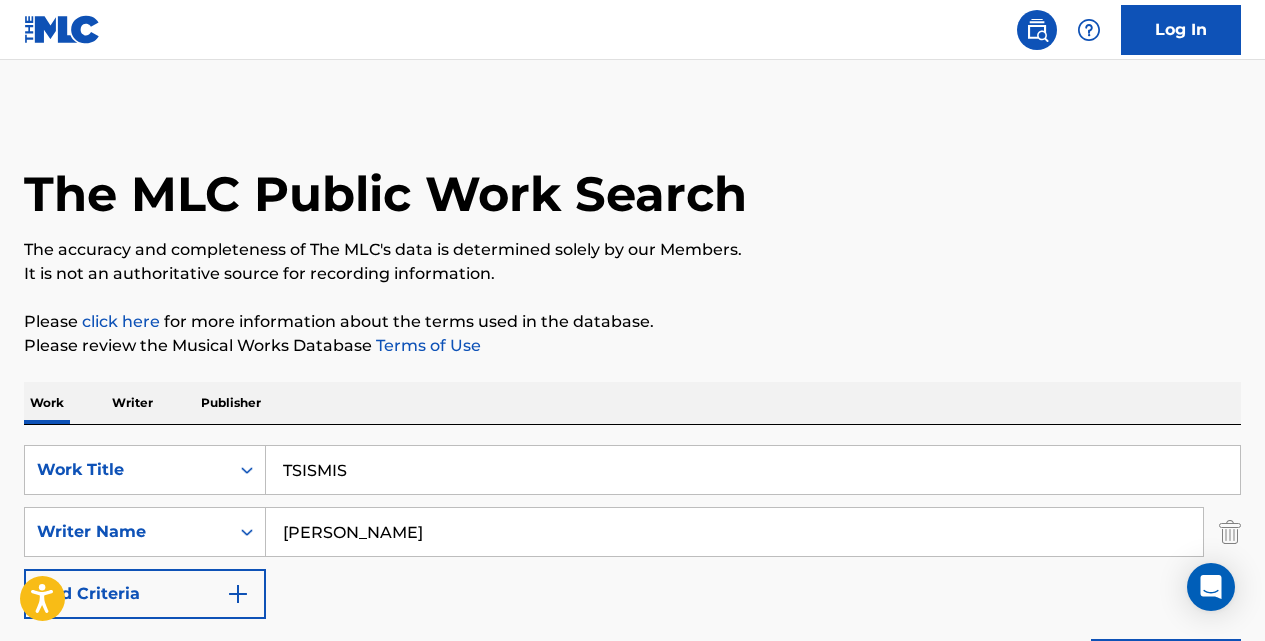 scroll, scrollTop: 327, scrollLeft: 0, axis: vertical 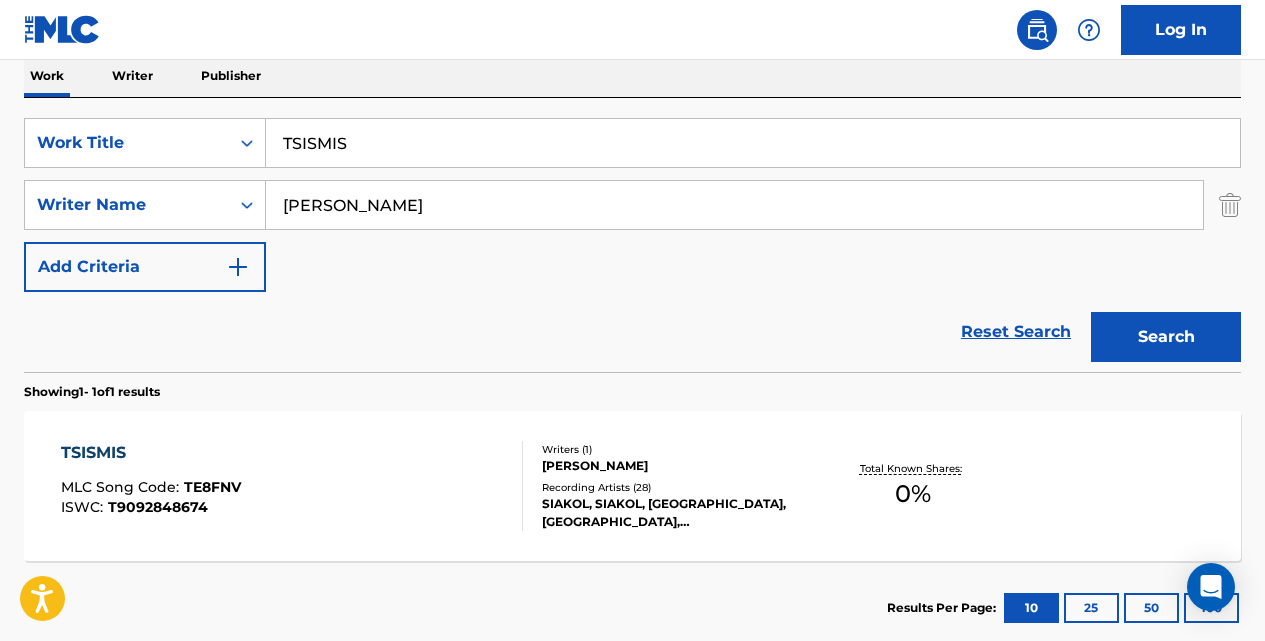 click on "TSISMIS" at bounding box center [753, 143] 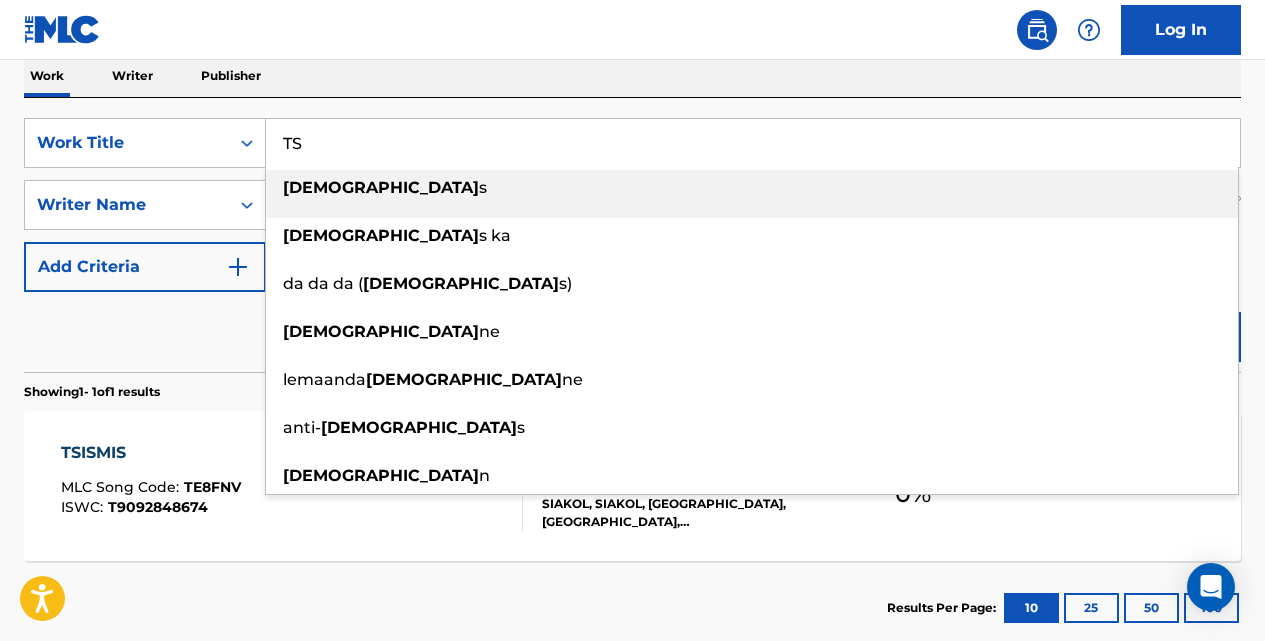 type on "T" 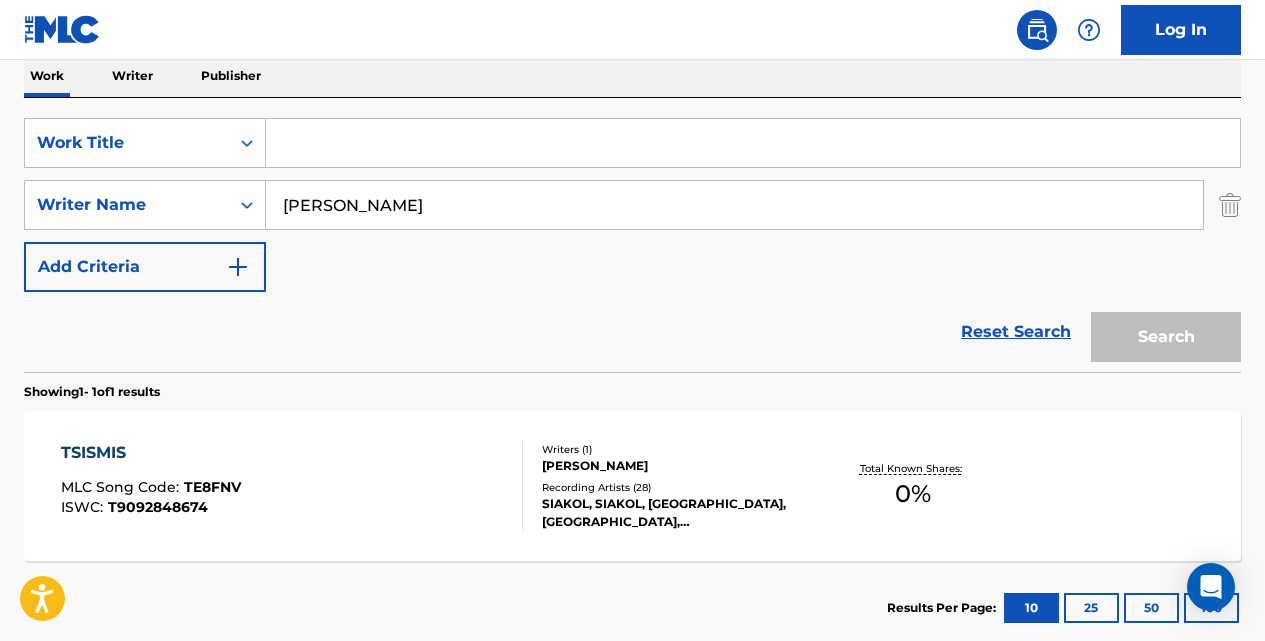 paste on "UMAYOS KA" 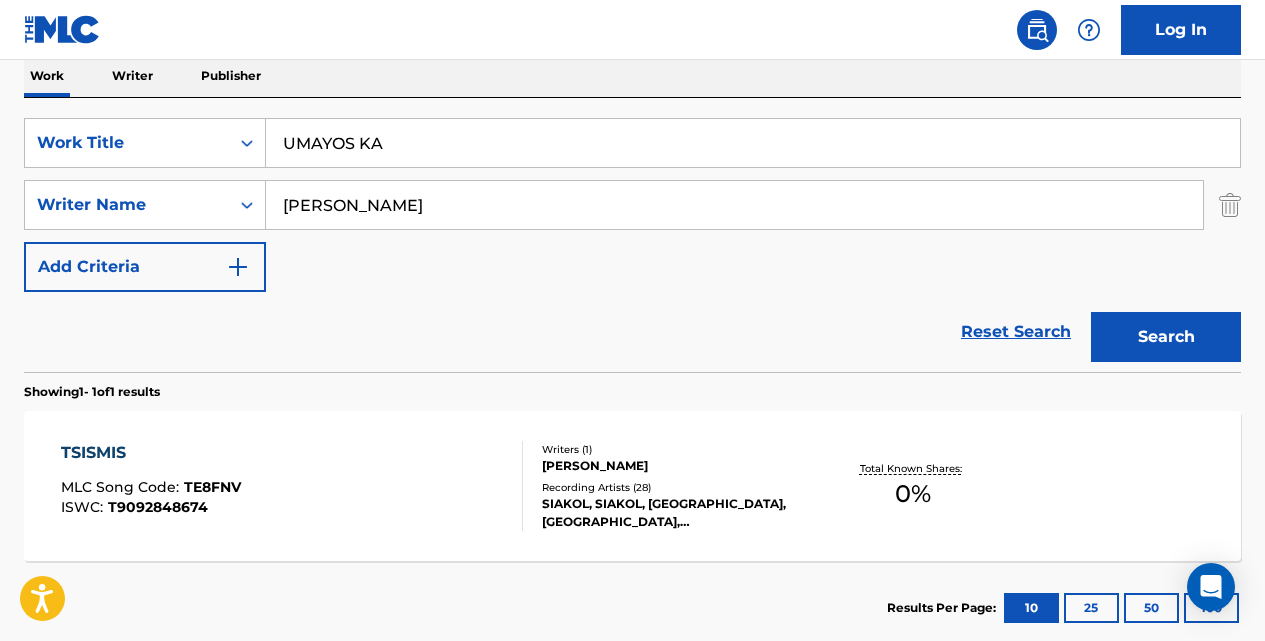 click on "Search" at bounding box center (1166, 337) 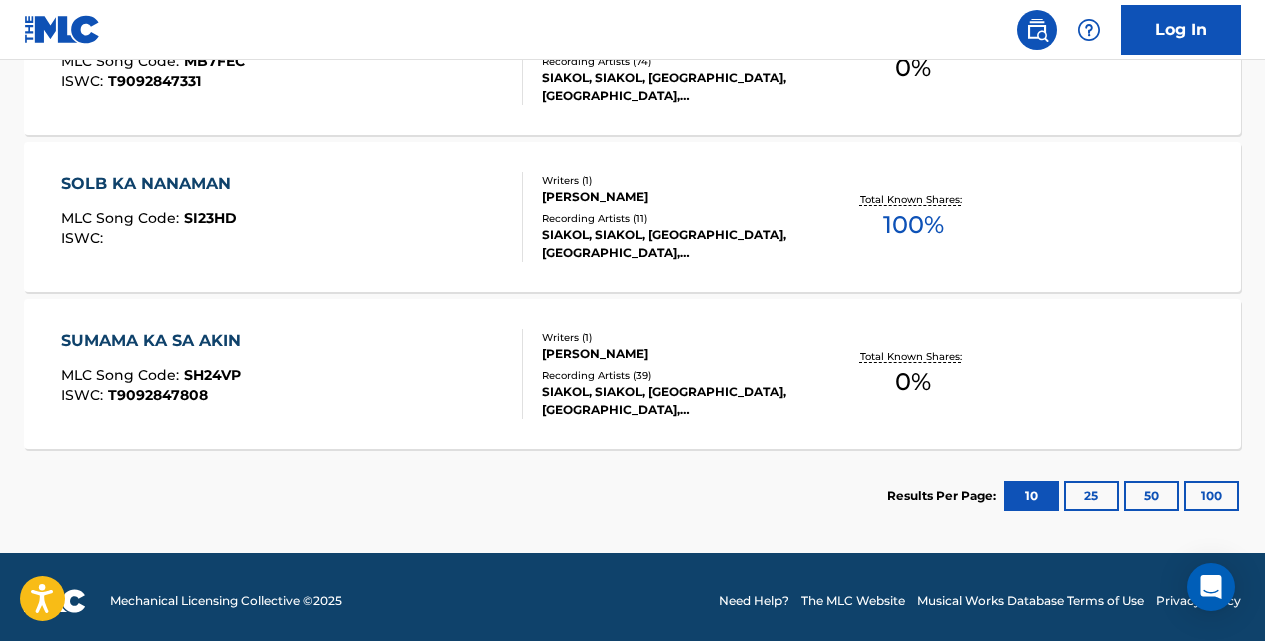 scroll, scrollTop: 761, scrollLeft: 0, axis: vertical 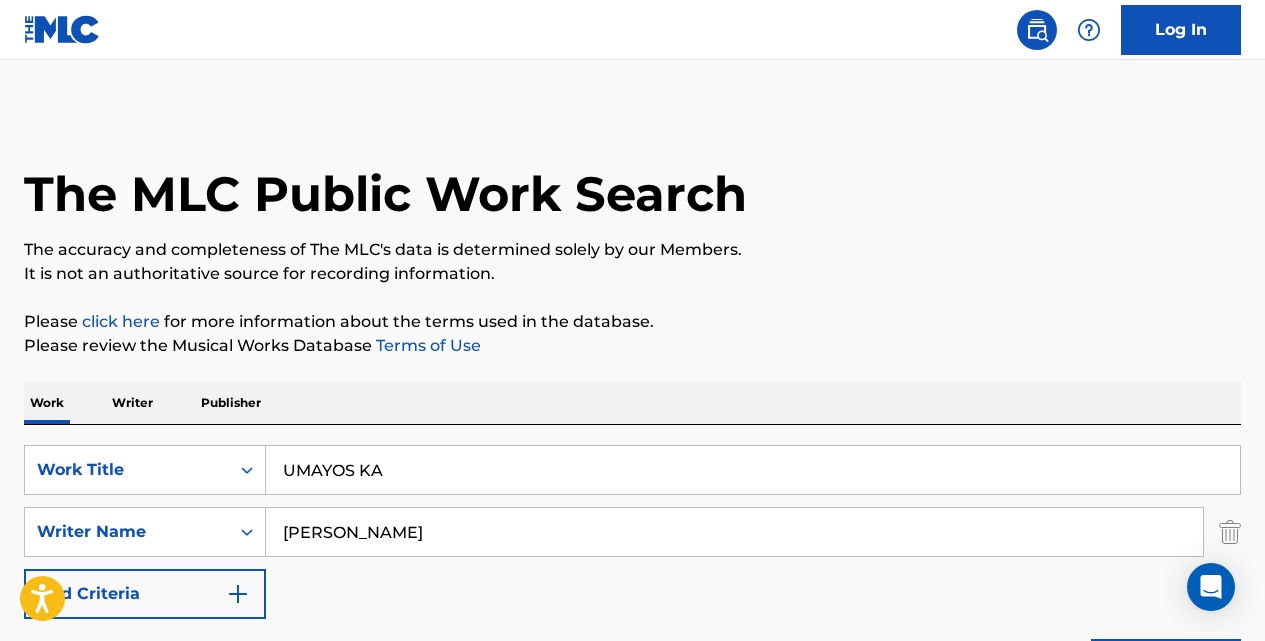 click on "UMAYOS KA" at bounding box center [753, 470] 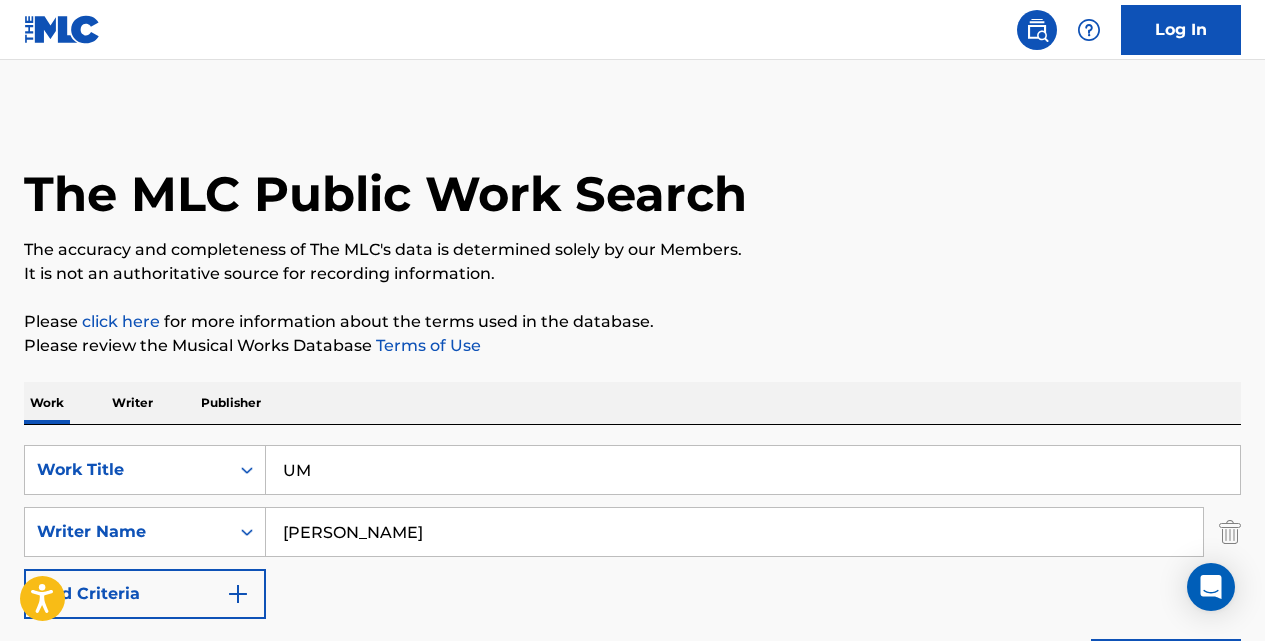 type on "U" 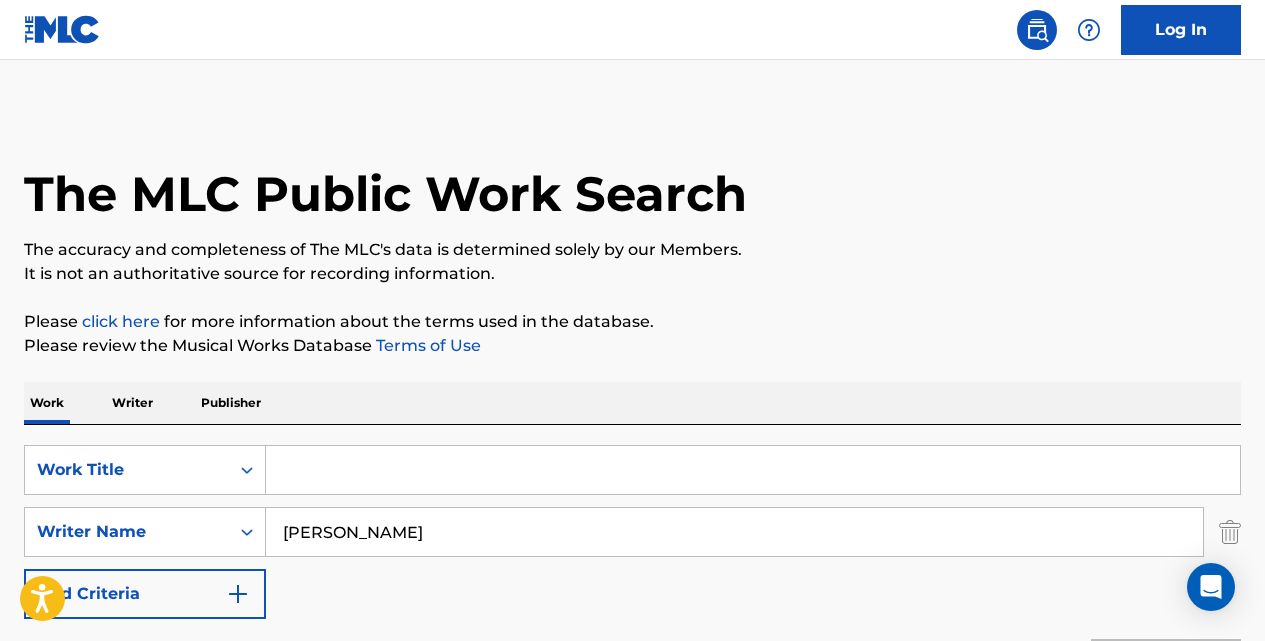 paste on "WAG MONG ISIPIN YON" 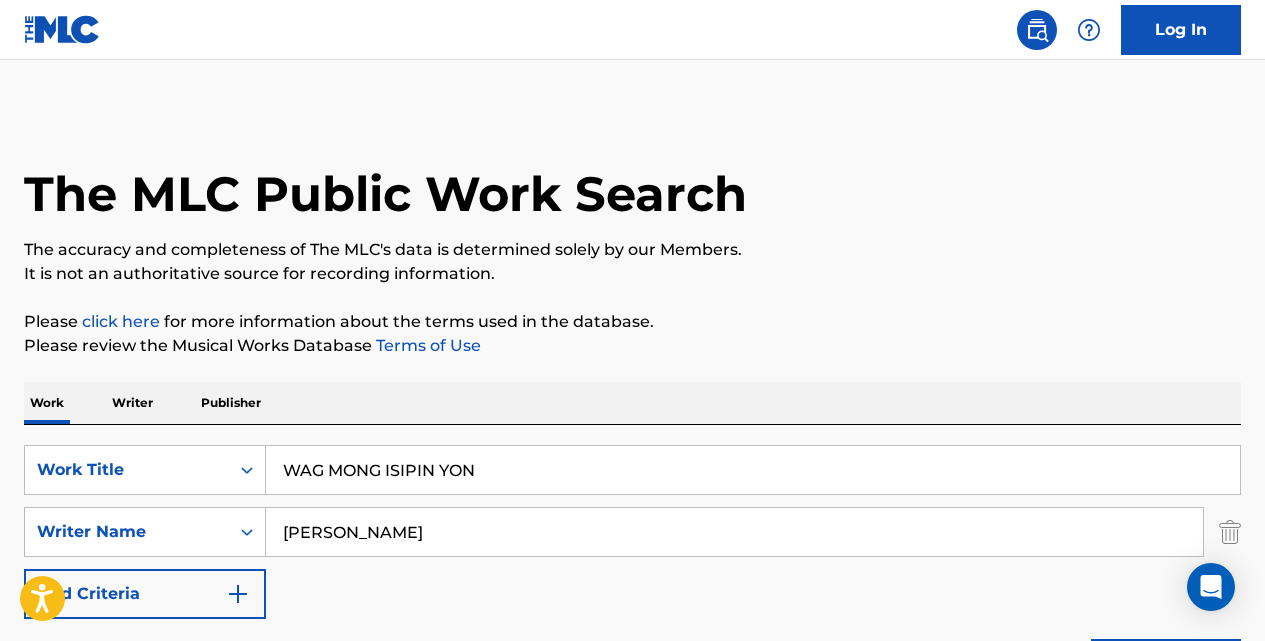 click on "Search" at bounding box center [1166, 664] 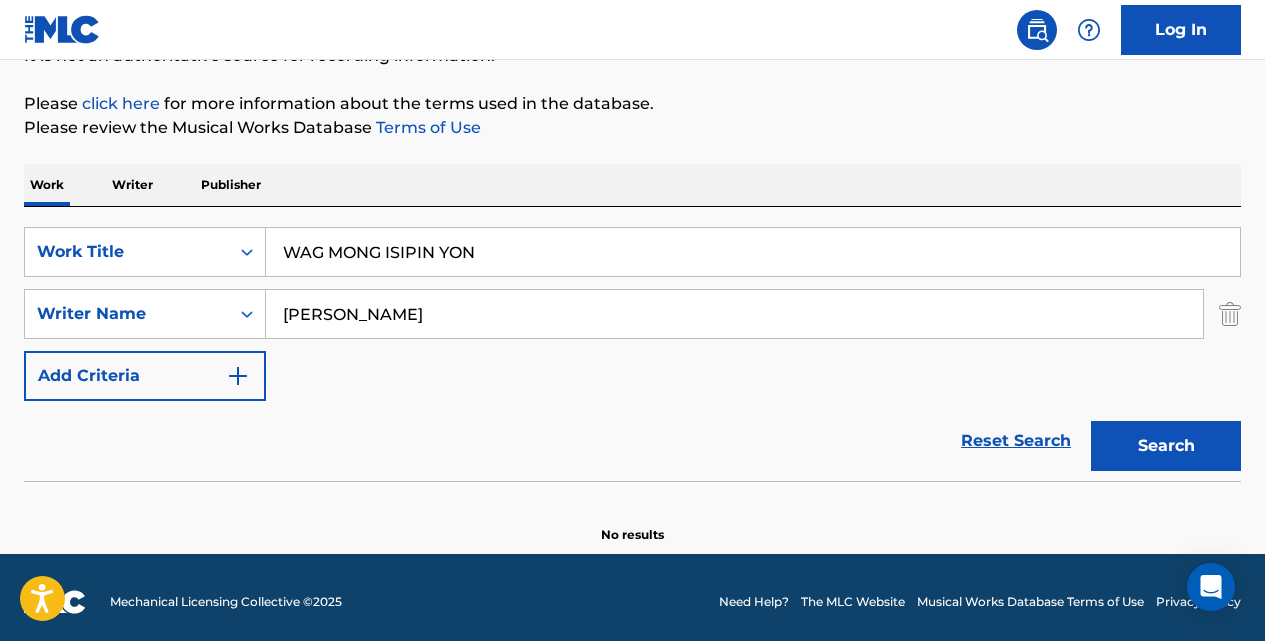 scroll, scrollTop: 227, scrollLeft: 0, axis: vertical 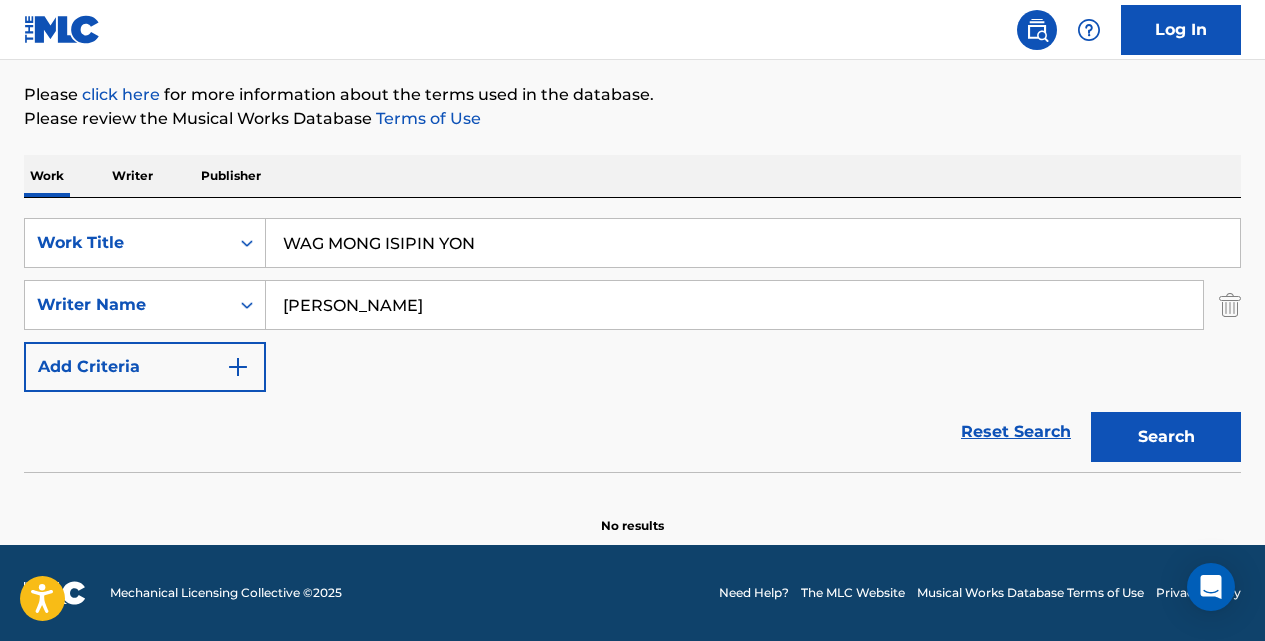 click on "WAG MONG ISIPIN YON" at bounding box center [753, 243] 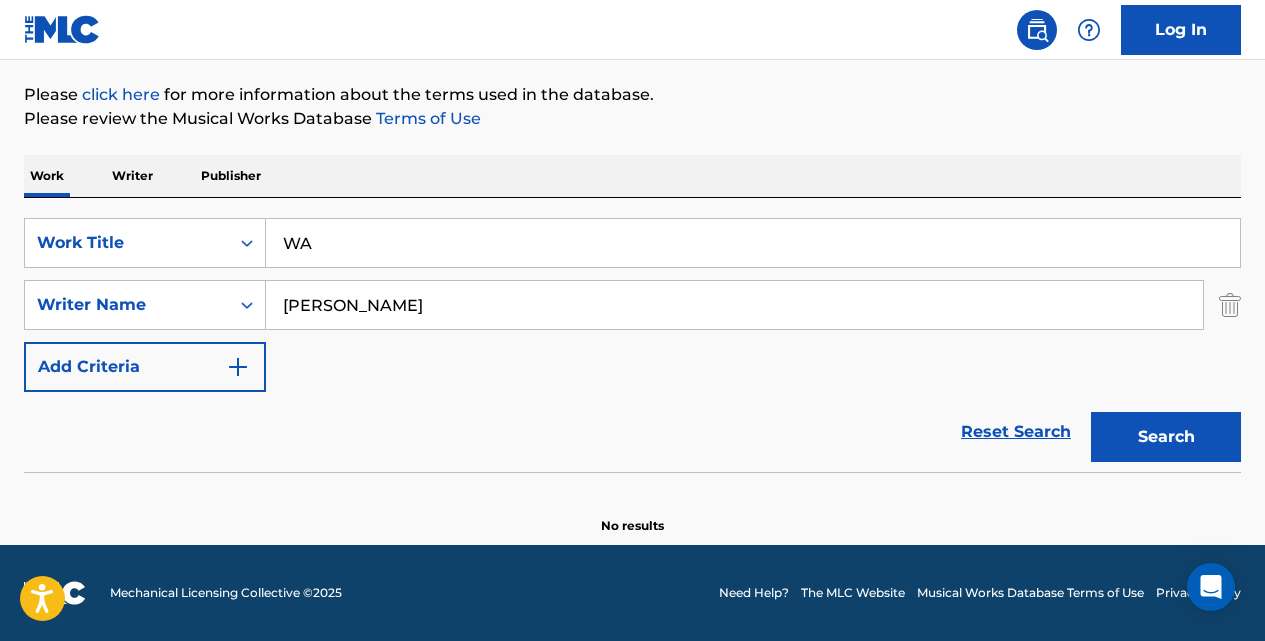 type on "W" 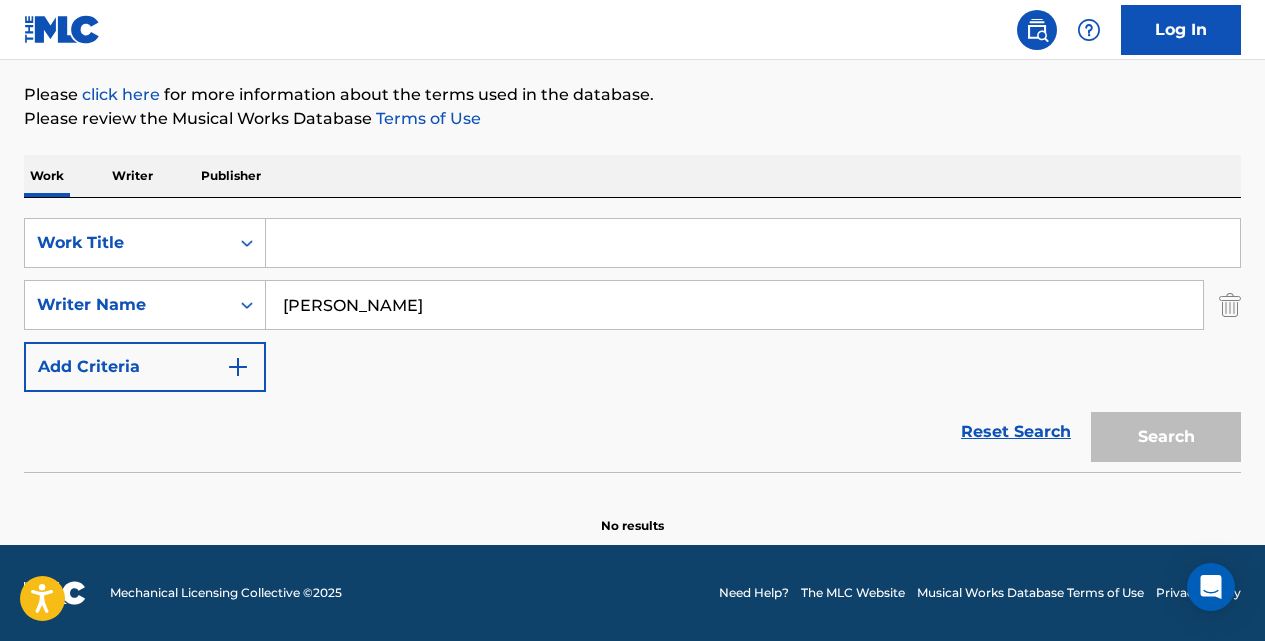 paste on "WALA" 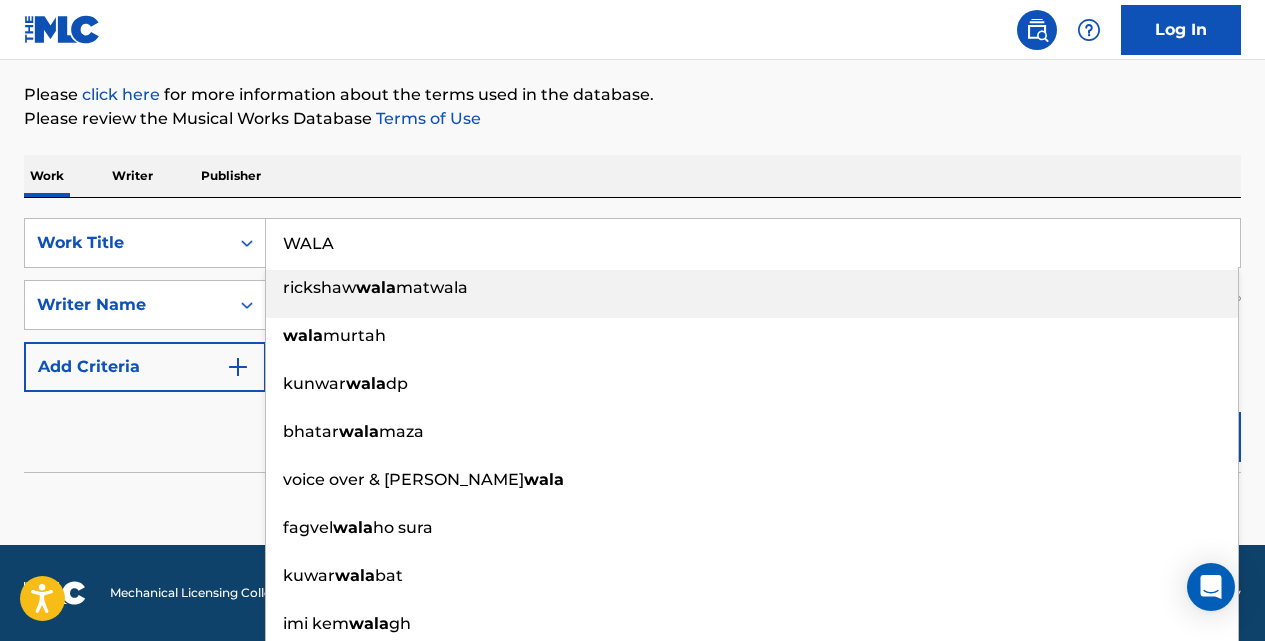 type on "WALA" 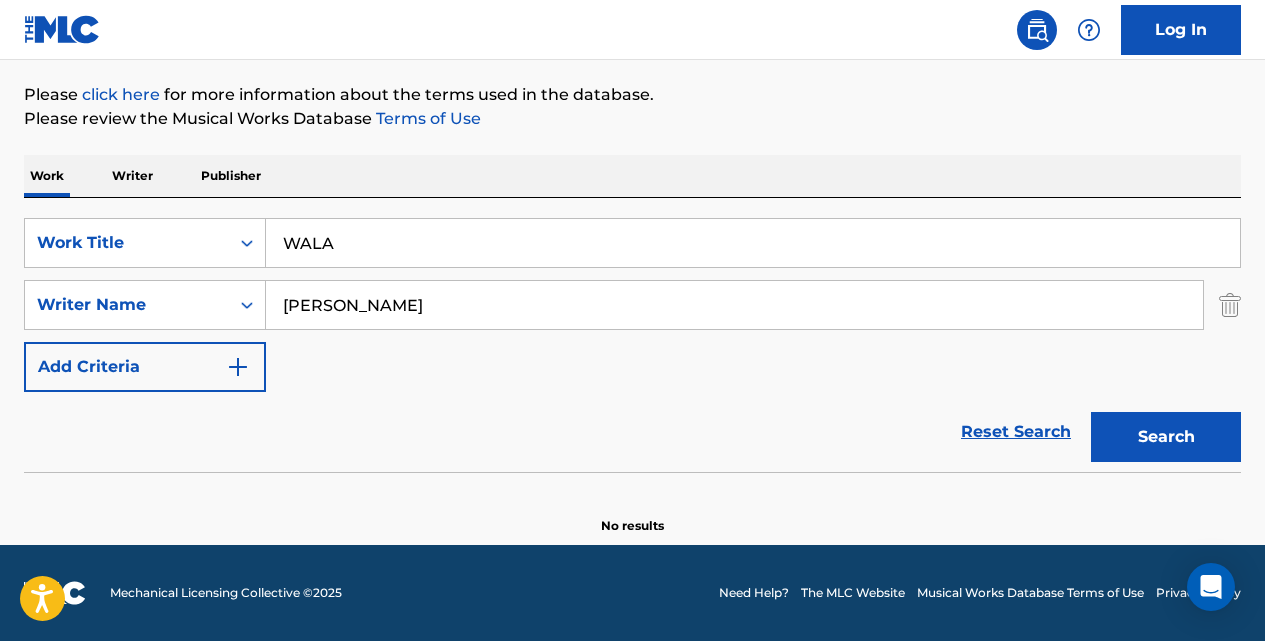 click on "Search" at bounding box center (1166, 437) 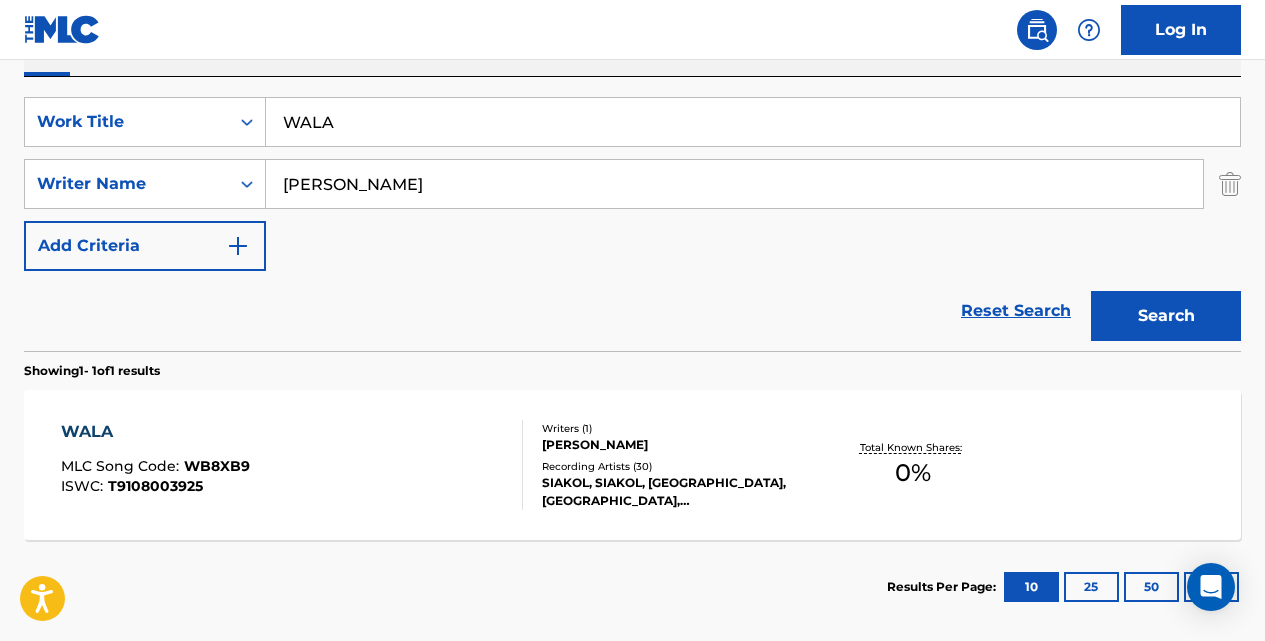 scroll, scrollTop: 360, scrollLeft: 0, axis: vertical 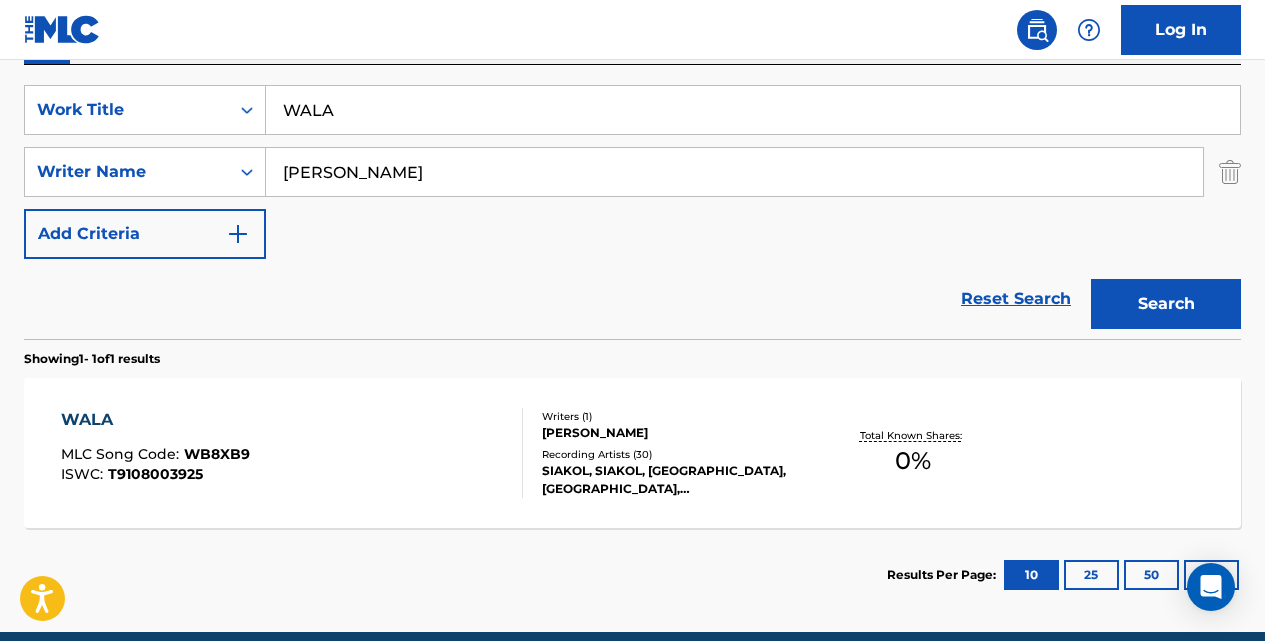 click on "WALA" at bounding box center [155, 420] 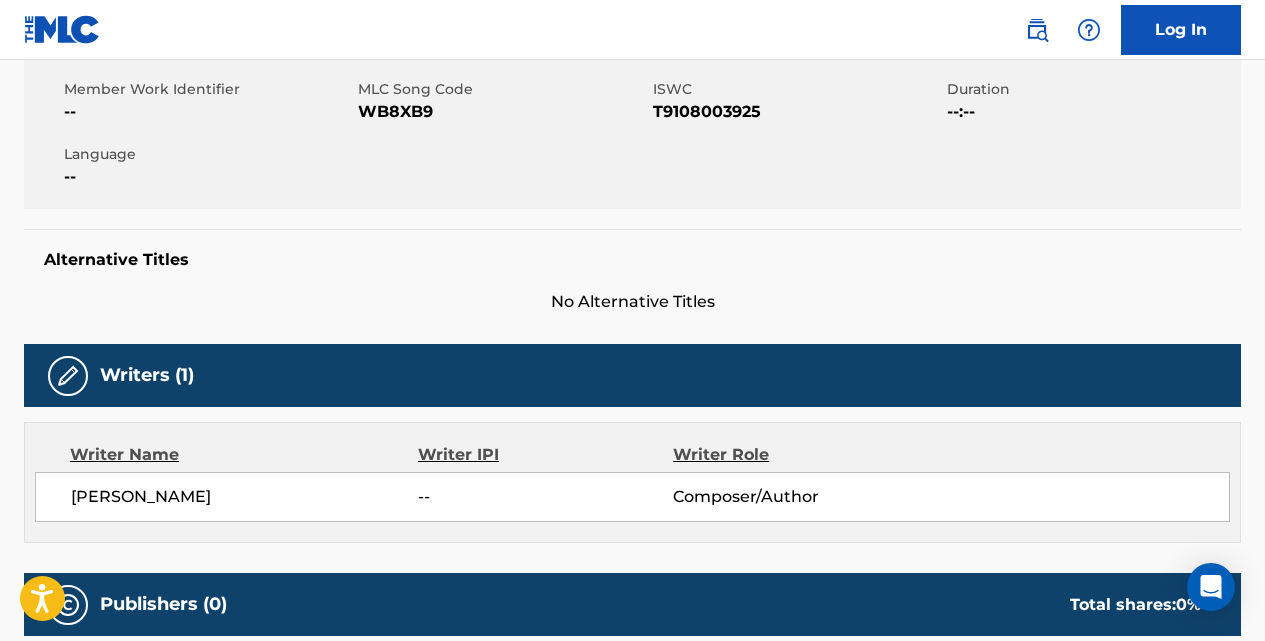 scroll, scrollTop: 0, scrollLeft: 0, axis: both 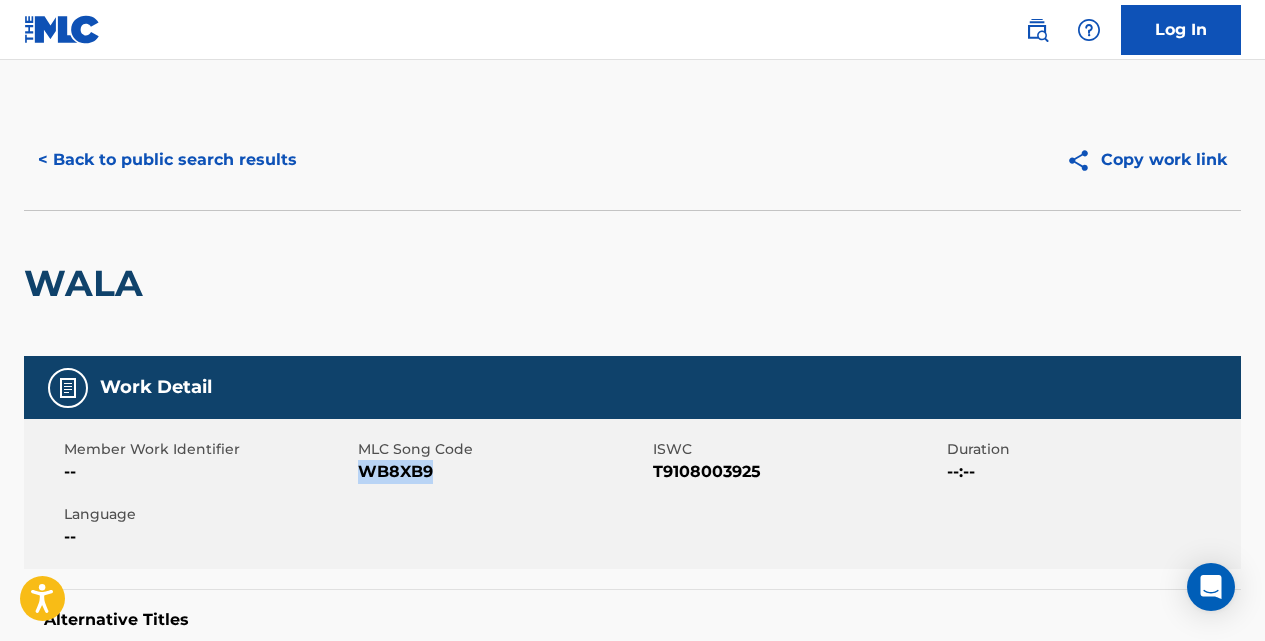 drag, startPoint x: 432, startPoint y: 471, endPoint x: 366, endPoint y: 470, distance: 66.007576 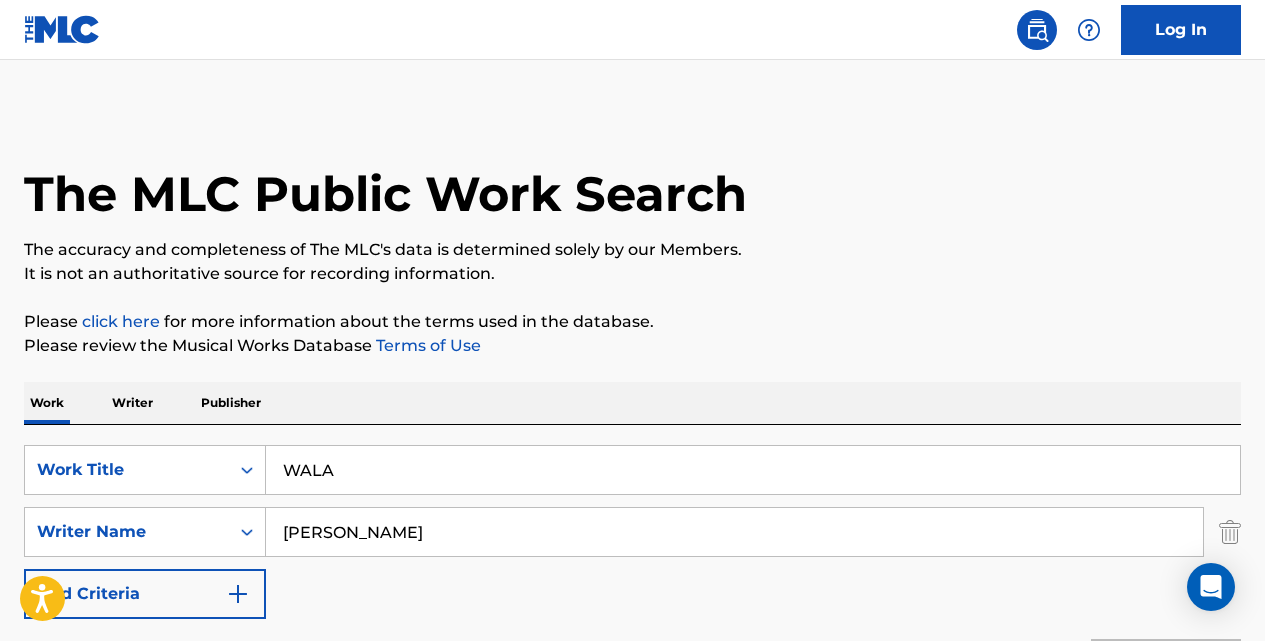 scroll, scrollTop: 333, scrollLeft: 0, axis: vertical 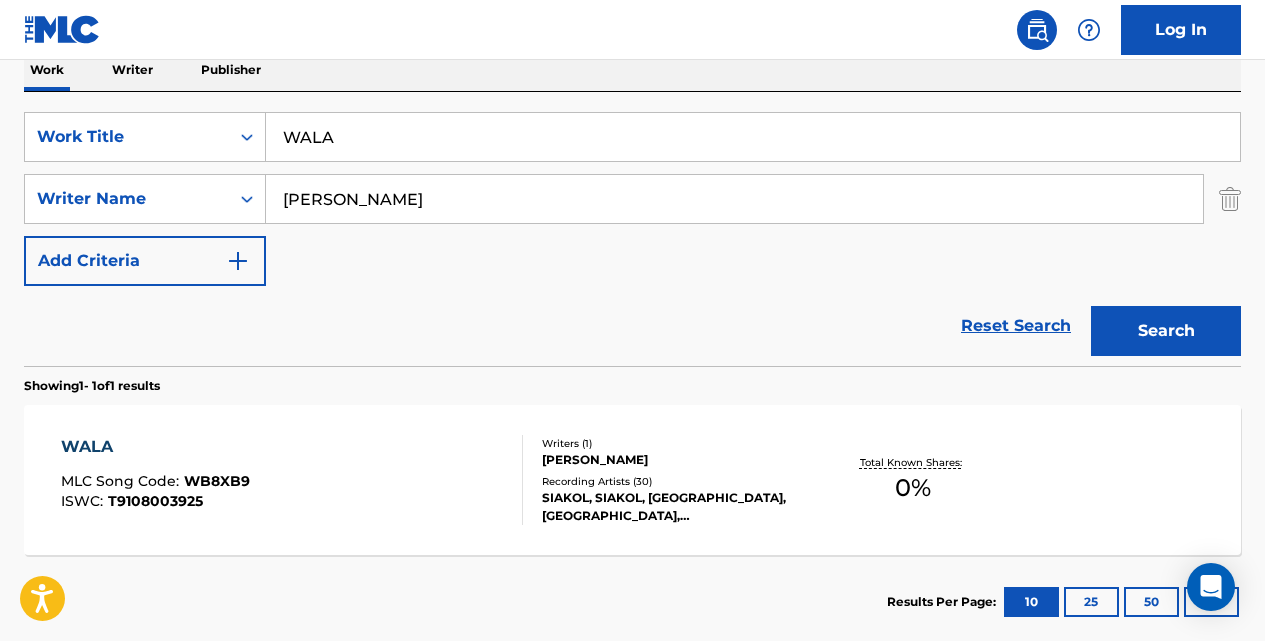 click on "WALA" at bounding box center [753, 137] 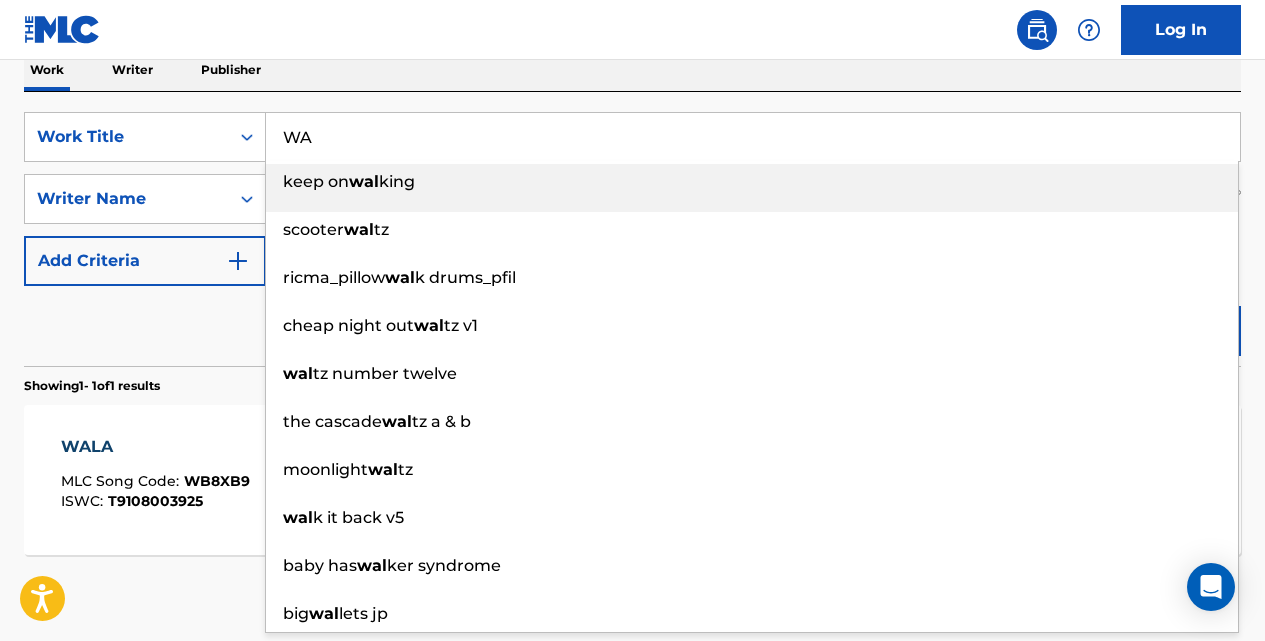 type on "W" 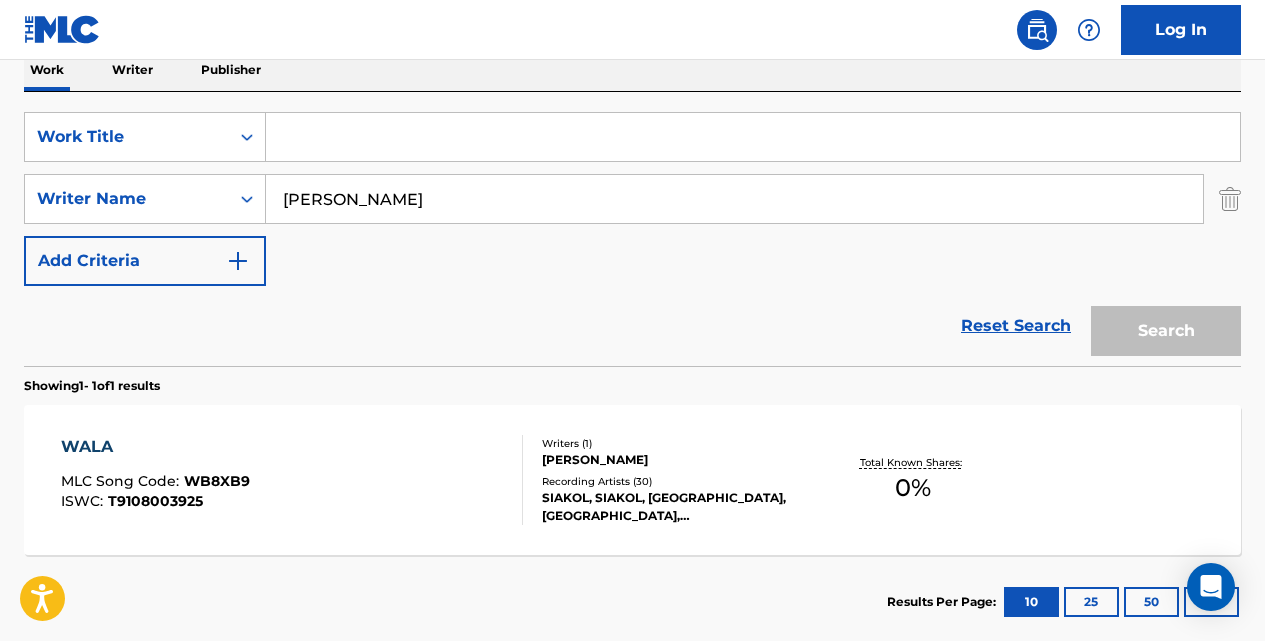 paste on "WALANG HANGGAN, KATAPUSAN, DULO" 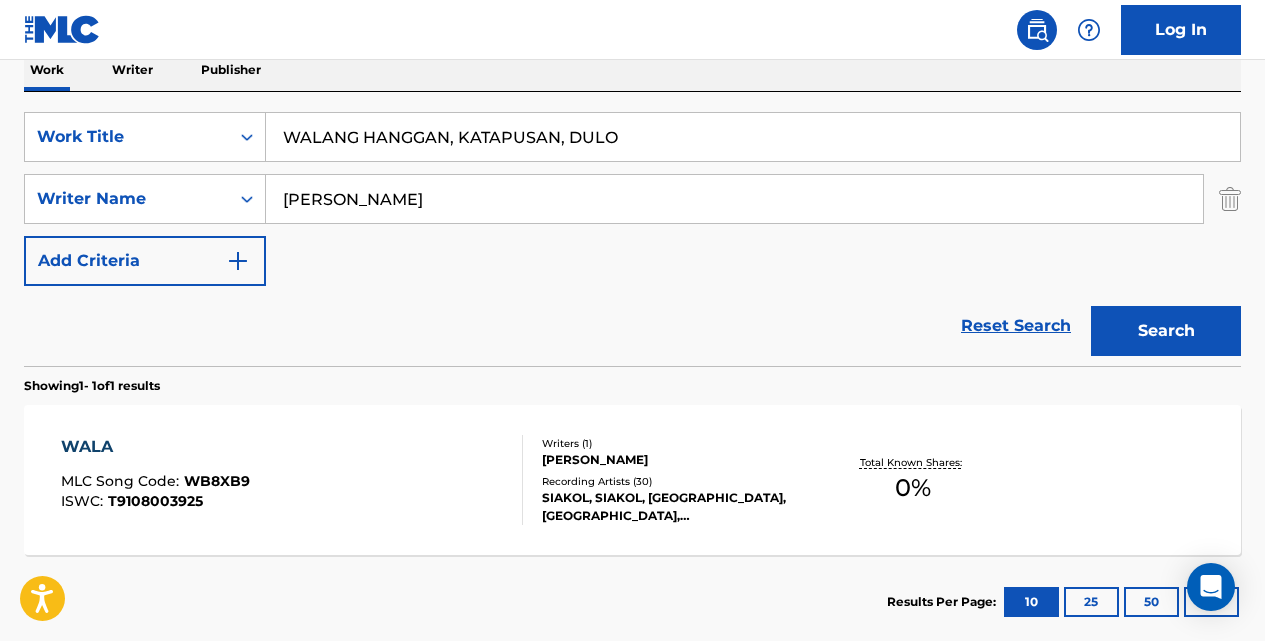 click on "Search" at bounding box center [1166, 331] 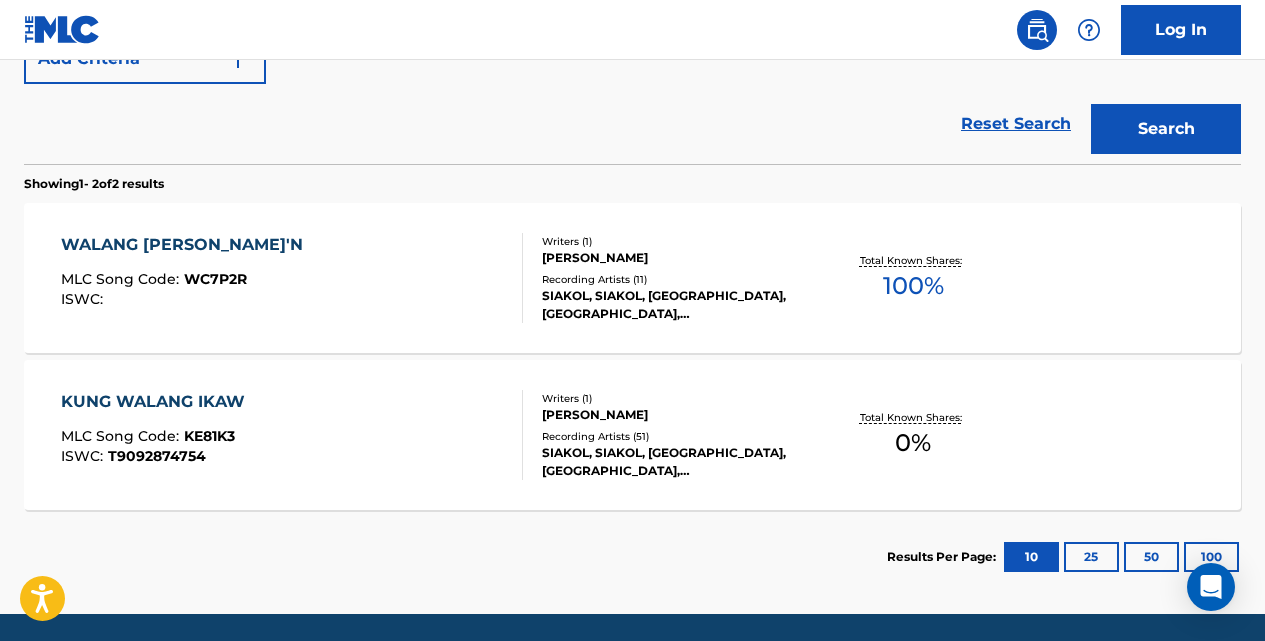 scroll, scrollTop: 559, scrollLeft: 0, axis: vertical 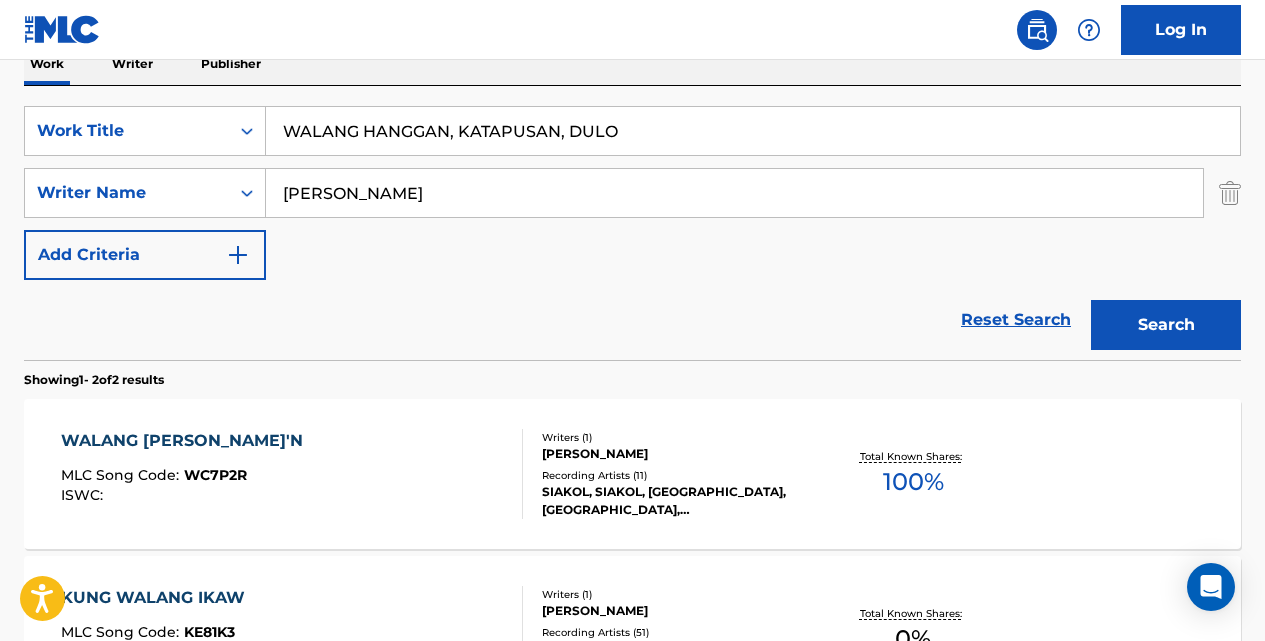 click on "WALANG HANGGAN, KATAPUSAN, DULO" at bounding box center (753, 131) 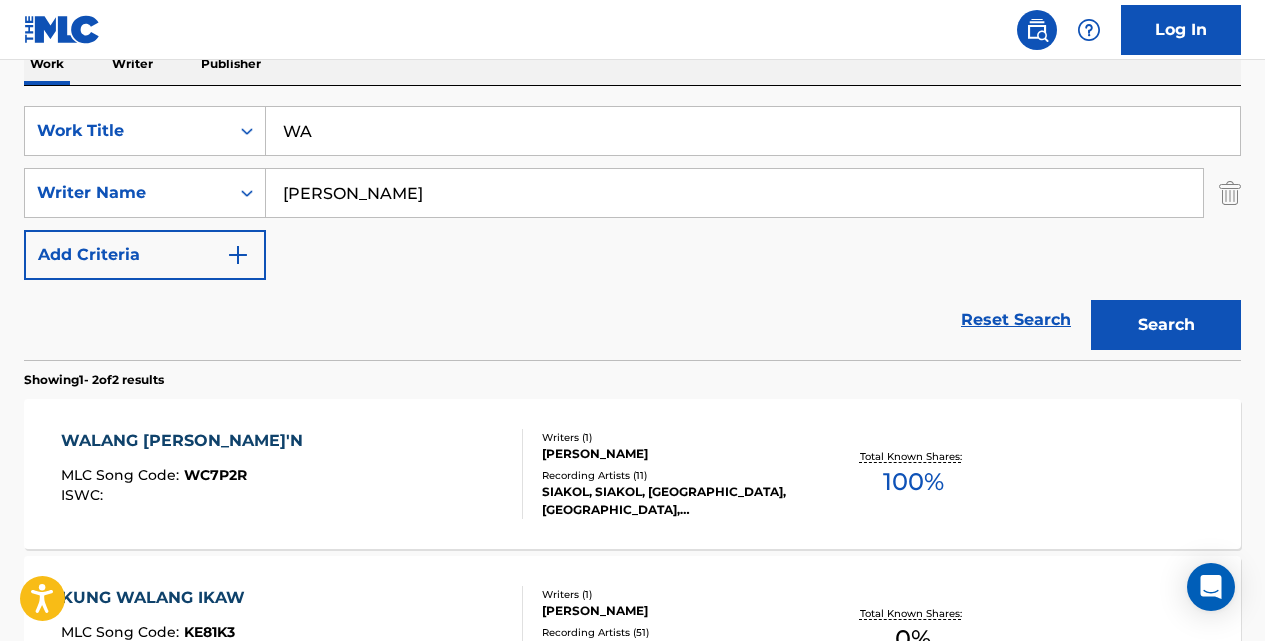 type on "W" 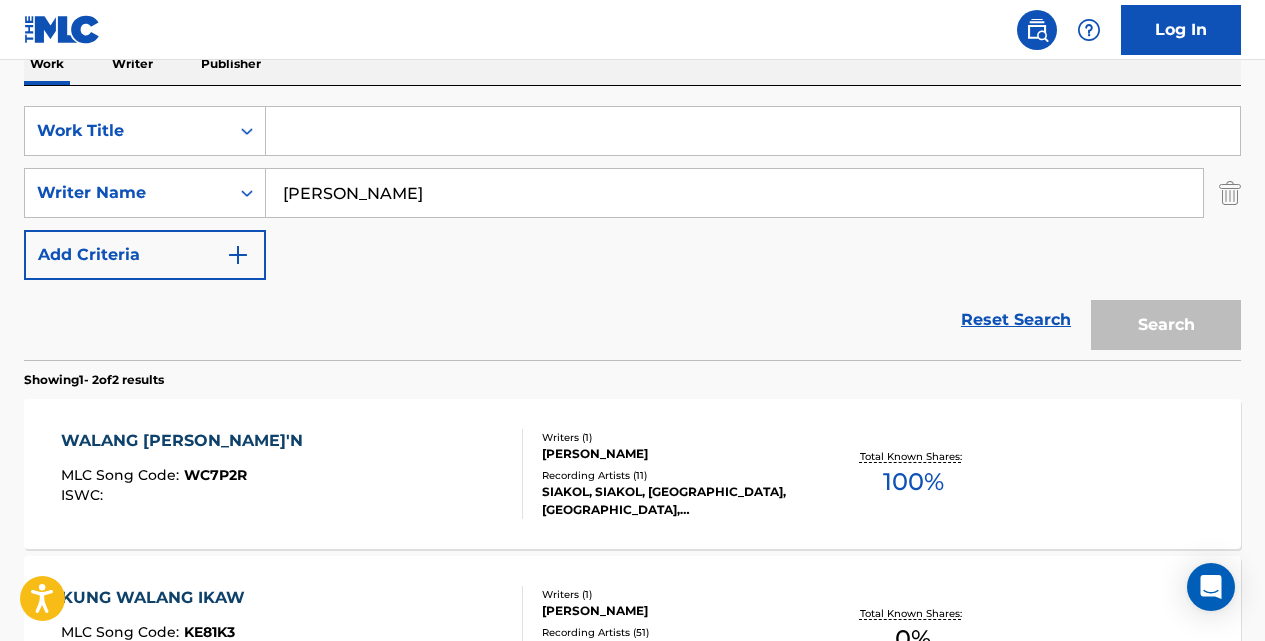 paste on "YAKAP" 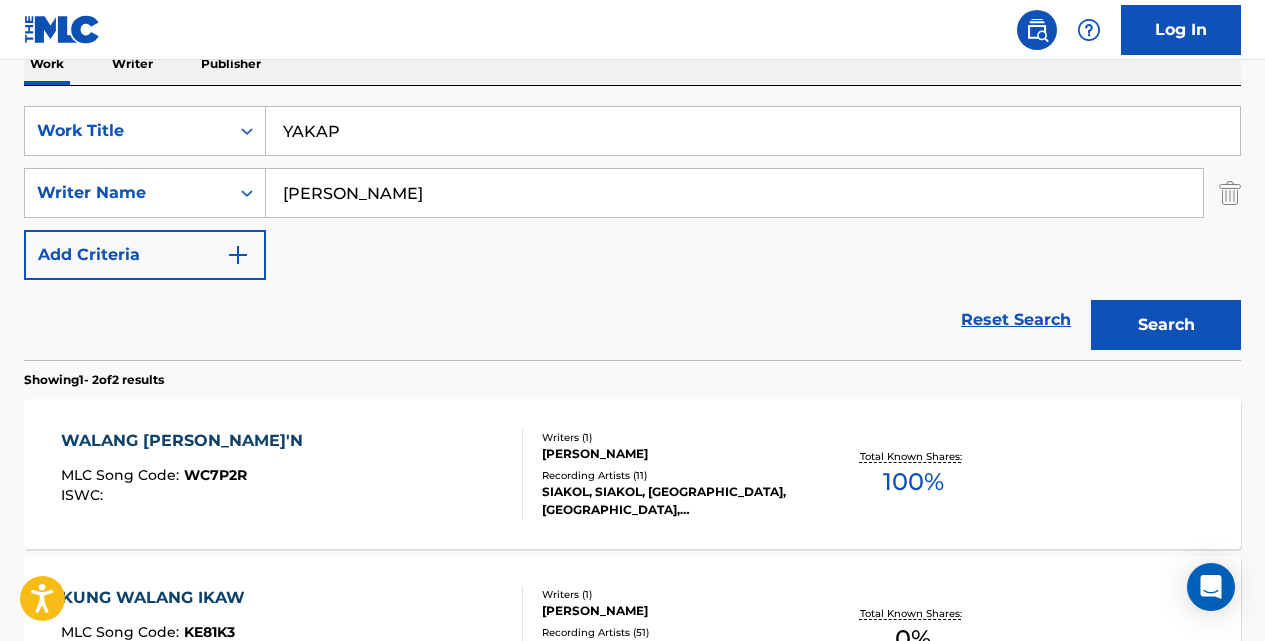 click on "Search" at bounding box center (1166, 325) 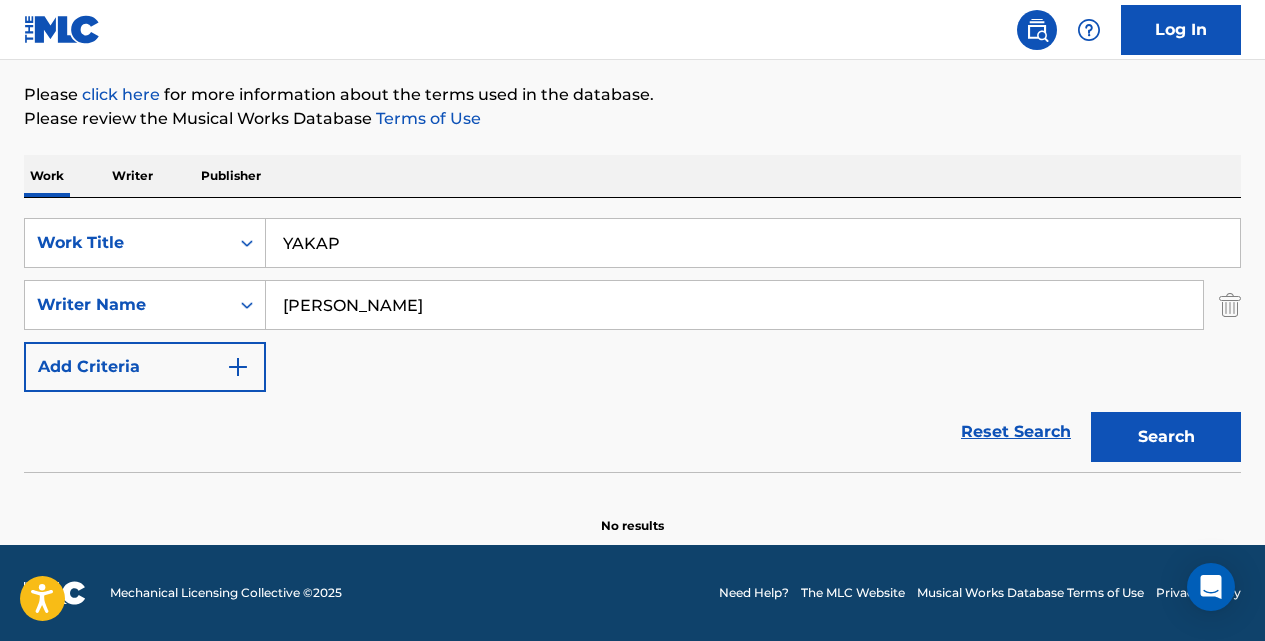 scroll, scrollTop: 227, scrollLeft: 0, axis: vertical 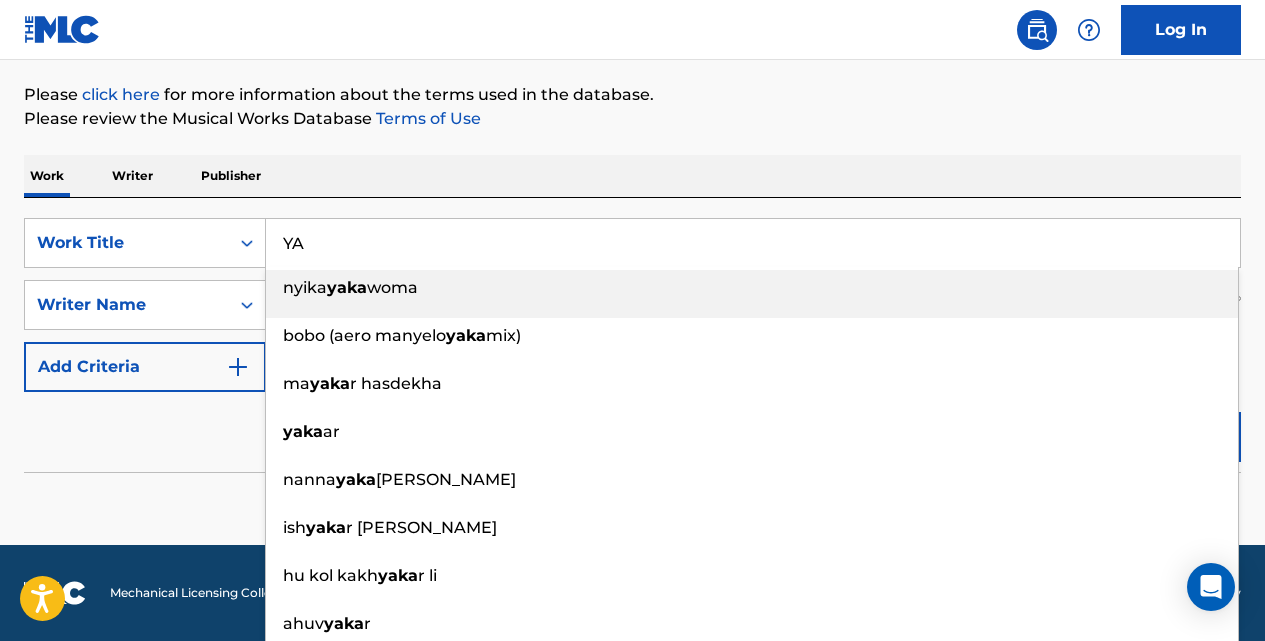 type on "Y" 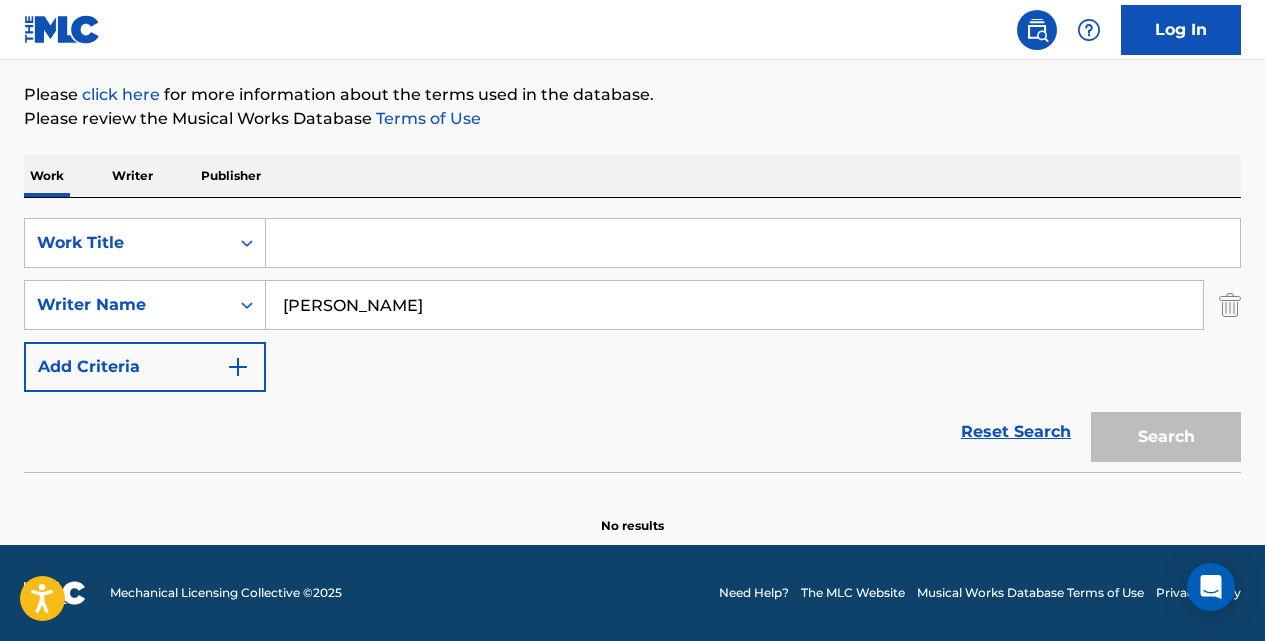 paste on "[PERSON_NAME][DATE]" 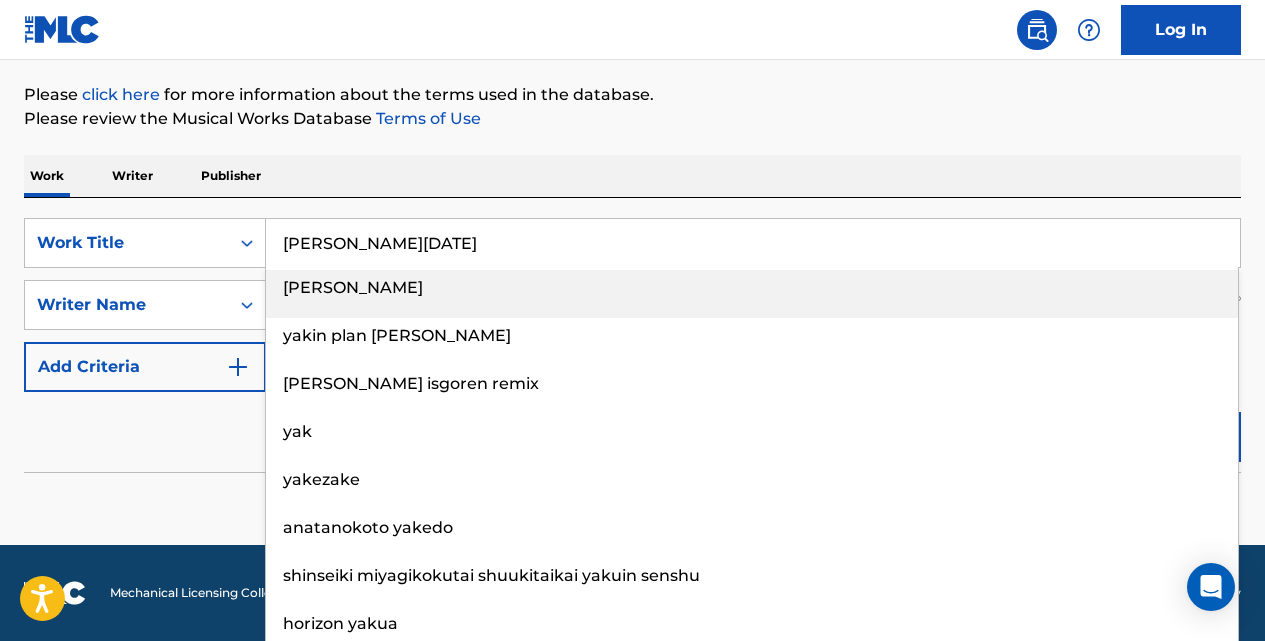 type on "[PERSON_NAME][DATE]" 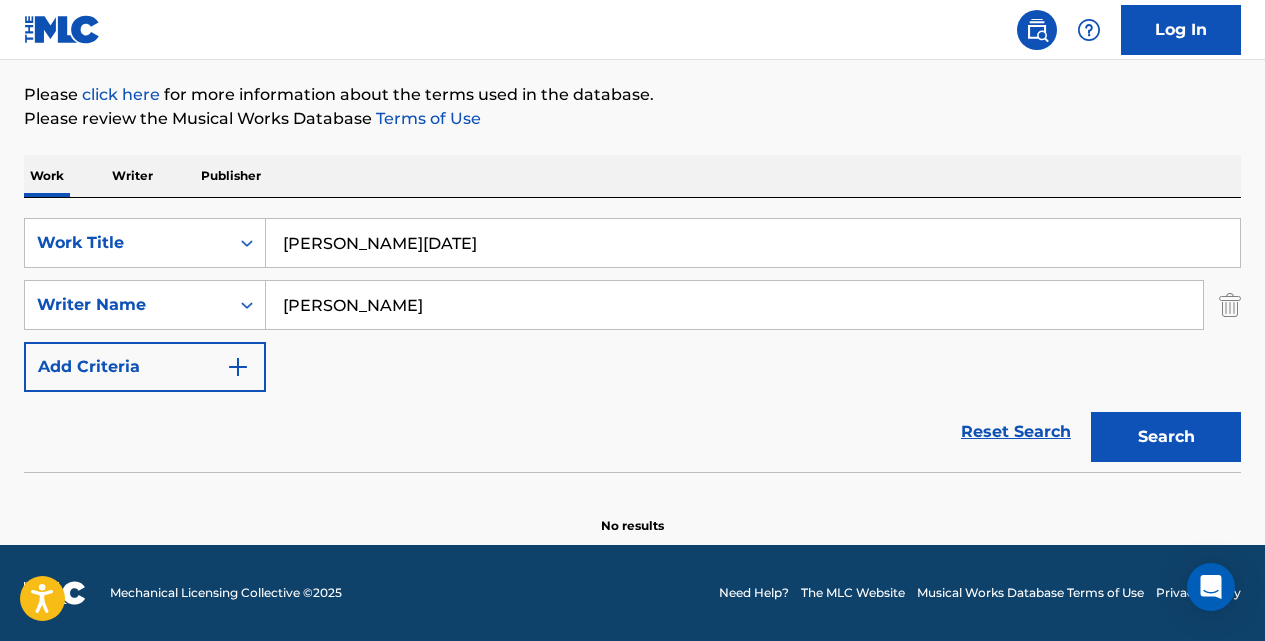 click on "Search" at bounding box center (1166, 437) 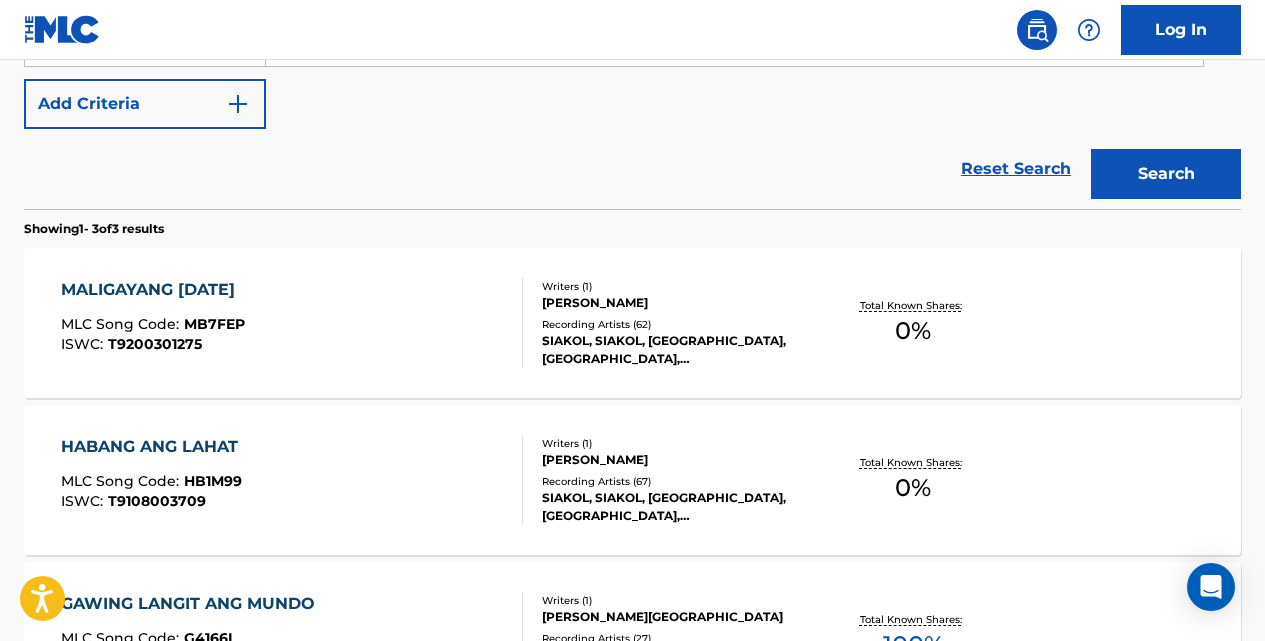 scroll, scrollTop: 761, scrollLeft: 0, axis: vertical 